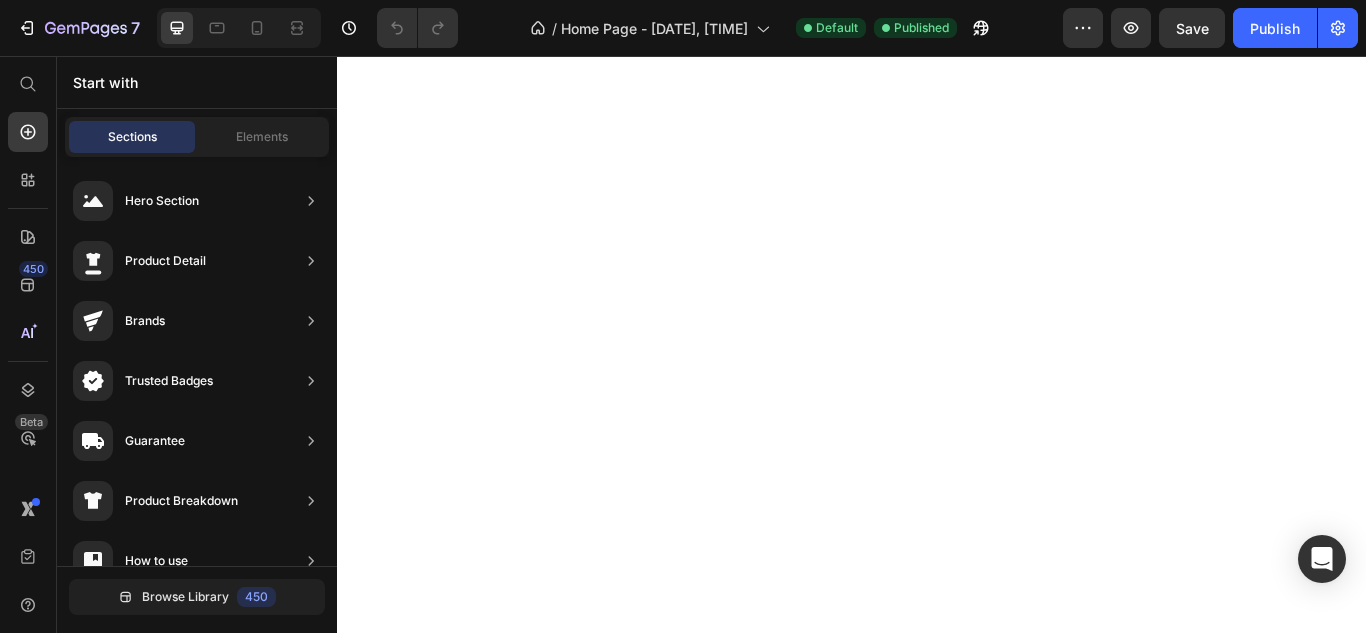 scroll, scrollTop: 0, scrollLeft: 0, axis: both 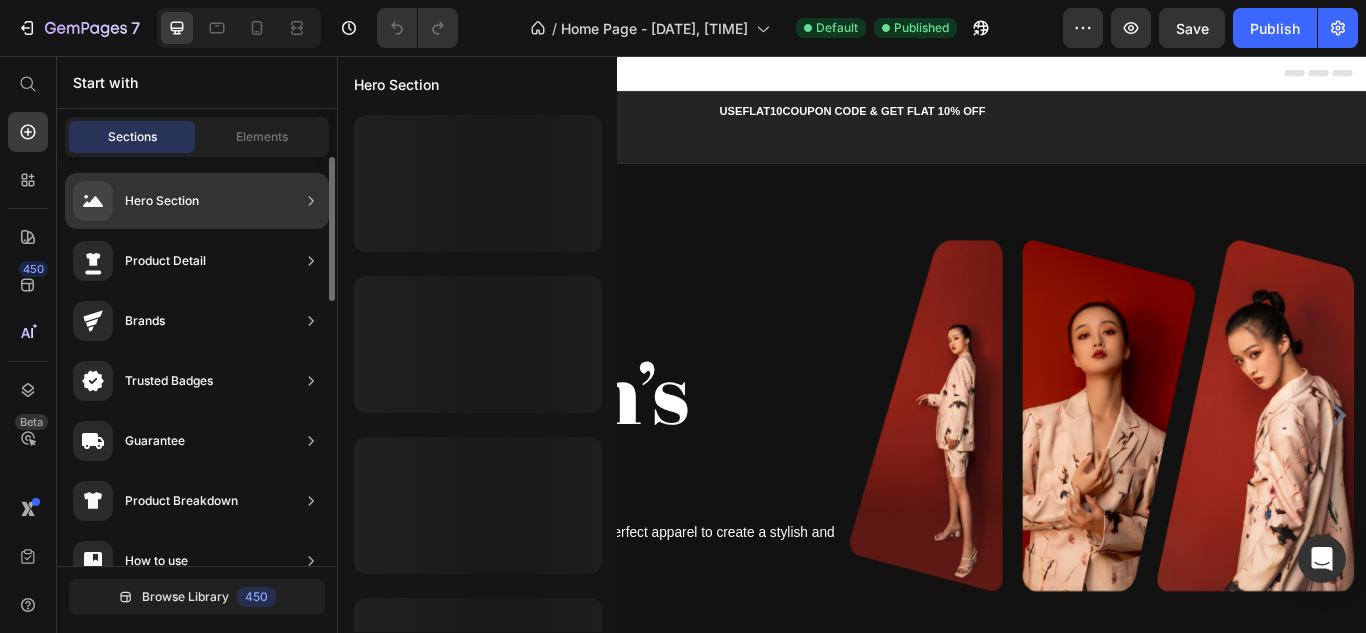 click 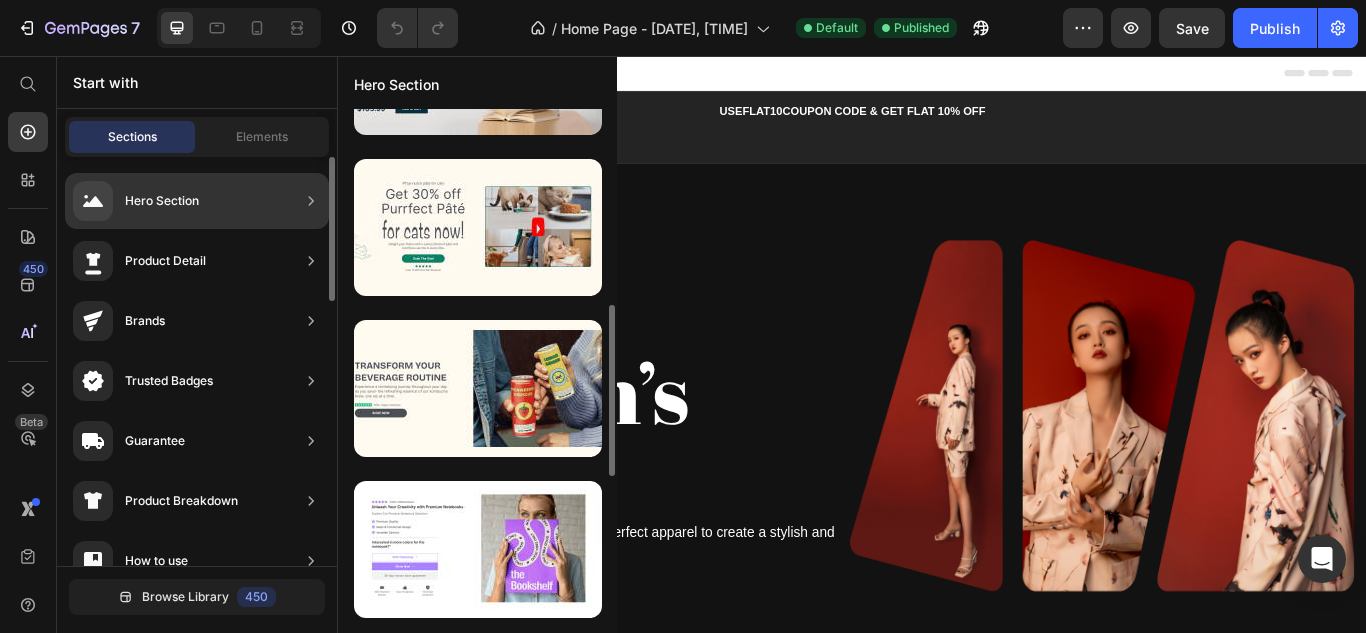 scroll, scrollTop: 270, scrollLeft: 0, axis: vertical 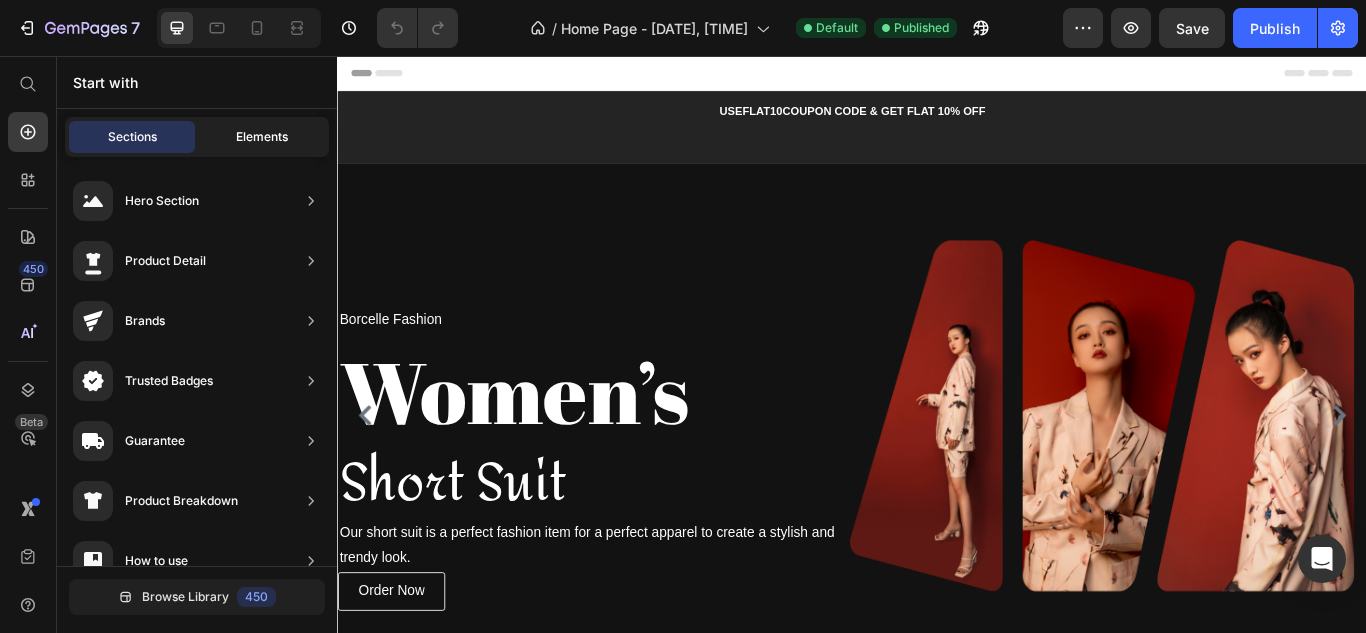 click on "Elements" at bounding box center (262, 137) 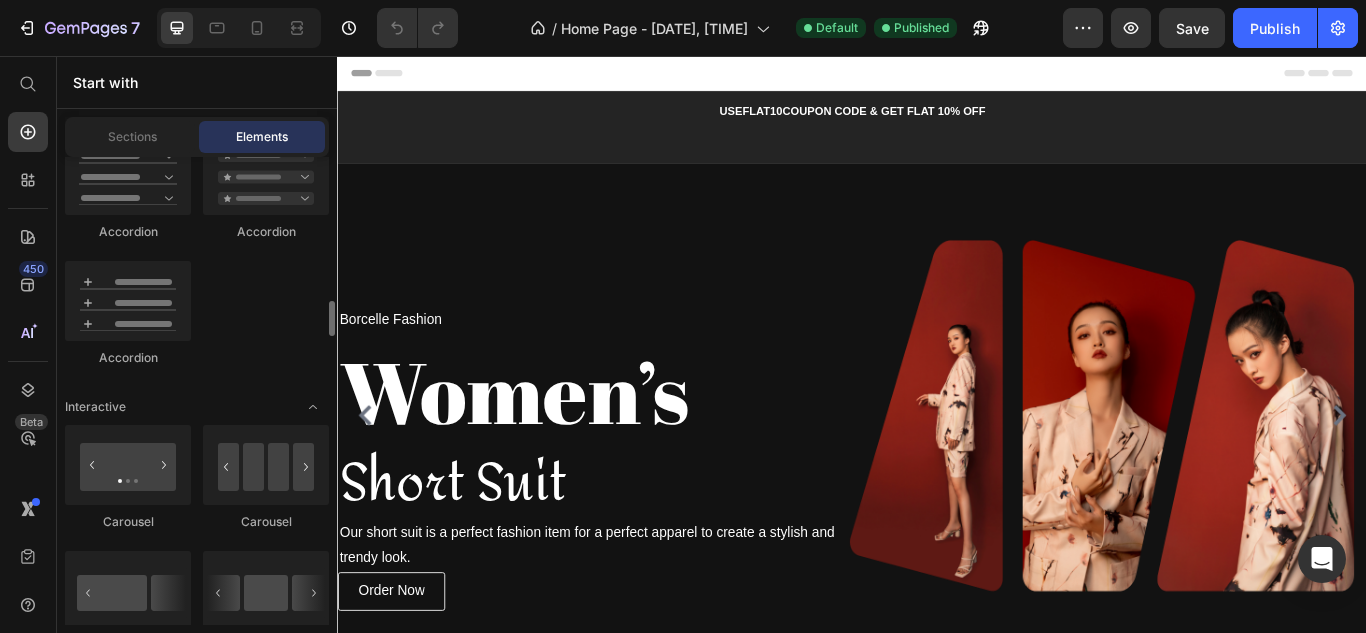 scroll, scrollTop: 2100, scrollLeft: 0, axis: vertical 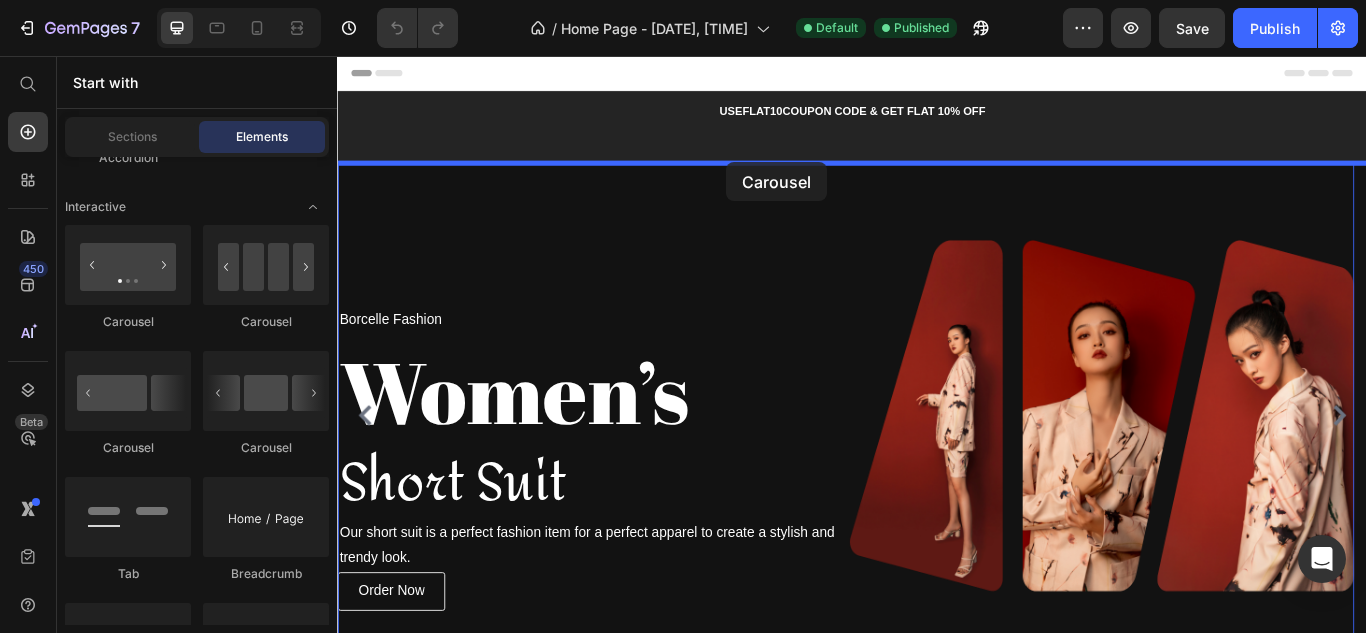drag, startPoint x: 470, startPoint y: 464, endPoint x: 789, endPoint y: 185, distance: 423.79477 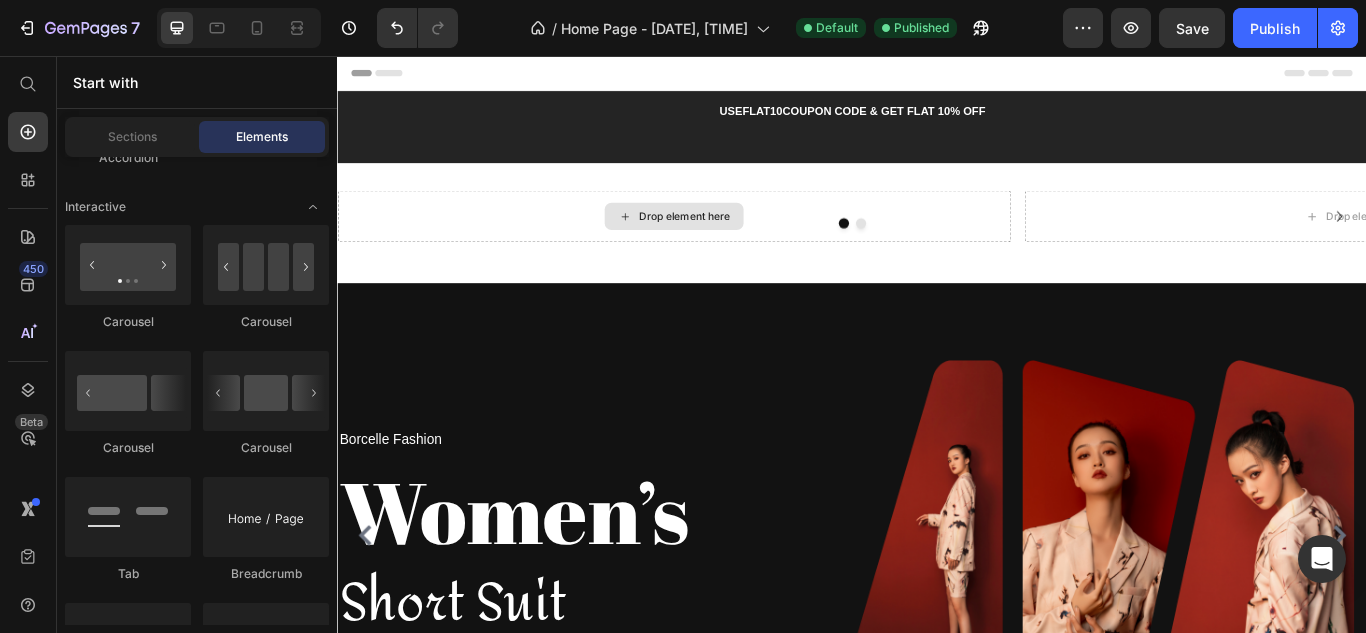 click on "Drop element here" at bounding box center [741, 243] 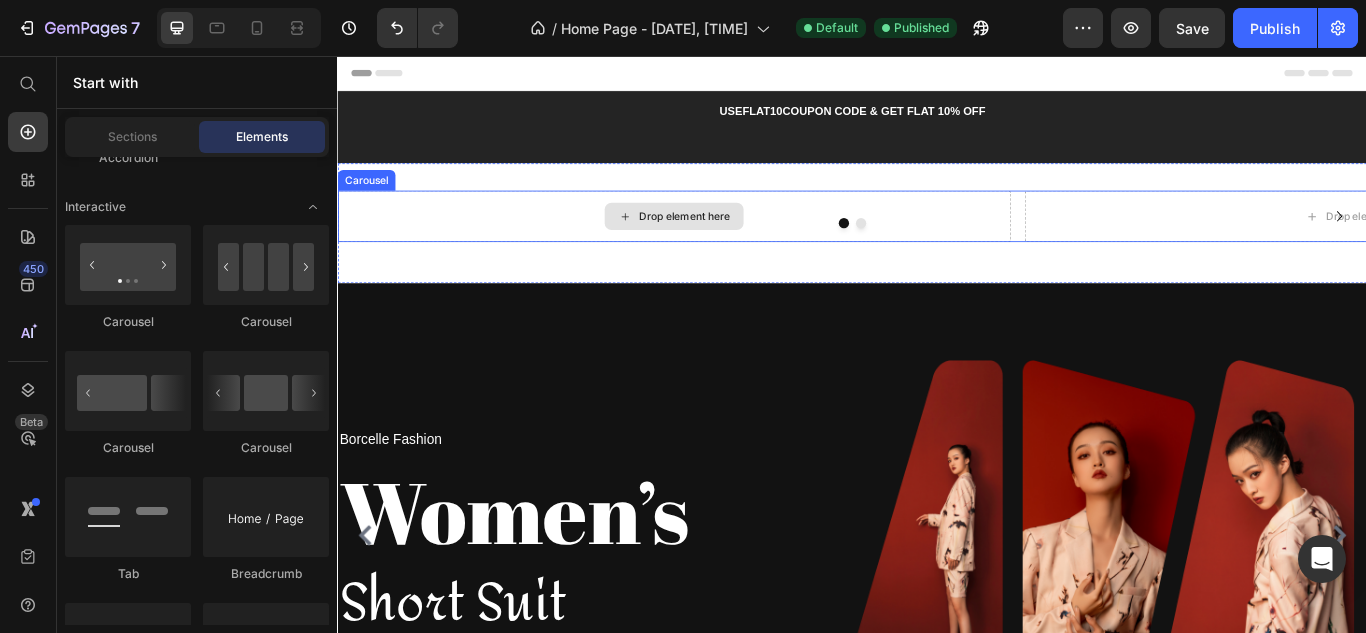click on "Drop element here" at bounding box center (729, 243) 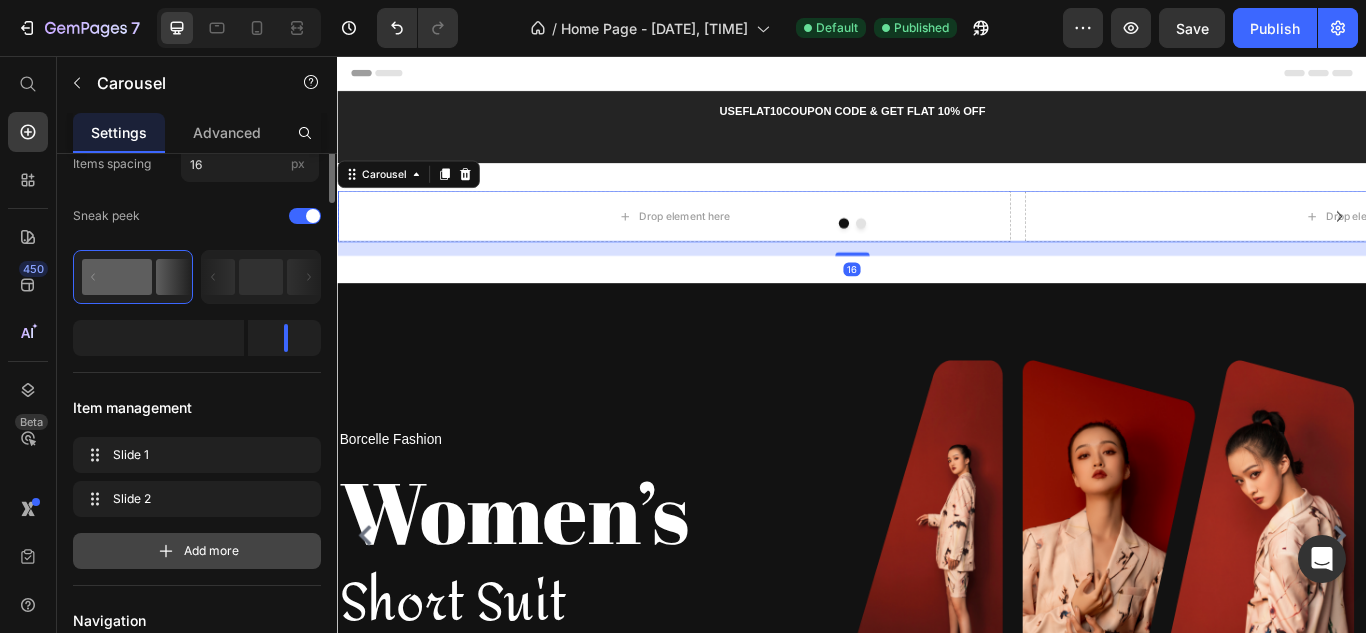 scroll, scrollTop: 300, scrollLeft: 0, axis: vertical 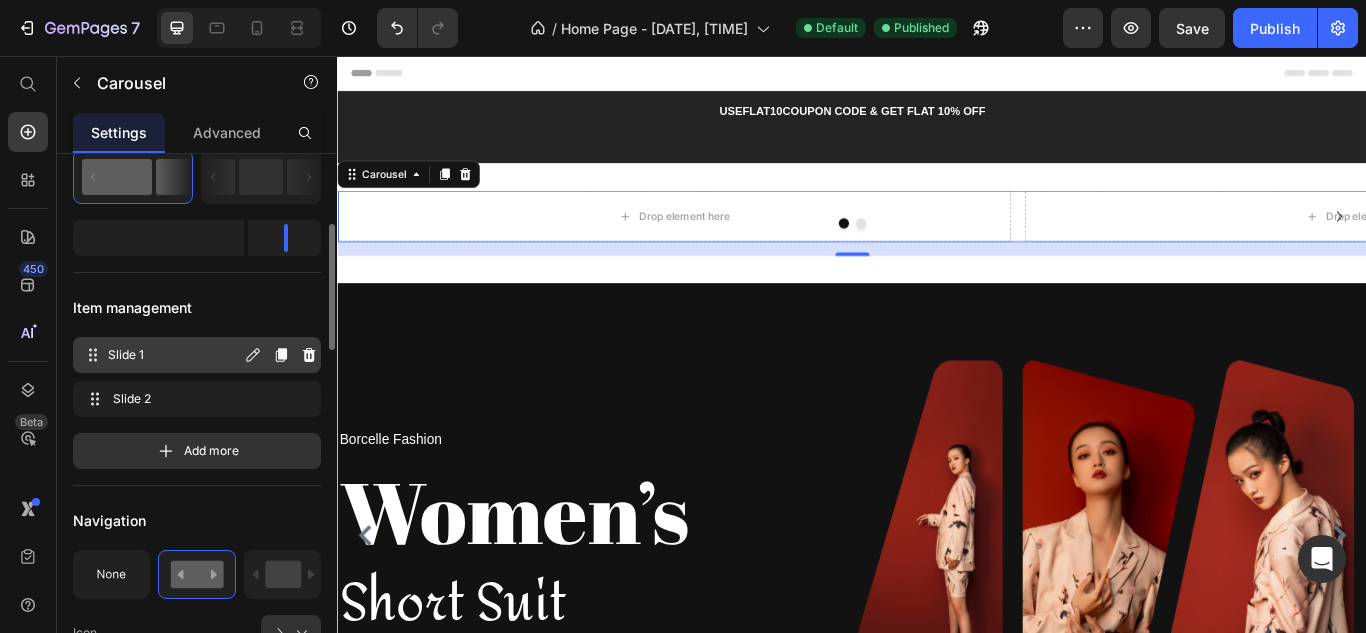 click on "Slide 1" at bounding box center (174, 355) 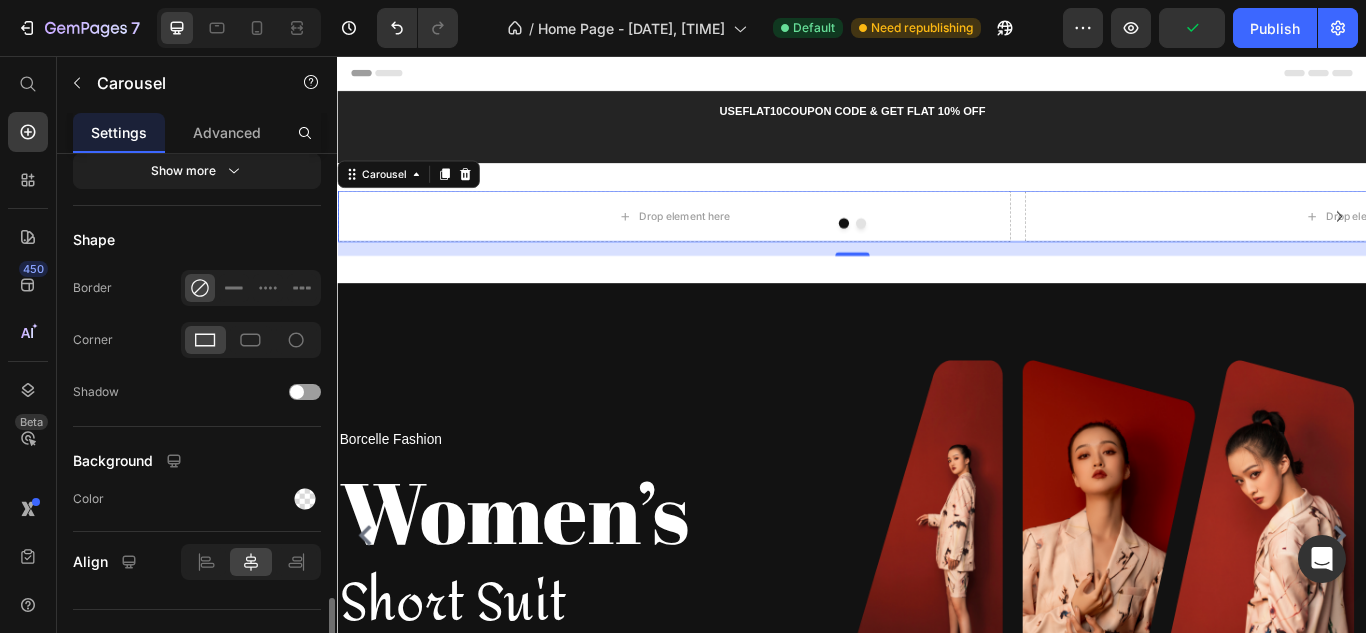 scroll, scrollTop: 1734, scrollLeft: 0, axis: vertical 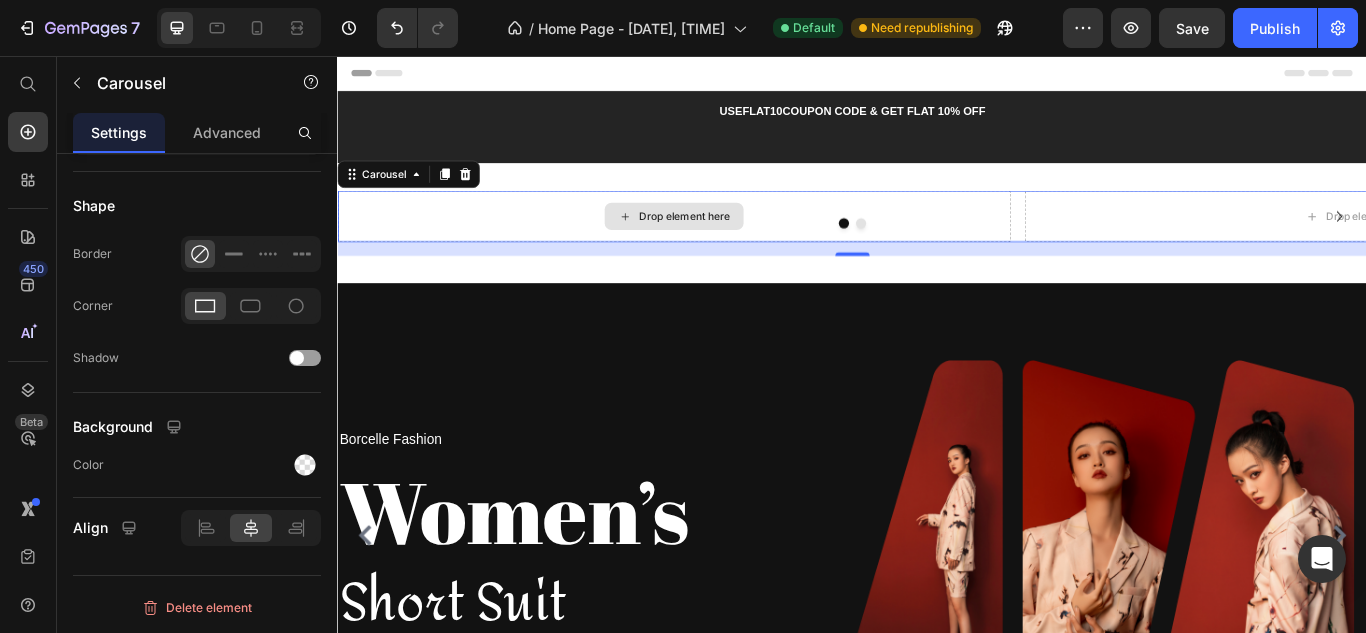 click on "Drop element here" at bounding box center [741, 243] 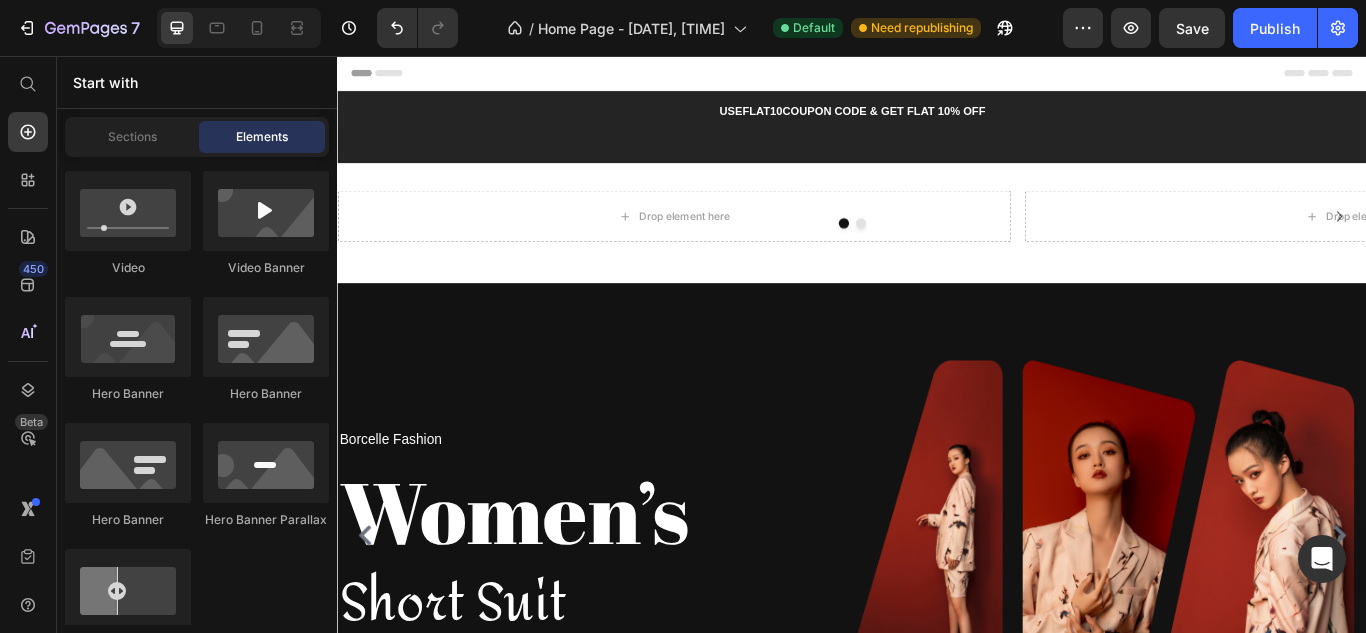 scroll, scrollTop: 600, scrollLeft: 0, axis: vertical 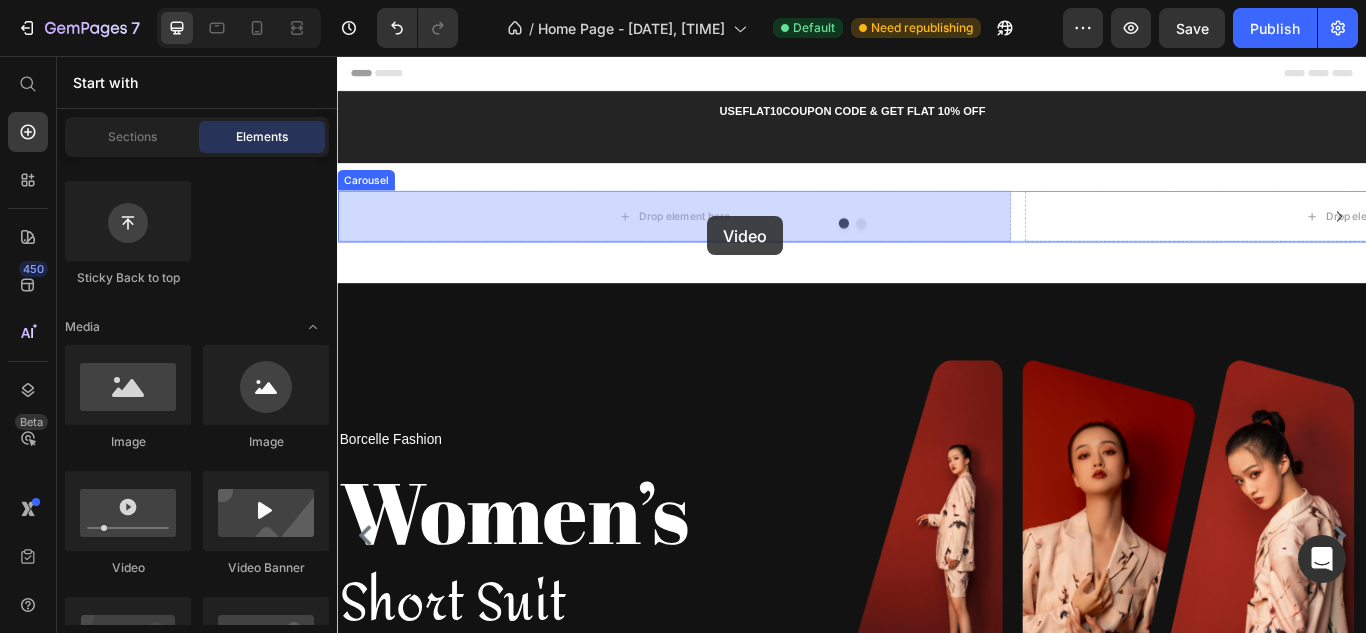 drag, startPoint x: 487, startPoint y: 581, endPoint x: 769, endPoint y: 243, distance: 440.19086 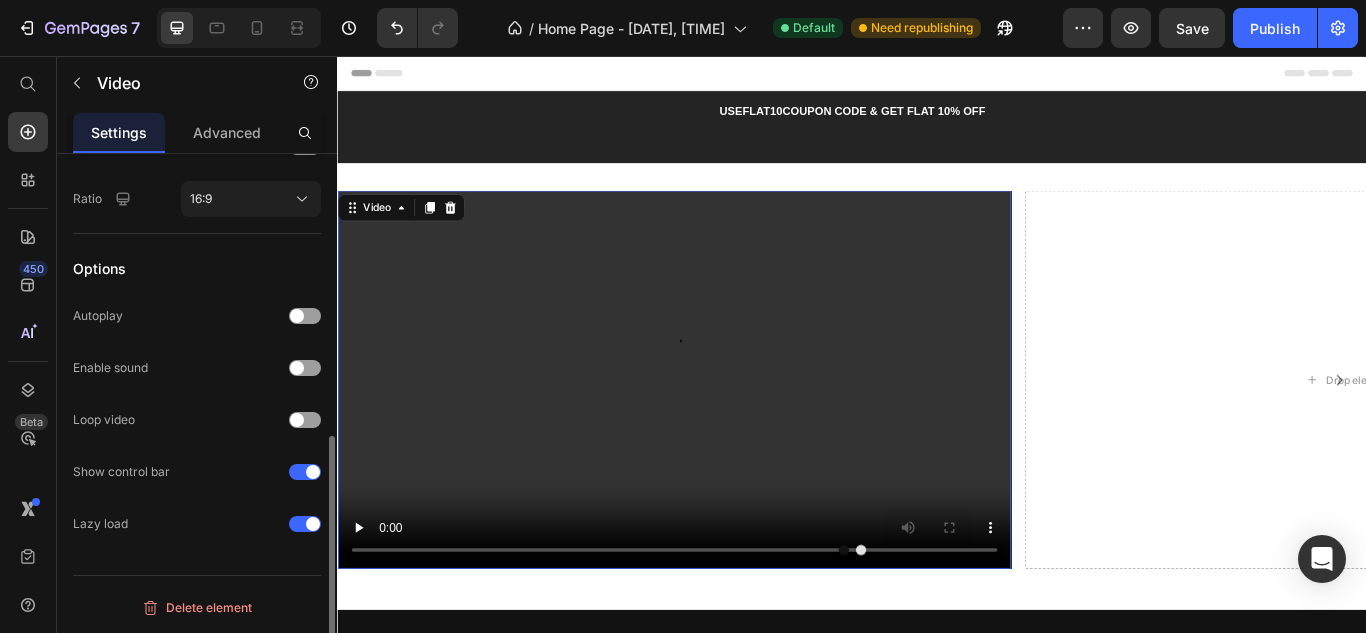 scroll, scrollTop: 0, scrollLeft: 0, axis: both 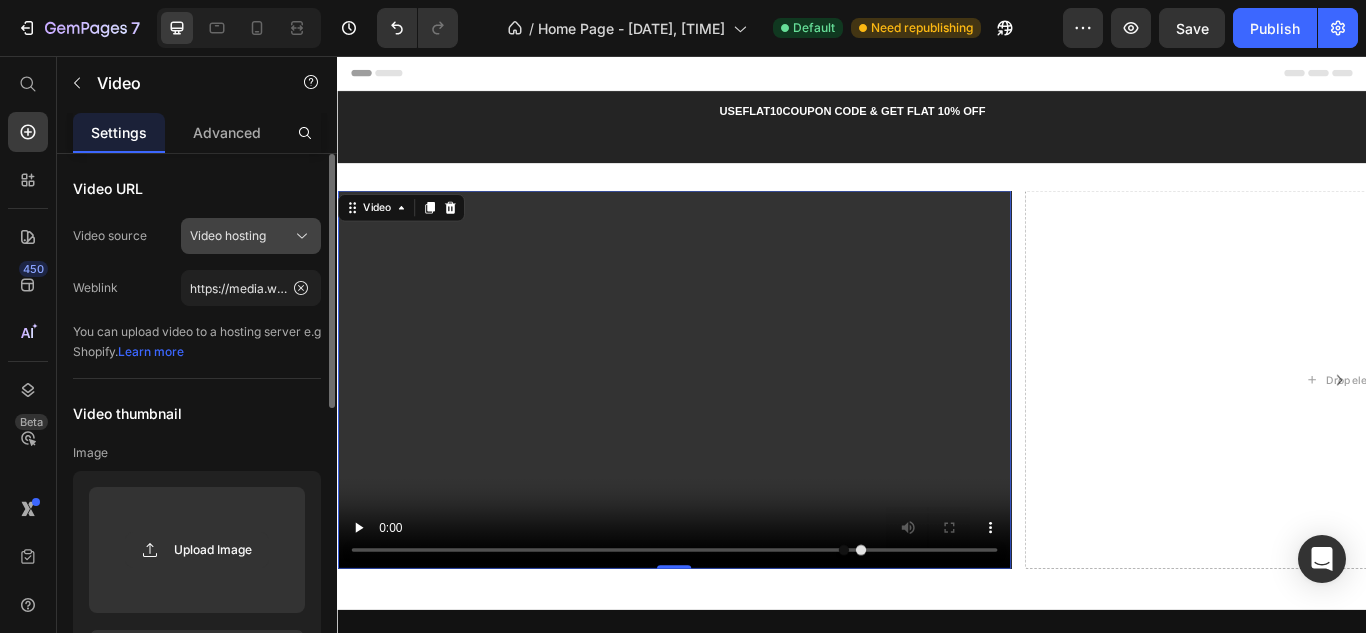 click 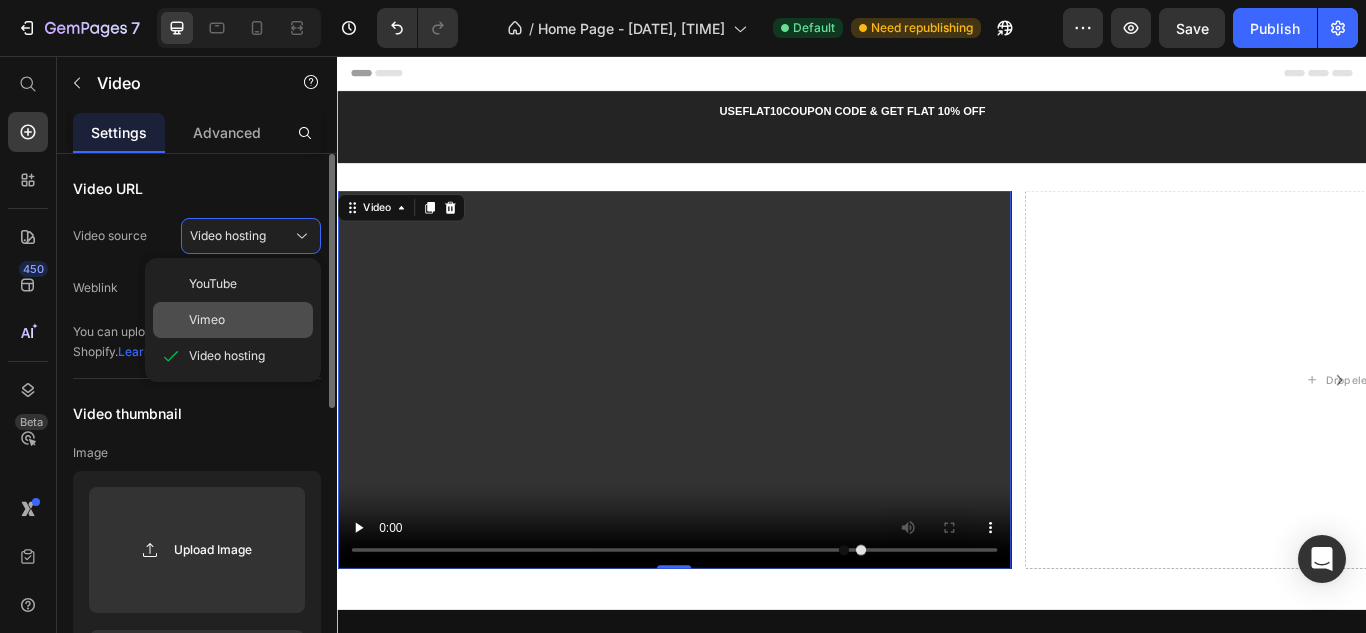 click on "Vimeo" at bounding box center [247, 320] 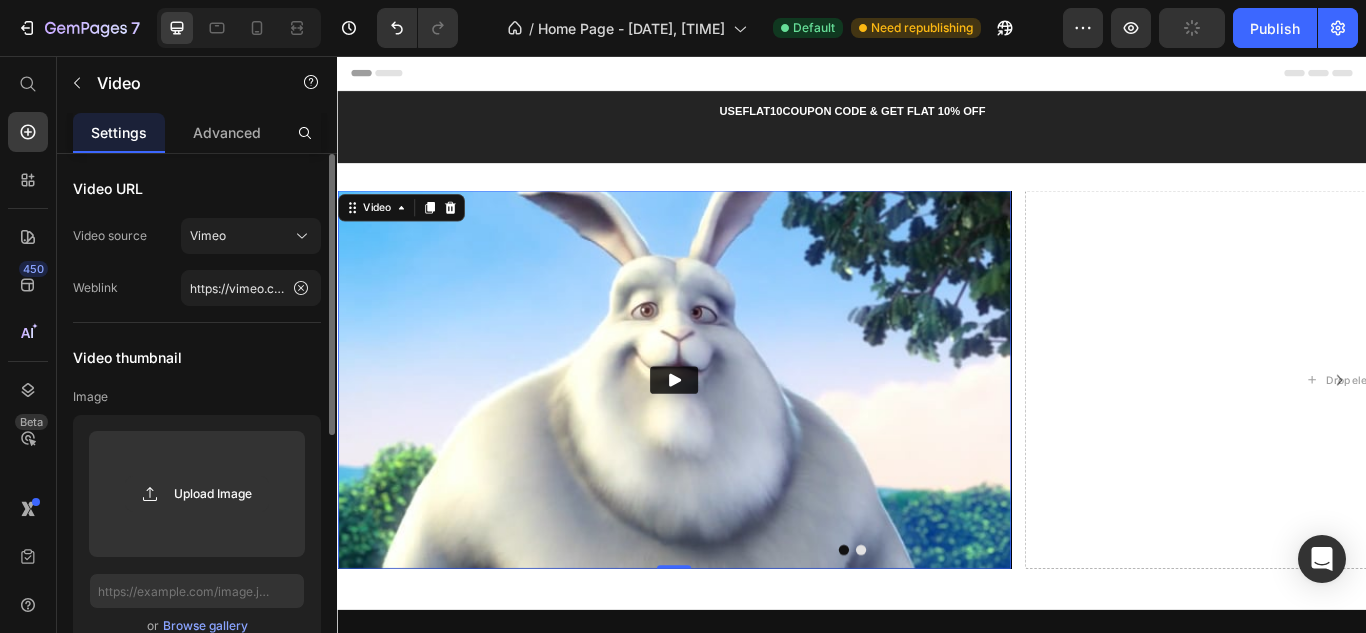 click at bounding box center [729, 434] 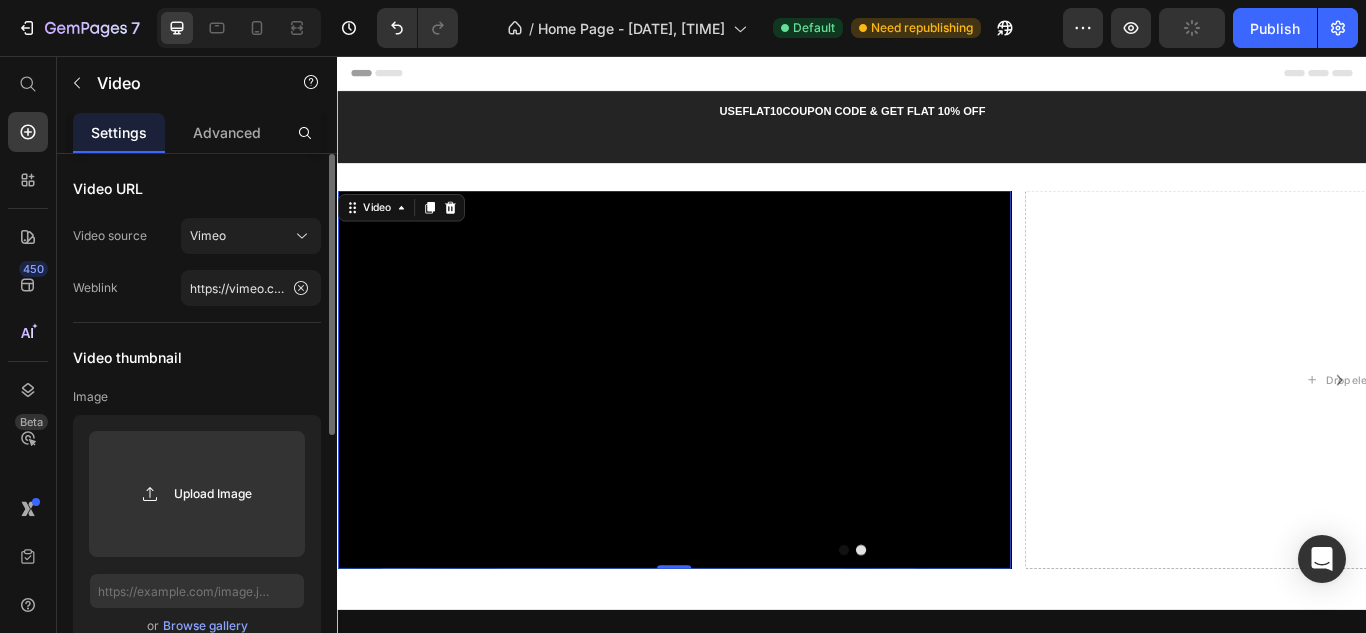 scroll, scrollTop: 300, scrollLeft: 0, axis: vertical 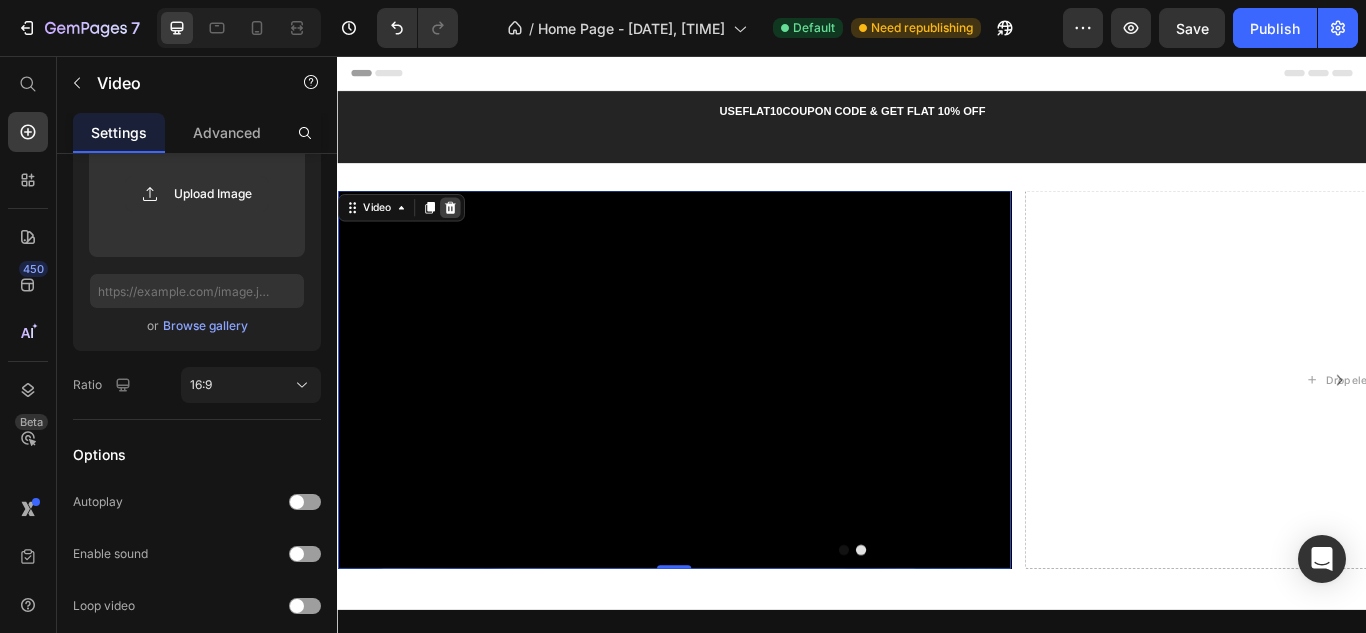 click 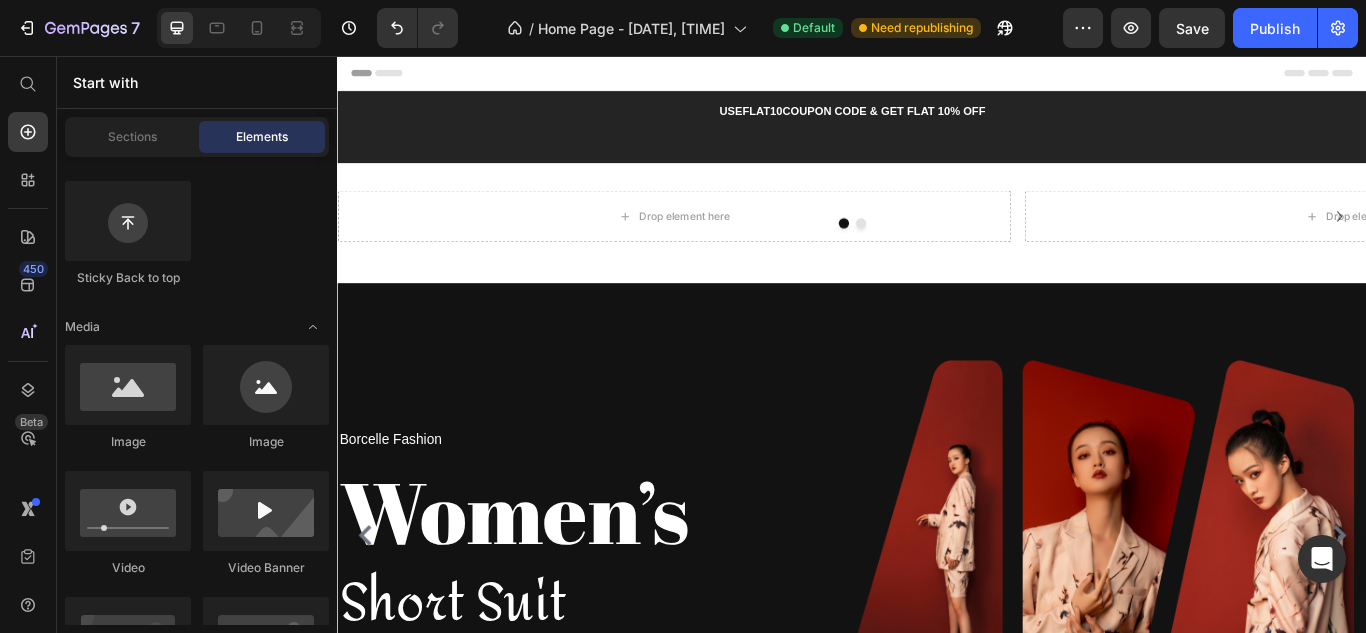 scroll, scrollTop: 300, scrollLeft: 0, axis: vertical 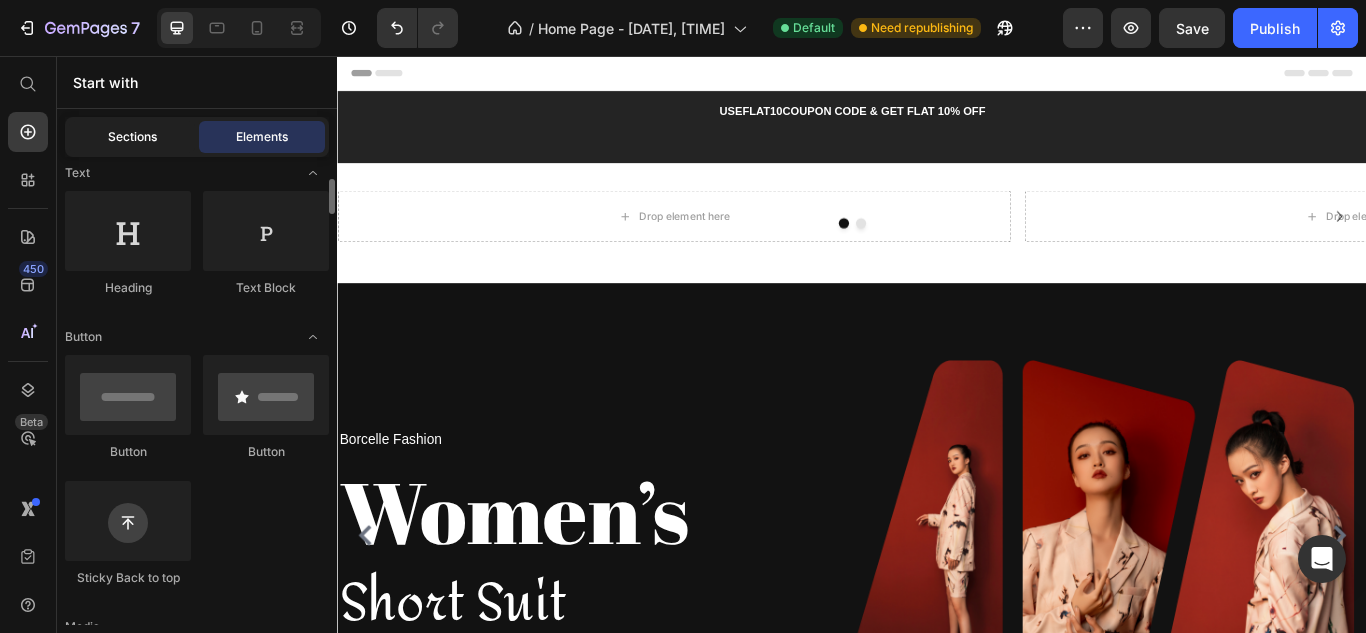 click on "Sections" at bounding box center [132, 137] 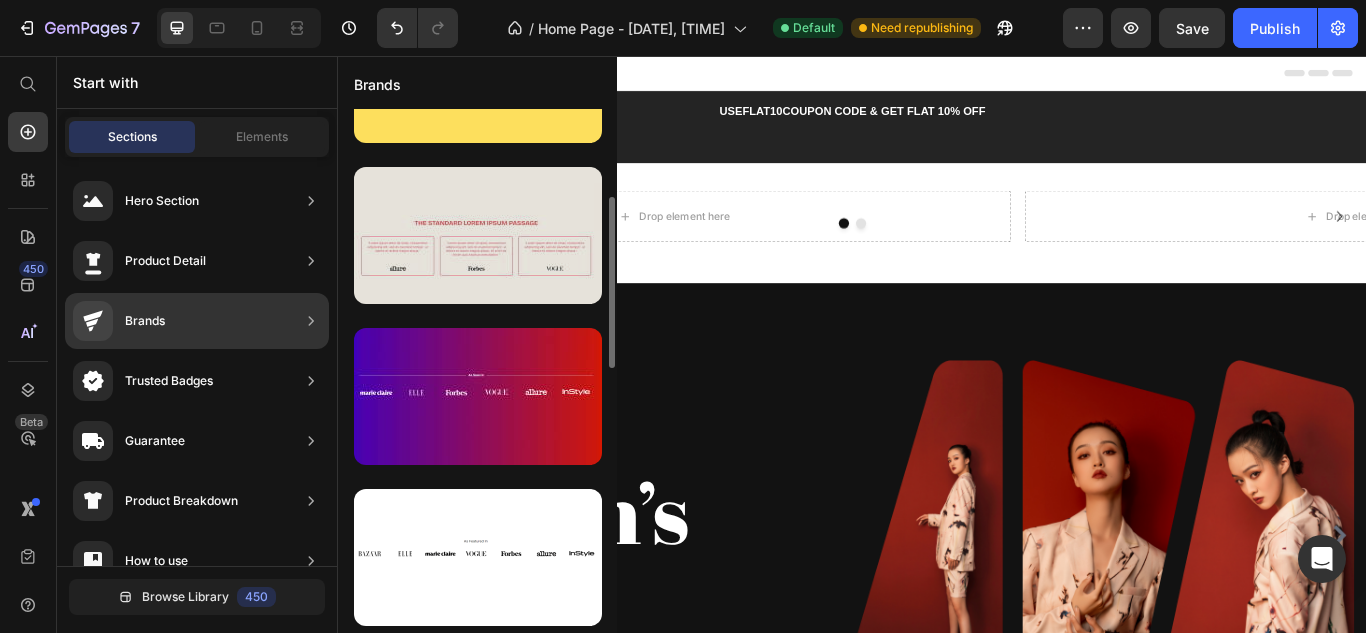 scroll, scrollTop: 0, scrollLeft: 0, axis: both 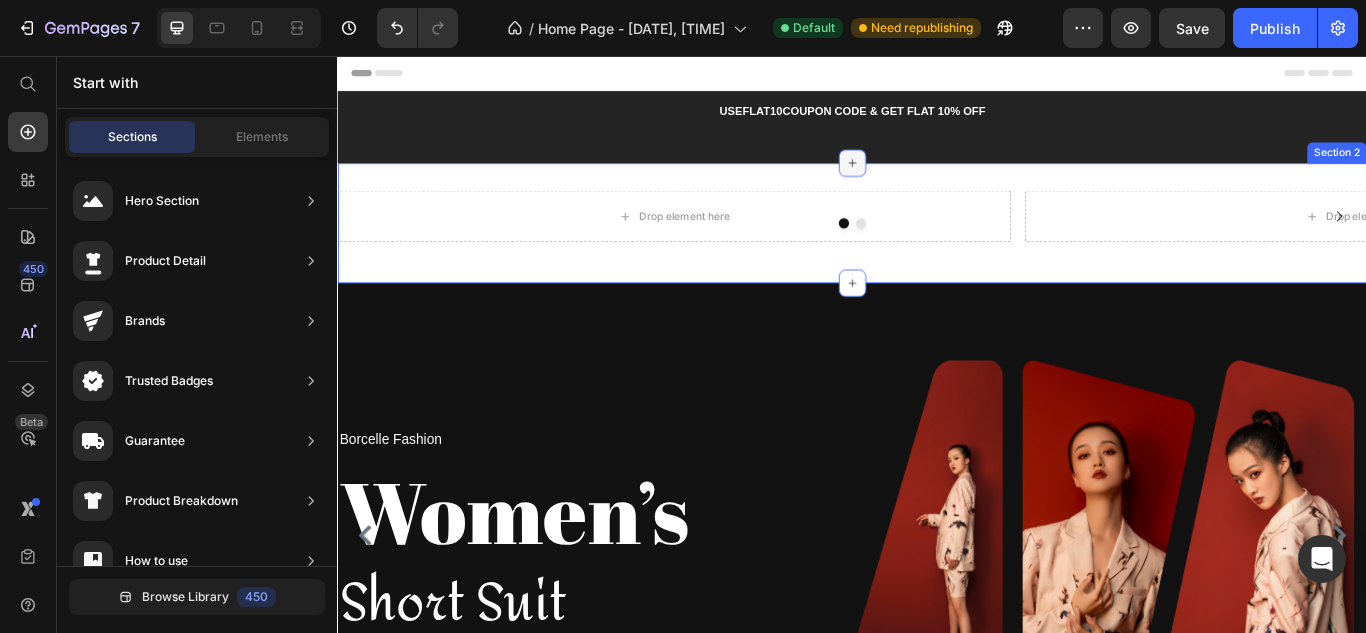 click at bounding box center (937, 181) 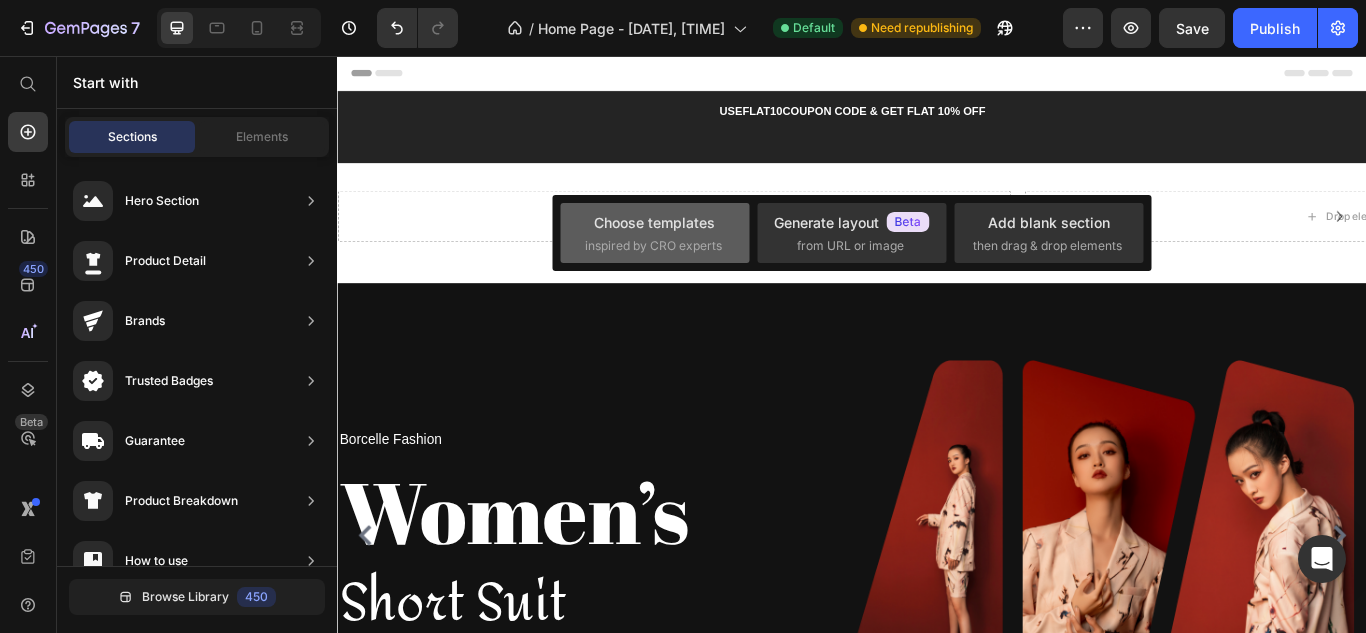 click on "Choose templates" at bounding box center (654, 222) 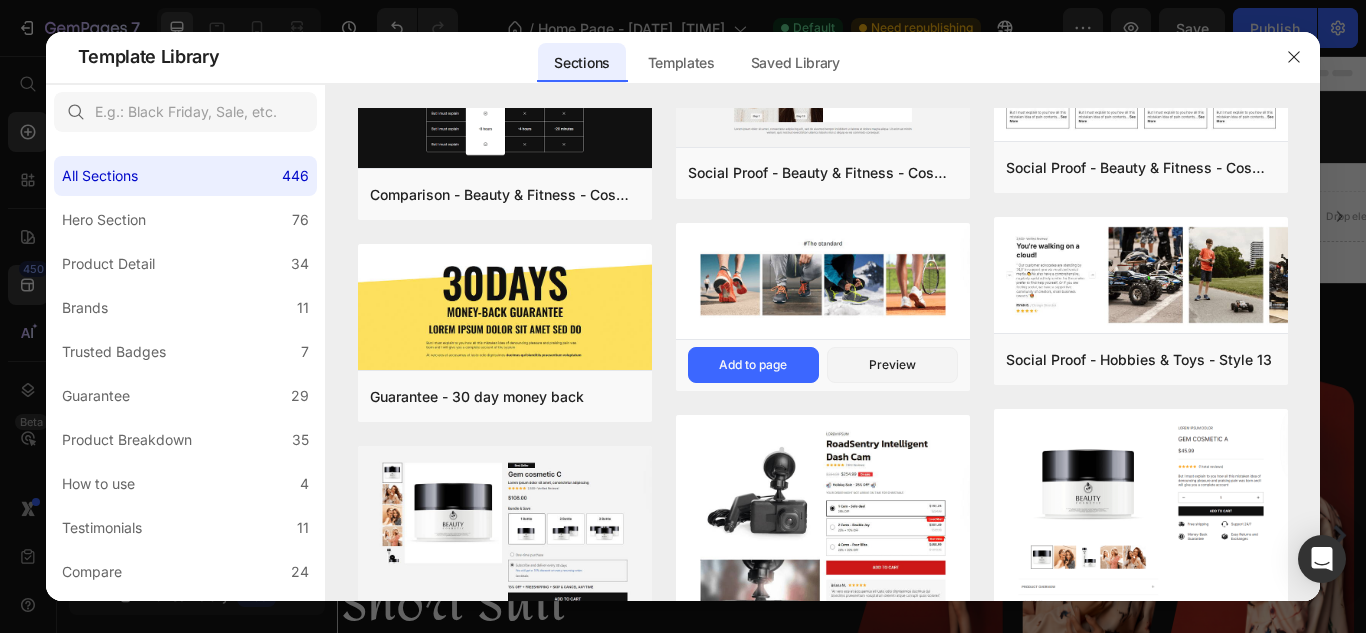 scroll, scrollTop: 0, scrollLeft: 0, axis: both 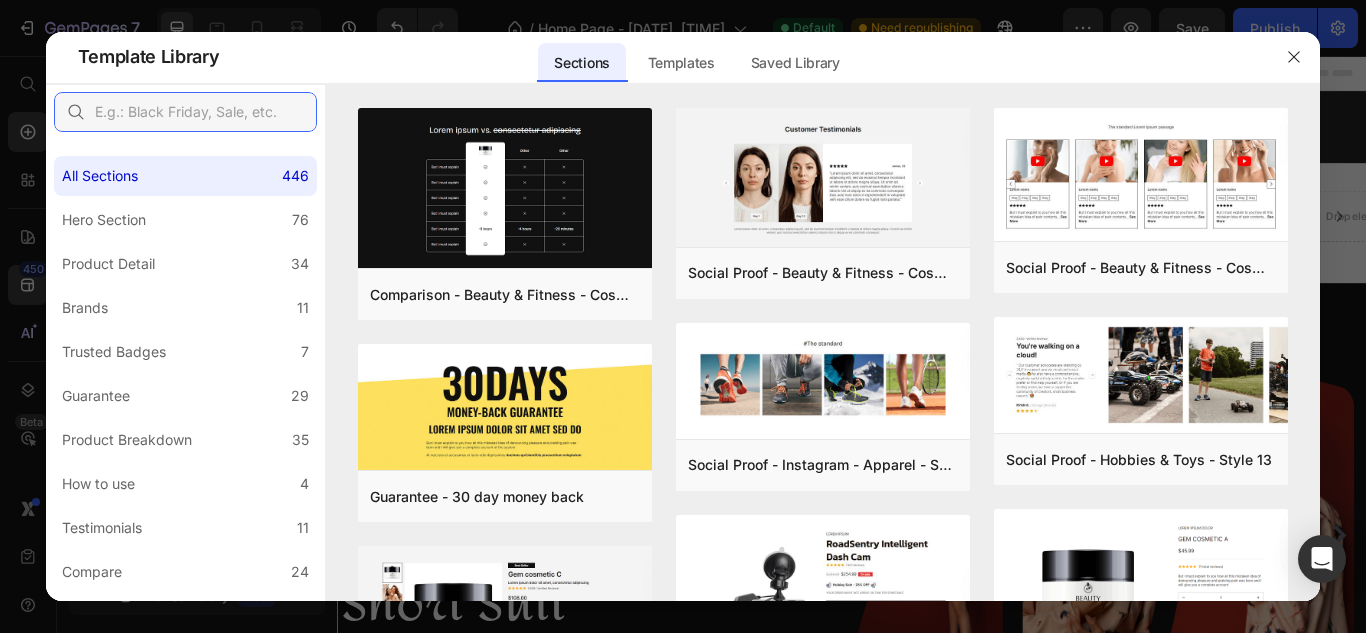 click at bounding box center [185, 112] 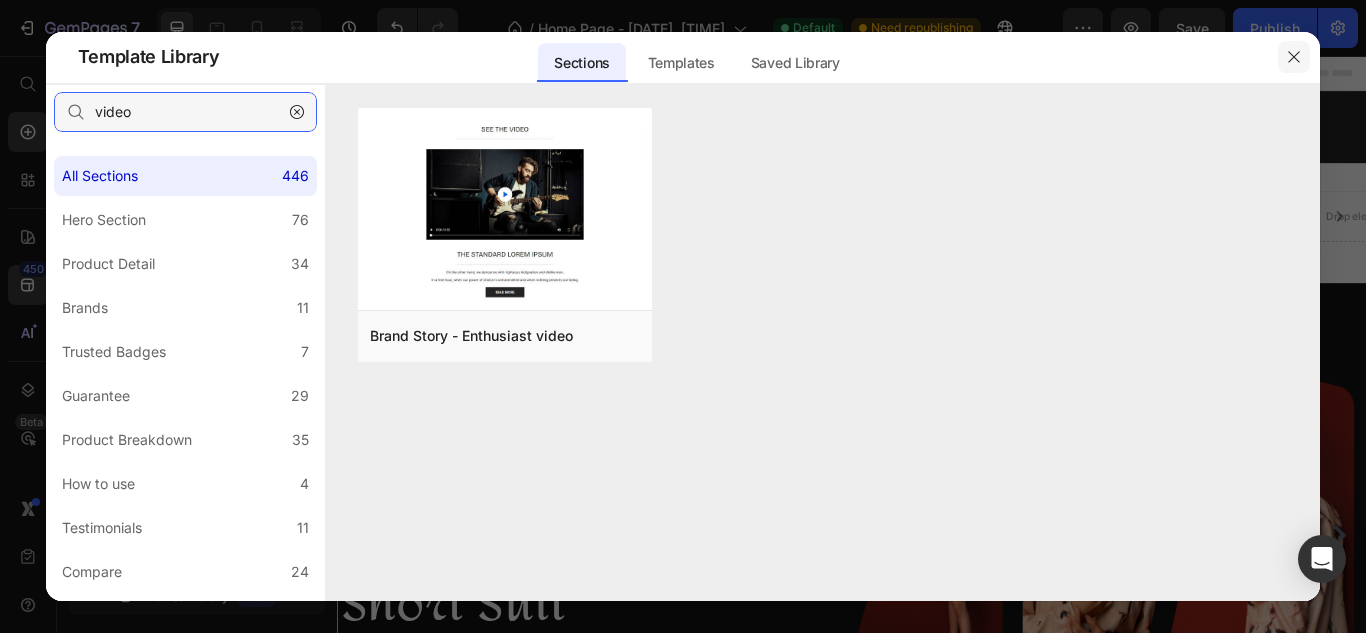 type on "video" 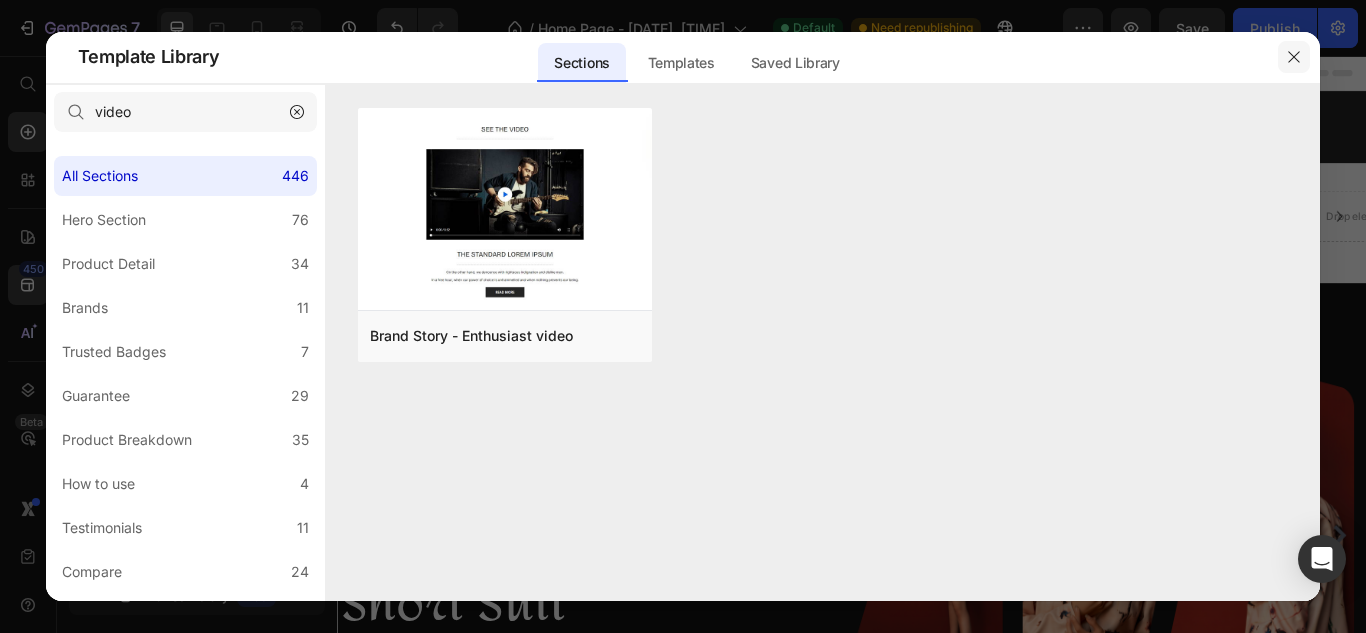 click 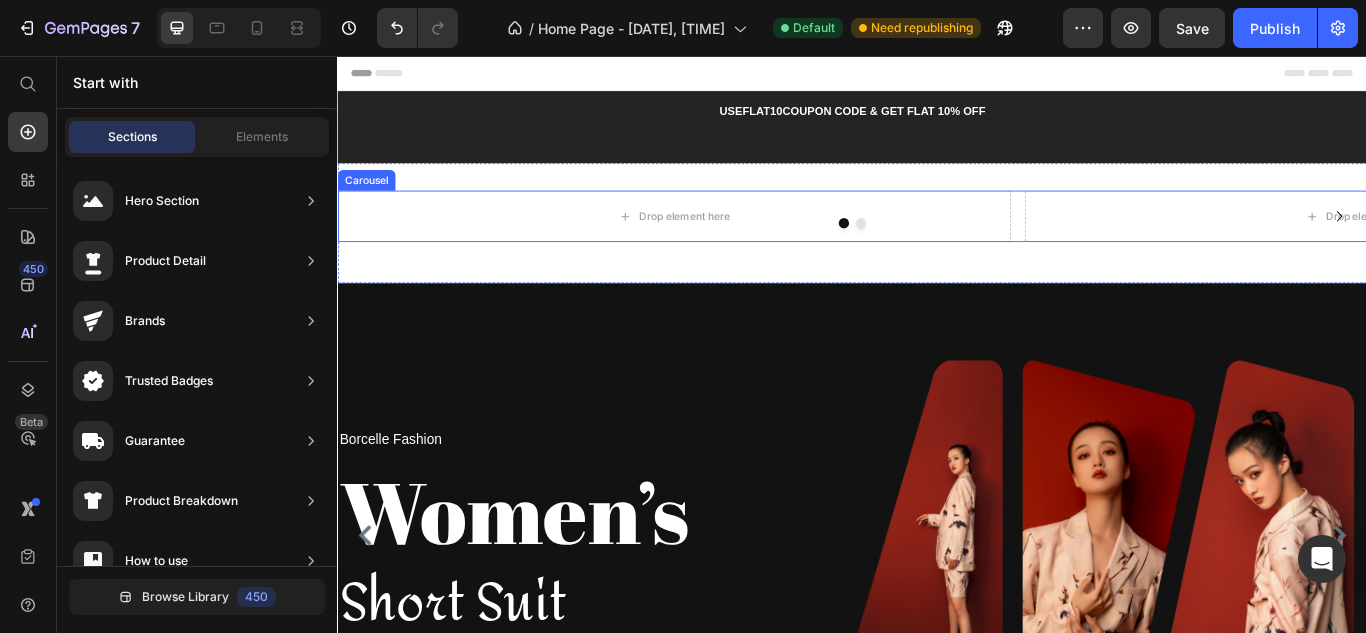 click at bounding box center [937, 251] 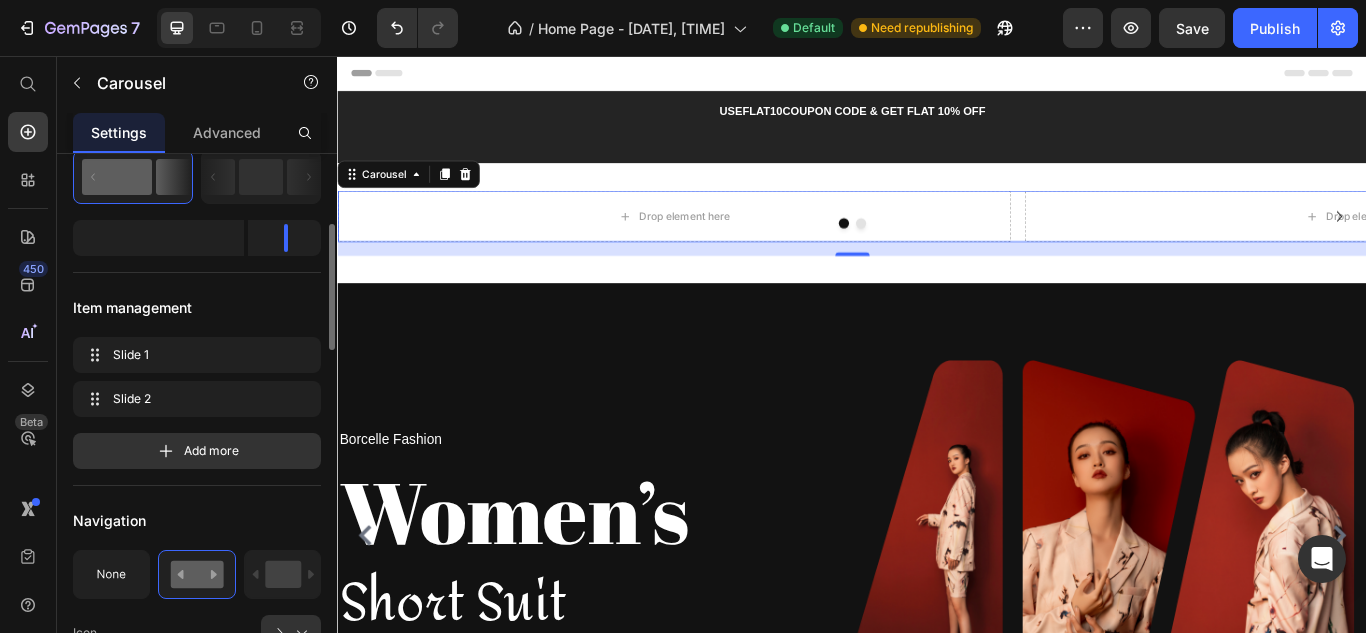 scroll, scrollTop: 0, scrollLeft: 0, axis: both 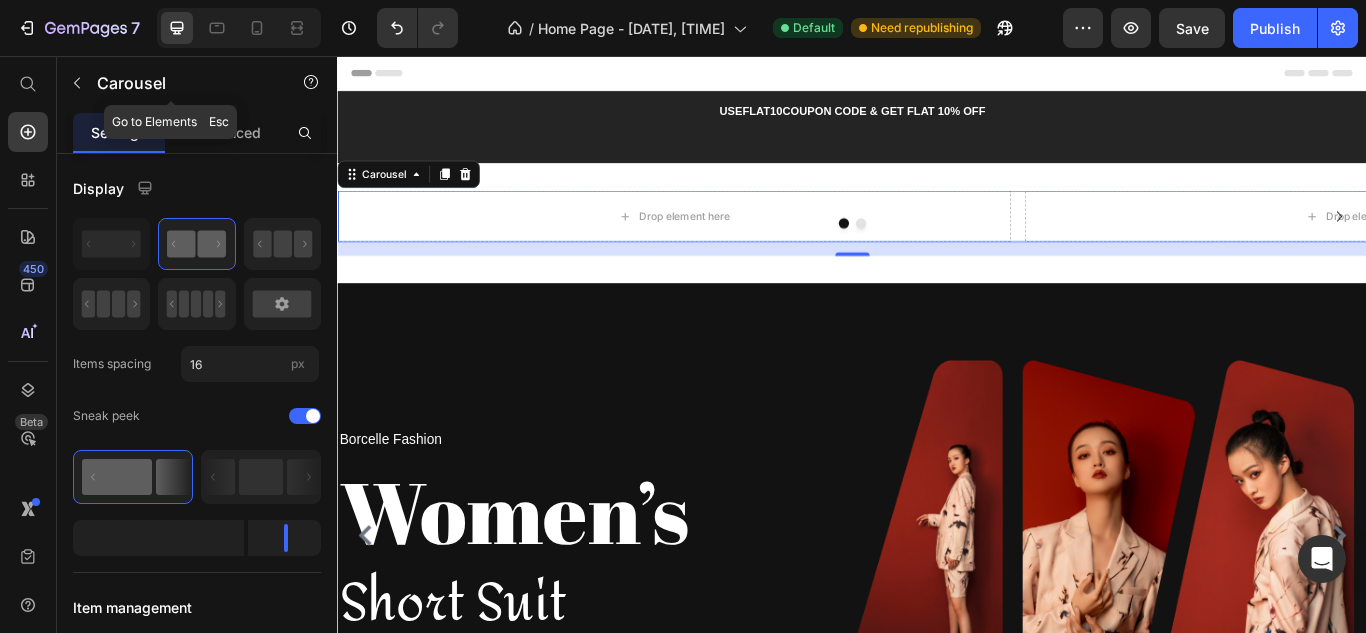 click at bounding box center (77, 83) 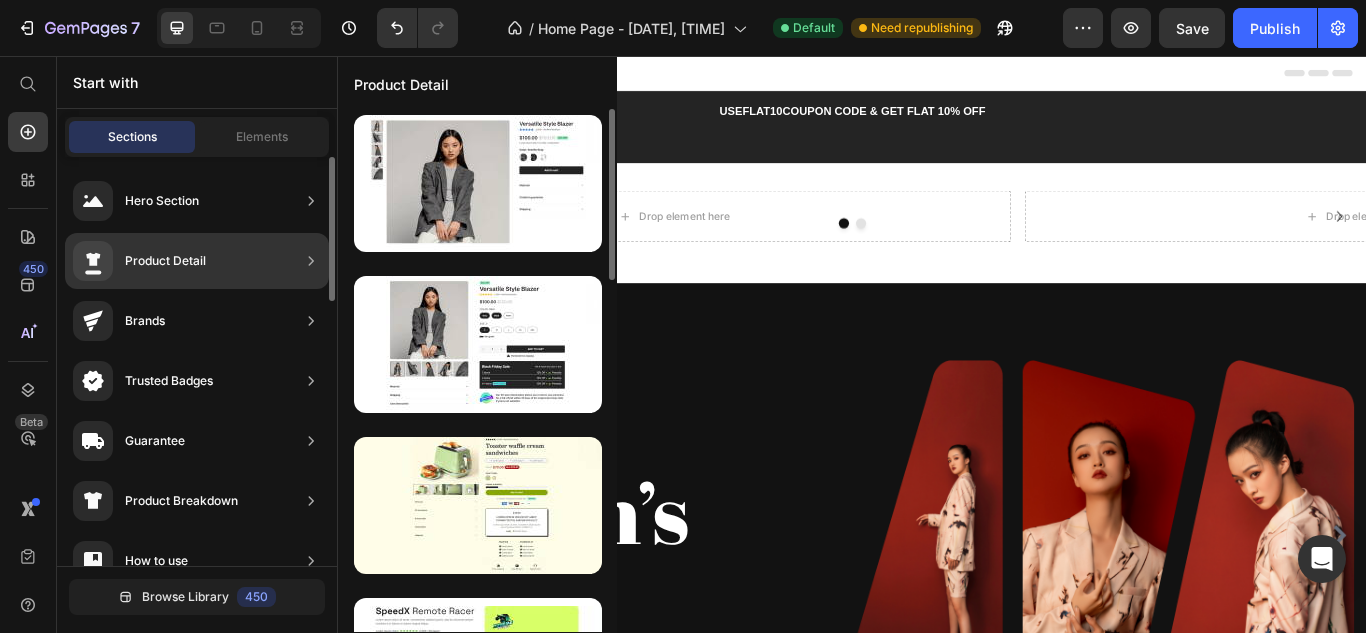 scroll, scrollTop: 100, scrollLeft: 0, axis: vertical 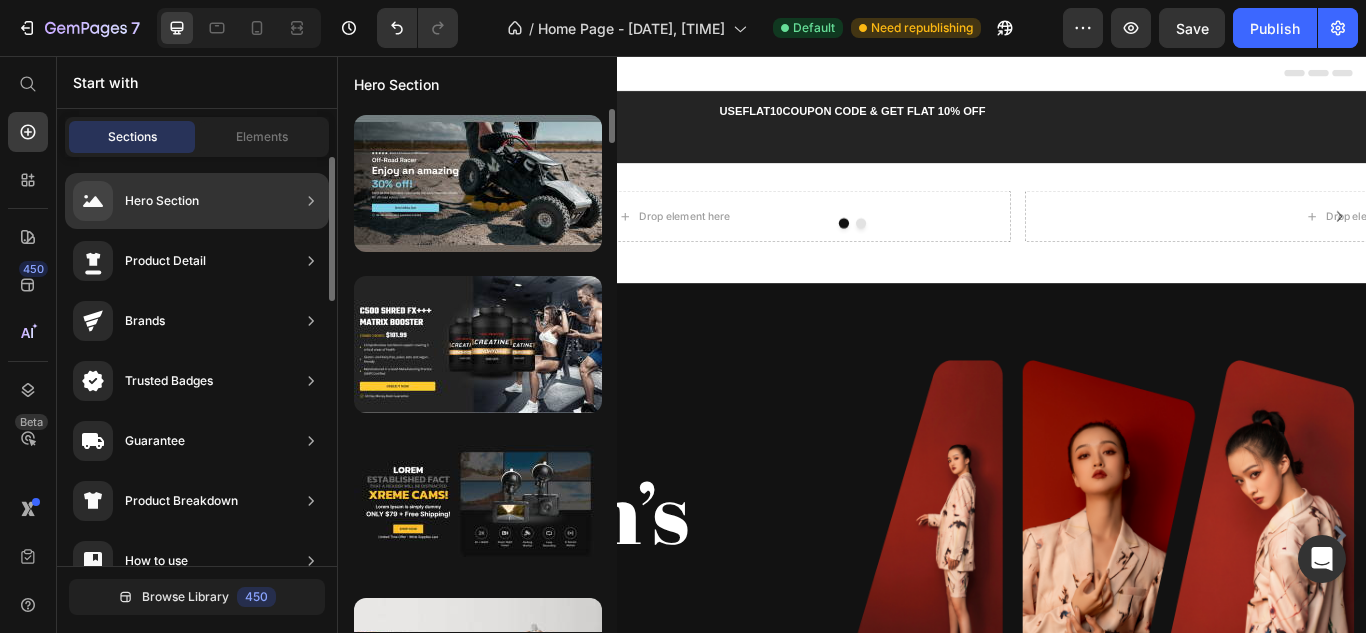 click on "Hero Section" 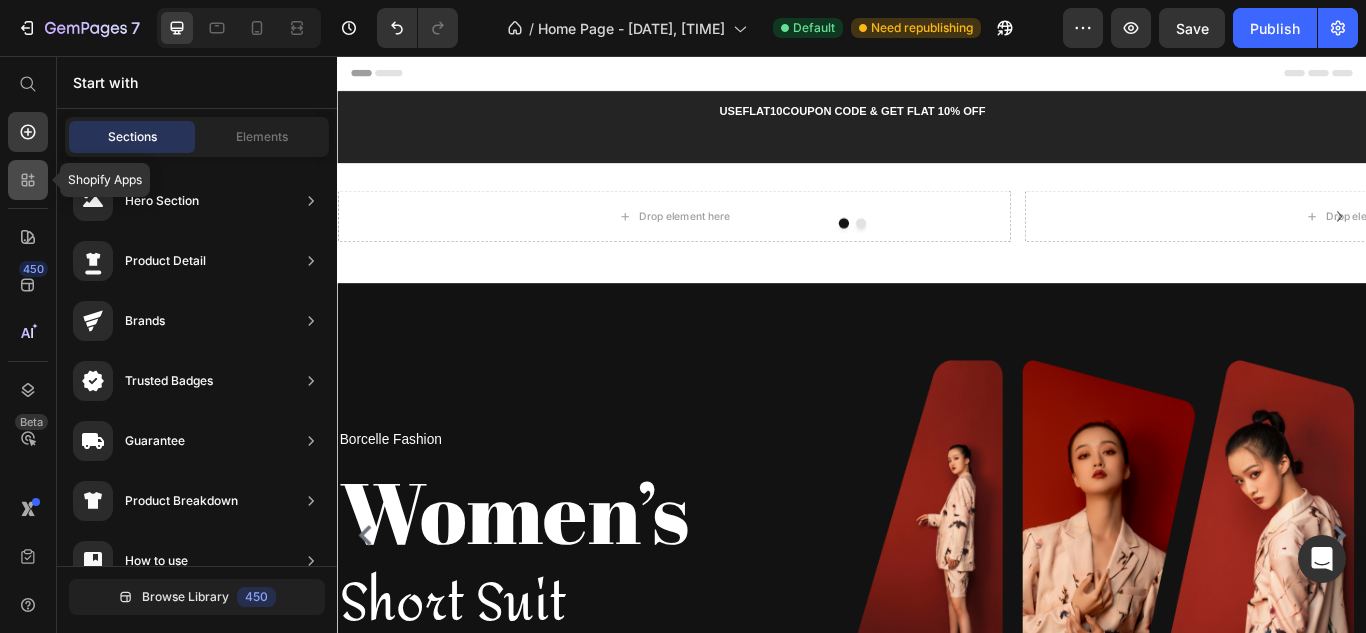 click 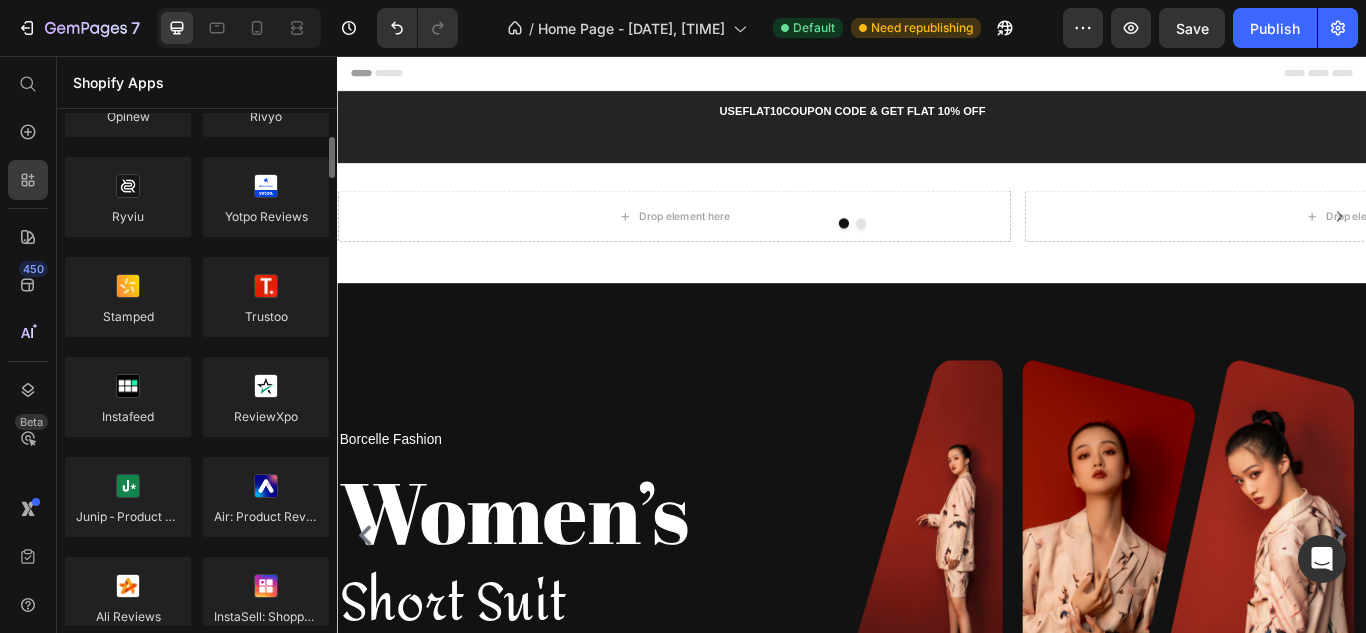 scroll, scrollTop: 0, scrollLeft: 0, axis: both 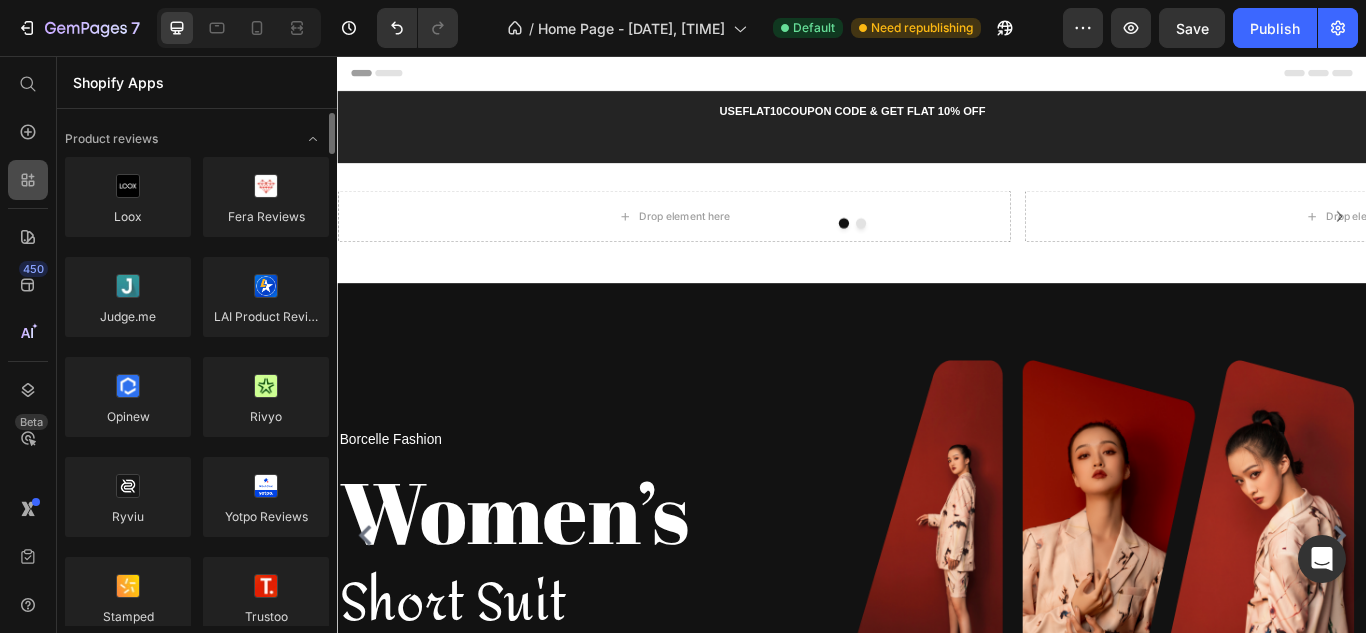 click 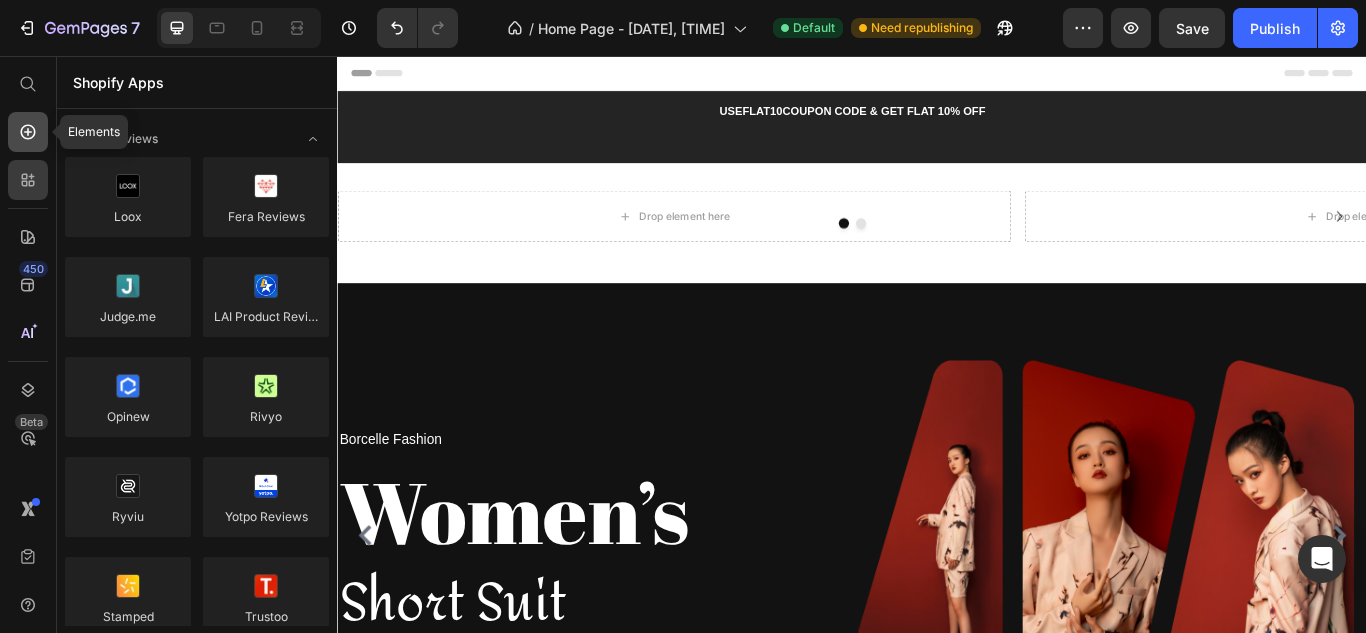 click 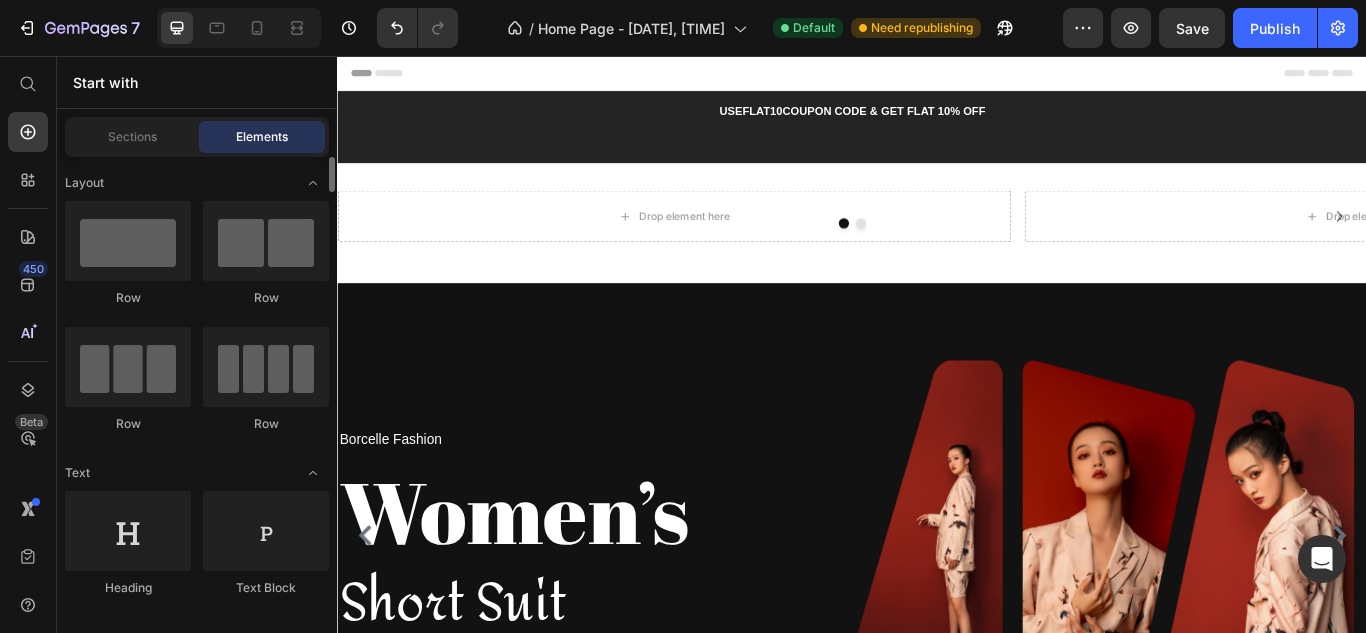 scroll, scrollTop: 400, scrollLeft: 0, axis: vertical 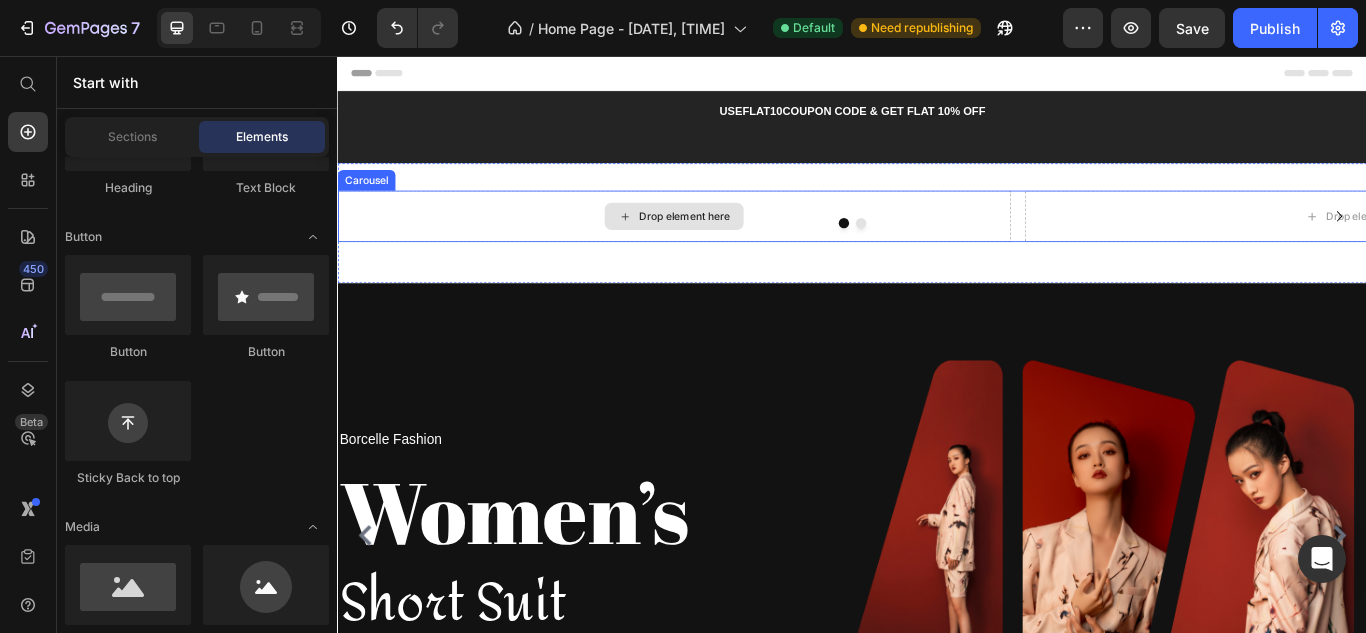 click on "Drop element here" at bounding box center [729, 243] 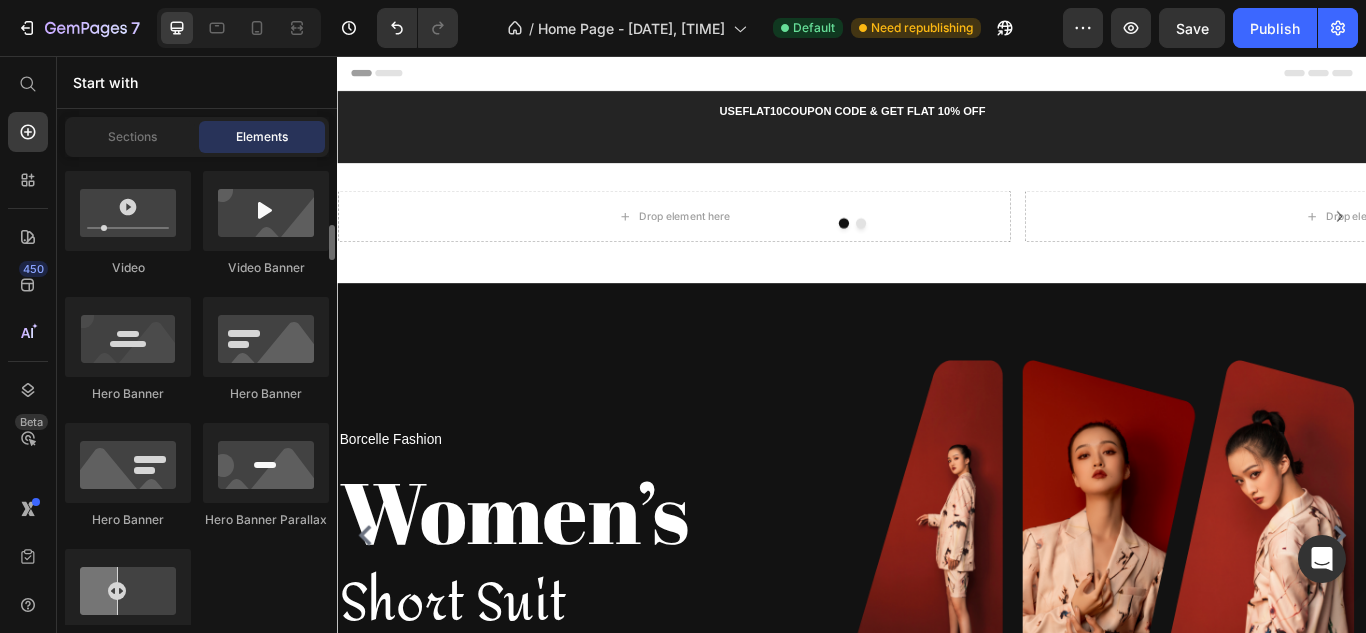 scroll, scrollTop: 800, scrollLeft: 0, axis: vertical 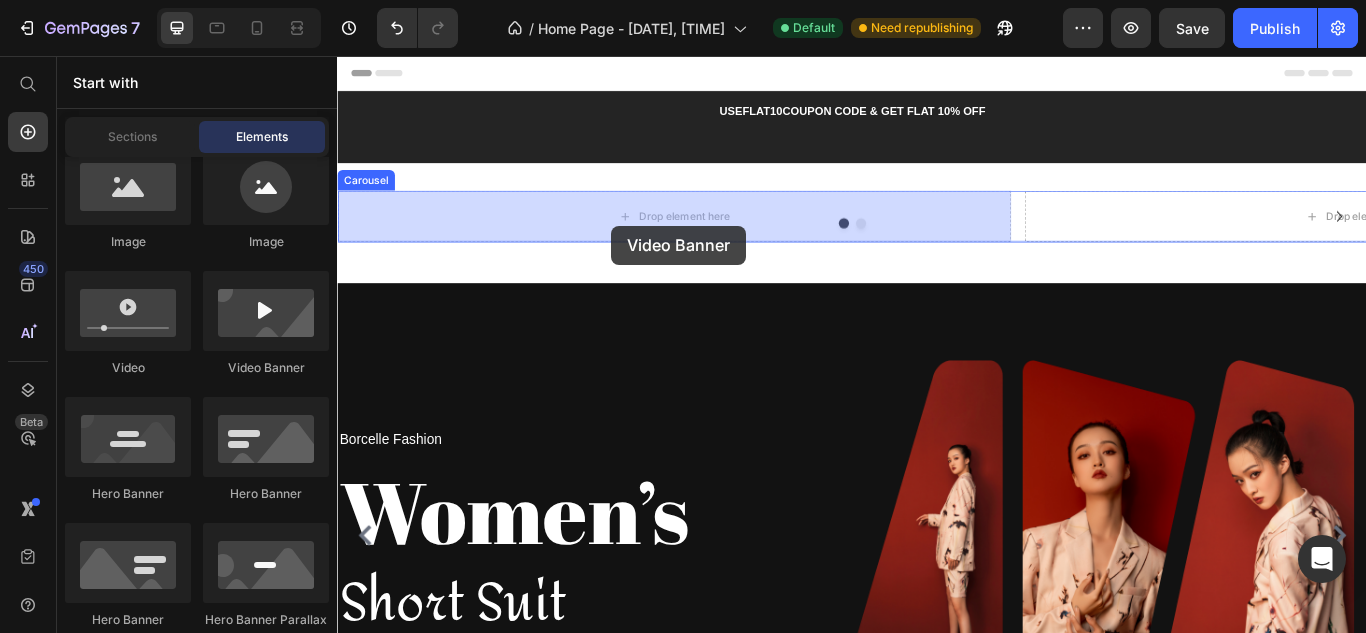 drag, startPoint x: 589, startPoint y: 388, endPoint x: 656, endPoint y: 254, distance: 149.81656 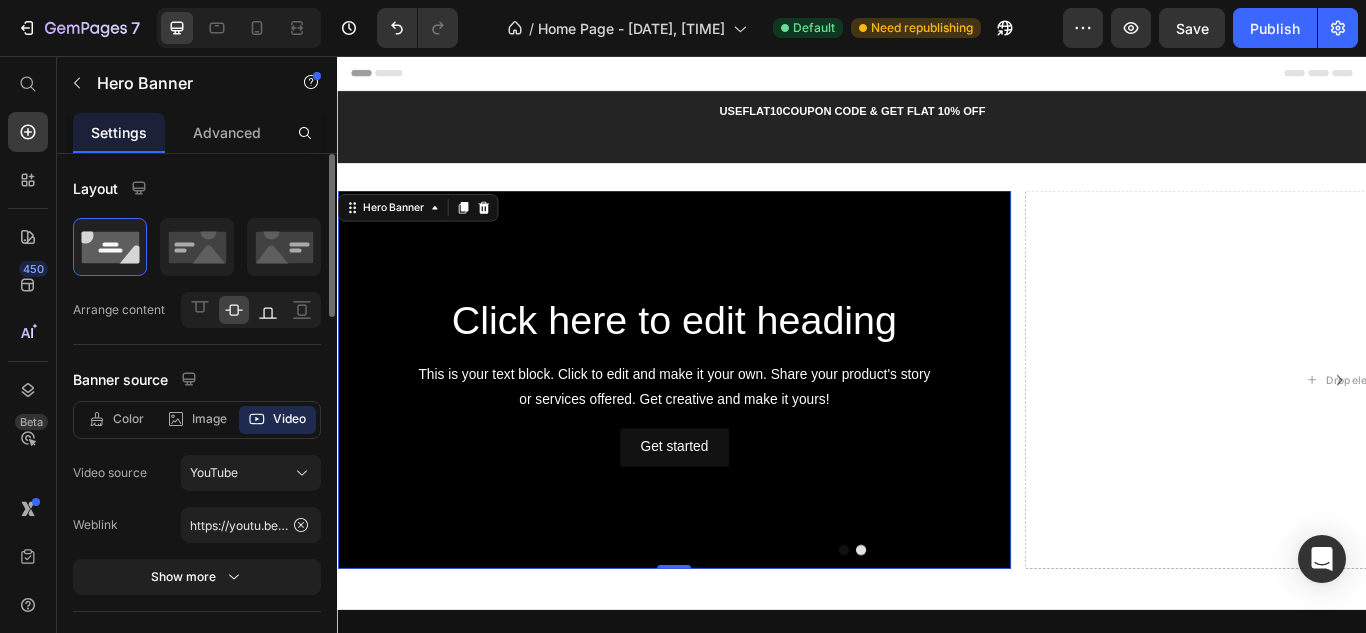 click 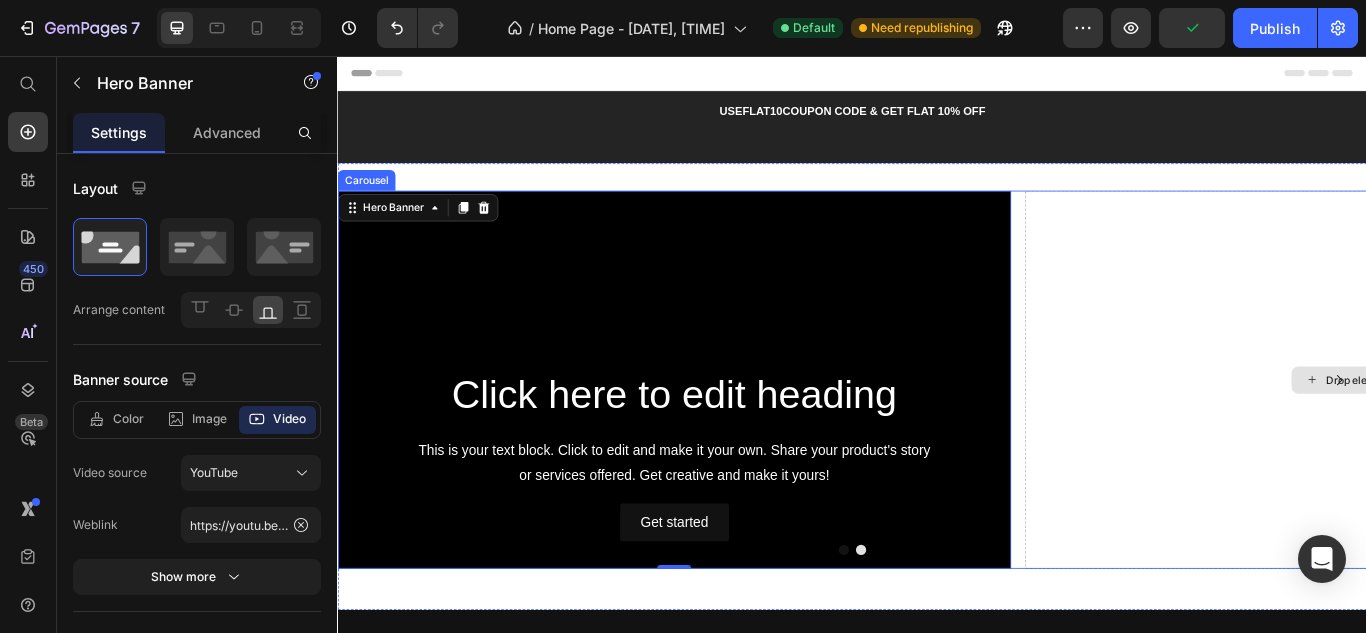 click on "Drop element here" at bounding box center (1530, 433) 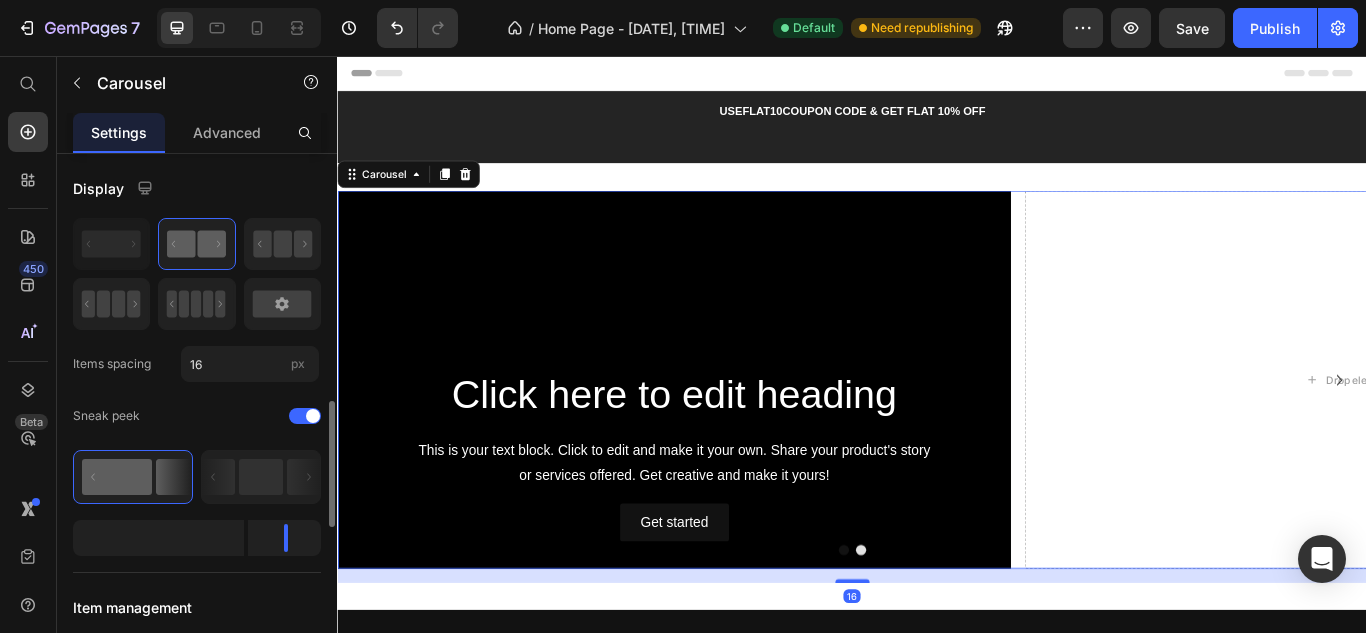 scroll, scrollTop: 200, scrollLeft: 0, axis: vertical 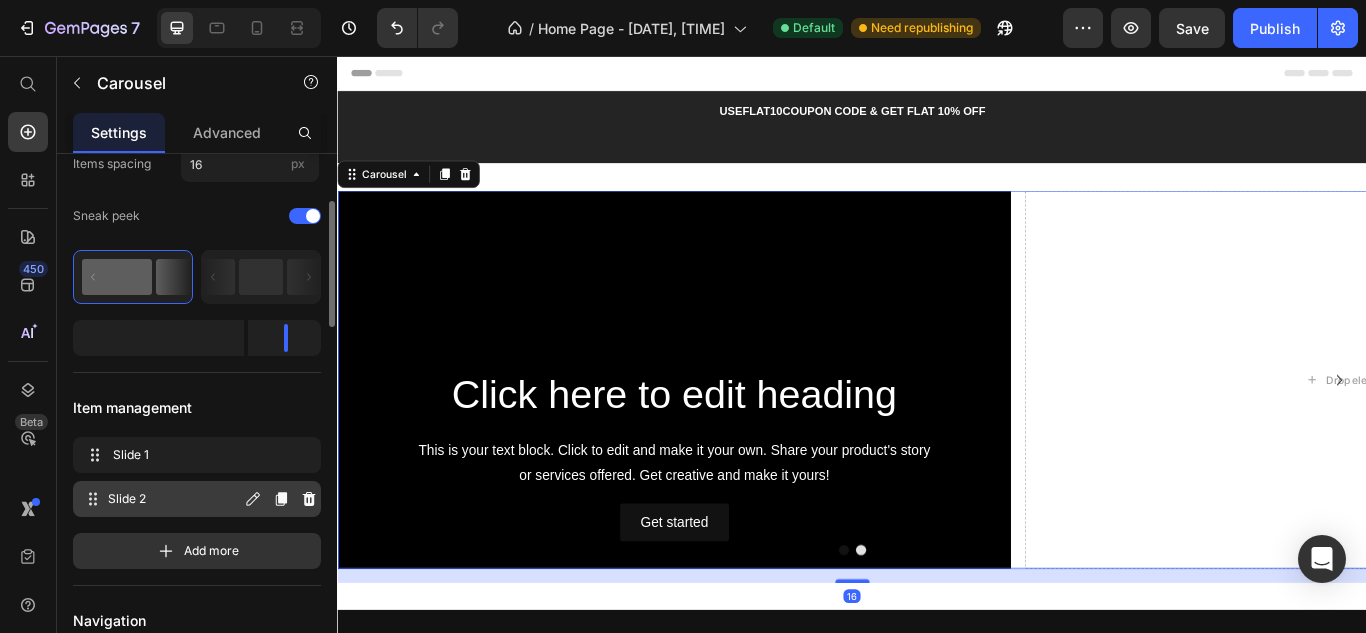 click on "Slide 2" at bounding box center [174, 499] 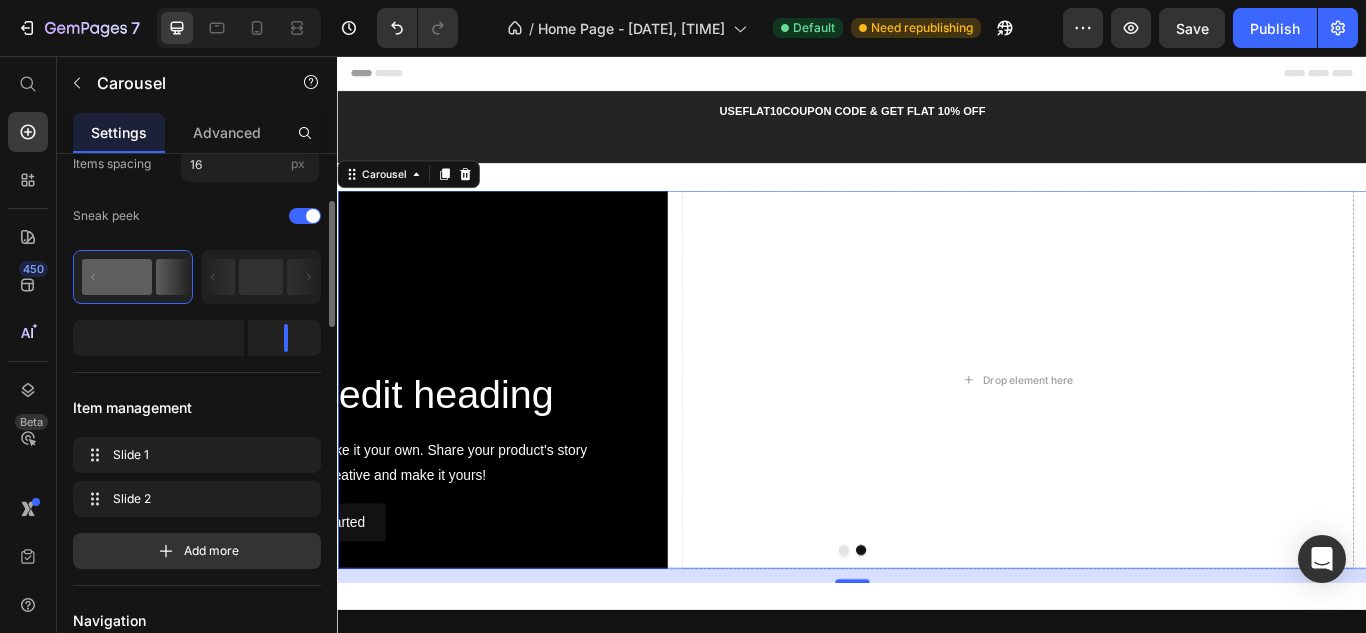 scroll, scrollTop: 0, scrollLeft: 0, axis: both 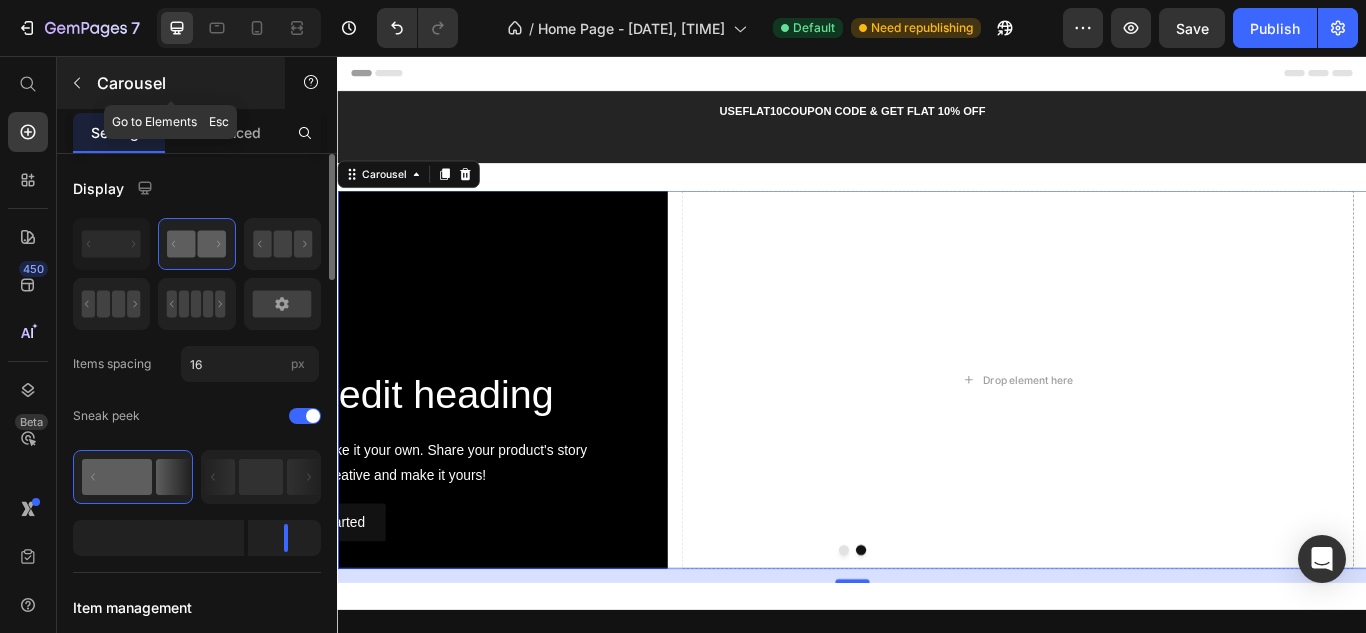 click 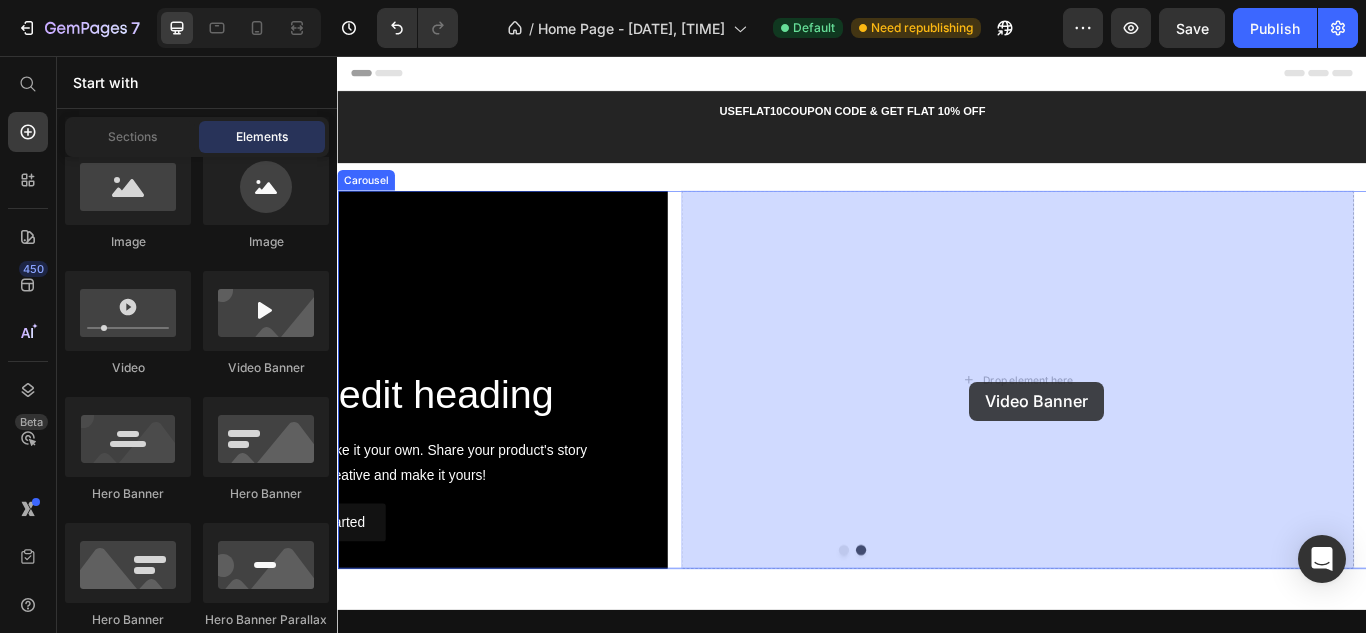 drag, startPoint x: 614, startPoint y: 396, endPoint x: 1074, endPoint y: 436, distance: 461.73587 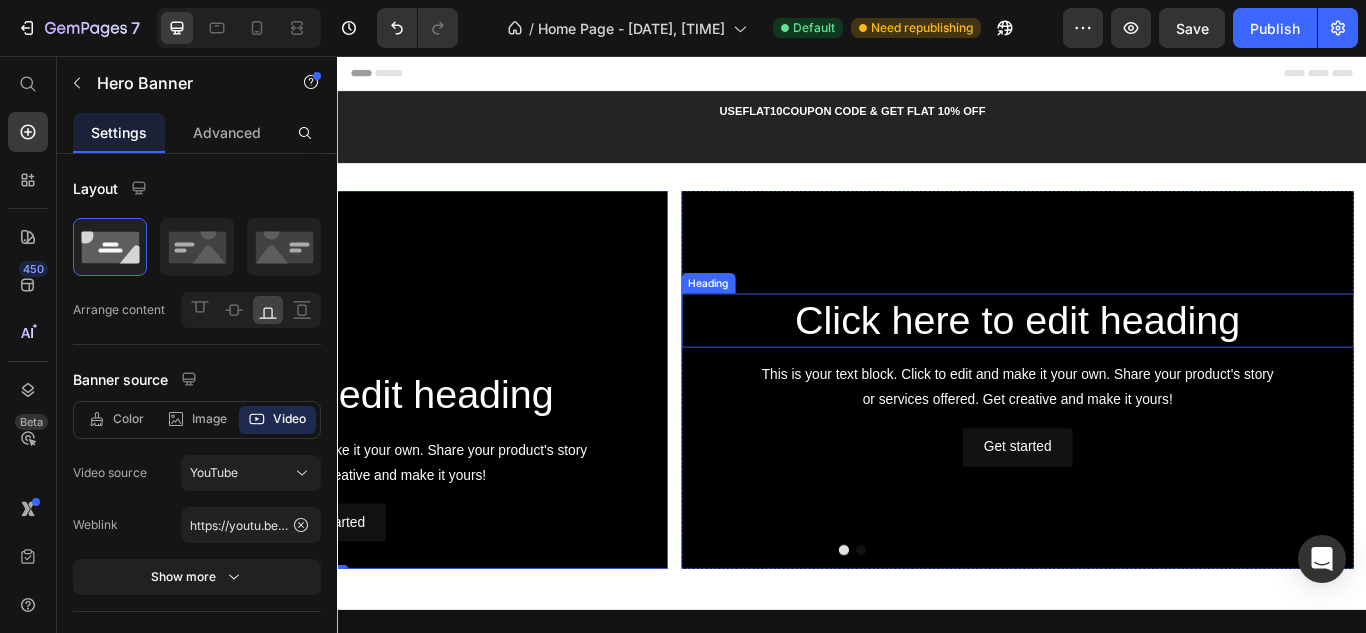 drag, startPoint x: 843, startPoint y: 365, endPoint x: 915, endPoint y: 367, distance: 72.02777 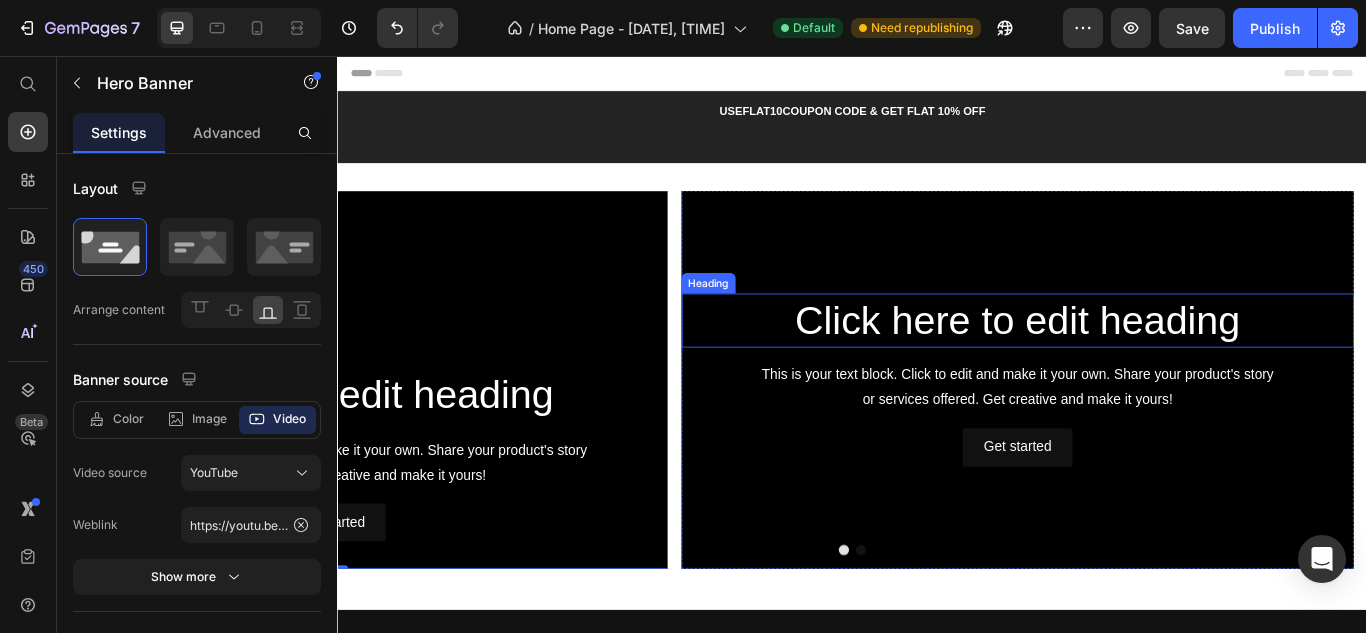 drag, startPoint x: 679, startPoint y: 330, endPoint x: 916, endPoint y: 403, distance: 247.9879 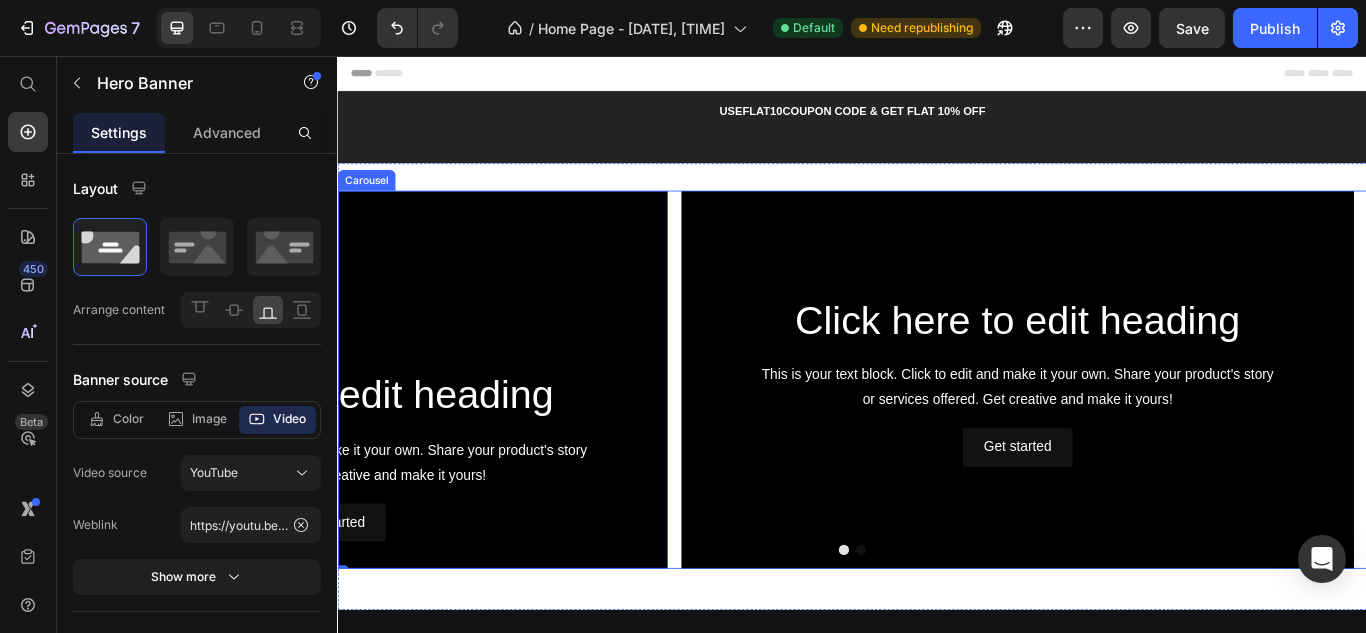 click at bounding box center [947, 632] 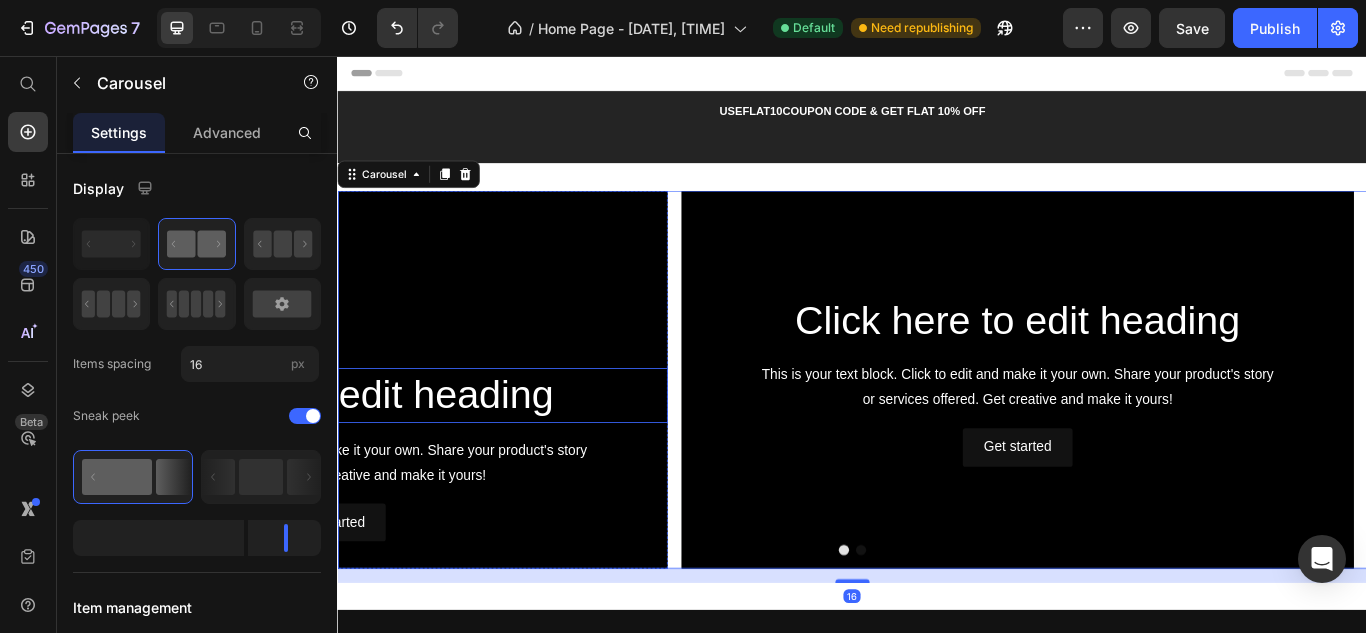 click on "Click here to edit heading" at bounding box center (329, 452) 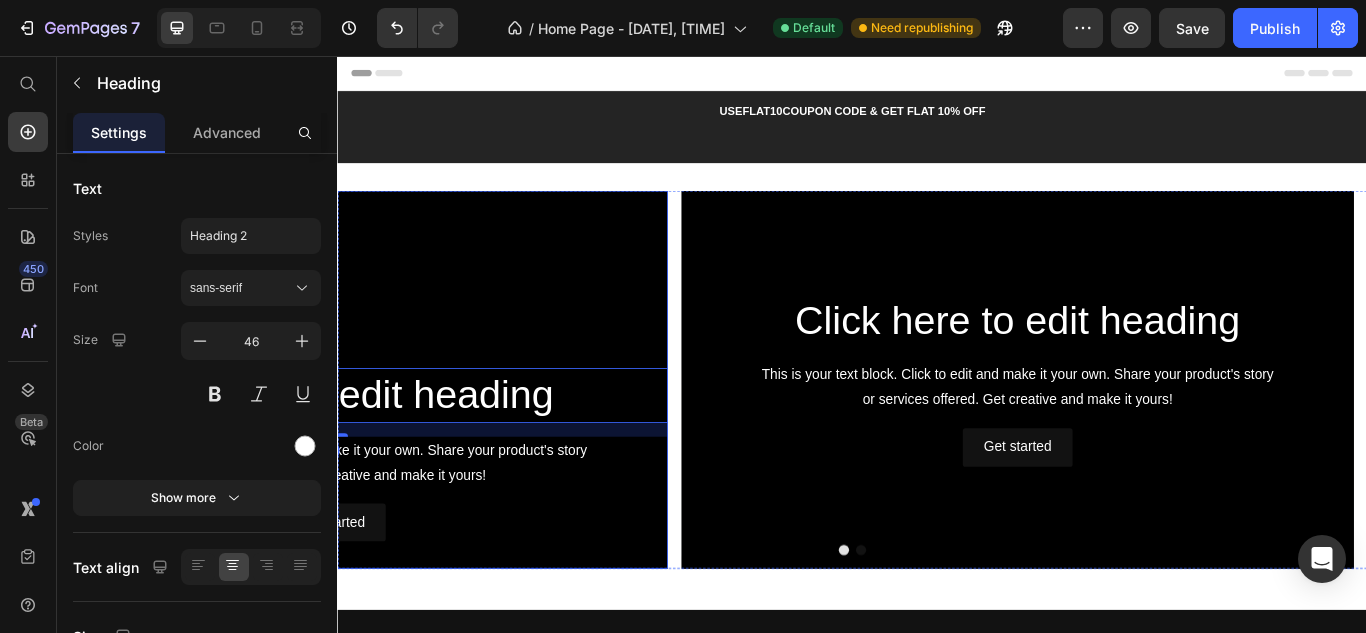 click at bounding box center [329, 433] 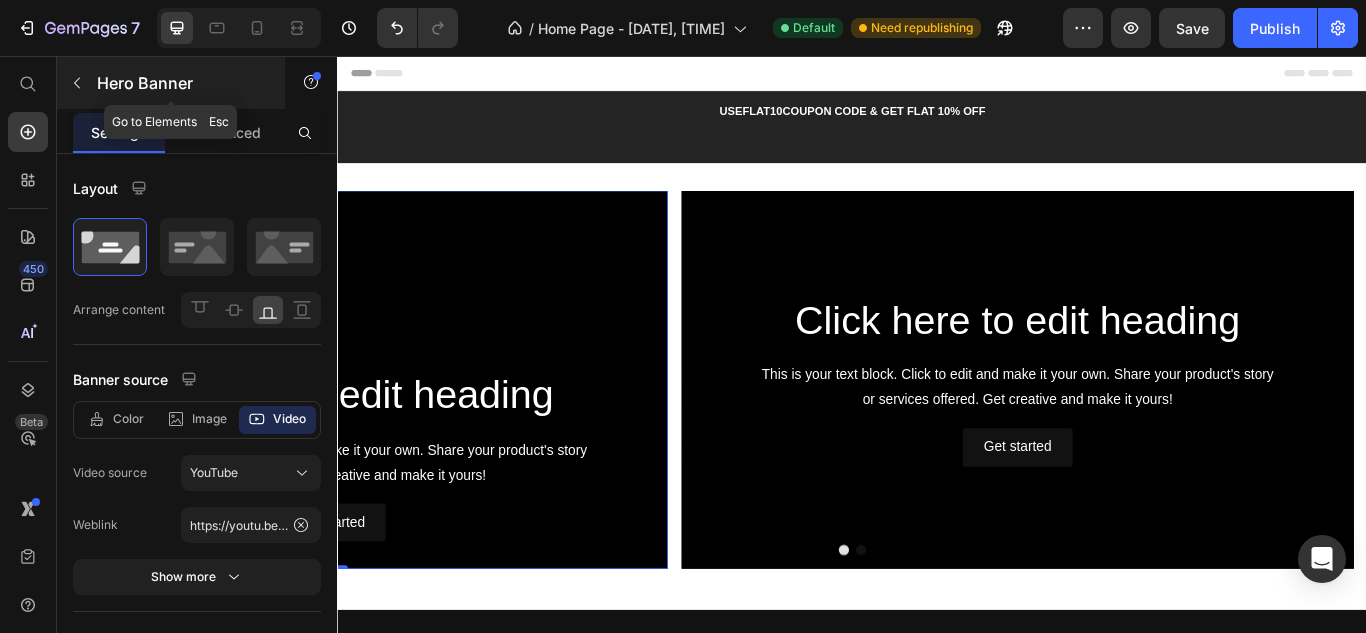 click at bounding box center (77, 83) 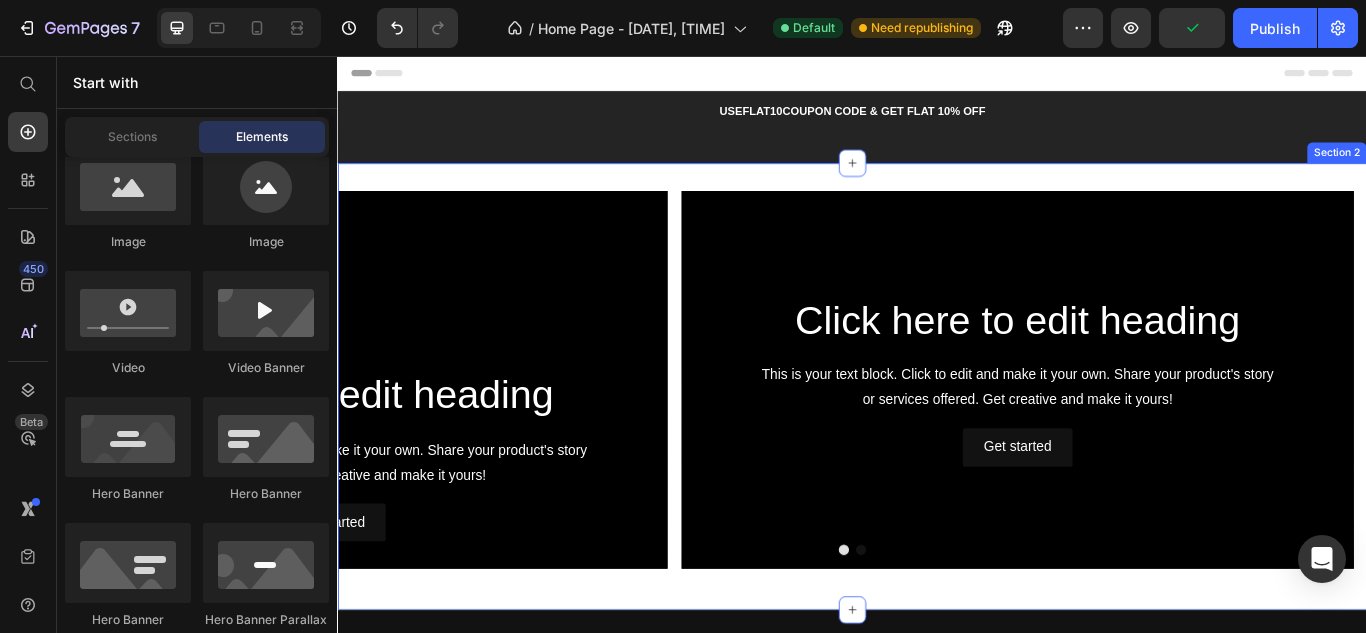 click at bounding box center [329, 433] 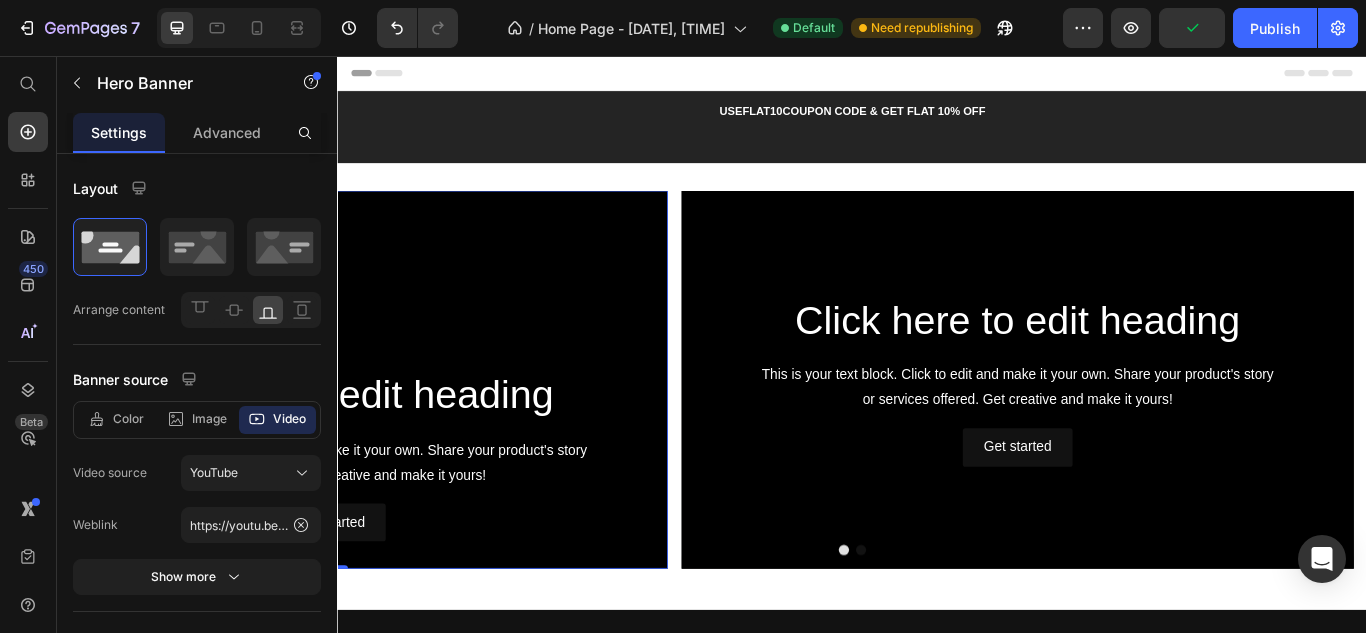 click at bounding box center [329, 433] 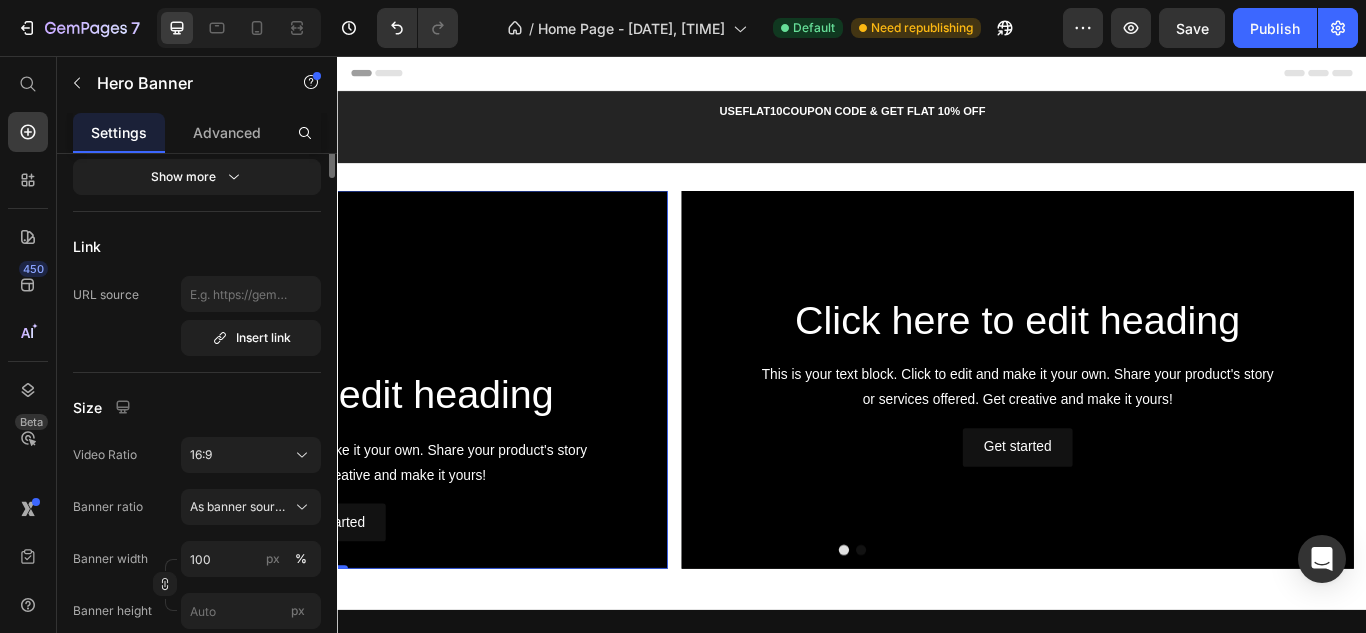 scroll, scrollTop: 0, scrollLeft: 0, axis: both 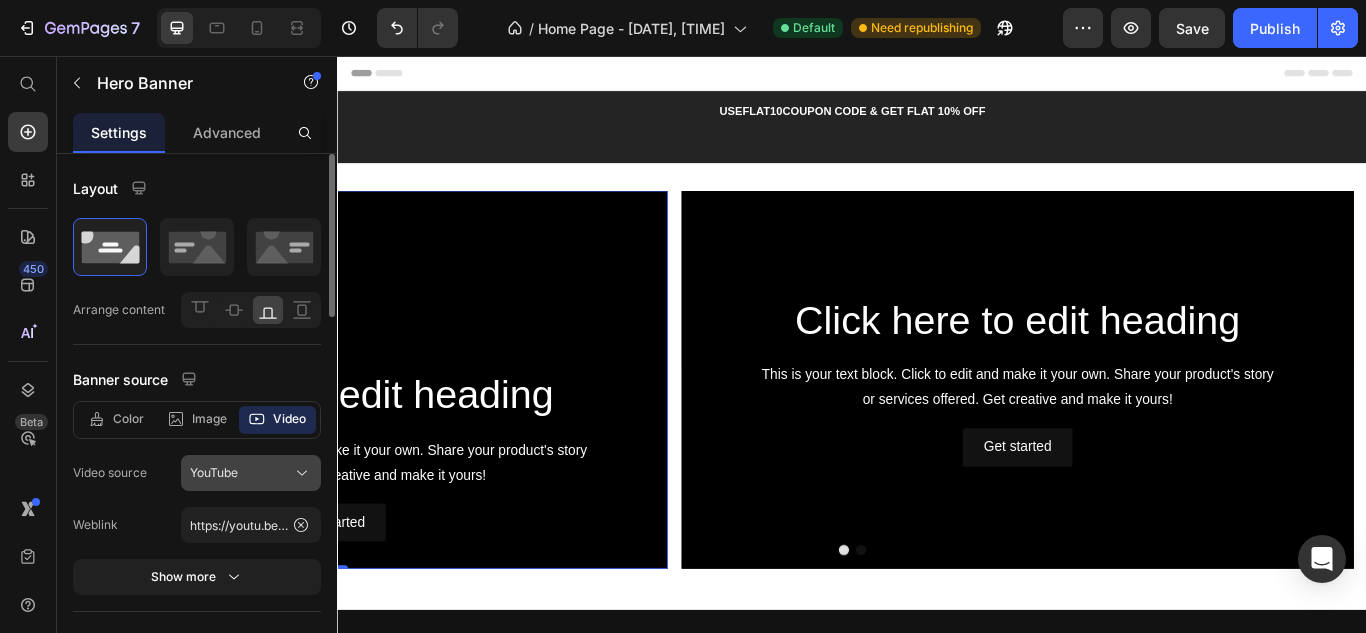 click on "YouTube" 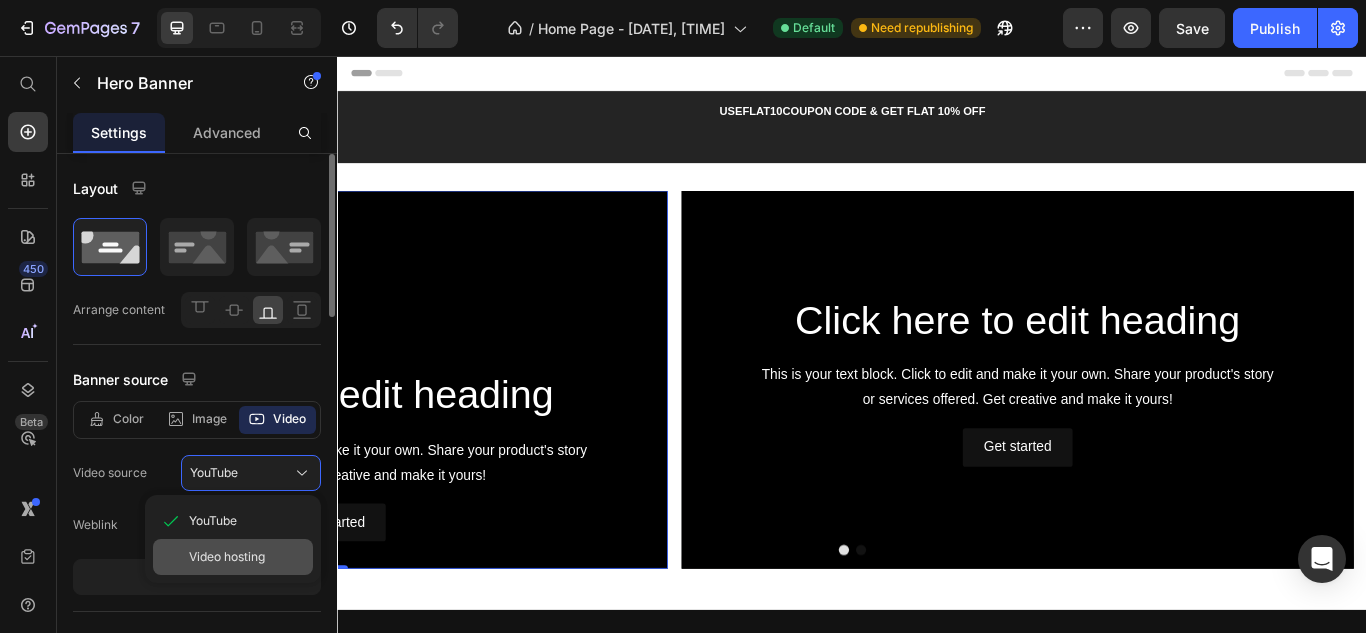 click on "Video hosting" at bounding box center [227, 557] 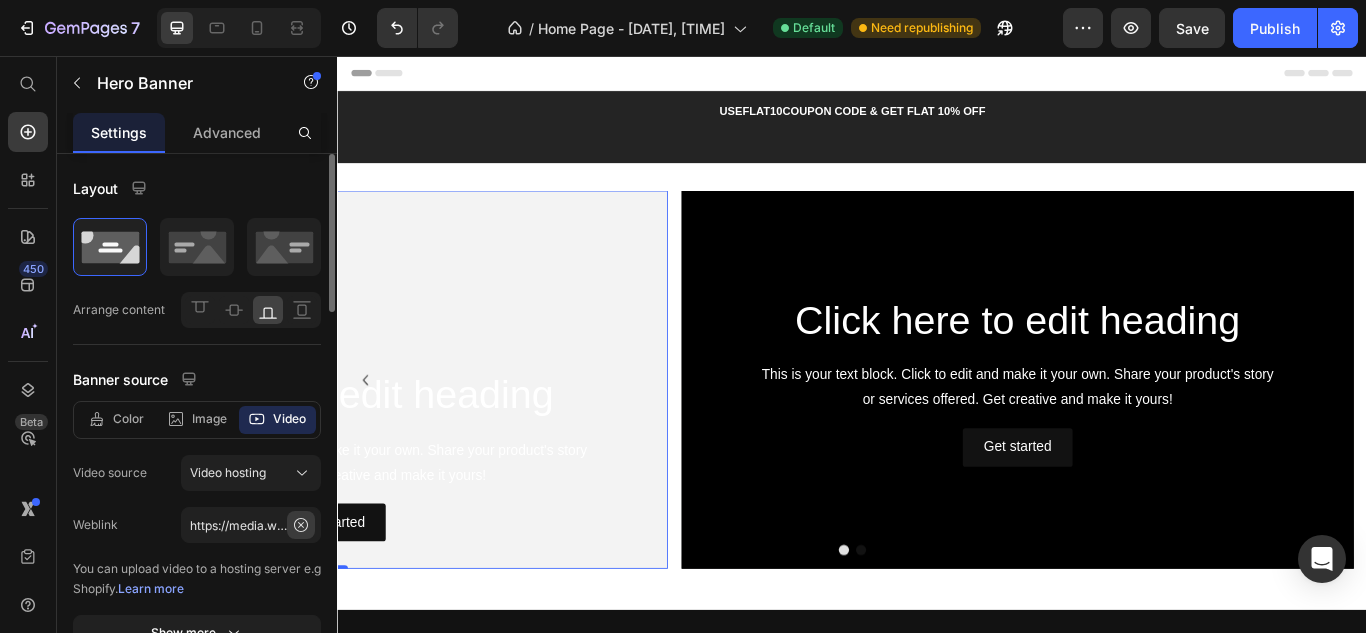 click 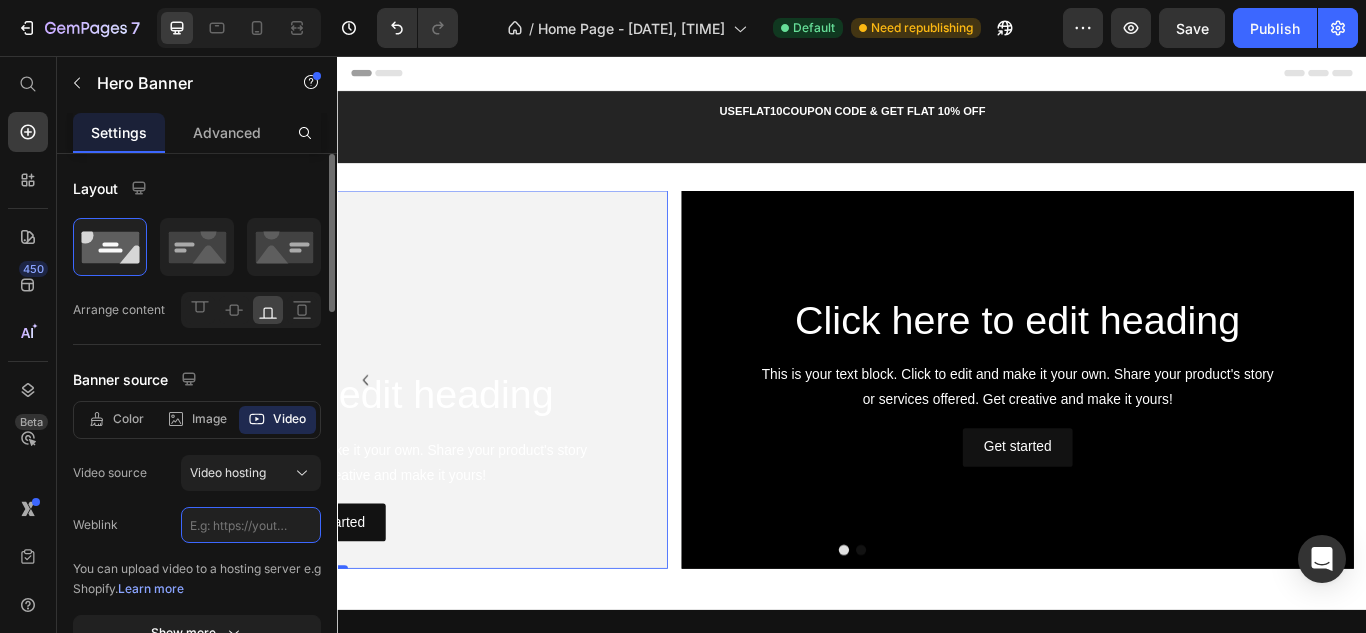 scroll, scrollTop: 0, scrollLeft: 0, axis: both 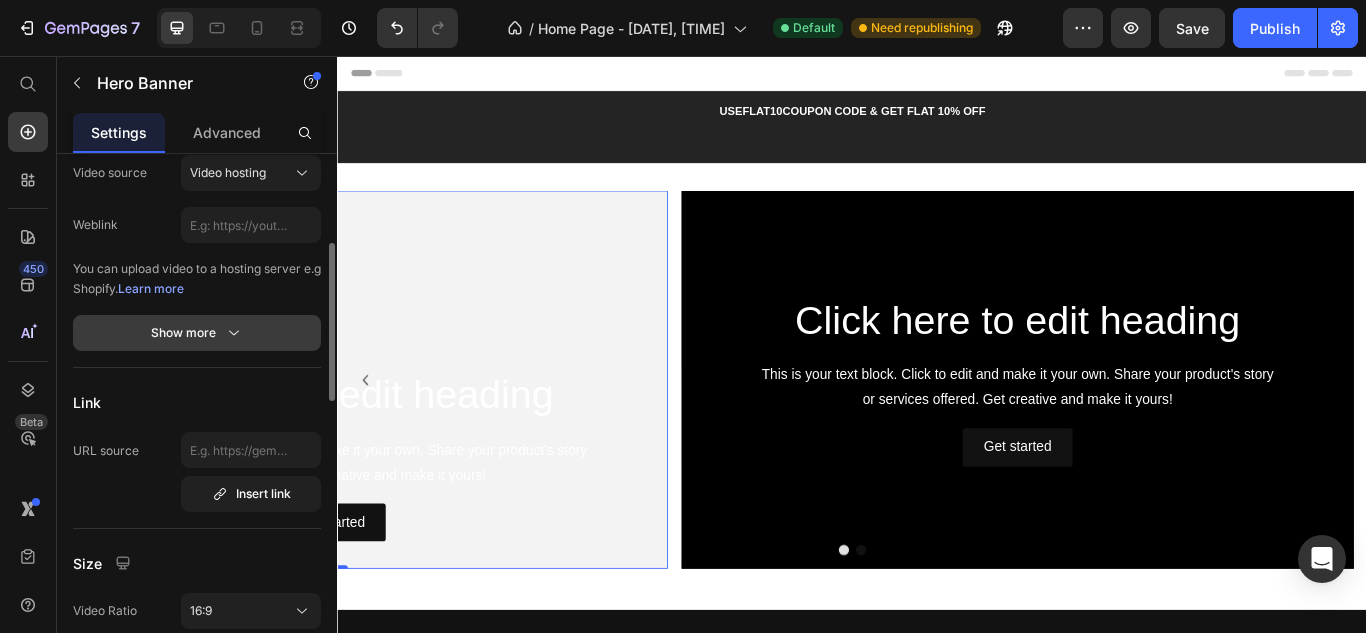 click 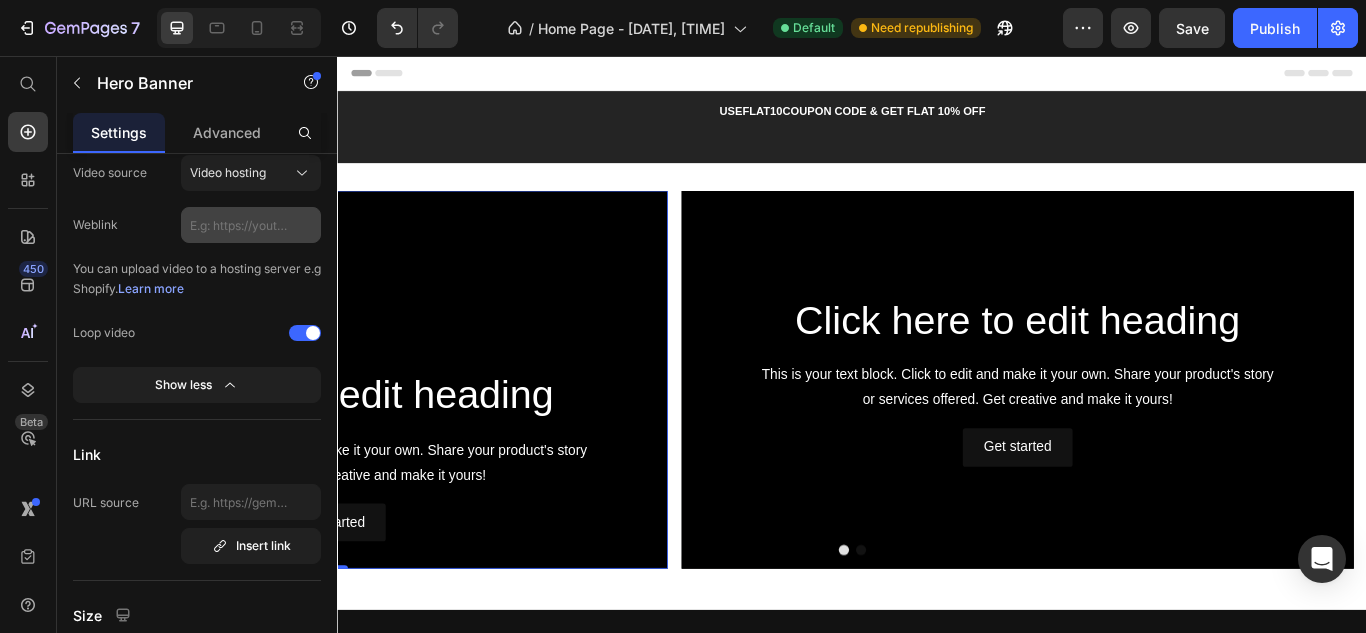 scroll, scrollTop: 200, scrollLeft: 0, axis: vertical 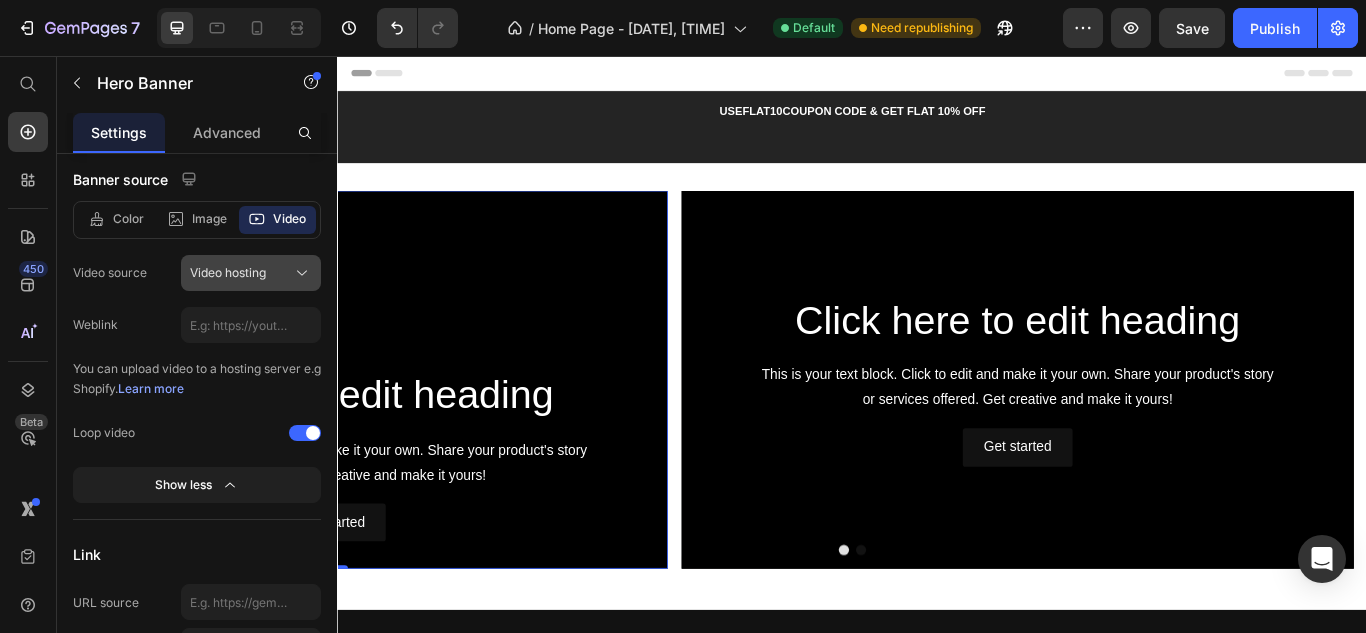 click on "Video hosting" at bounding box center [228, 273] 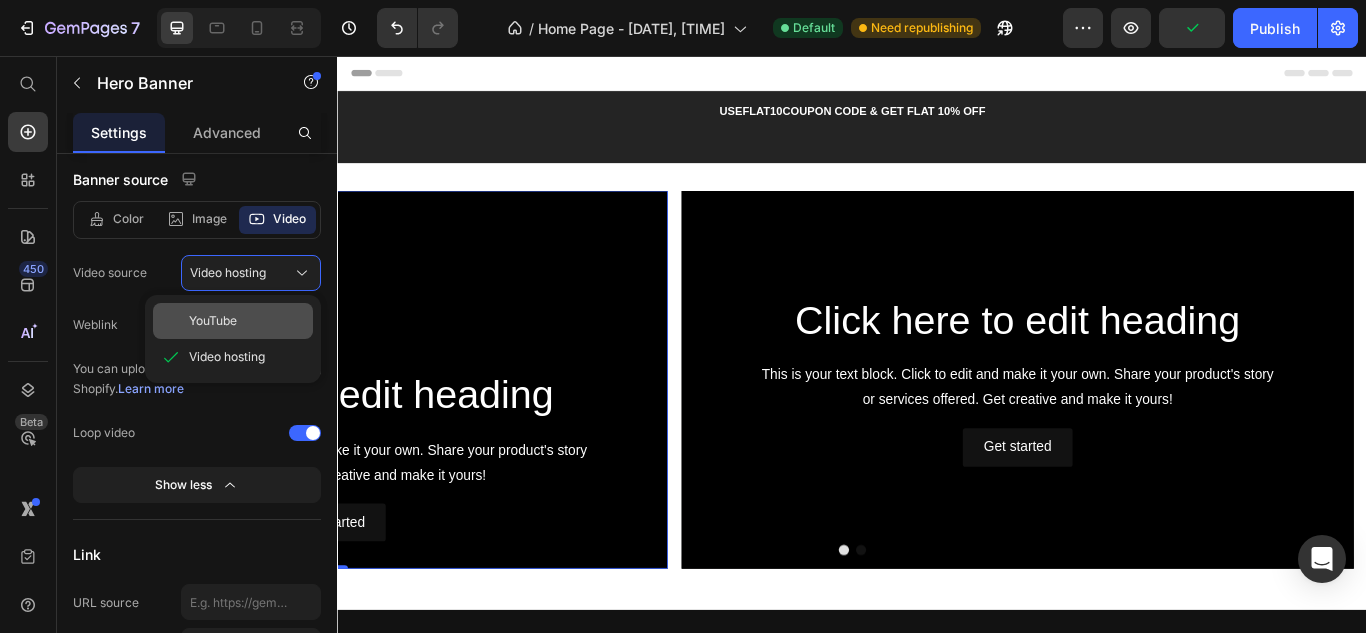 click on "YouTube" at bounding box center [247, 321] 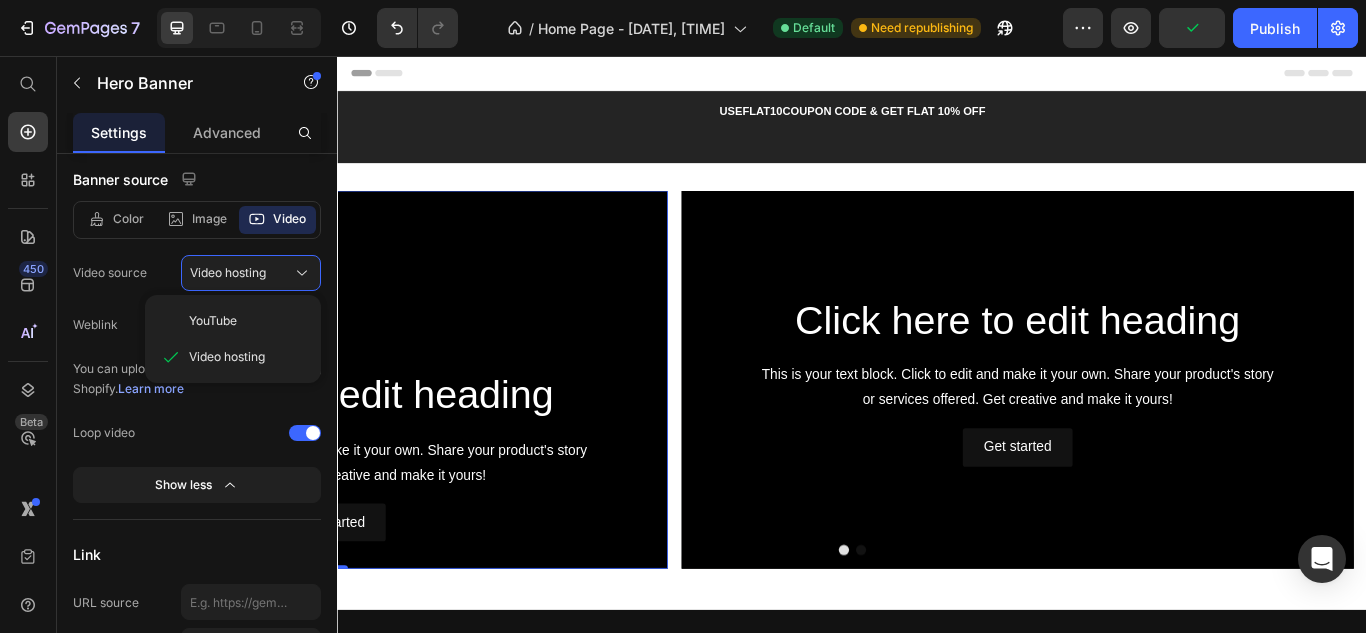 type on "https://youtu.be/KOxfzBp72uk" 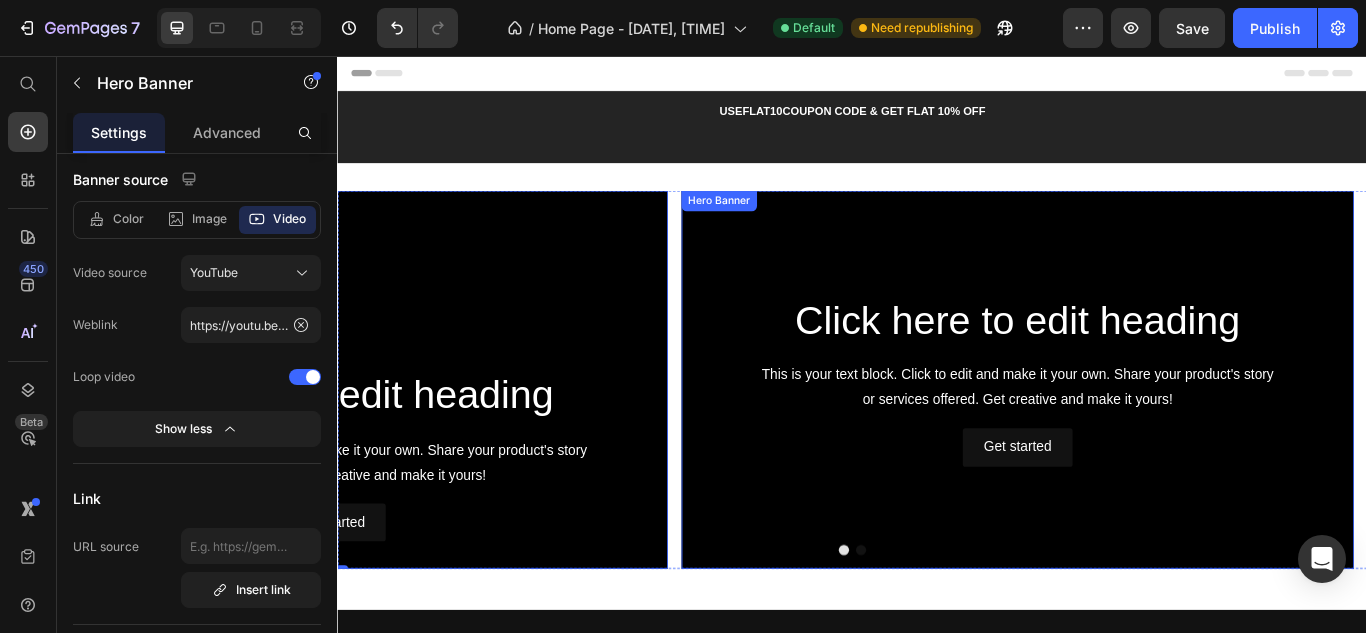 click at bounding box center (1129, 433) 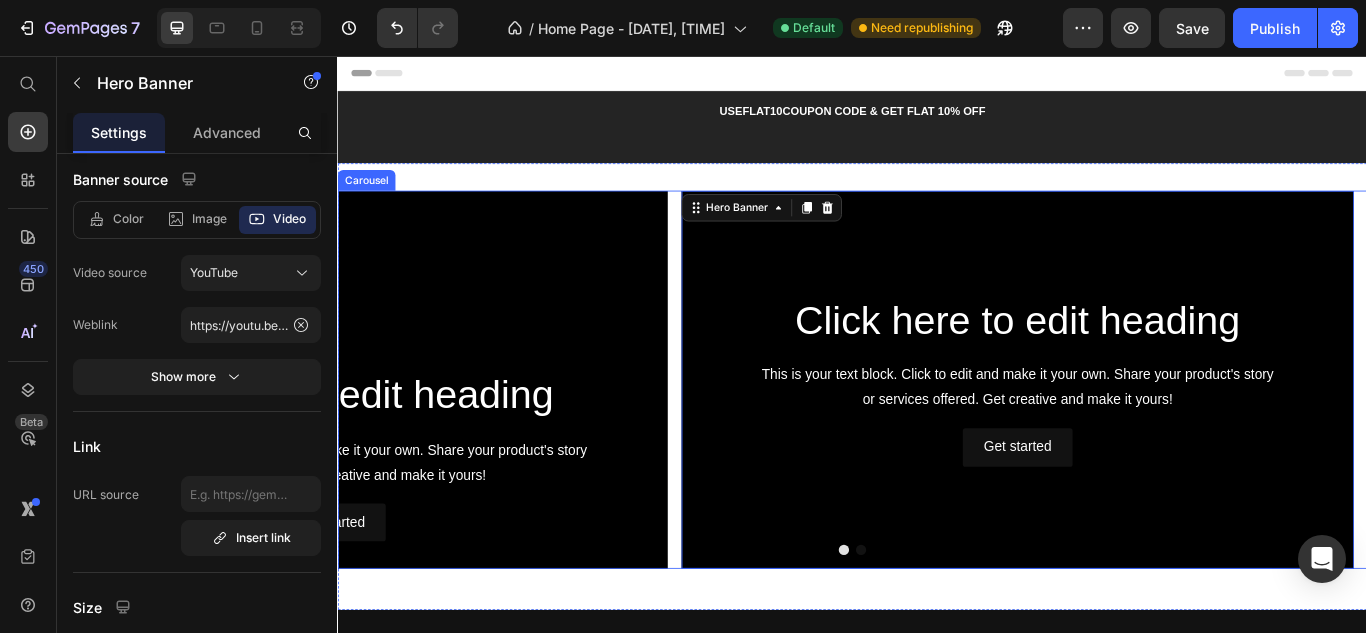 click at bounding box center (947, 632) 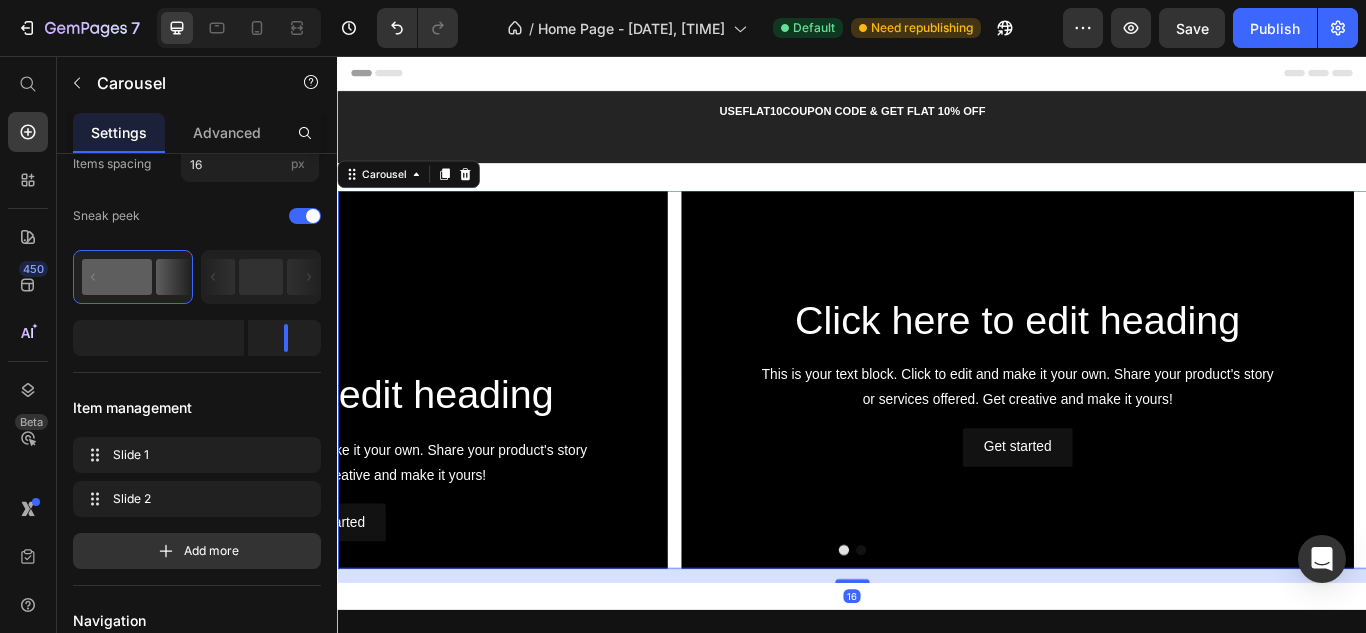 scroll, scrollTop: 0, scrollLeft: 0, axis: both 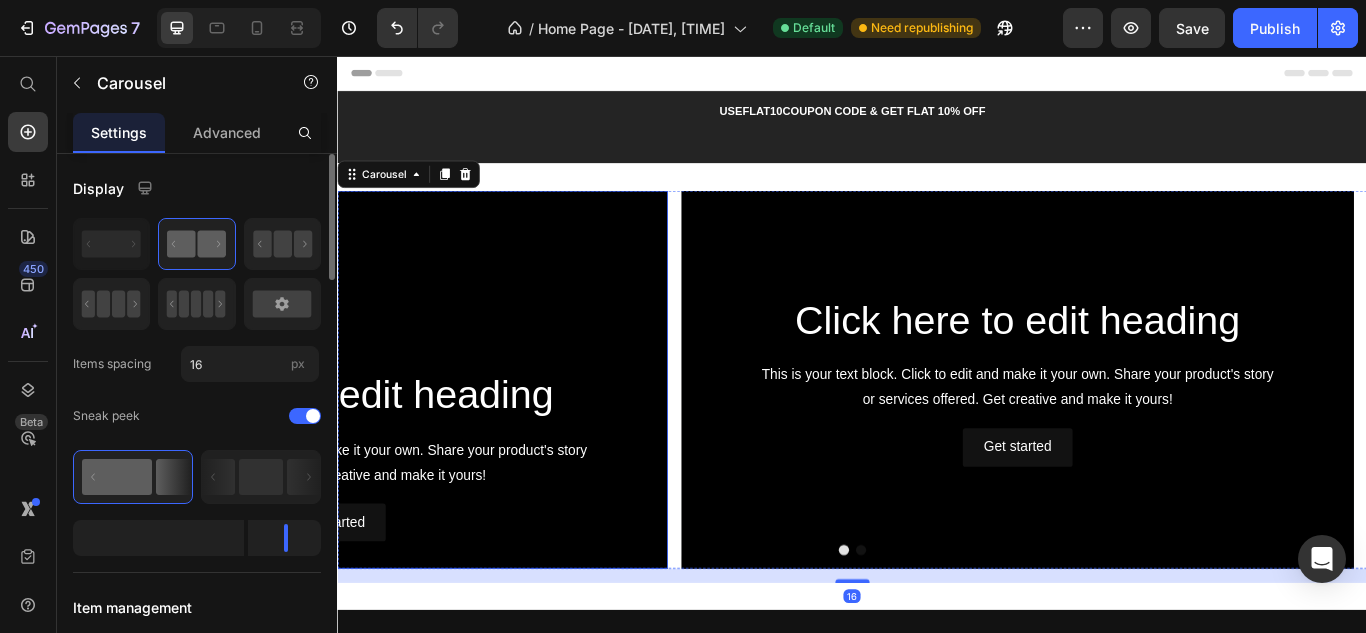 click at bounding box center (329, 433) 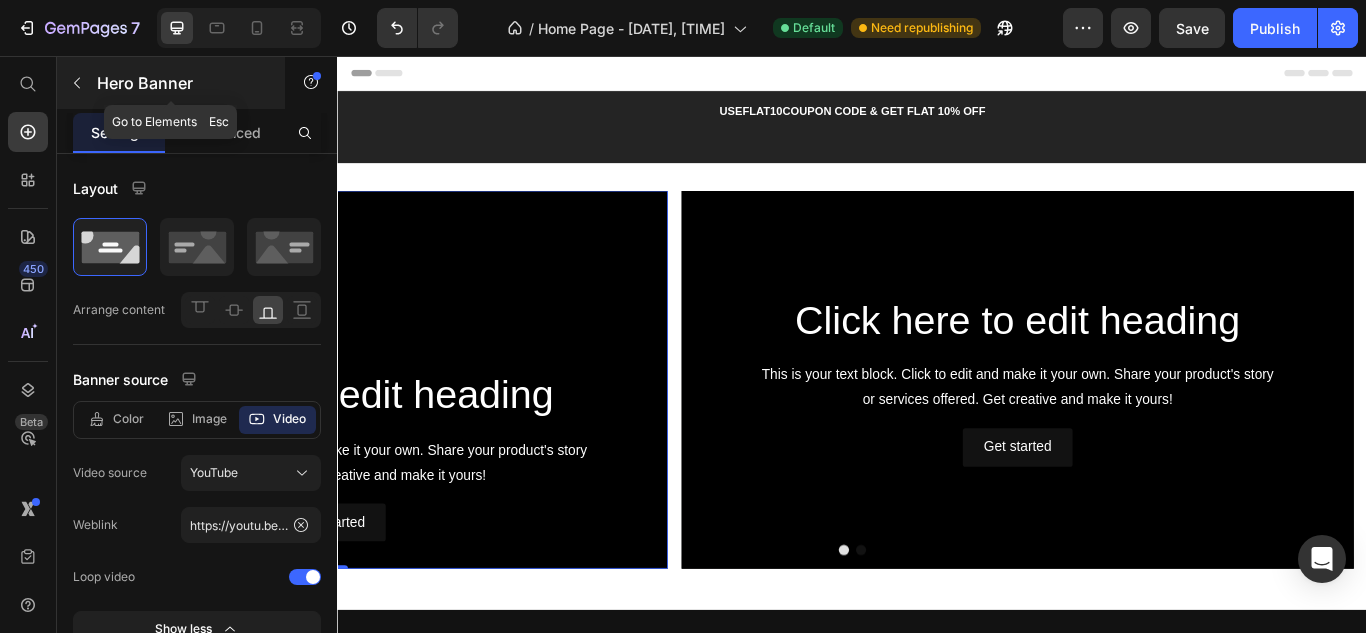 click at bounding box center [77, 83] 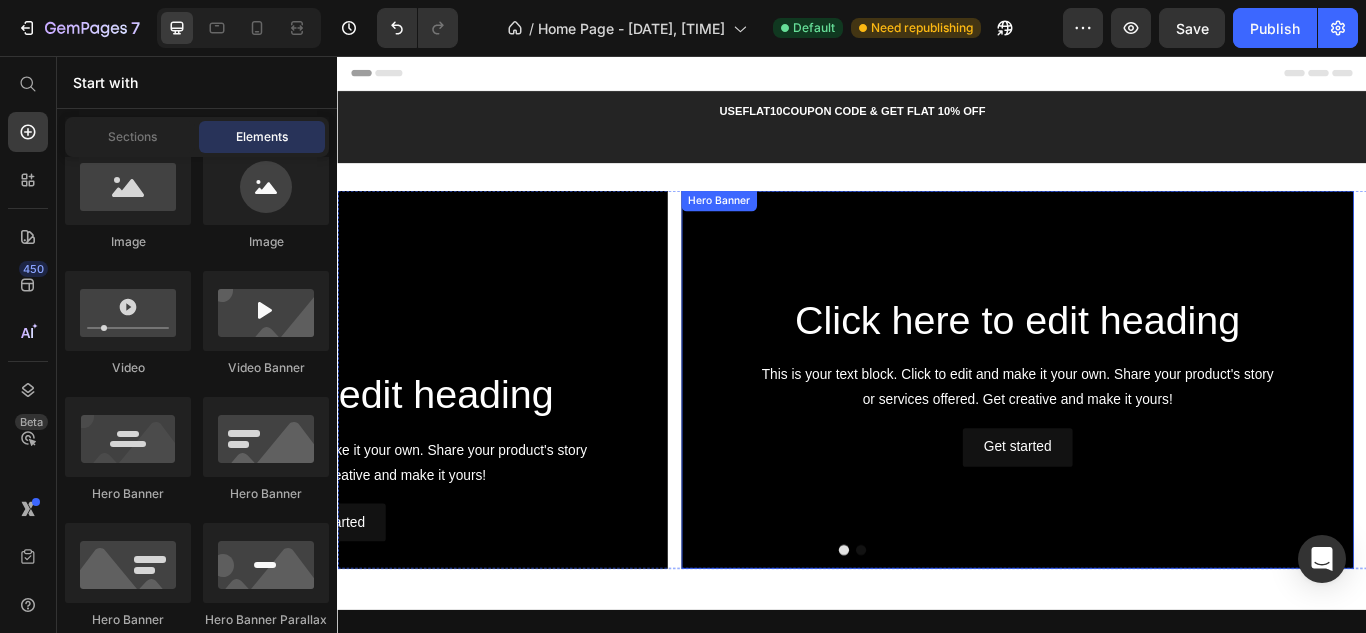 click on "Heading" at bounding box center [769, 321] 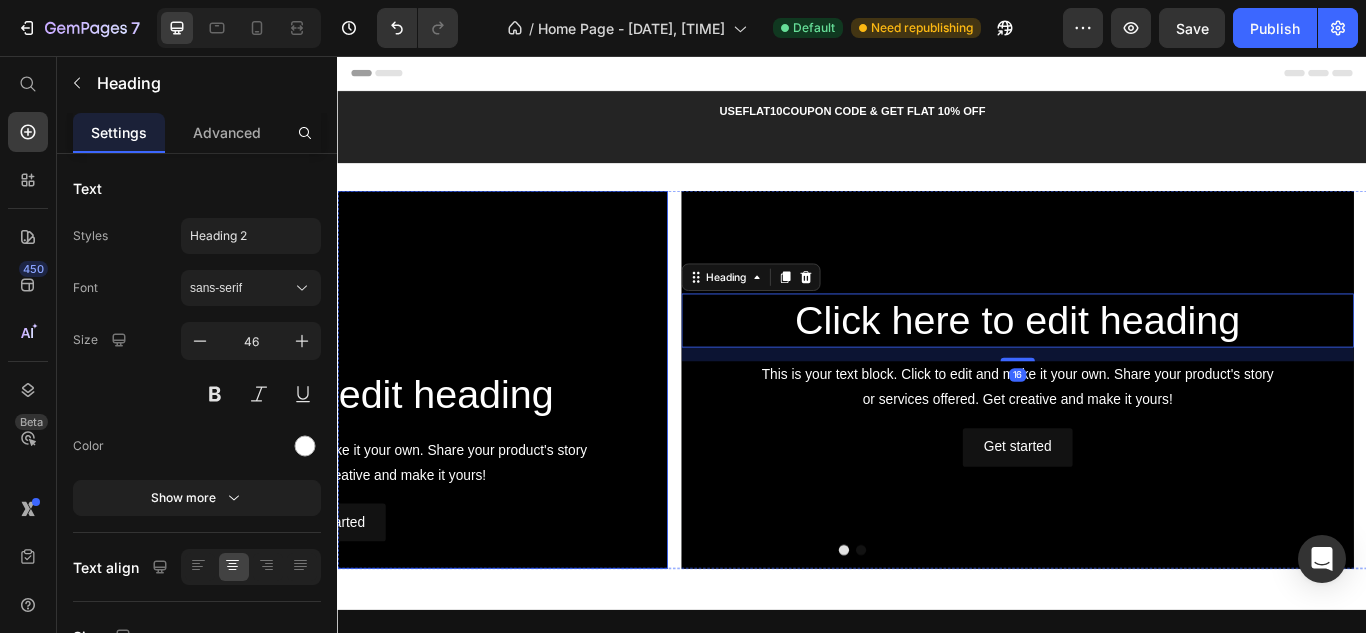 click on "Click here to edit heading Heading This is your text block. Click to edit and make it your own. Share your product's story                   or services offered. Get creative and make it yours! Text Block Get started Button Hero Banner Click here to edit heading Heading   16 This is your text block. Click to edit and make it your own. Share your product's story                   or services offered. Get creative and make it yours! Text Block Get started Button Hero Banner
Carousel Section 2" at bounding box center [937, 441] 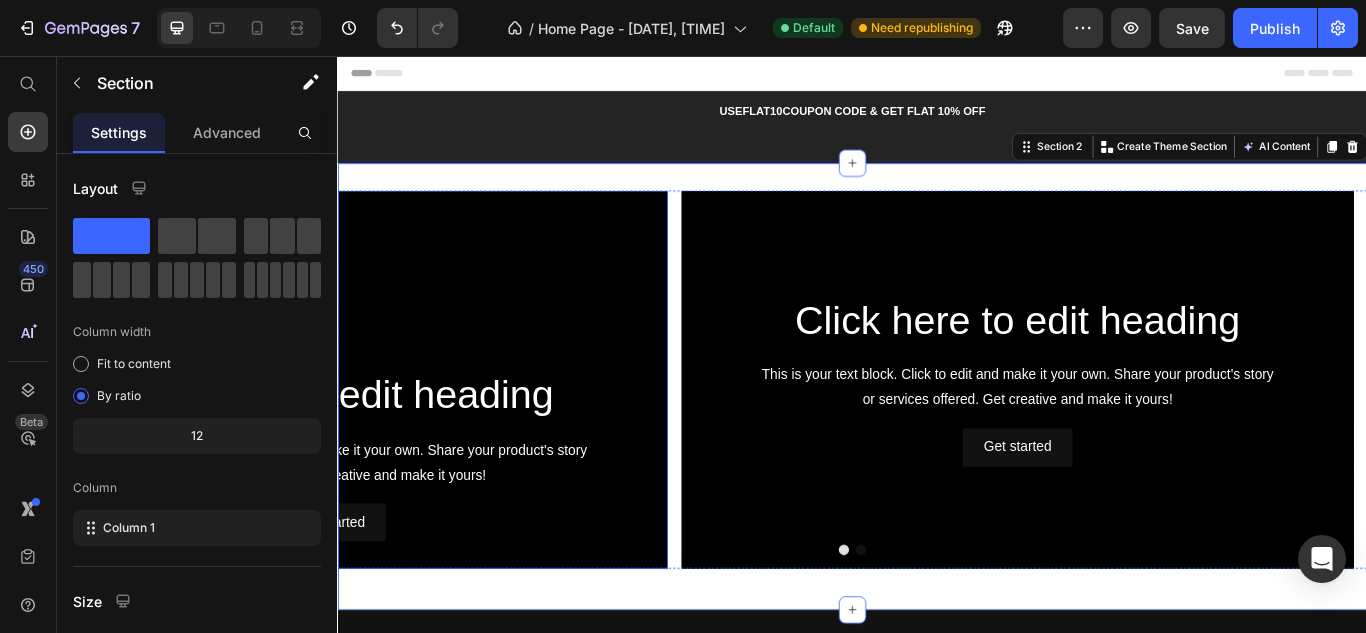 click at bounding box center (329, 433) 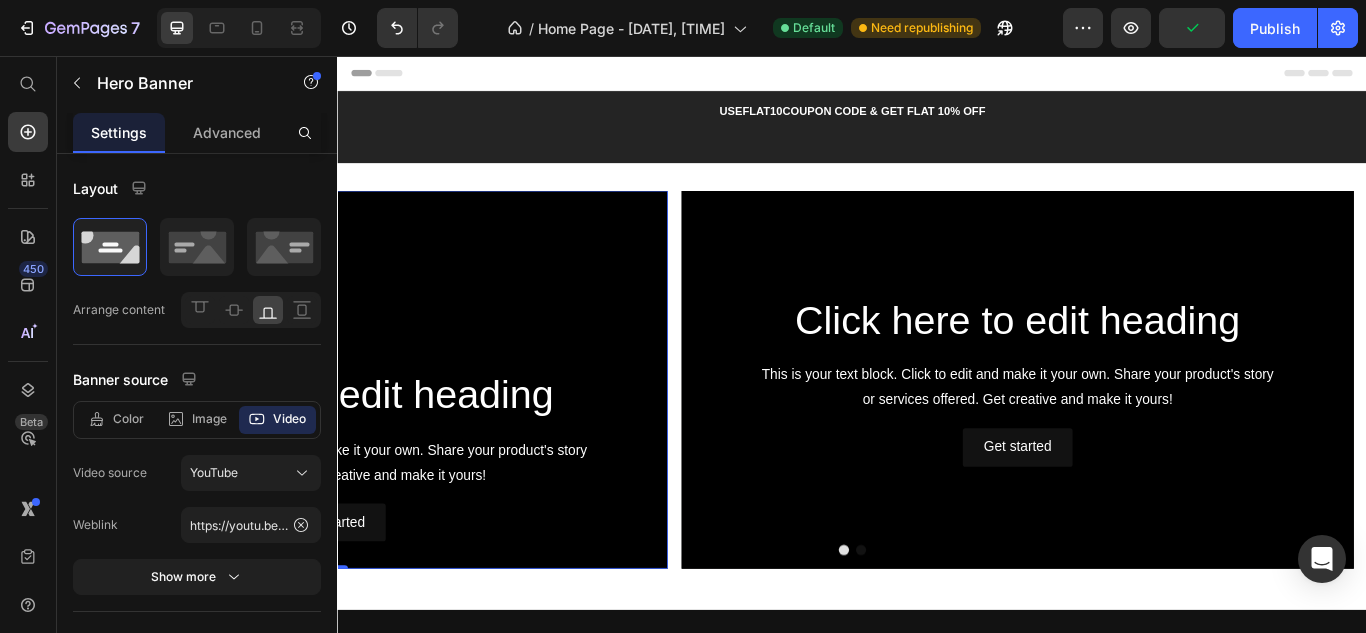 click at bounding box center (329, 433) 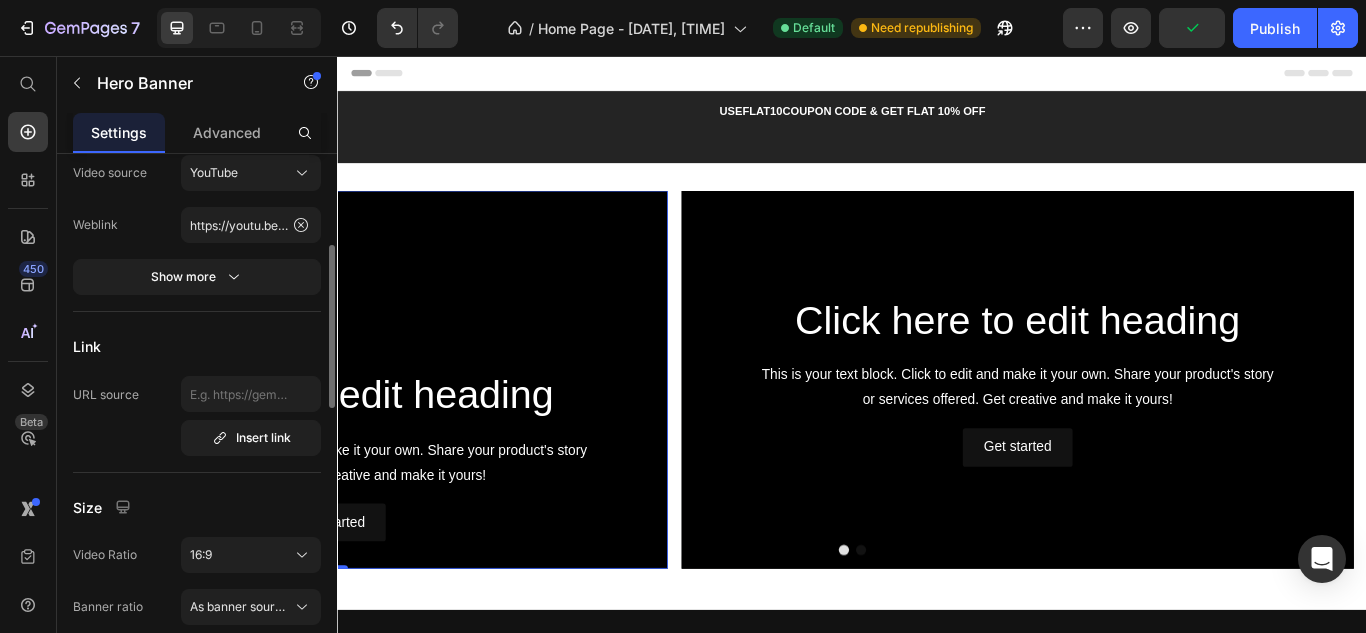 scroll, scrollTop: 0, scrollLeft: 0, axis: both 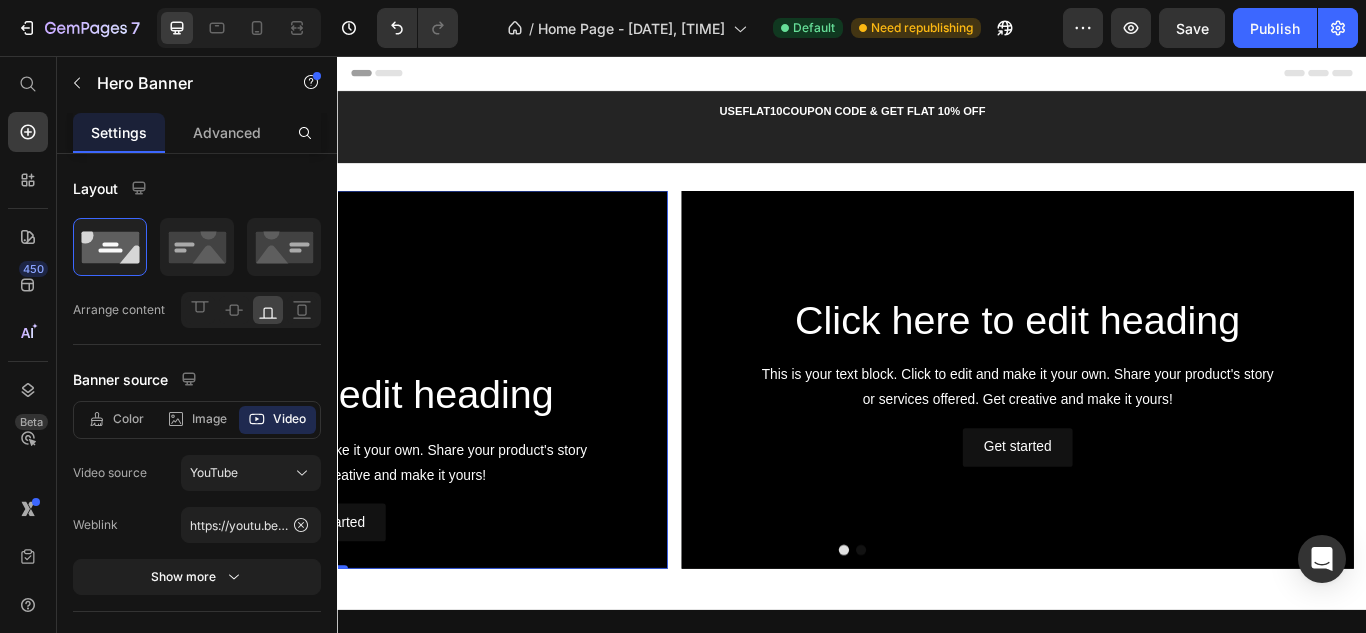 click at bounding box center [329, 433] 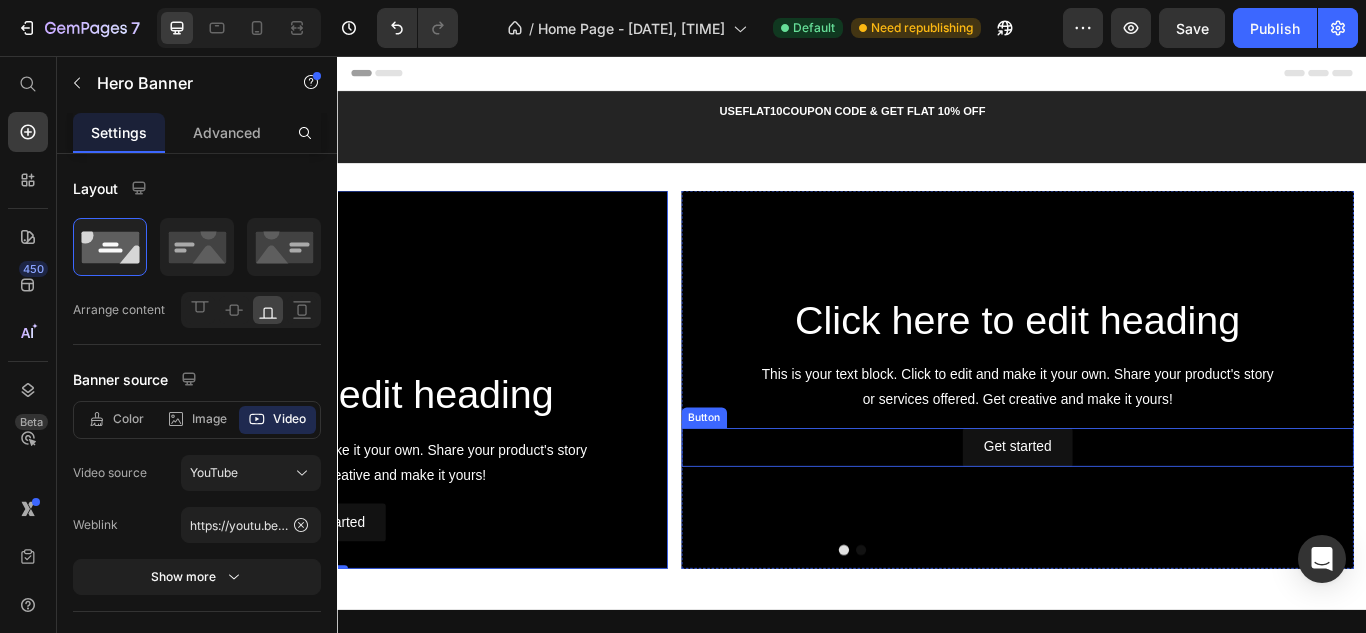 scroll, scrollTop: 300, scrollLeft: 0, axis: vertical 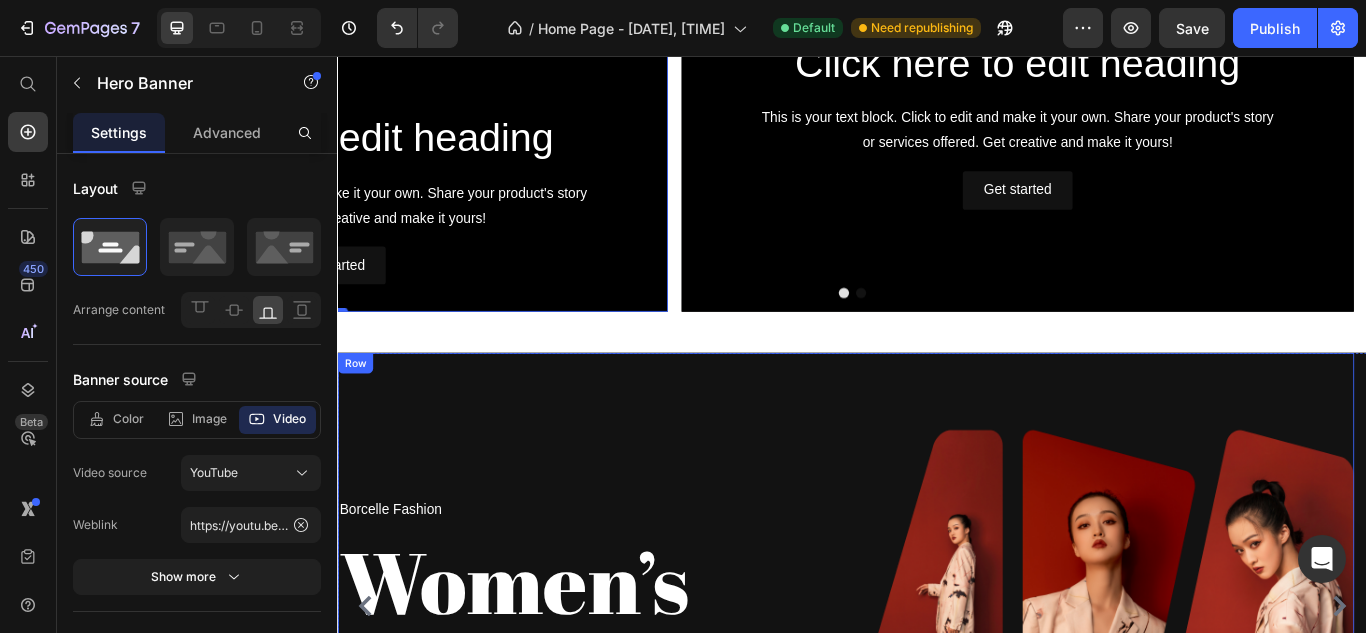 click on "Row" at bounding box center (357, 414) 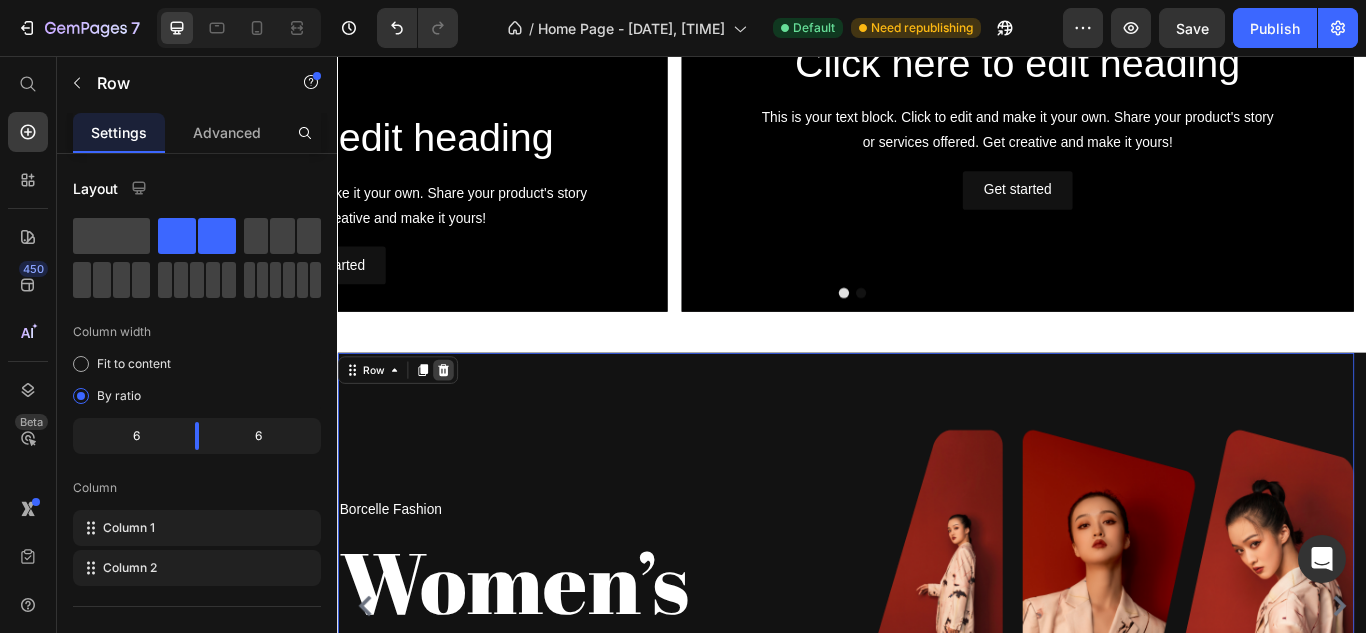click at bounding box center (460, 422) 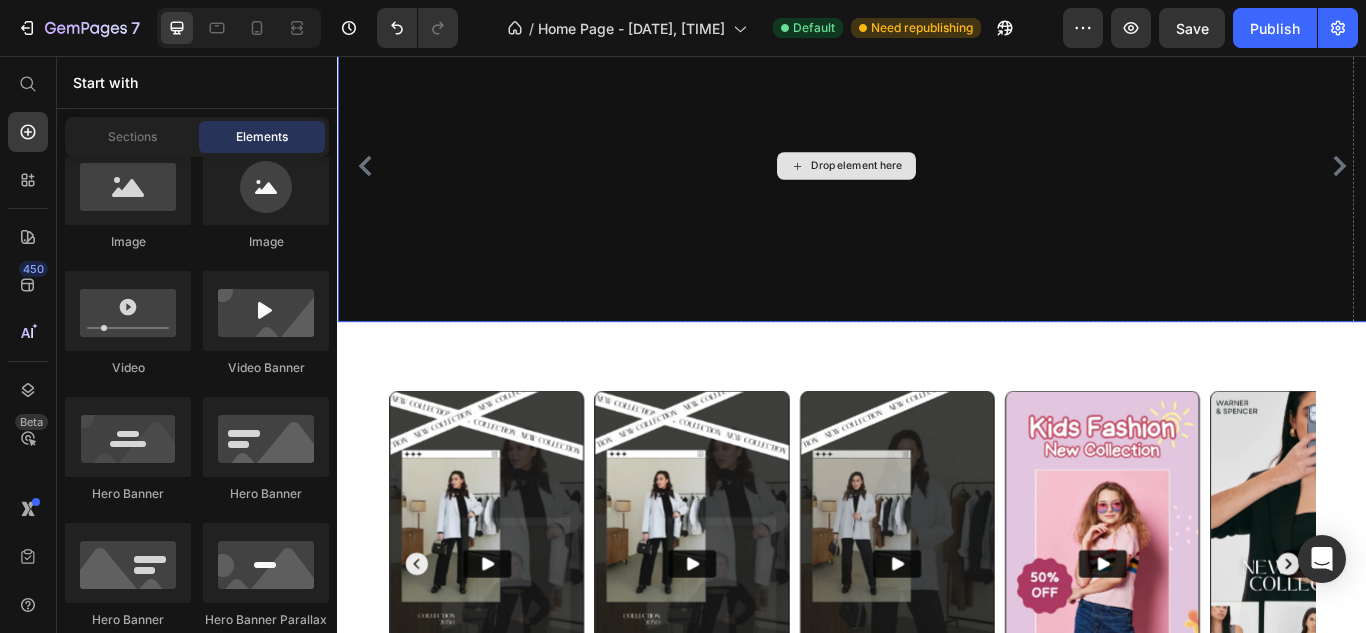 scroll, scrollTop: 400, scrollLeft: 0, axis: vertical 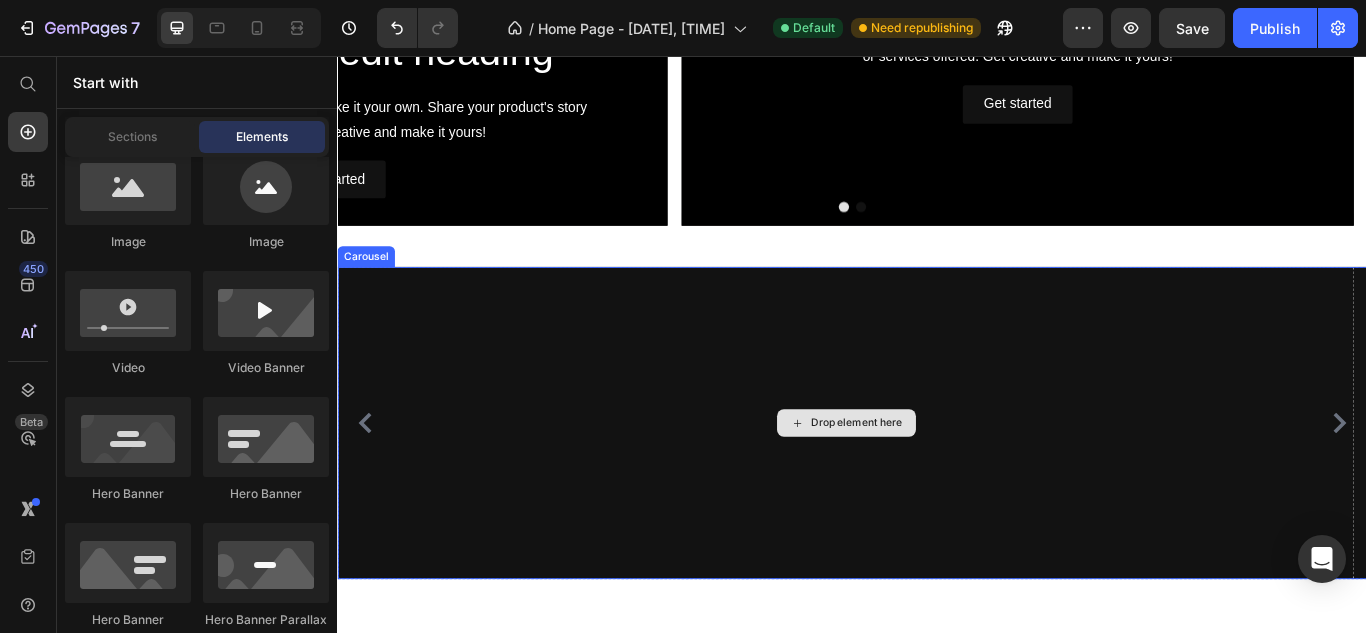 click on "Drop element here" at bounding box center [929, 484] 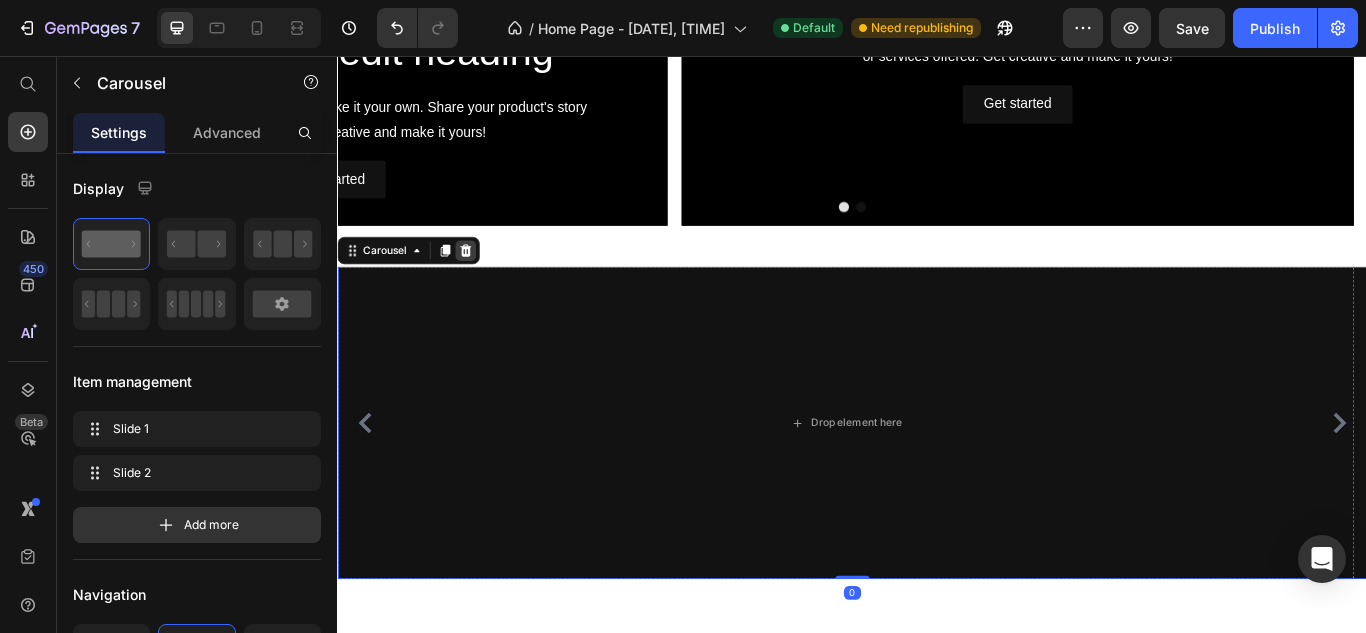 click 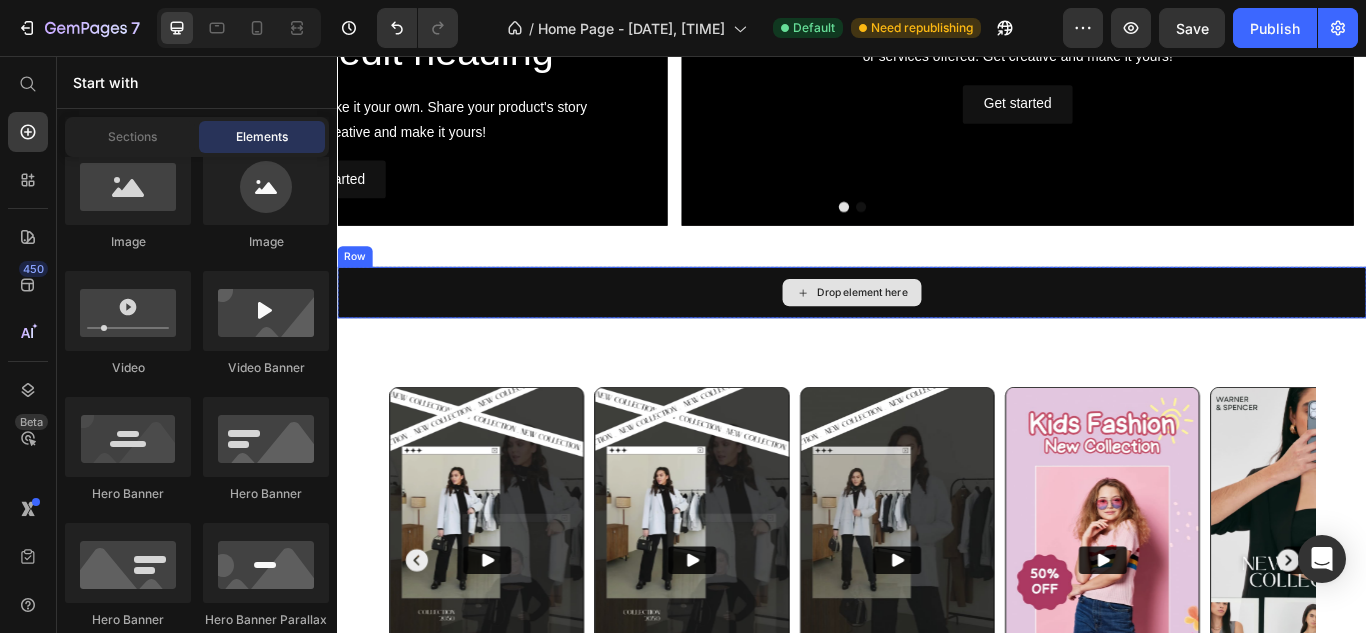 click on "Drop element here" at bounding box center [937, 332] 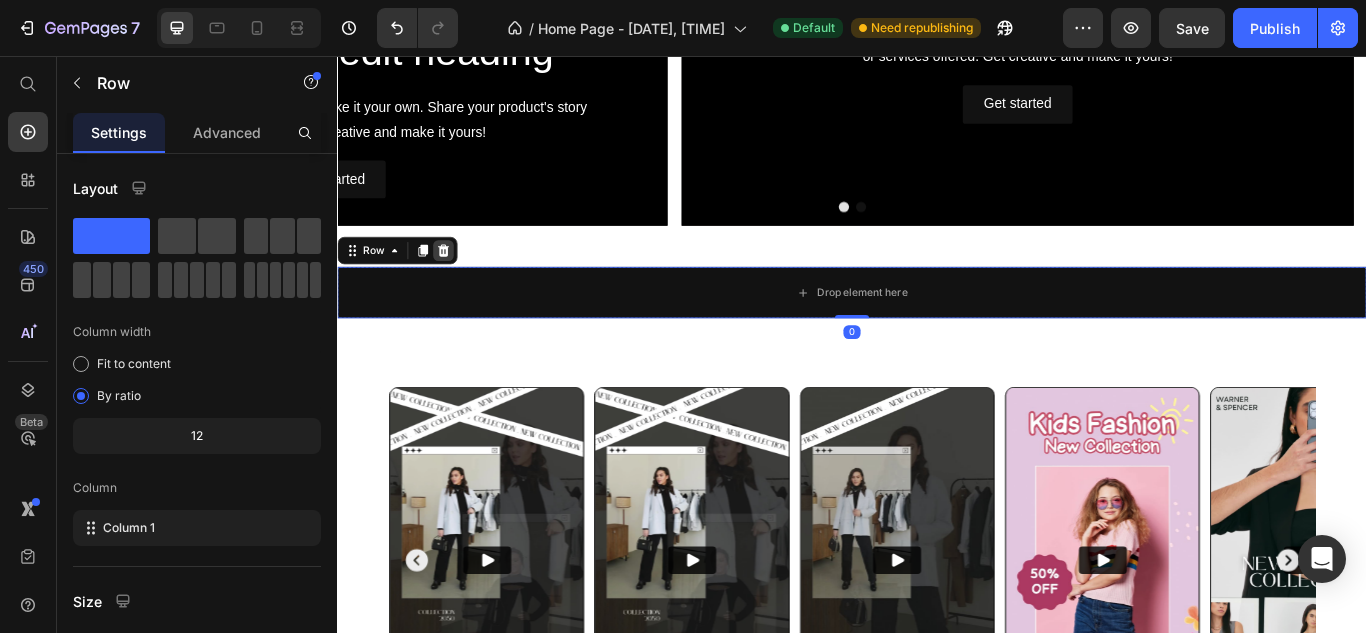 click at bounding box center (460, 283) 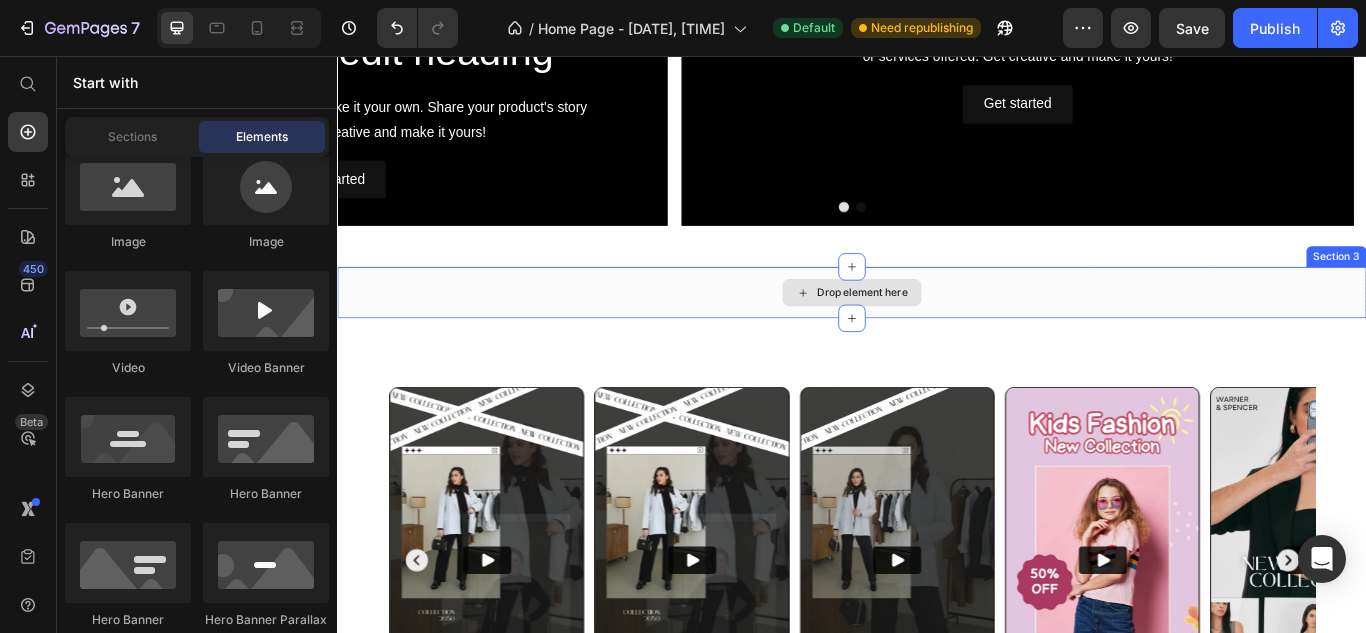 click on "Drop element here" at bounding box center [937, 332] 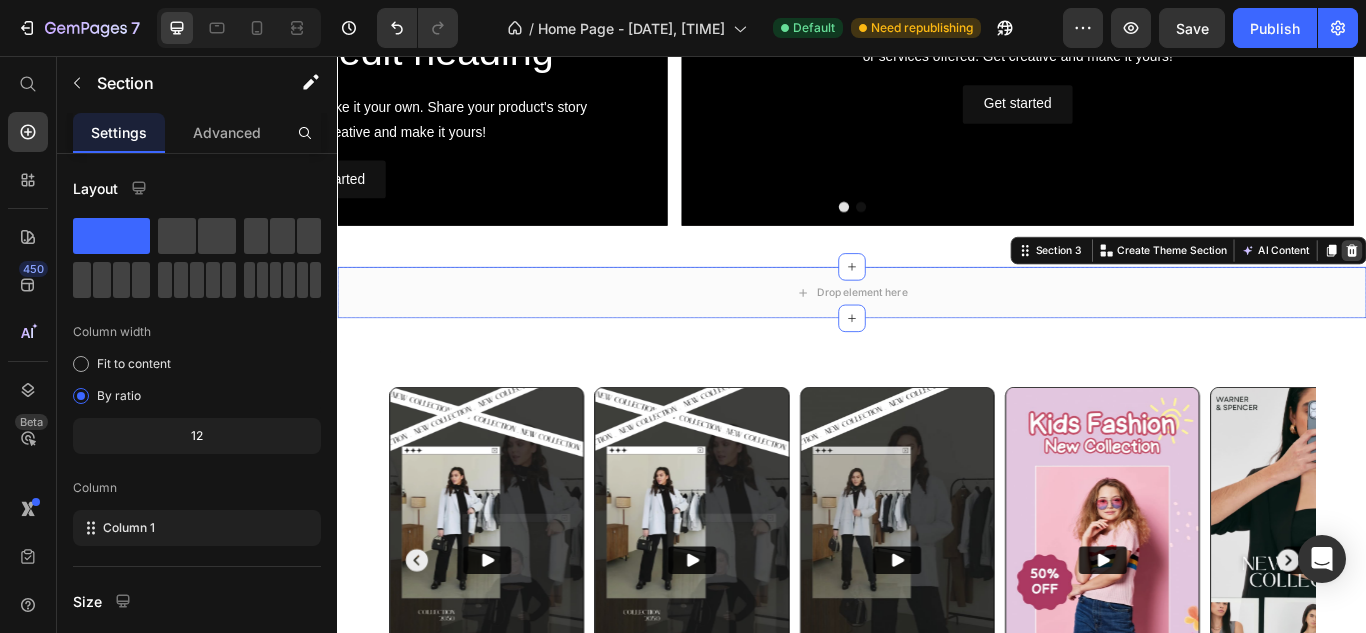 click 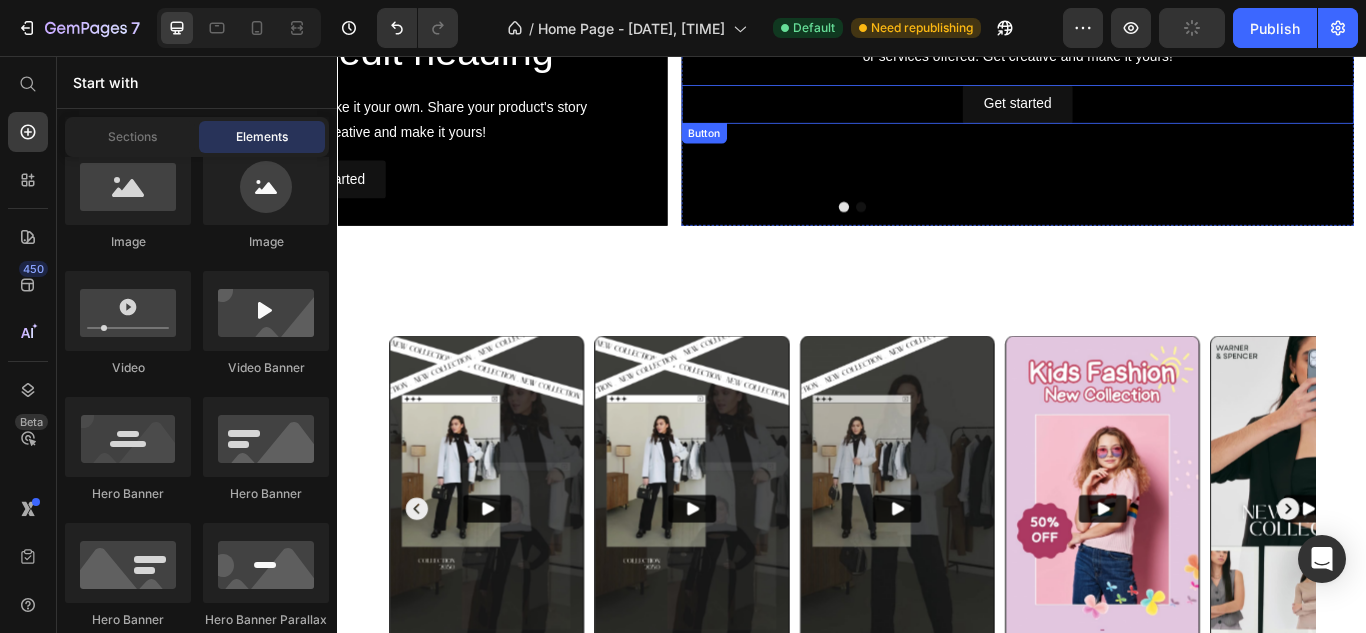 scroll, scrollTop: 200, scrollLeft: 0, axis: vertical 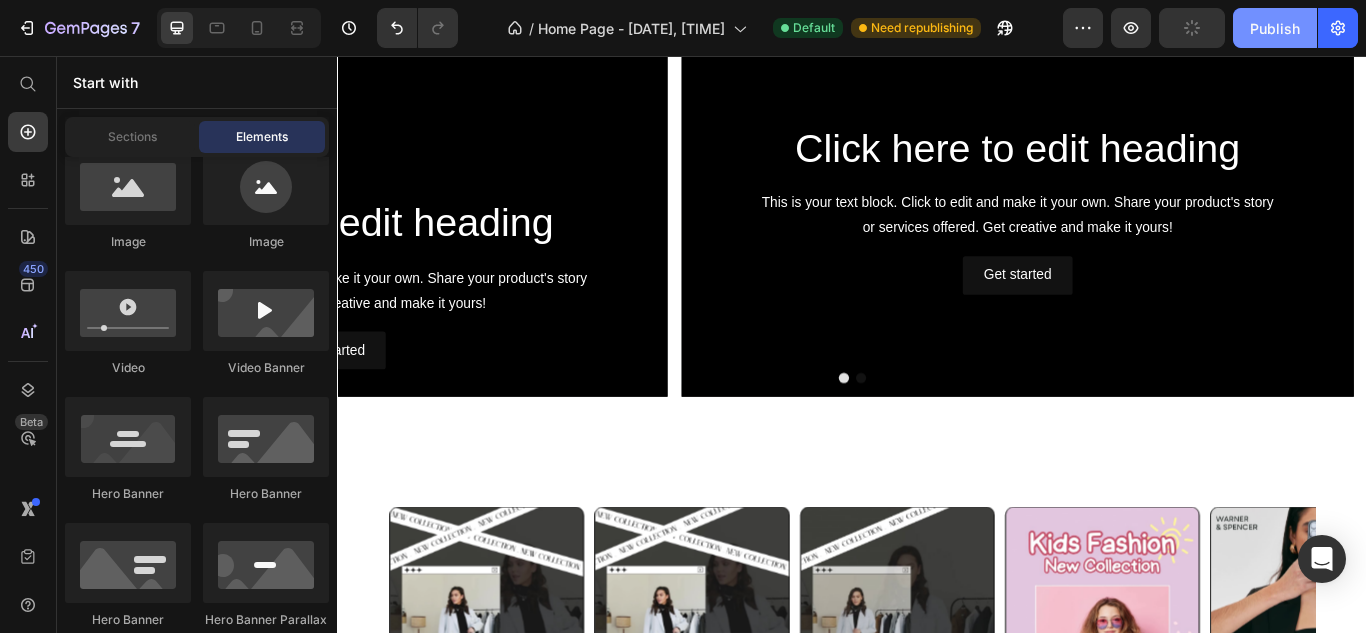 click on "Publish" at bounding box center [1275, 28] 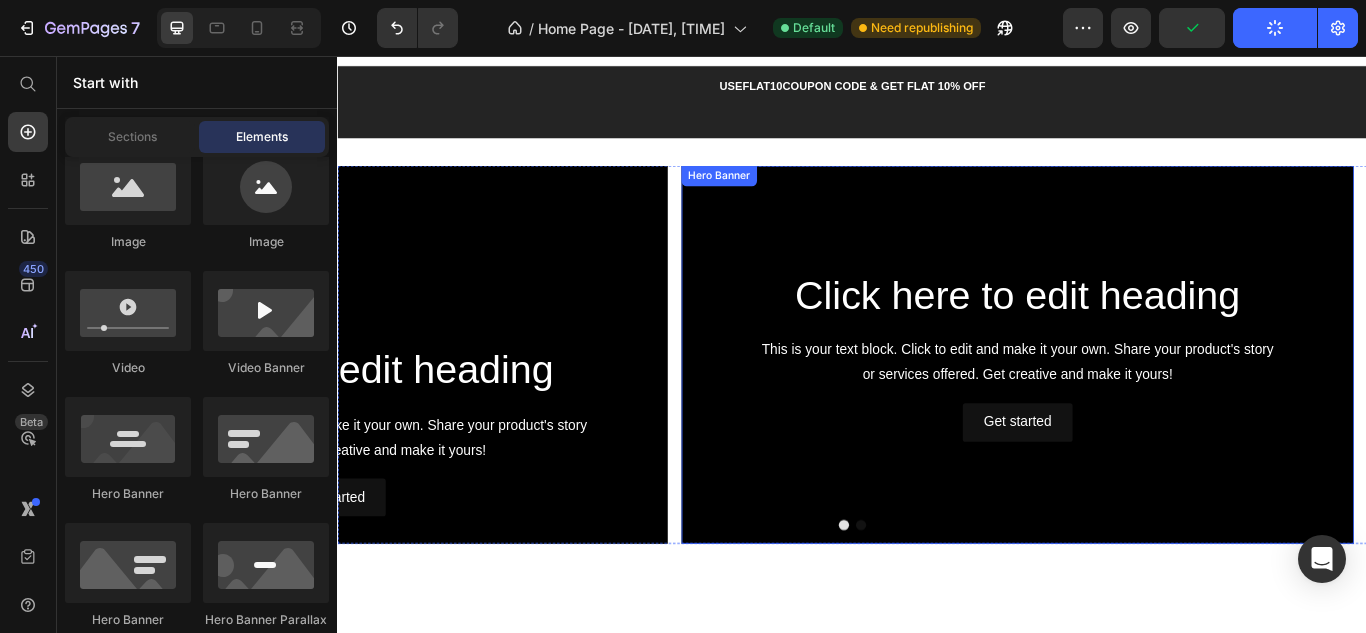 scroll, scrollTop: 0, scrollLeft: 0, axis: both 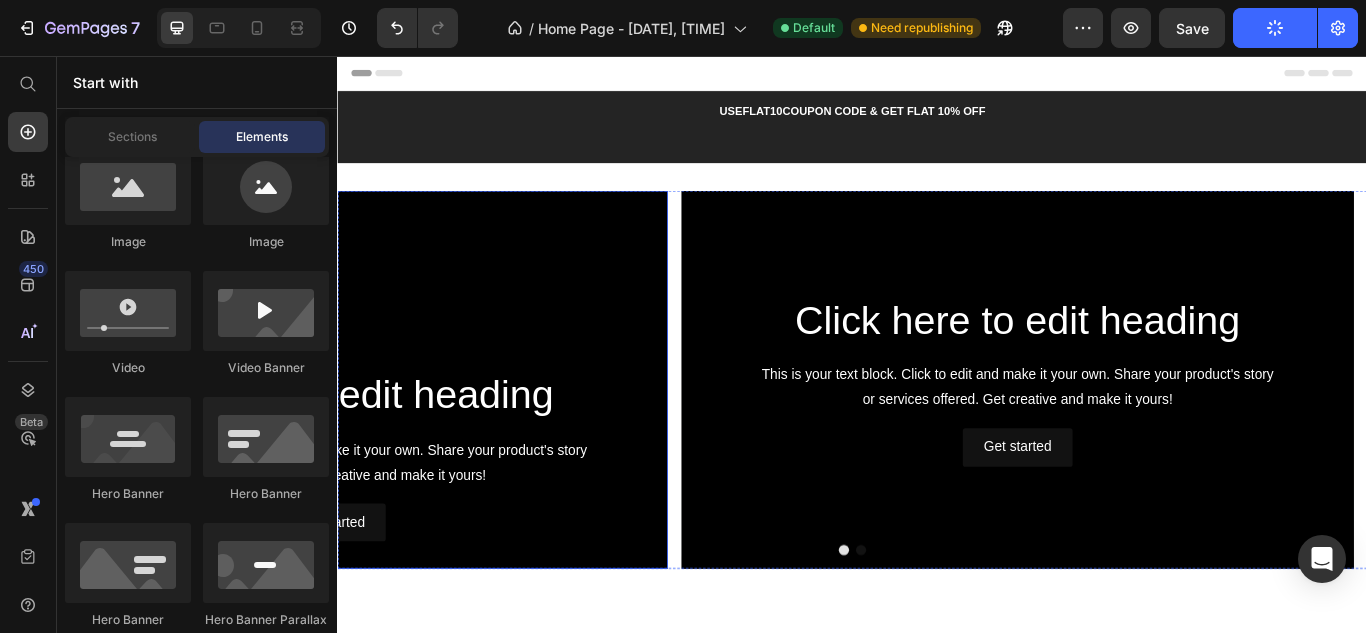 click at bounding box center [329, 433] 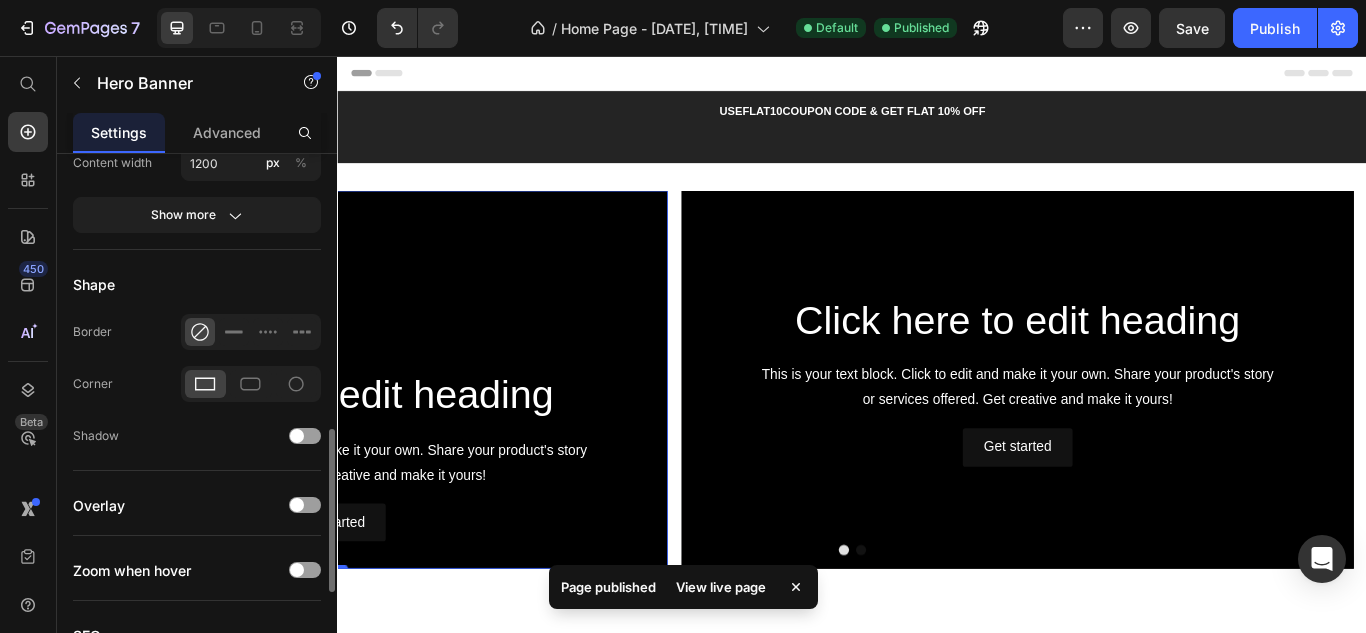 scroll, scrollTop: 1000, scrollLeft: 0, axis: vertical 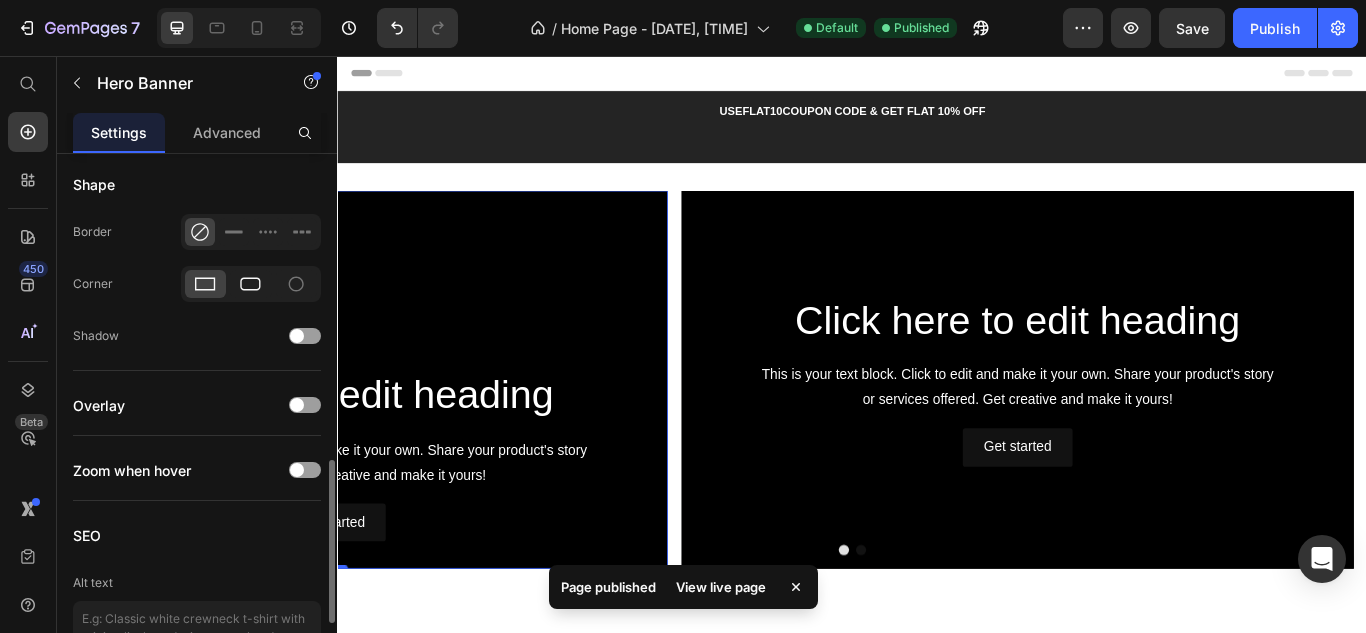 click 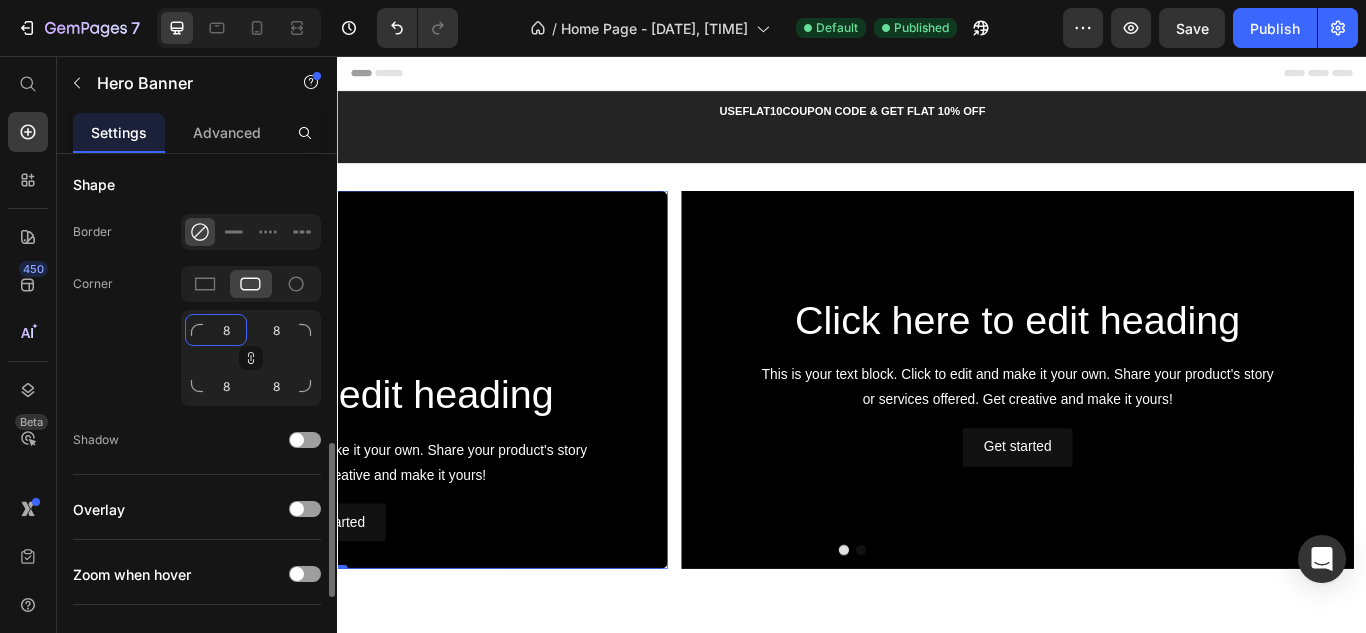 click on "8" 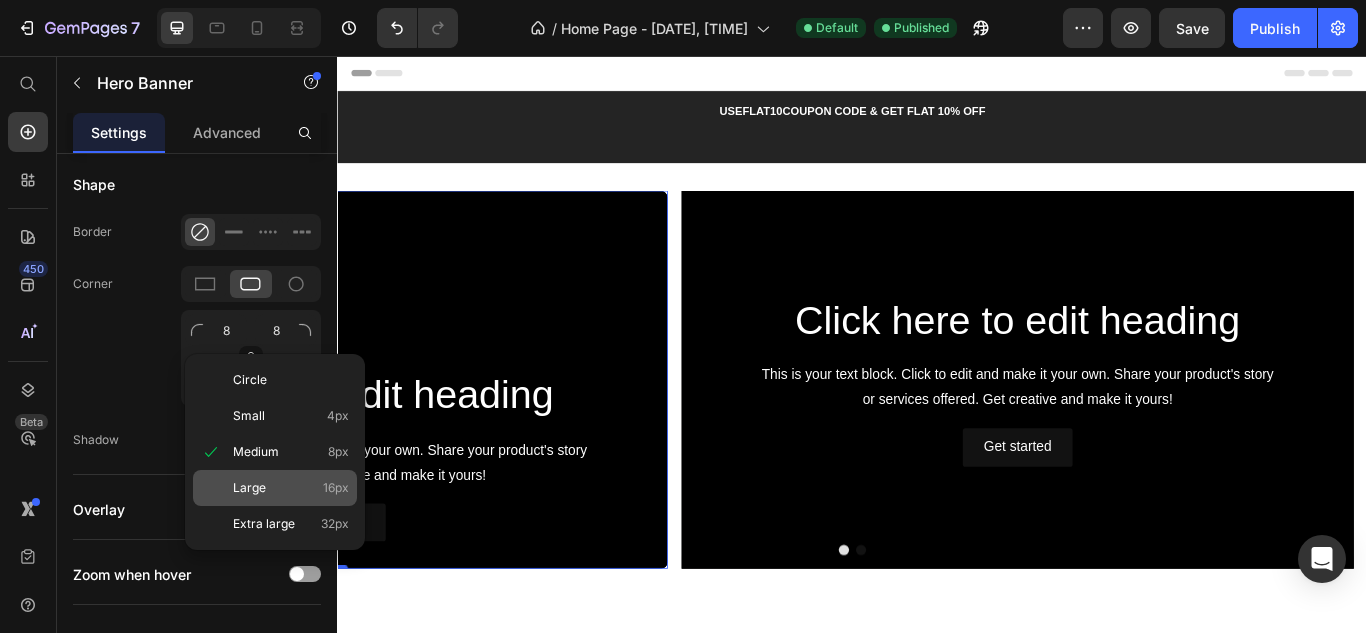 click on "Large" at bounding box center (249, 488) 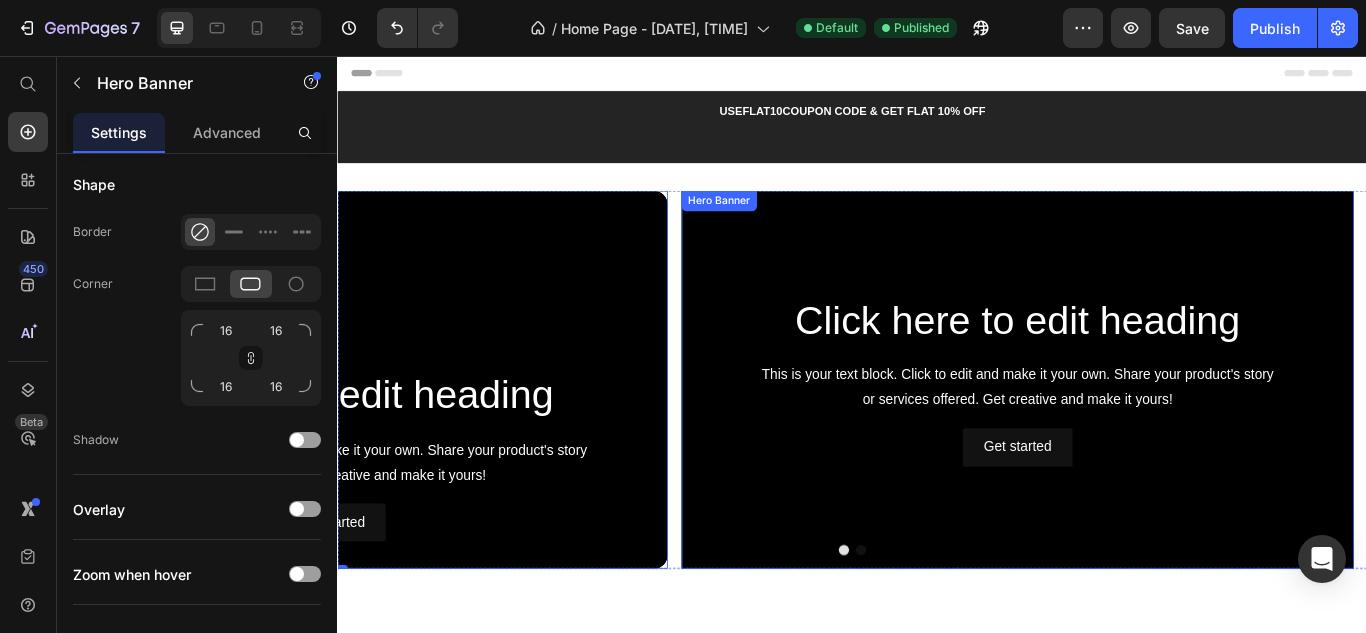 click on "Click here to edit heading Heading This is your text block. Click to edit and make it your own. Share your product's story                   or services offered. Get creative and make it yours! Text Block Get started Button" at bounding box center [1129, 434] 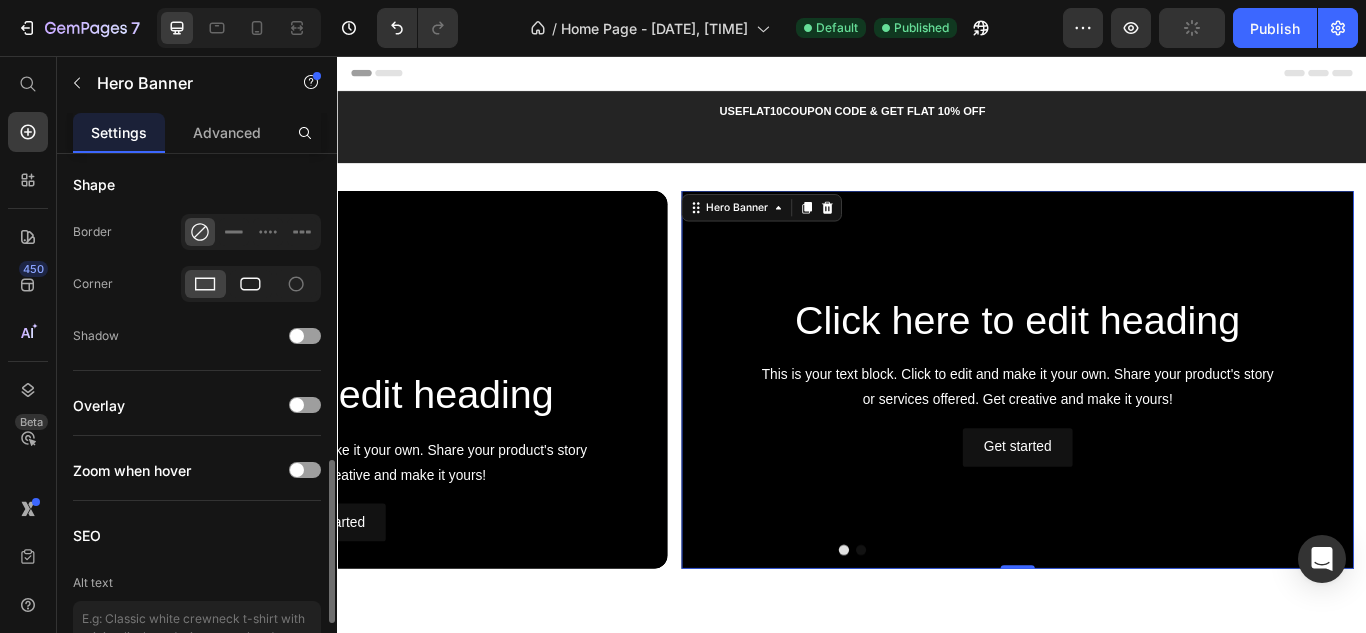 click 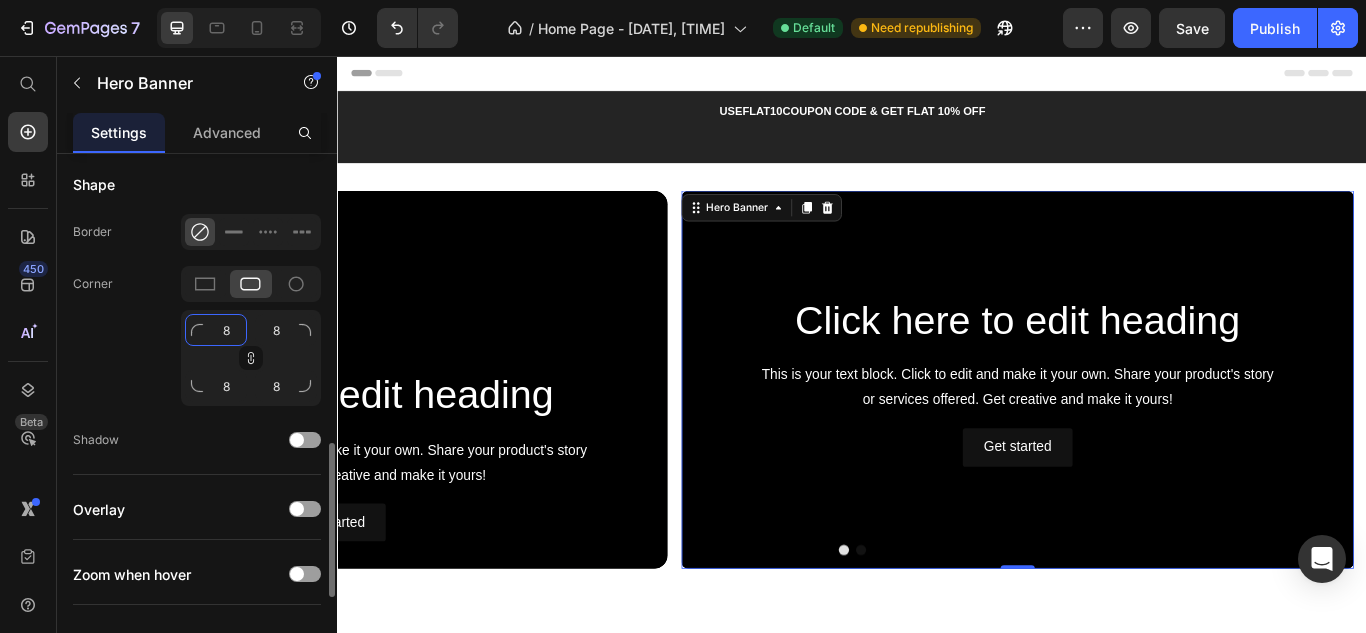 click on "8" 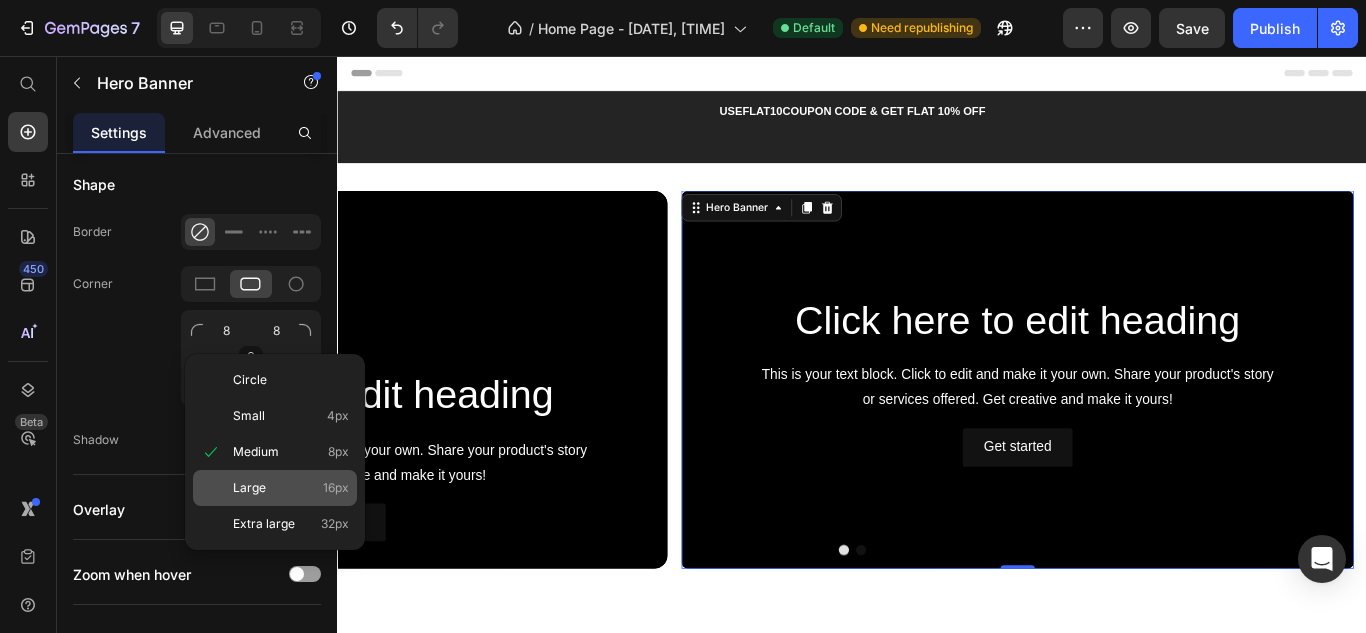 click on "Large 16px" 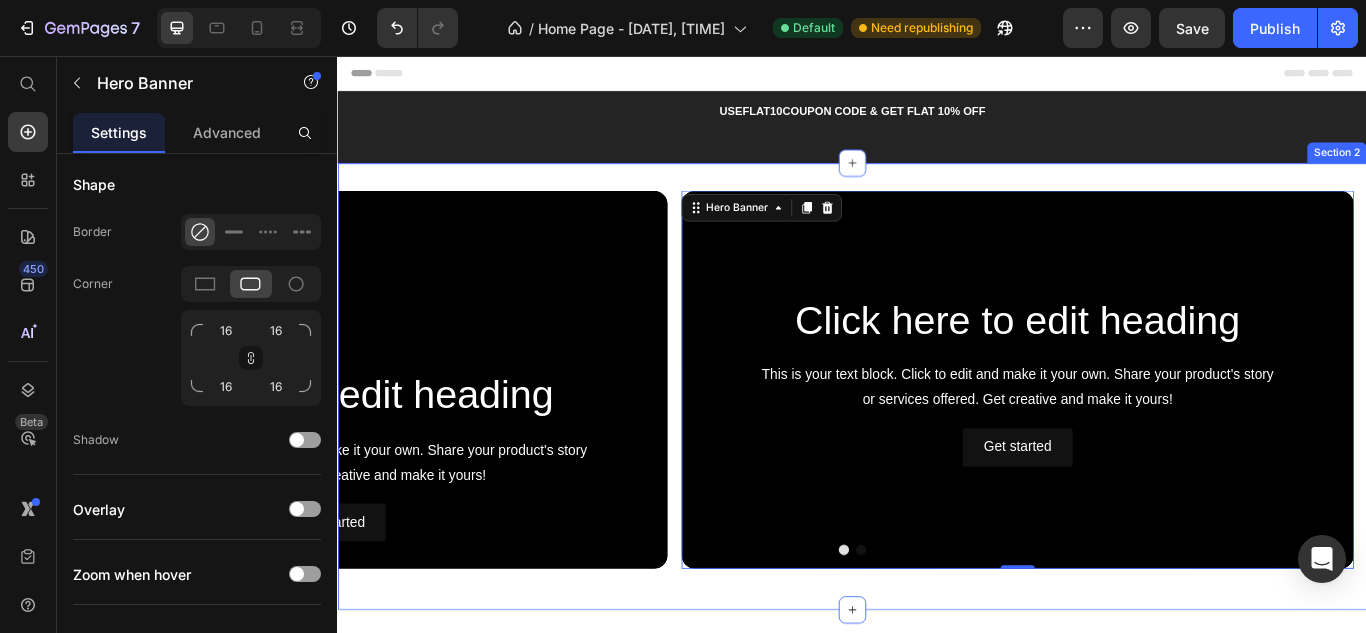 click on "Click here to edit heading Heading This is your text block. Click to edit and make it your own. Share your product's story                   or services offered. Get creative and make it yours! Text Block Get started Button Hero Banner Click here to edit heading Heading This is your text block. Click to edit and make it your own. Share your product's story                   or services offered. Get creative and make it yours! Text Block Get started Button Hero Banner   0
Carousel Section 2" at bounding box center [937, 441] 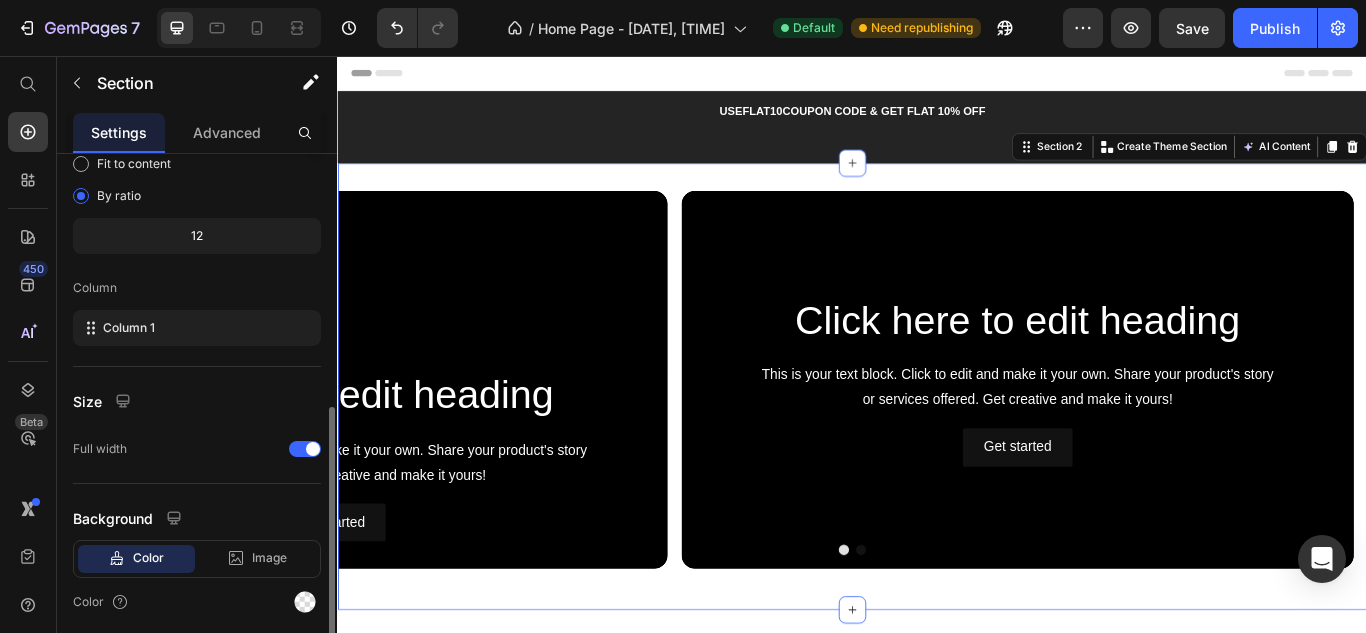 scroll, scrollTop: 272, scrollLeft: 0, axis: vertical 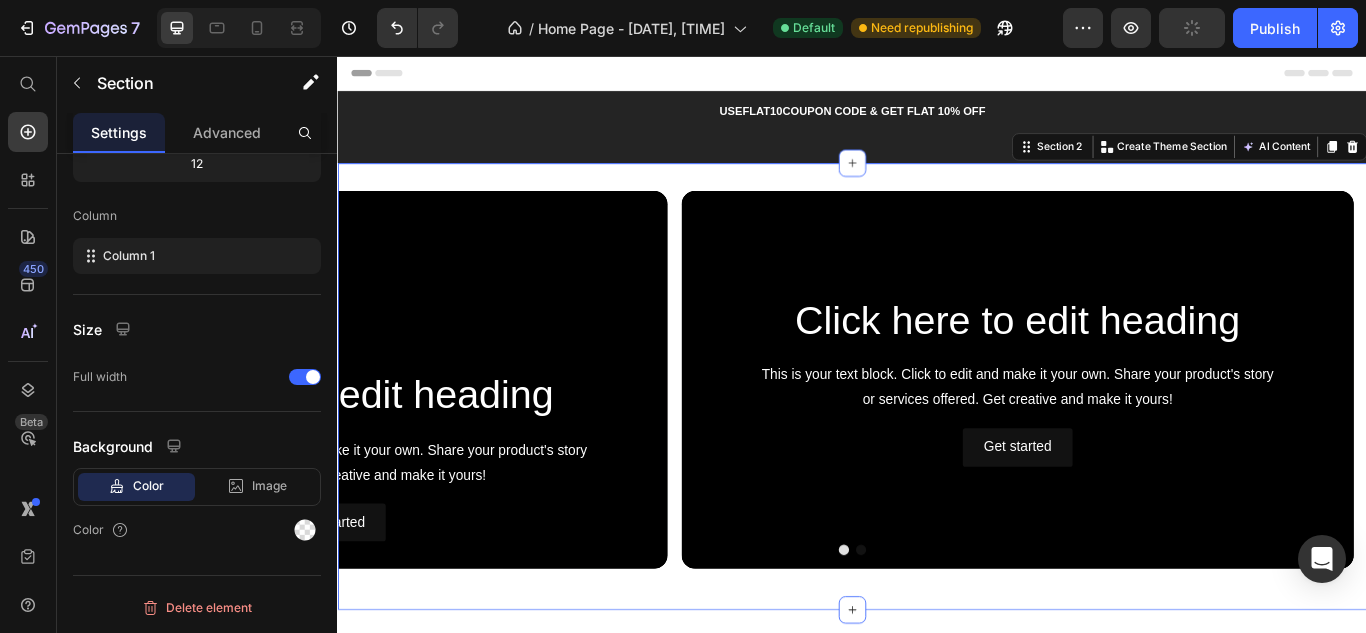 click on "Click here to edit heading Heading This is your text block. Click to edit and make it your own. Share your product's story                   or services offered. Get creative and make it yours! Text Block Get started Button Hero Banner Click here to edit heading Heading This is your text block. Click to edit and make it your own. Share your product's story                   or services offered. Get creative and make it yours! Text Block Get started Button Hero Banner
Carousel Section 2   You can create reusable sections Create Theme Section AI Content Write with GemAI What would you like to describe here? Tone and Voice Persuasive Product Bright White Desinger Short Dress, with Handblock Flower Print & Premuim Cotton Show more Generate" at bounding box center (937, 441) 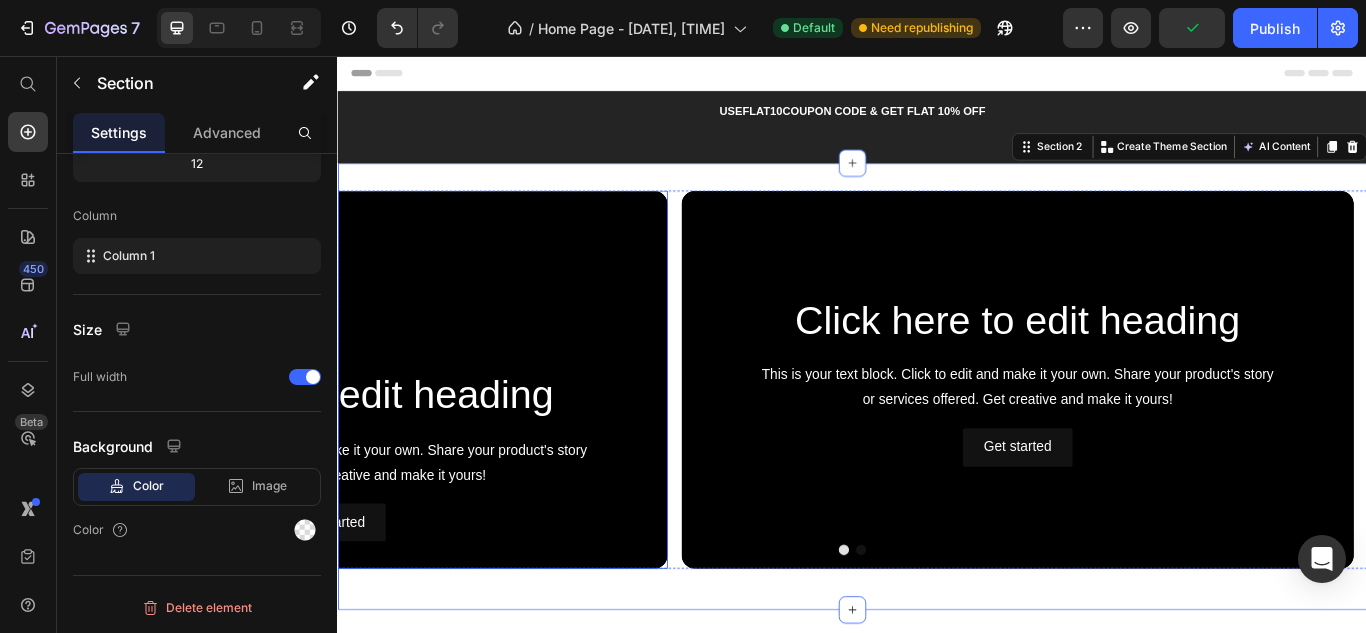 click at bounding box center [329, 433] 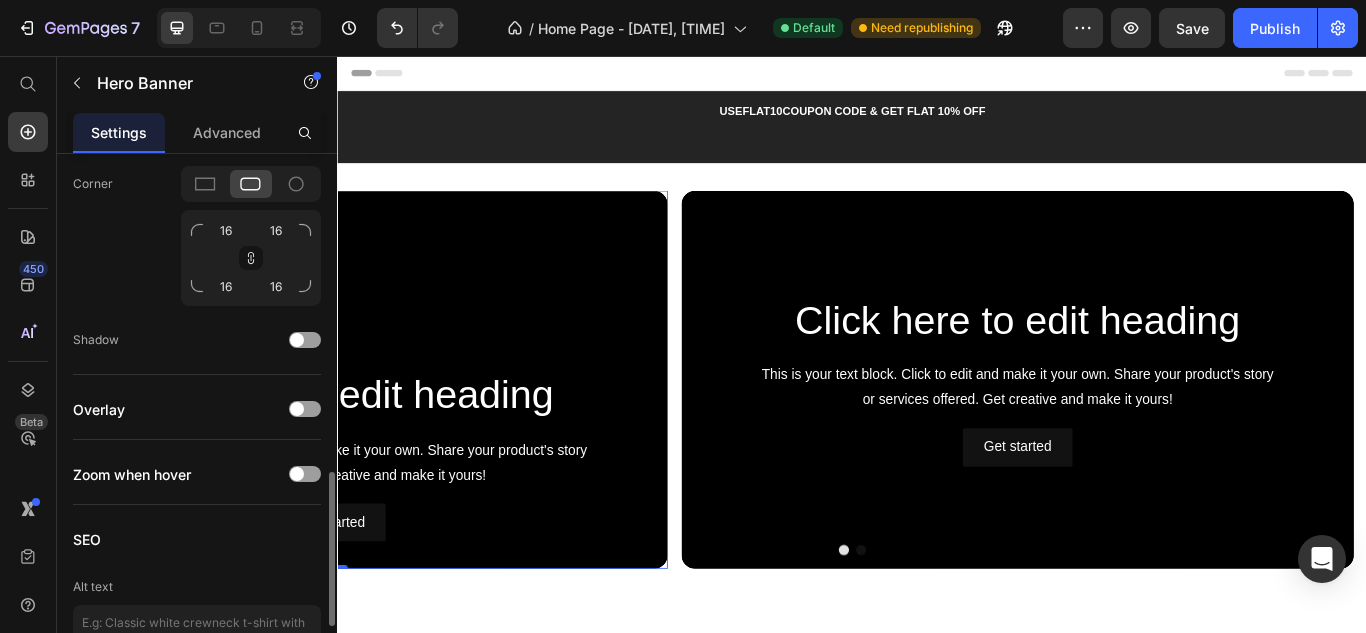 scroll, scrollTop: 1321, scrollLeft: 0, axis: vertical 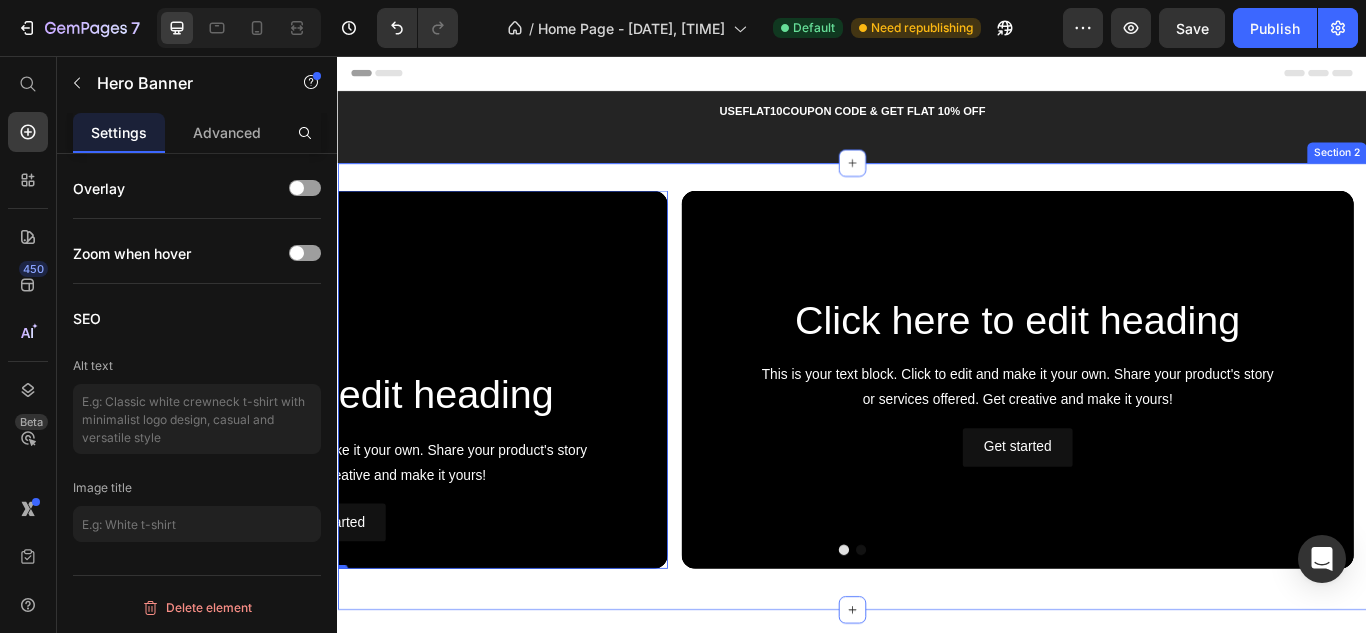 click on "Click here to edit heading Heading This is your text block. Click to edit and make it your own. Share your product's story                   or services offered. Get creative and make it yours! Text Block Get started Button Hero Banner   0 Click here to edit heading Heading This is your text block. Click to edit and make it your own. Share your product's story                   or services offered. Get creative and make it yours! Text Block Get started Button Hero Banner
Carousel Section 2" at bounding box center [937, 441] 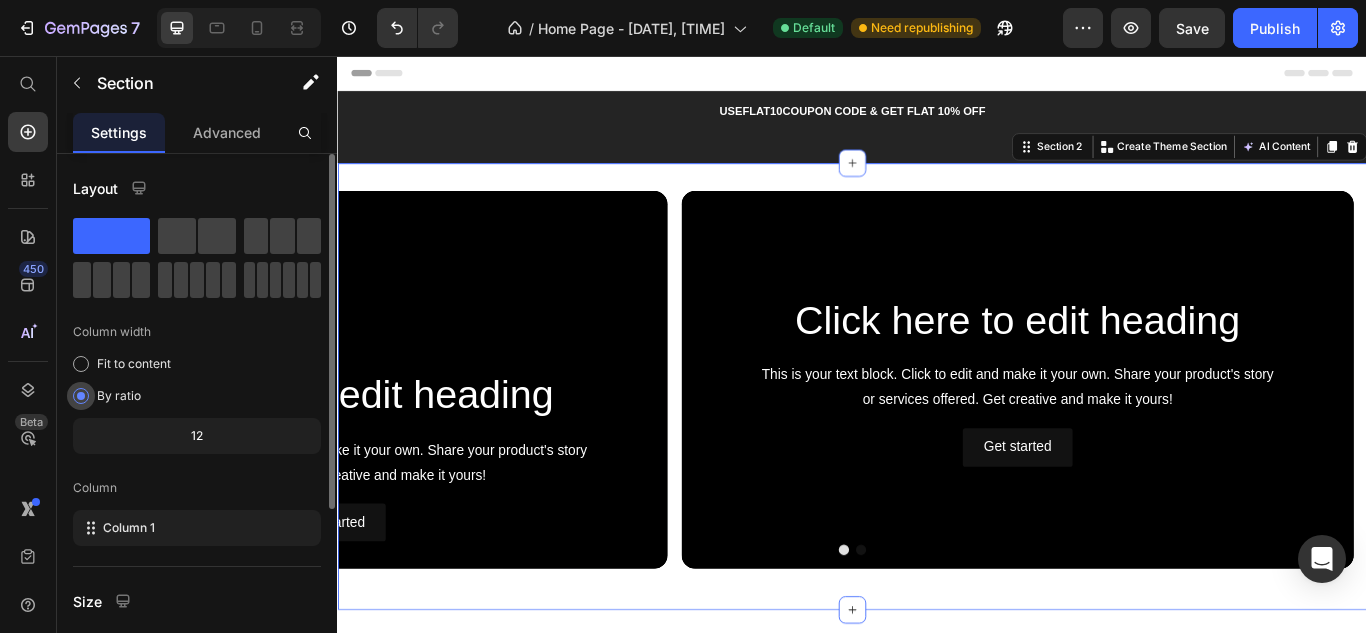scroll, scrollTop: 272, scrollLeft: 0, axis: vertical 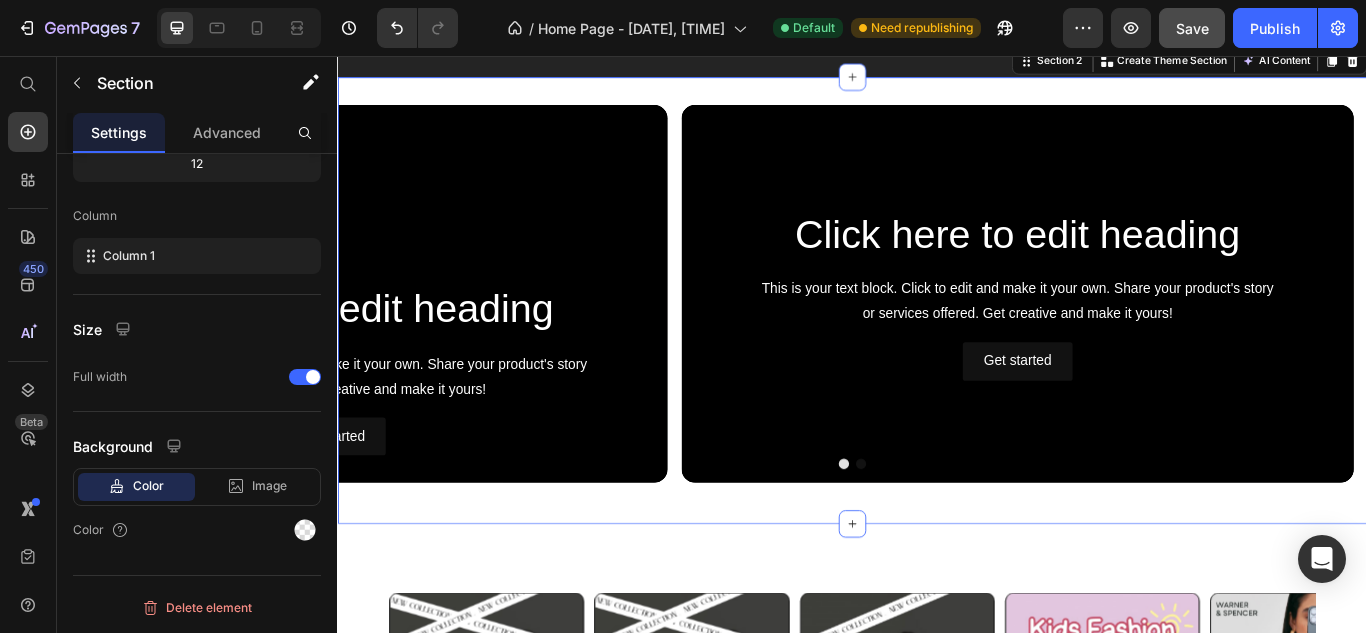 drag, startPoint x: 1238, startPoint y: 21, endPoint x: 1200, endPoint y: 34, distance: 40.16217 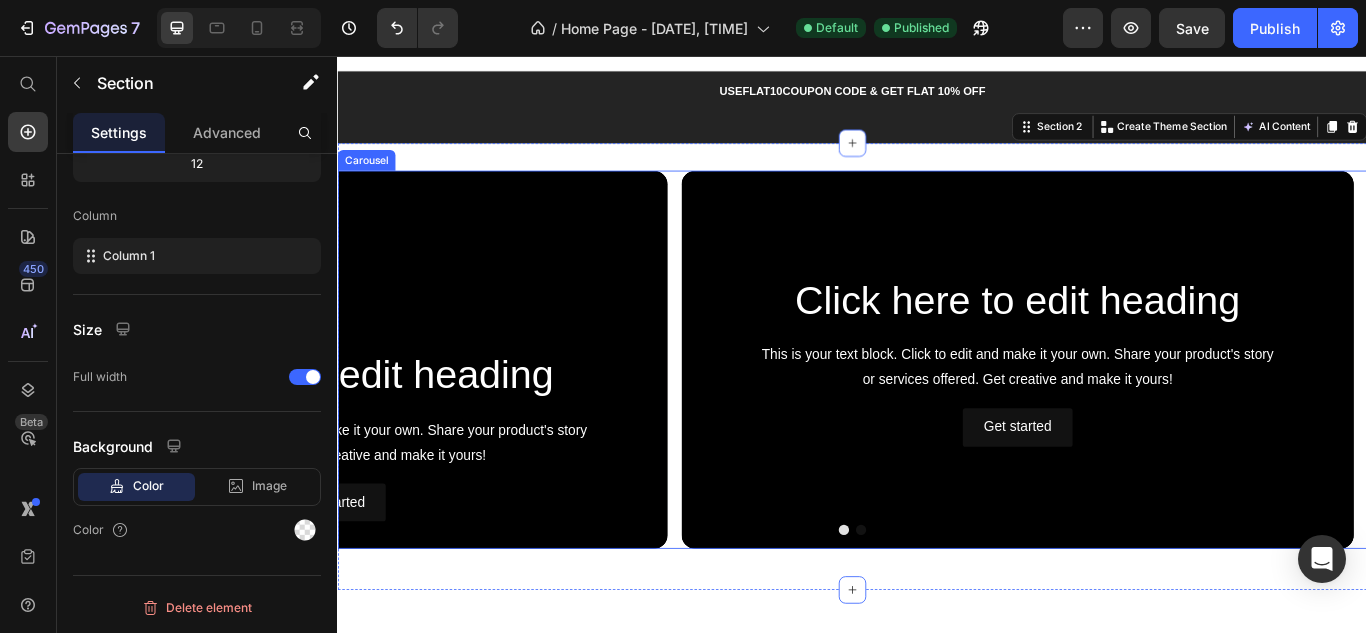 scroll, scrollTop: 0, scrollLeft: 0, axis: both 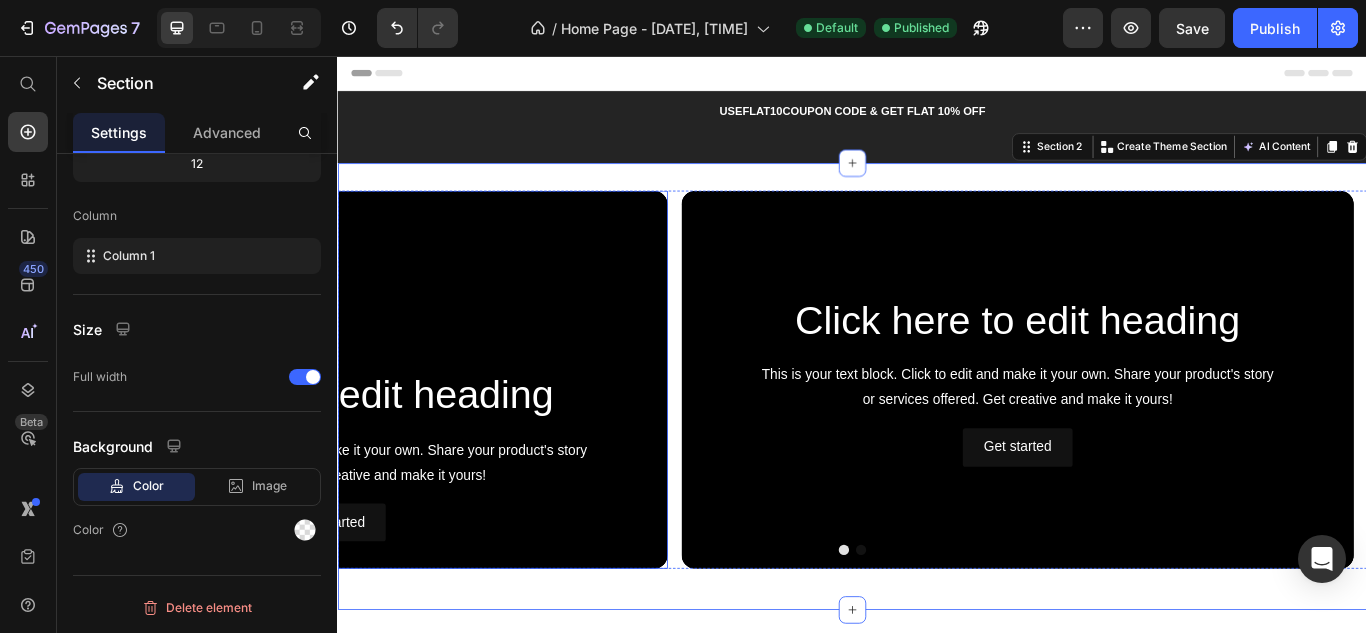 click at bounding box center [329, 433] 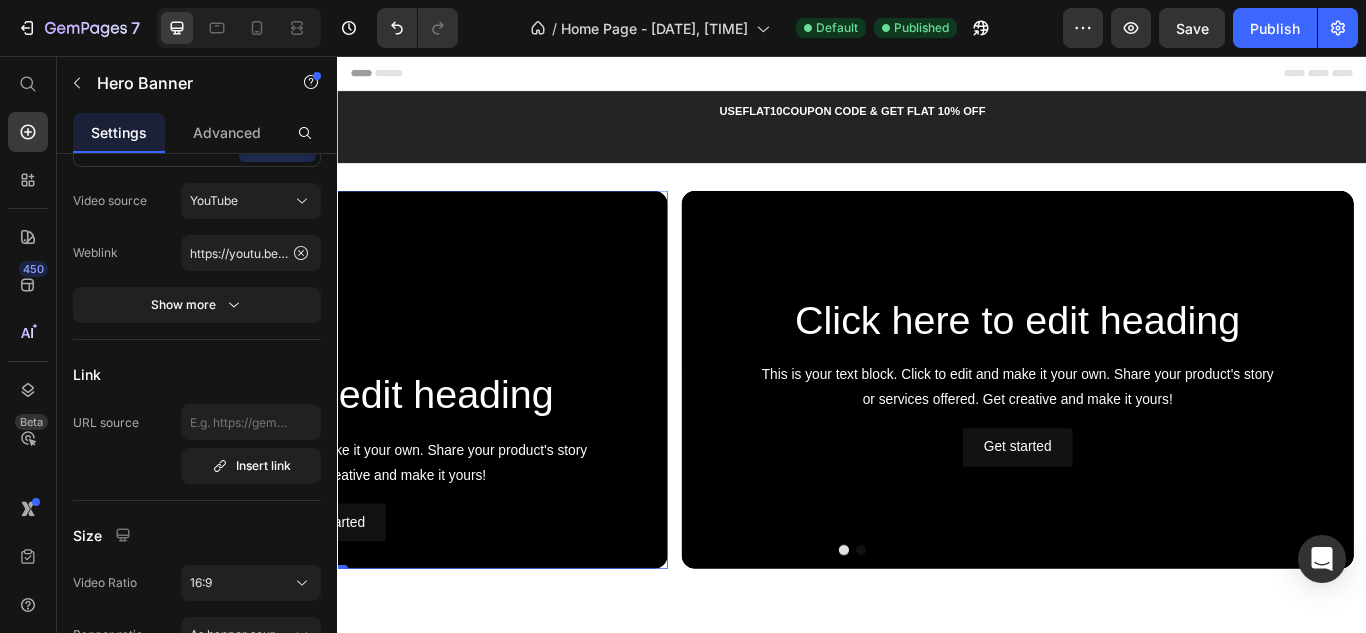scroll, scrollTop: 0, scrollLeft: 0, axis: both 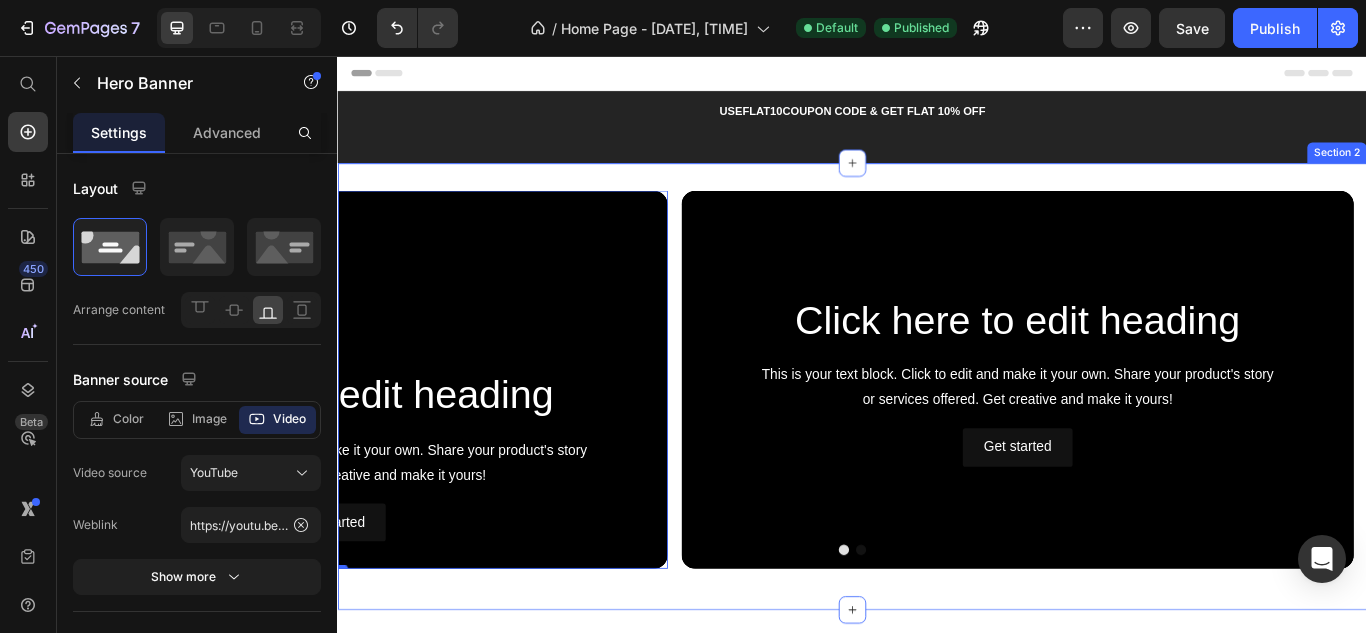click on "Click here to edit heading Heading This is your text block. Click to edit and make it your own. Share your product's story                   or services offered. Get creative and make it yours! Text Block Get started Button Hero Banner   0 Click here to edit heading Heading This is your text block. Click to edit and make it your own. Share your product's story                   or services offered. Get creative and make it yours! Text Block Get started Button Hero Banner
Carousel Section 2" at bounding box center [937, 441] 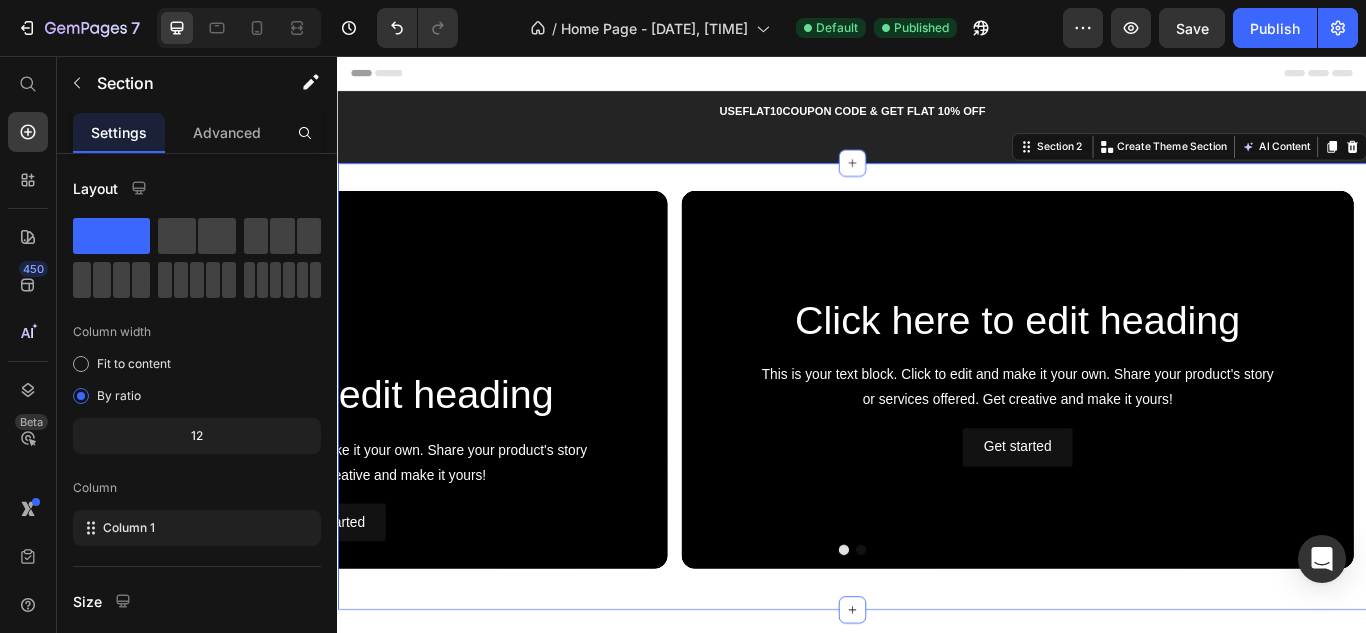 click on "Section 2   You can create reusable sections Create Theme Section AI Content Write with GemAI What would you like to describe here? Tone and Voice Persuasive Product Bright White Desinger Short Dress, with Handblock Flower Print & Premuim Cotton Show more Generate" at bounding box center (1330, 162) 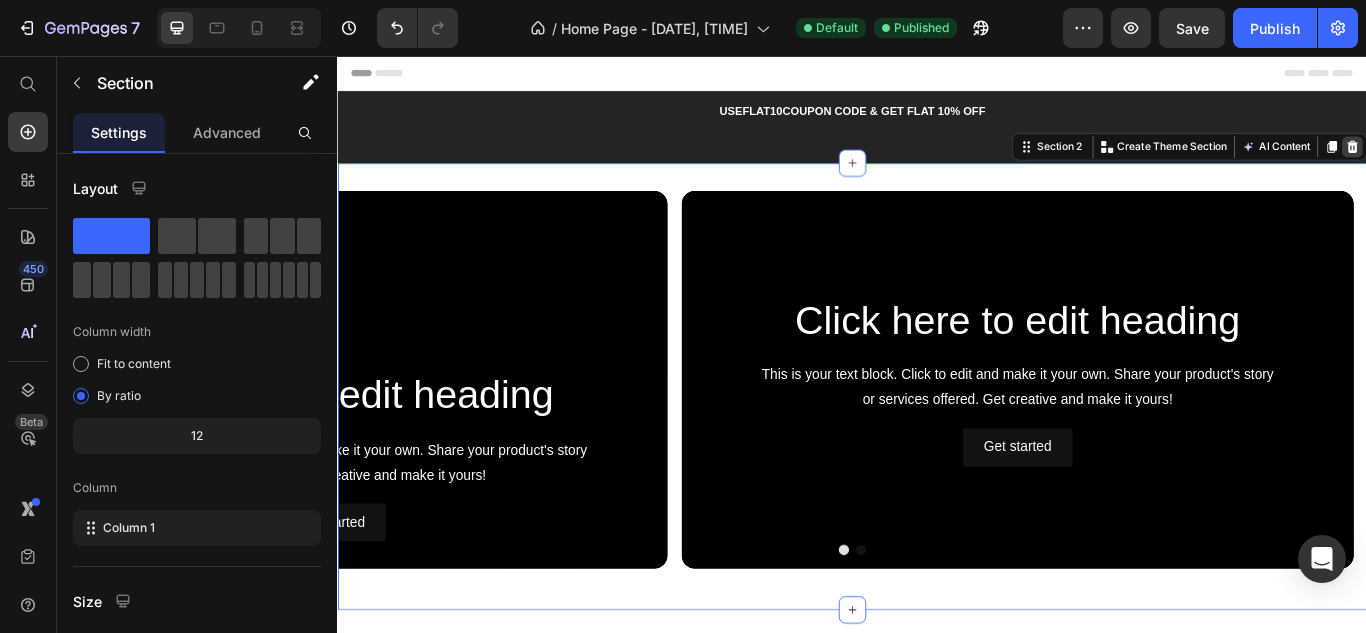 click at bounding box center [1520, 162] 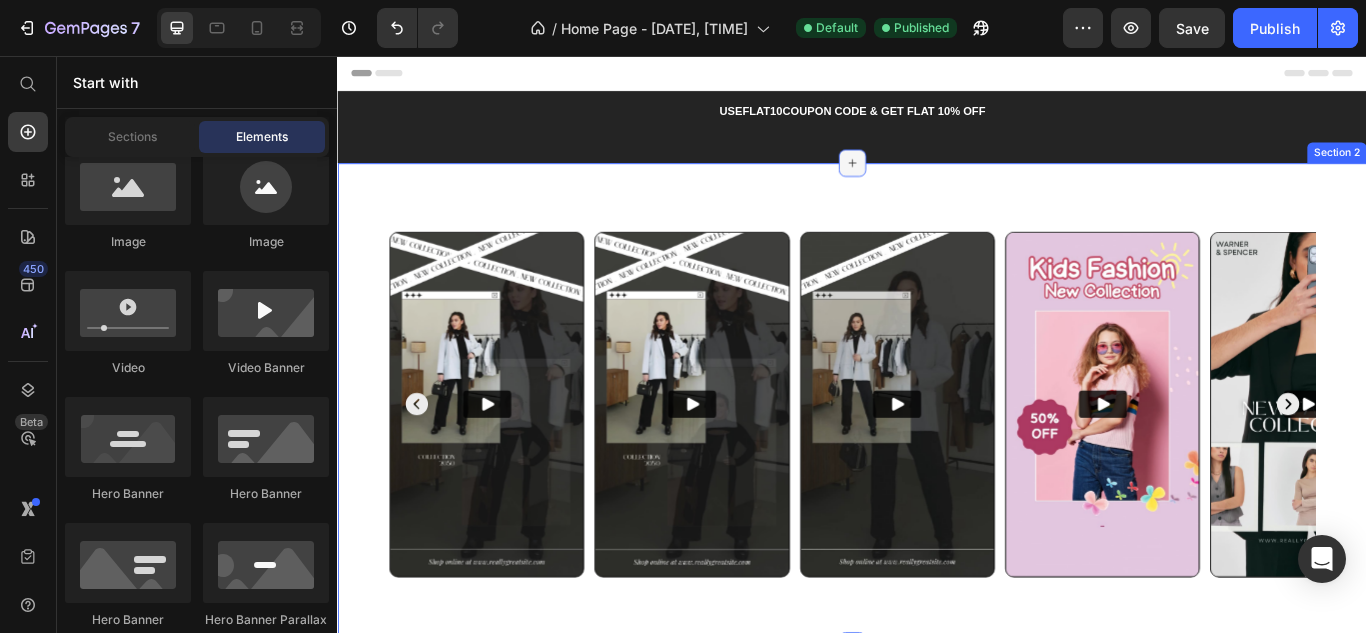 click 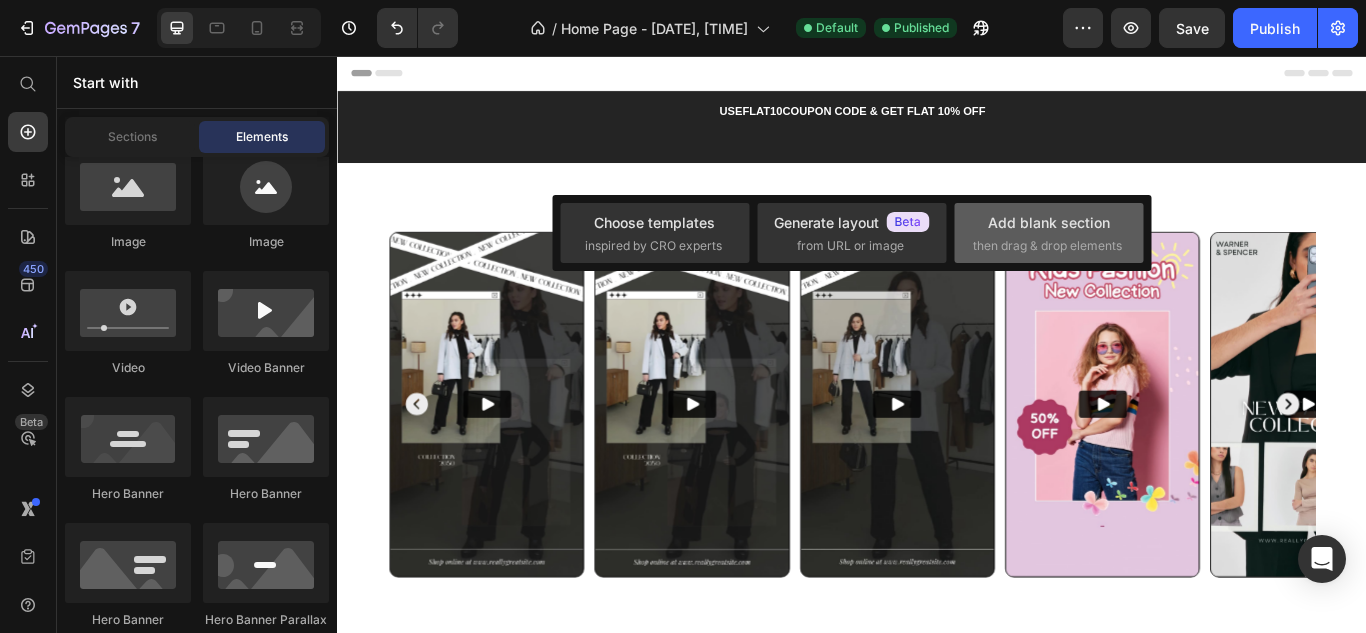 click on "then drag & drop elements" at bounding box center [1047, 246] 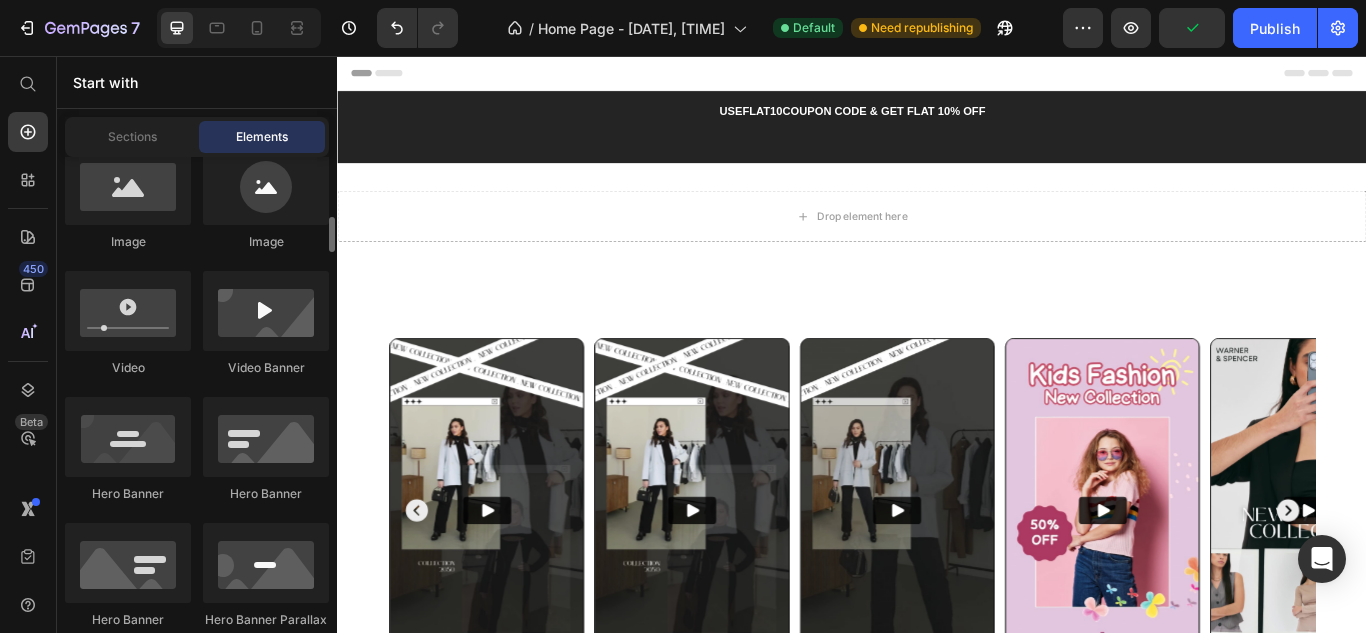scroll, scrollTop: 400, scrollLeft: 0, axis: vertical 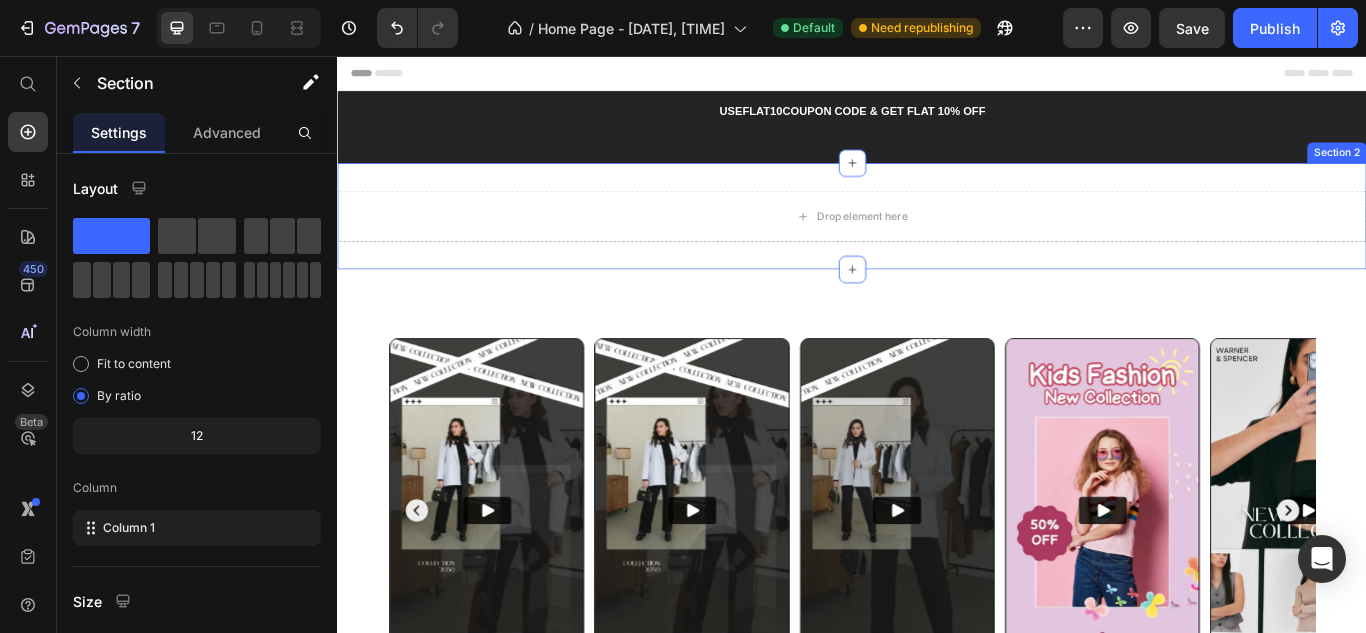 click on "Drop element here Section 2" at bounding box center (937, 243) 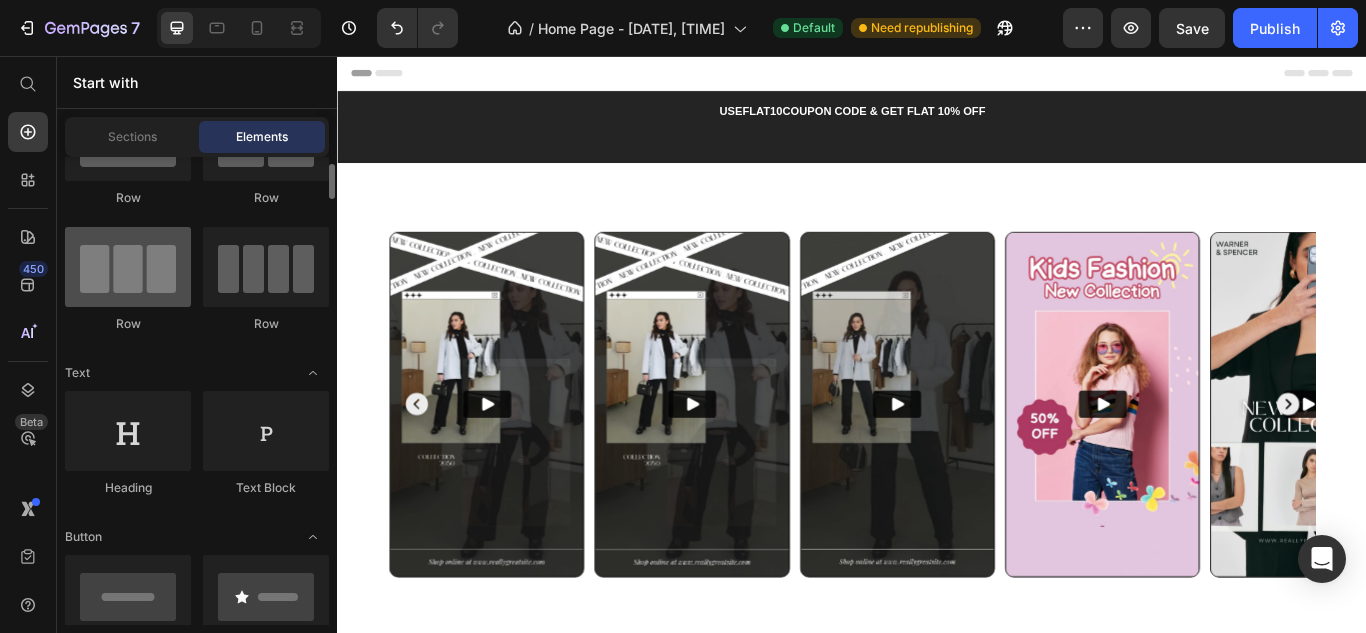 scroll, scrollTop: 0, scrollLeft: 0, axis: both 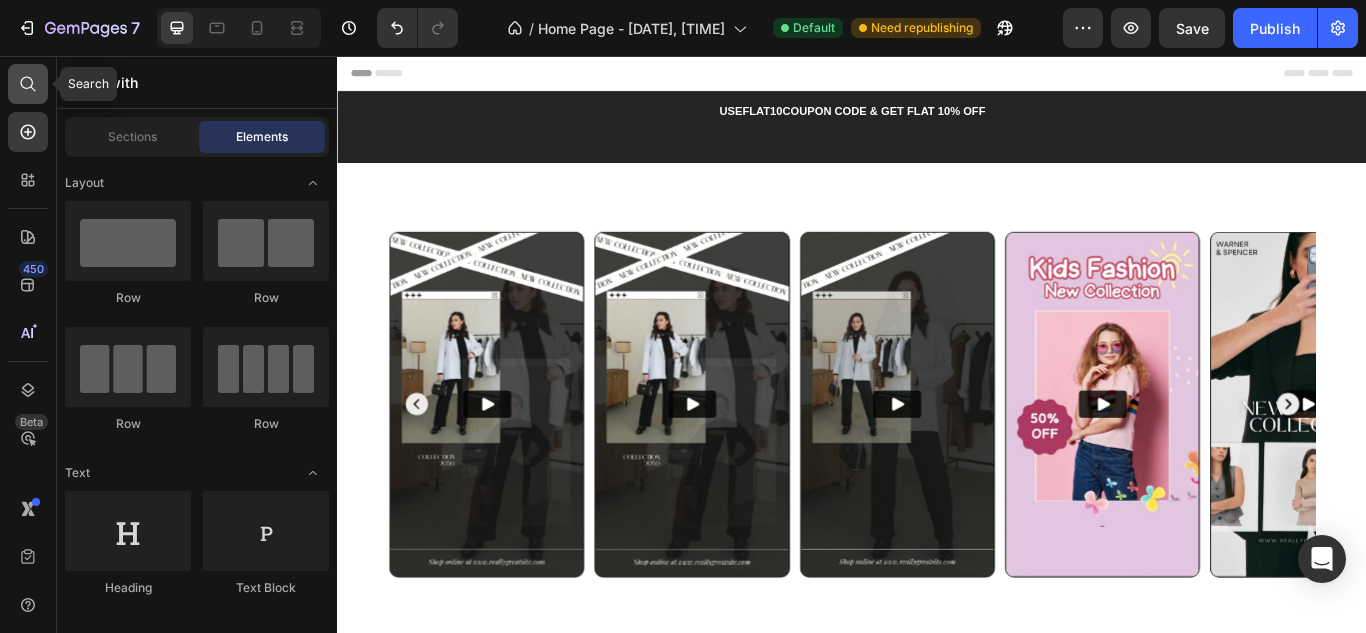 click 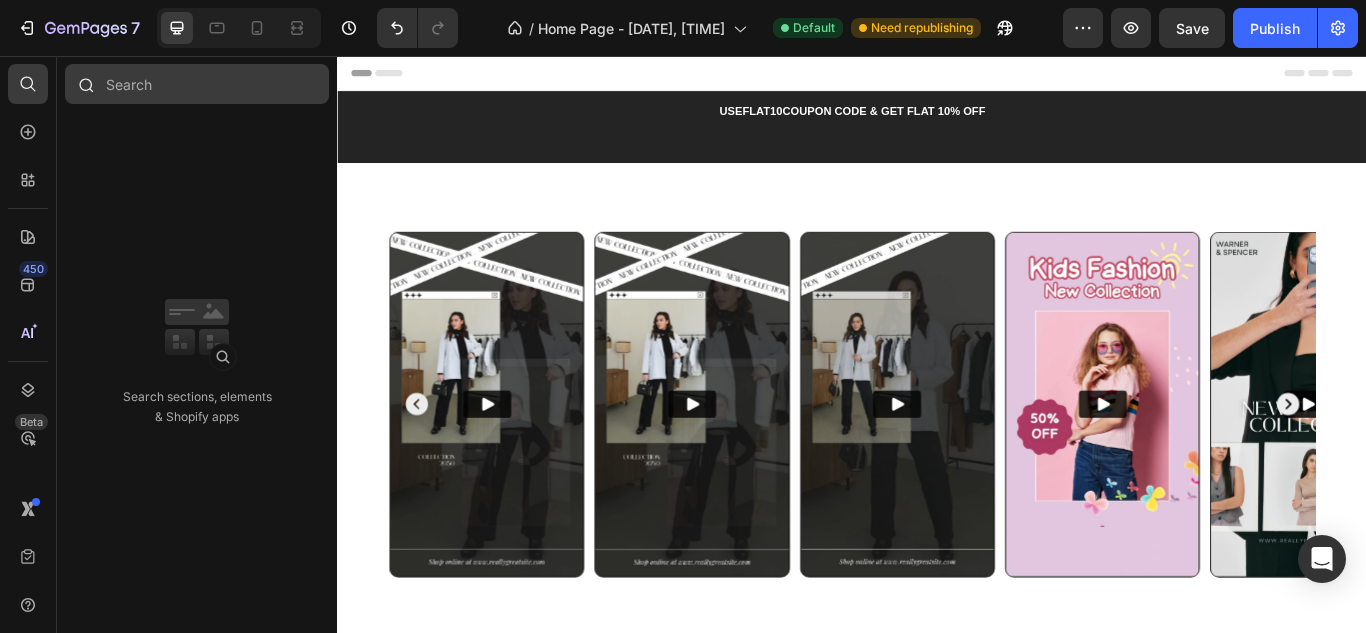click at bounding box center [197, 84] 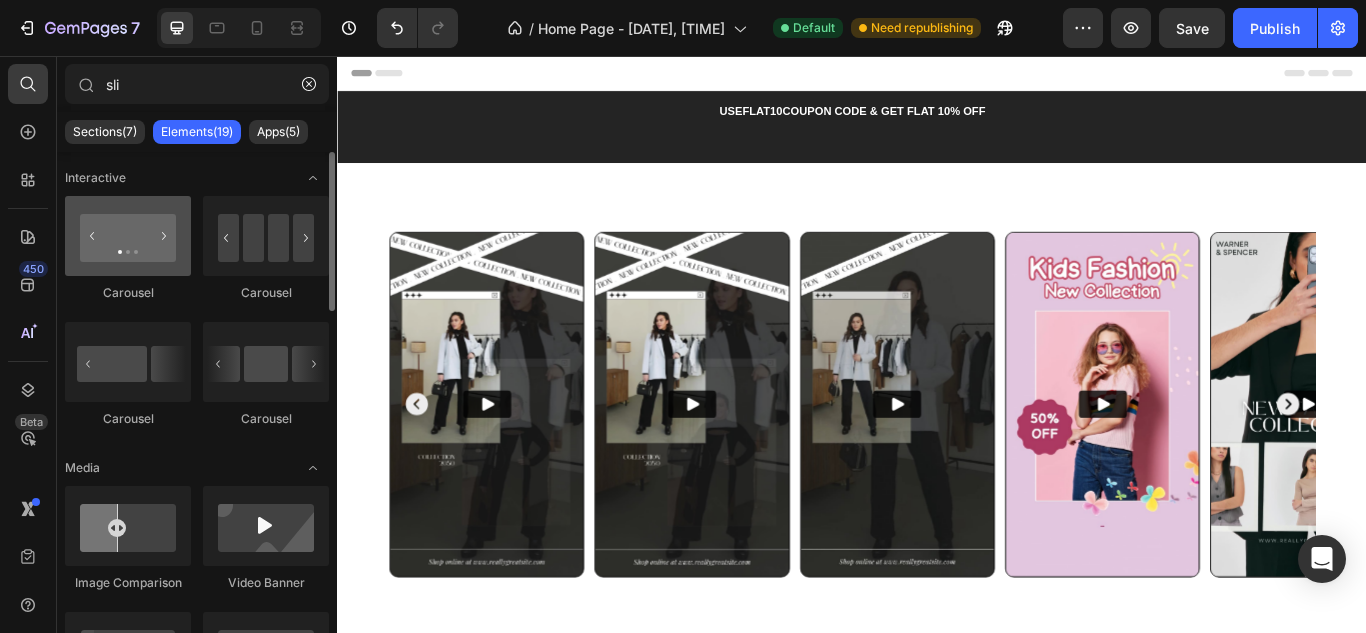 type on "sli" 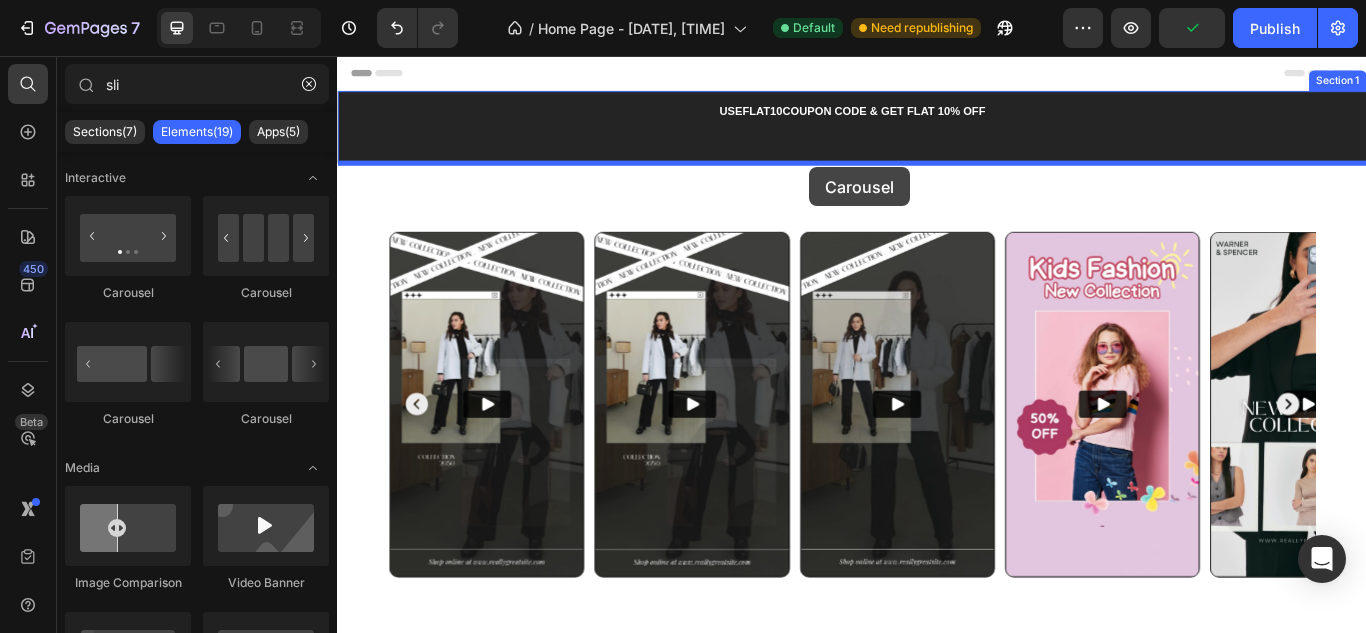 drag, startPoint x: 453, startPoint y: 312, endPoint x: 888, endPoint y: 186, distance: 452.88077 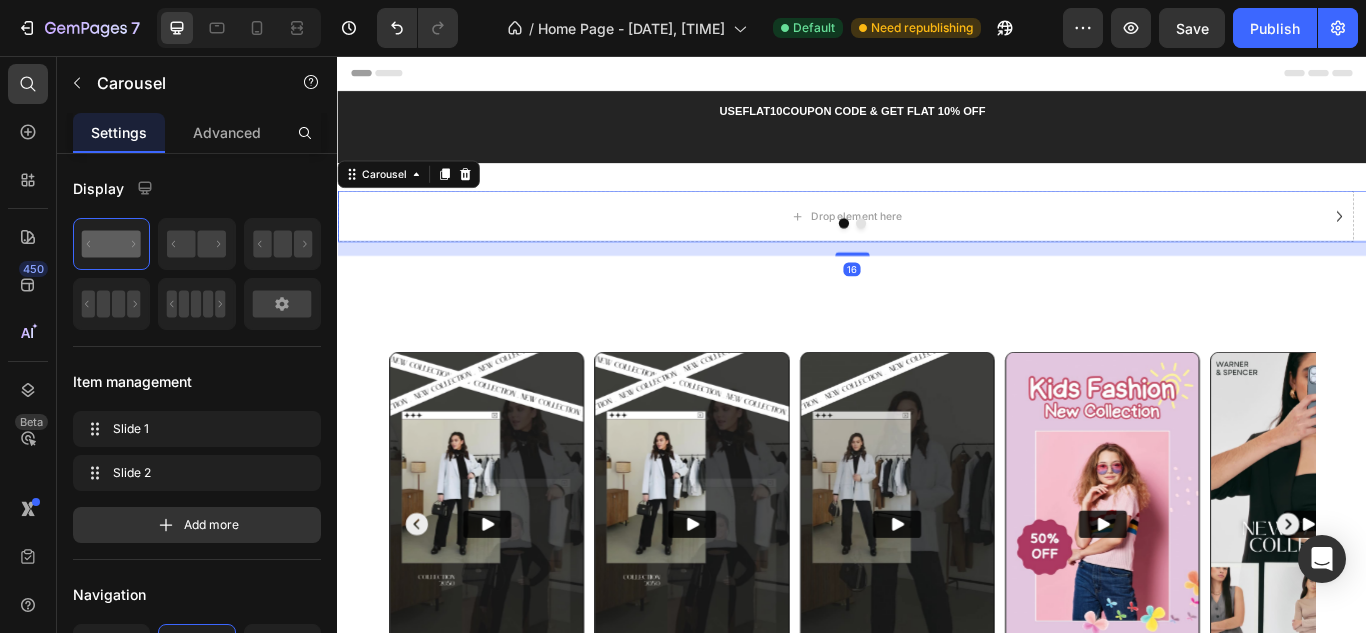 click at bounding box center (937, 251) 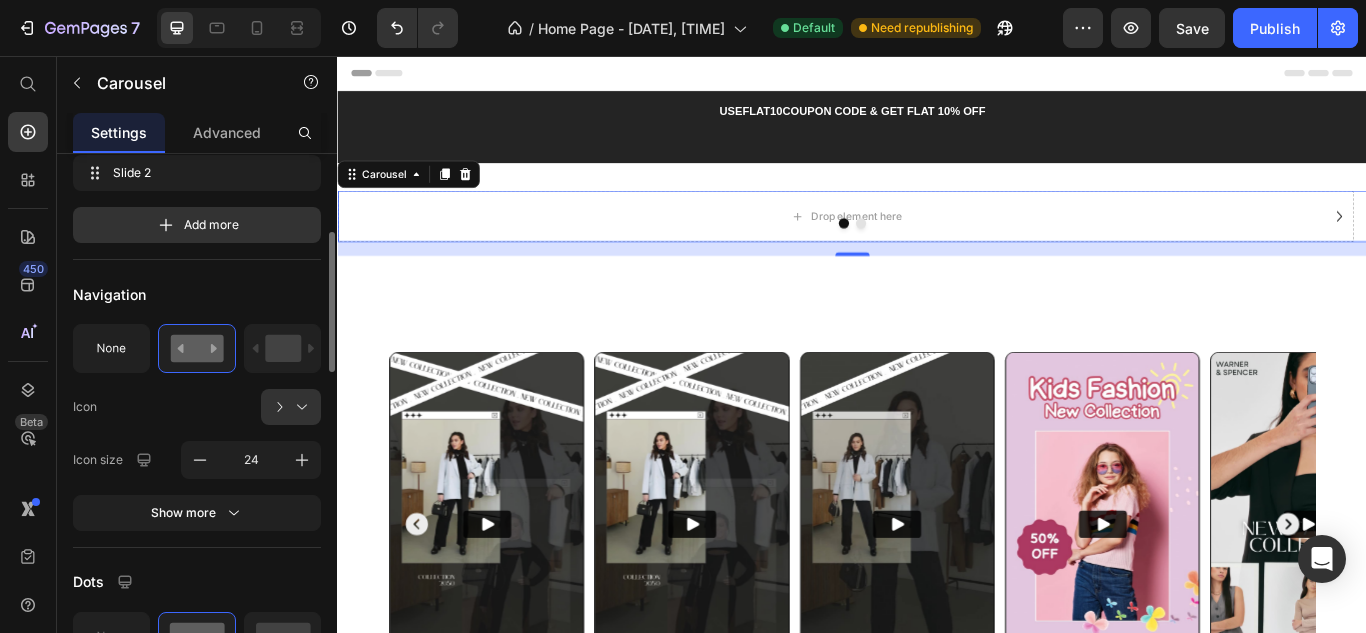 scroll, scrollTop: 100, scrollLeft: 0, axis: vertical 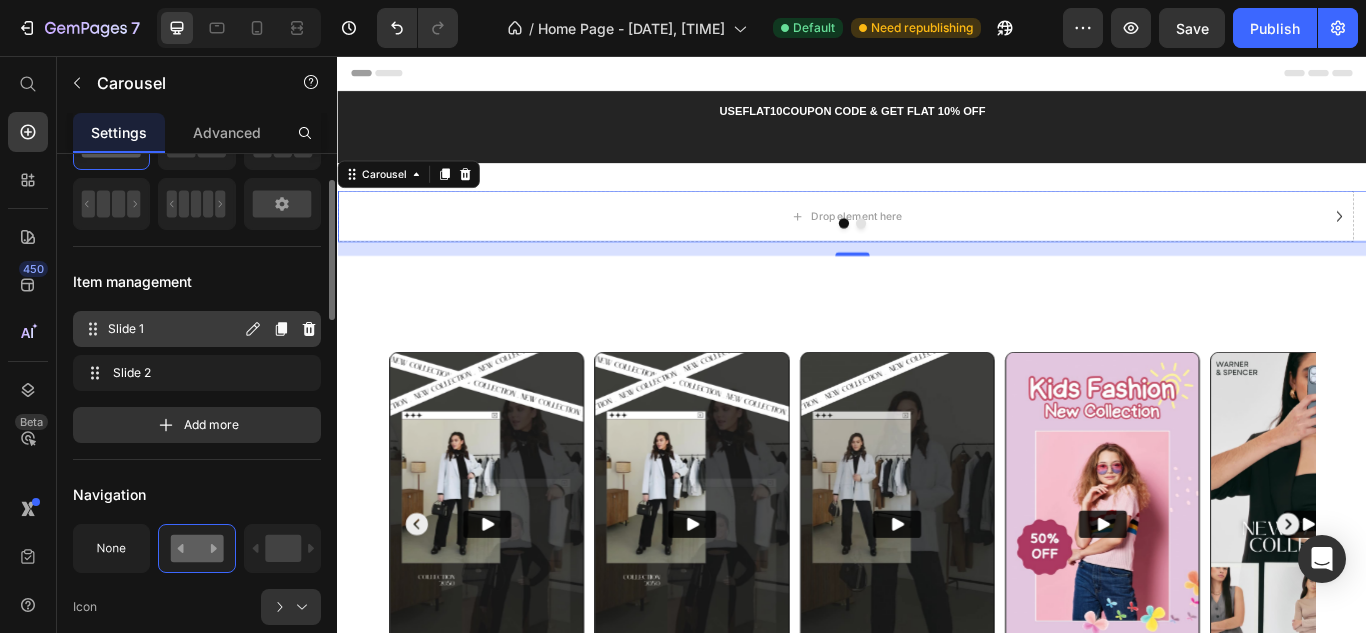 click on "Slide 1" at bounding box center [174, 329] 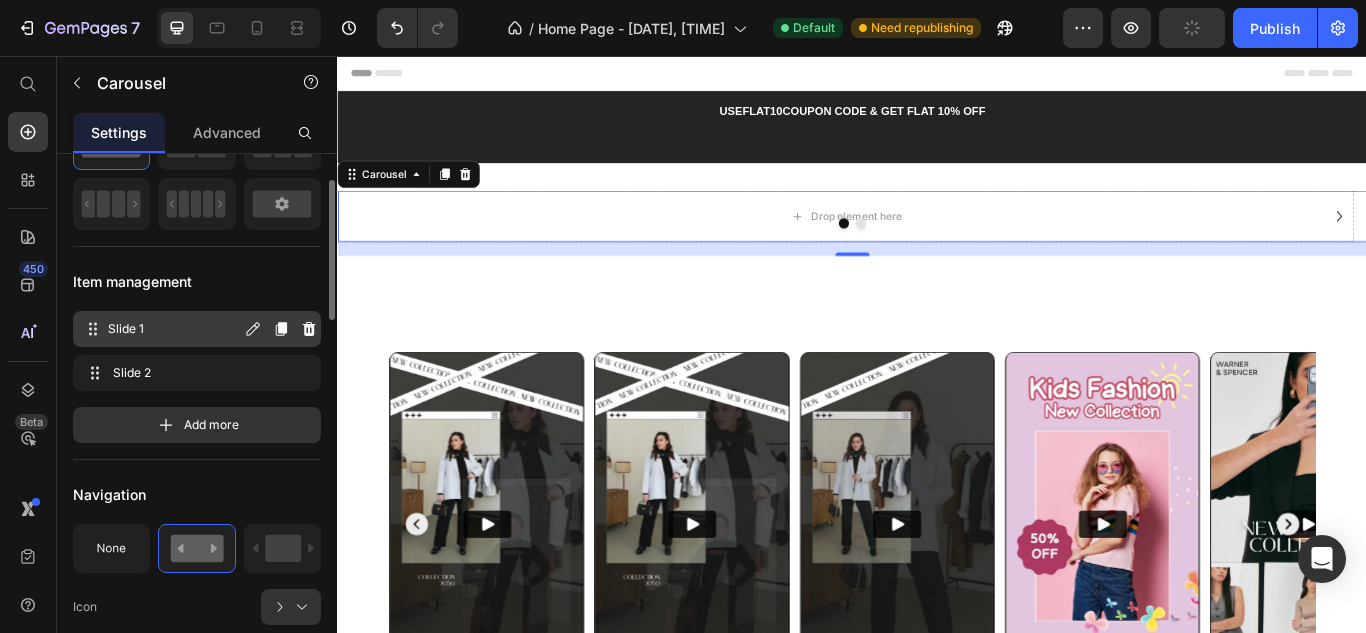 click on "Slide 1 Slide 1" at bounding box center [161, 329] 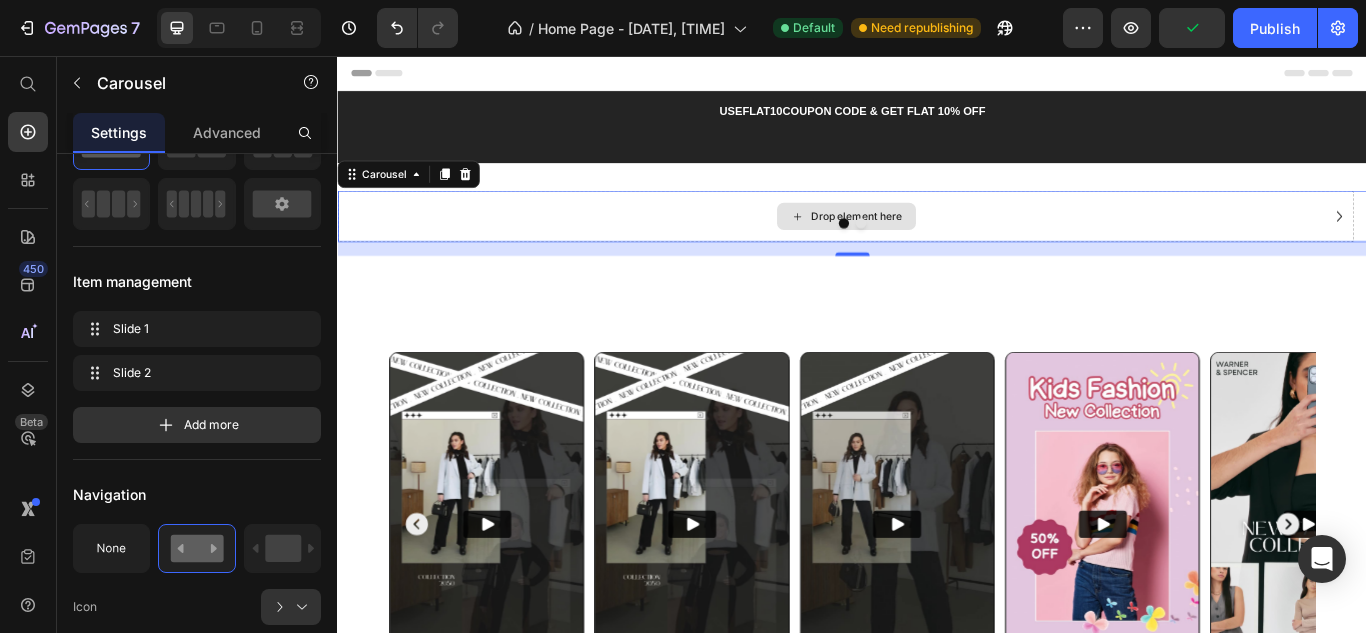 click on "Drop element here" at bounding box center (929, 243) 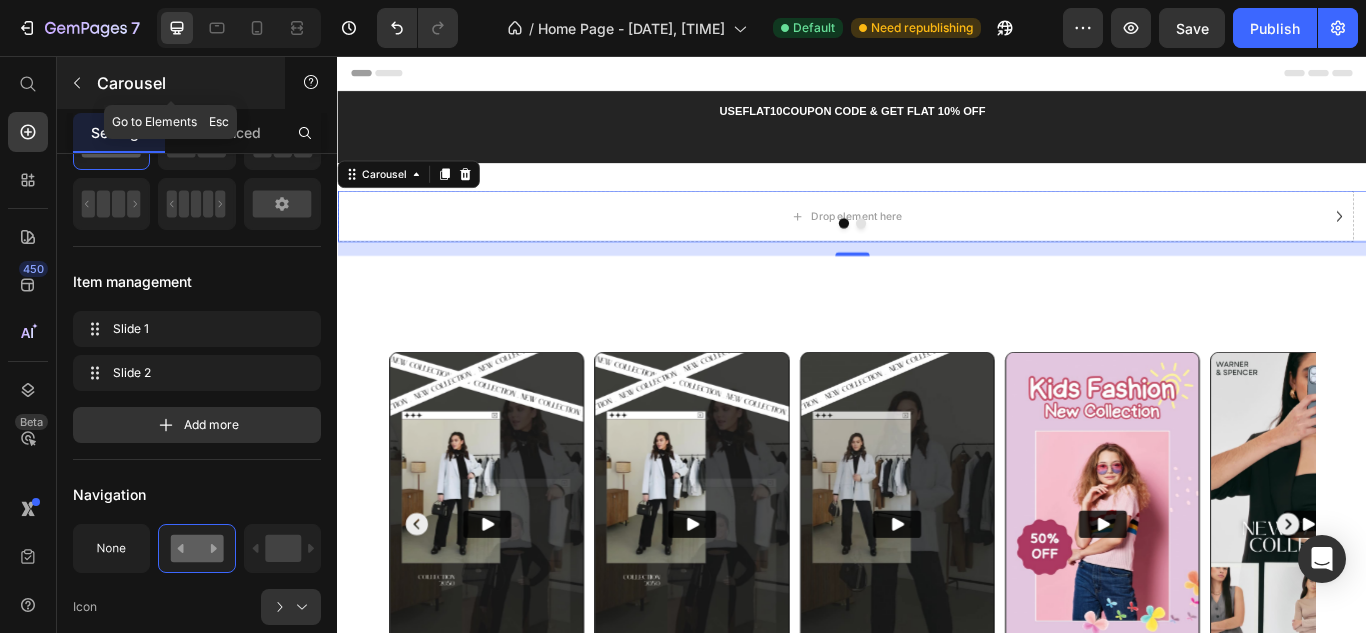 click 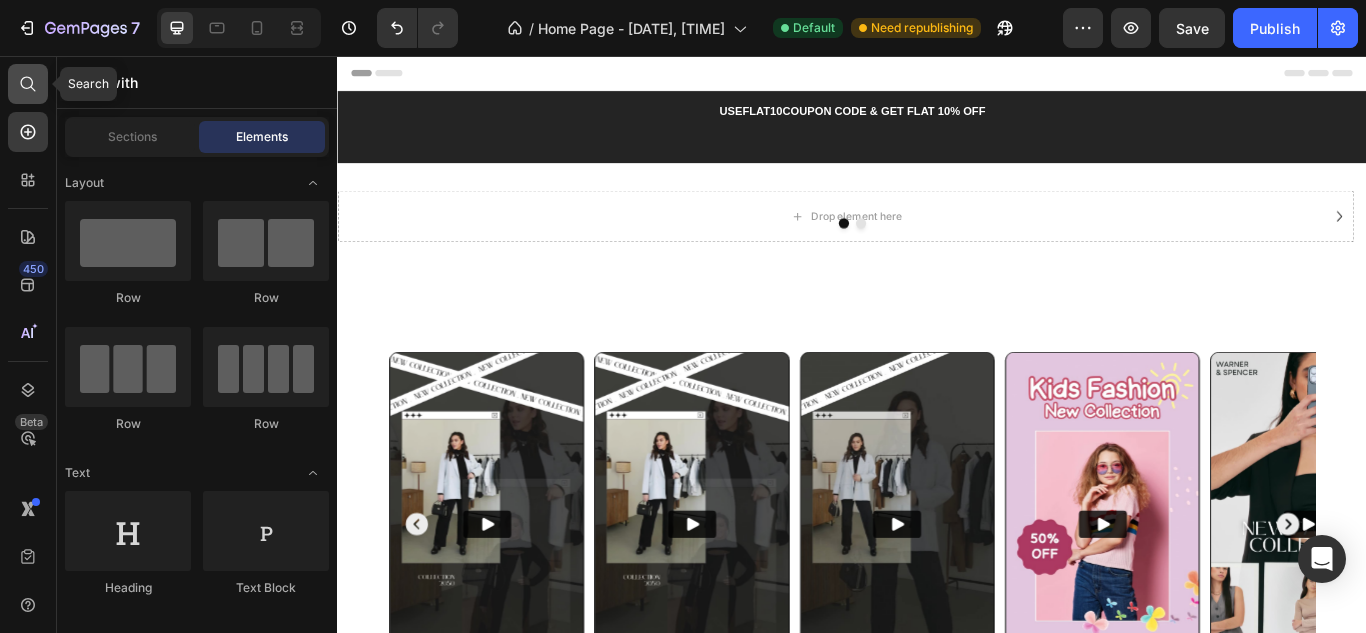 click 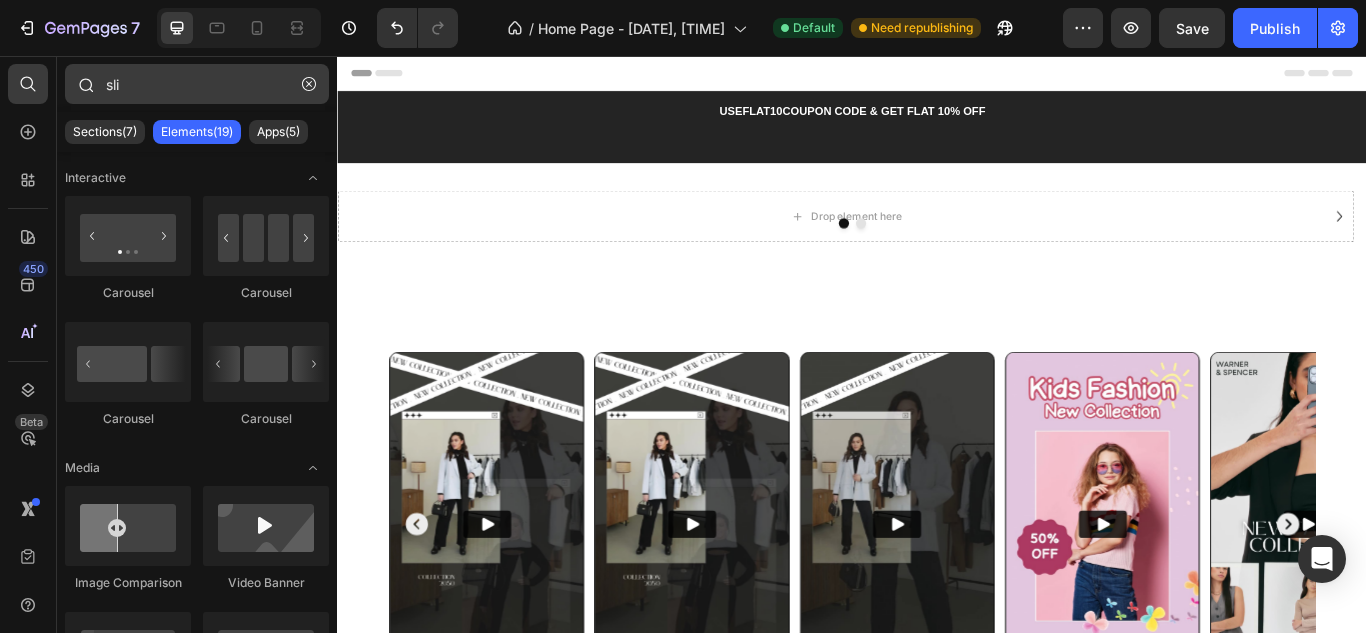 click on "sli" at bounding box center (197, 84) 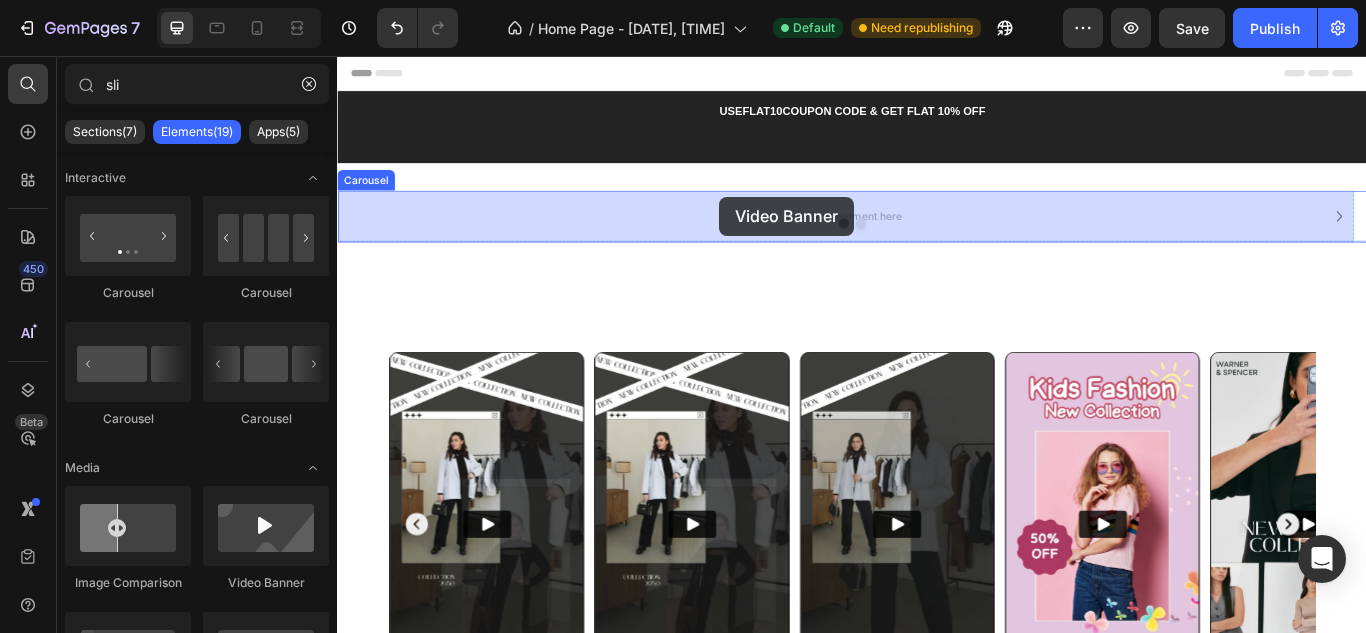 drag, startPoint x: 595, startPoint y: 573, endPoint x: 782, endPoint y: 220, distance: 399.47214 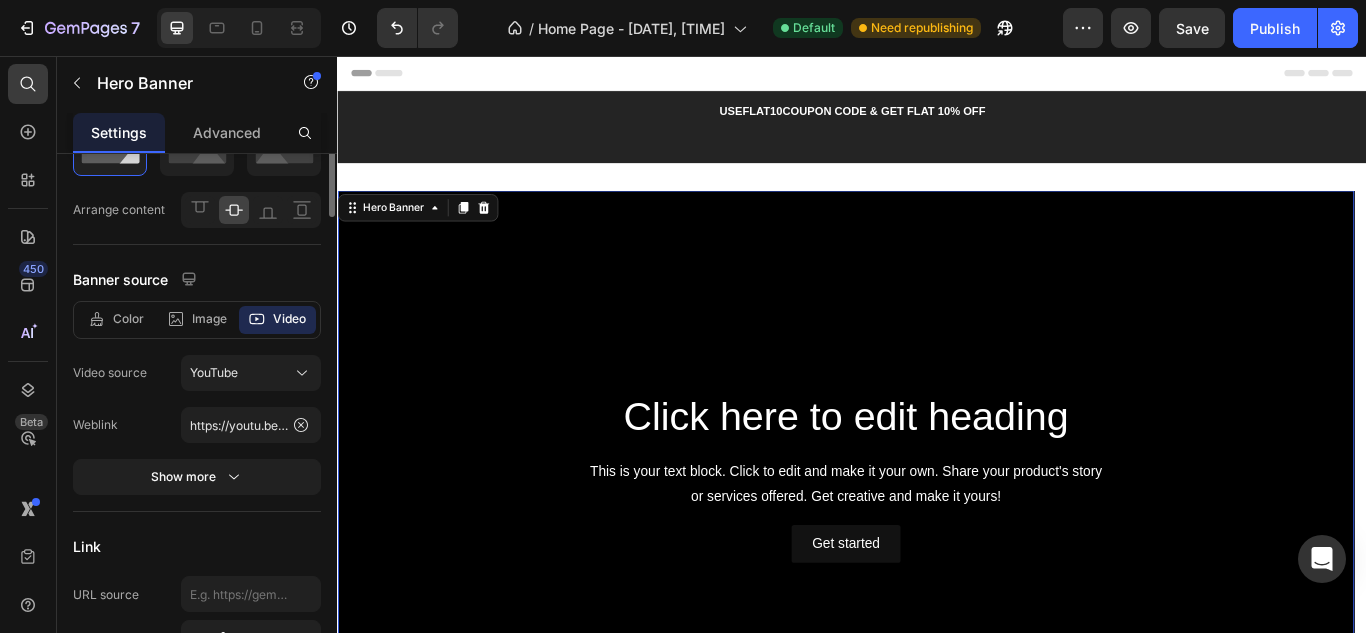 scroll, scrollTop: 0, scrollLeft: 0, axis: both 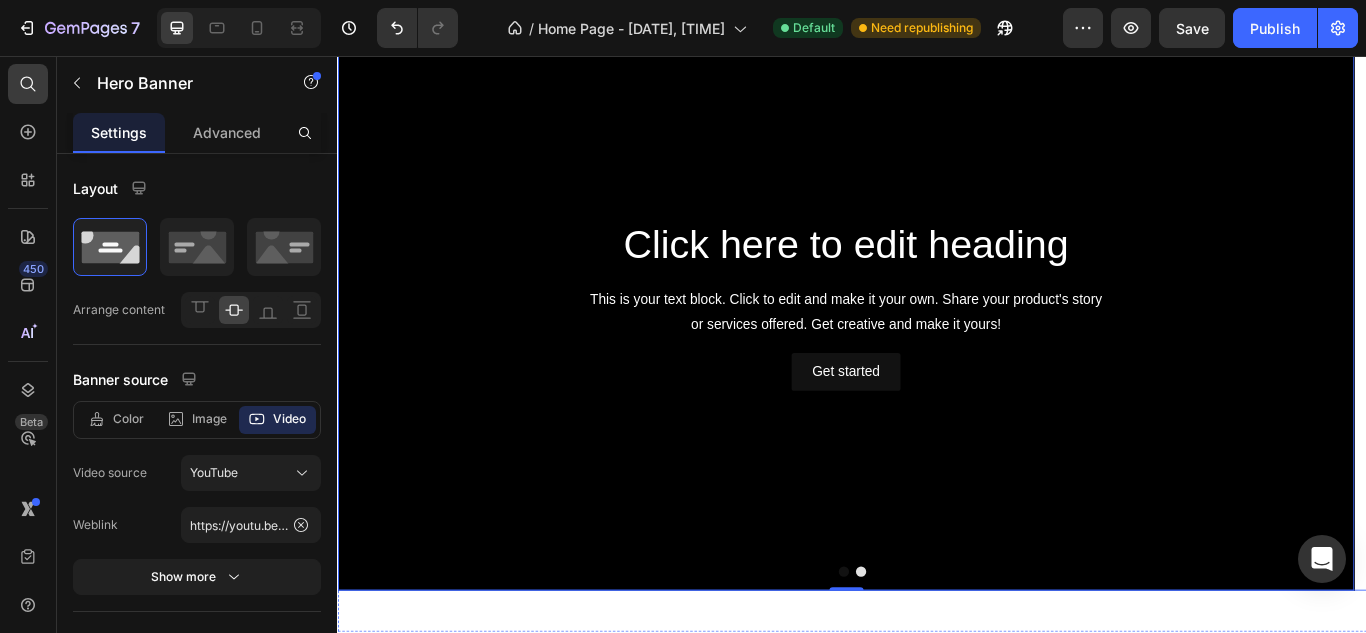 click at bounding box center [937, 658] 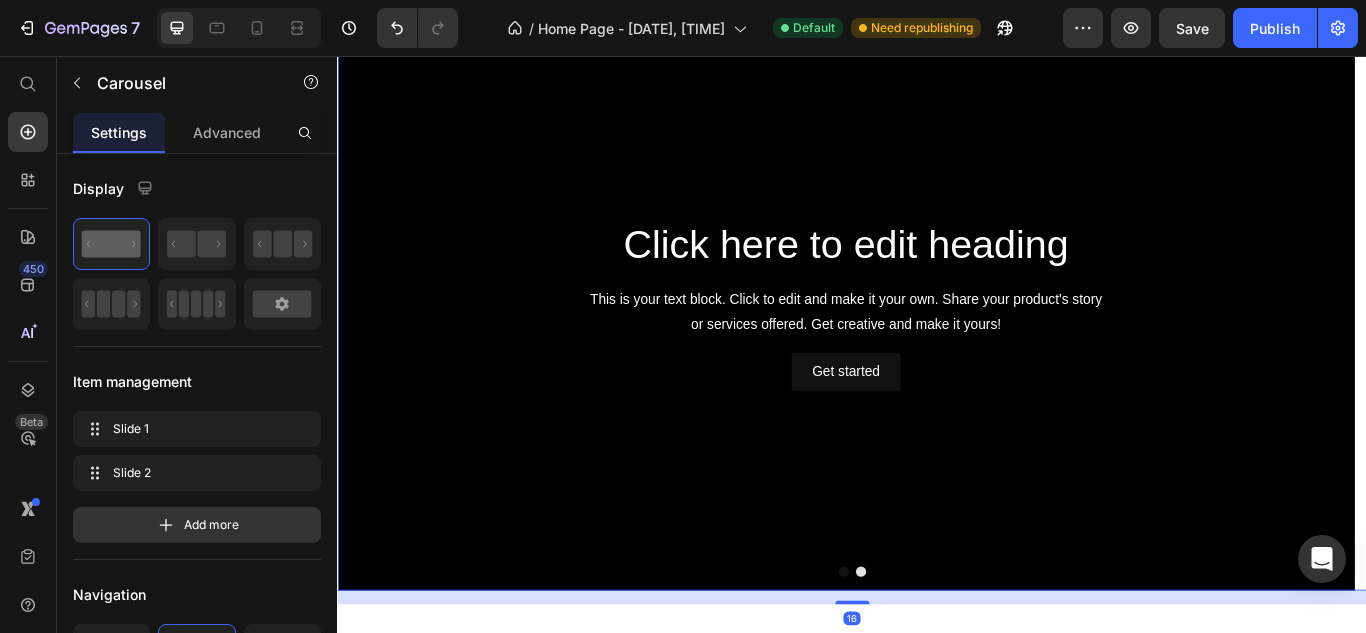 click at bounding box center (927, 658) 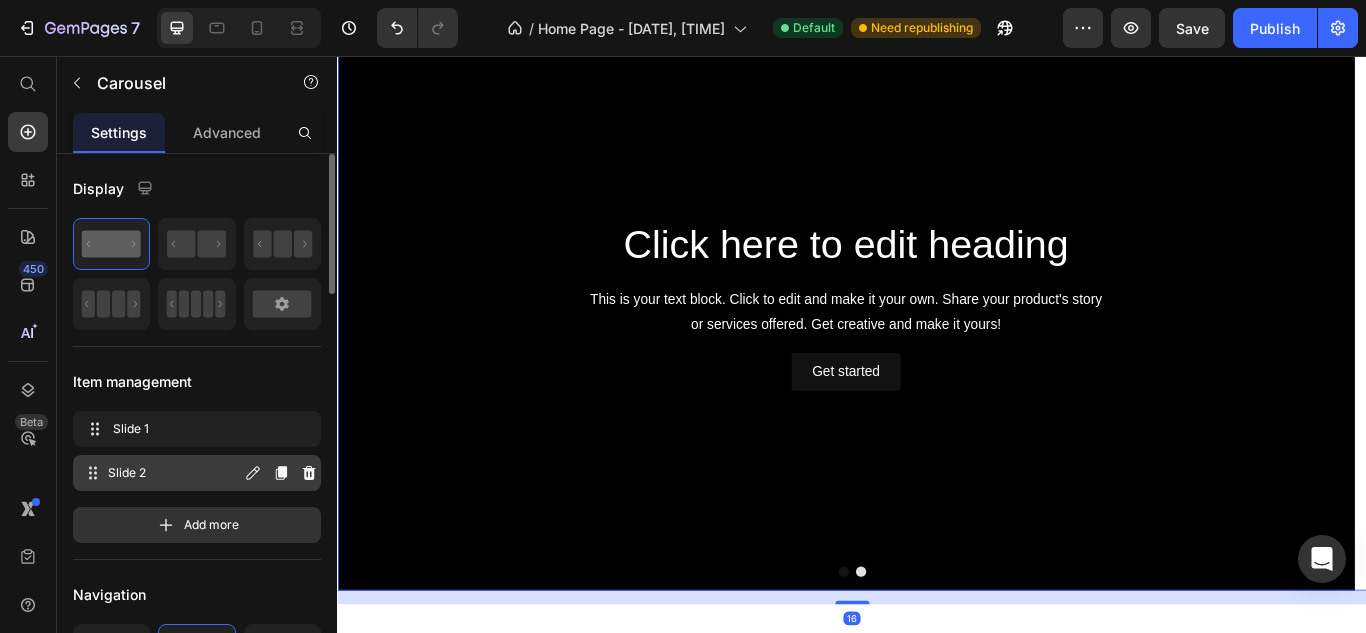 click on "Slide 2 Slide 2" at bounding box center [161, 473] 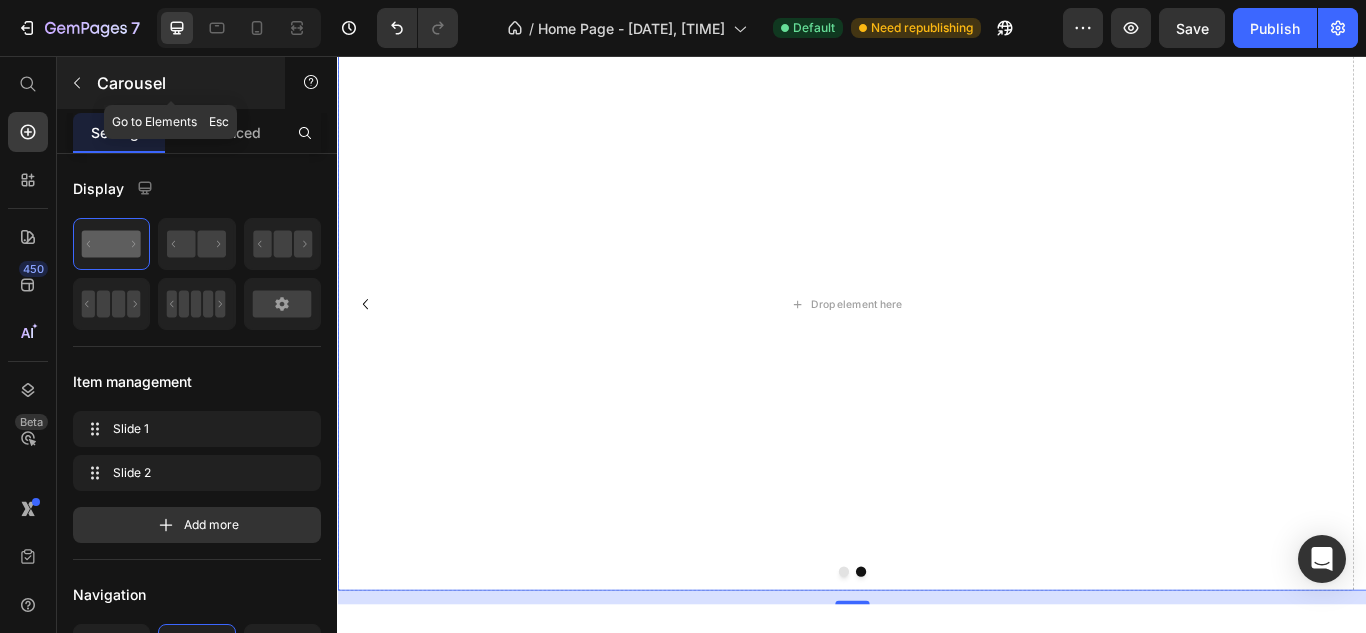 click 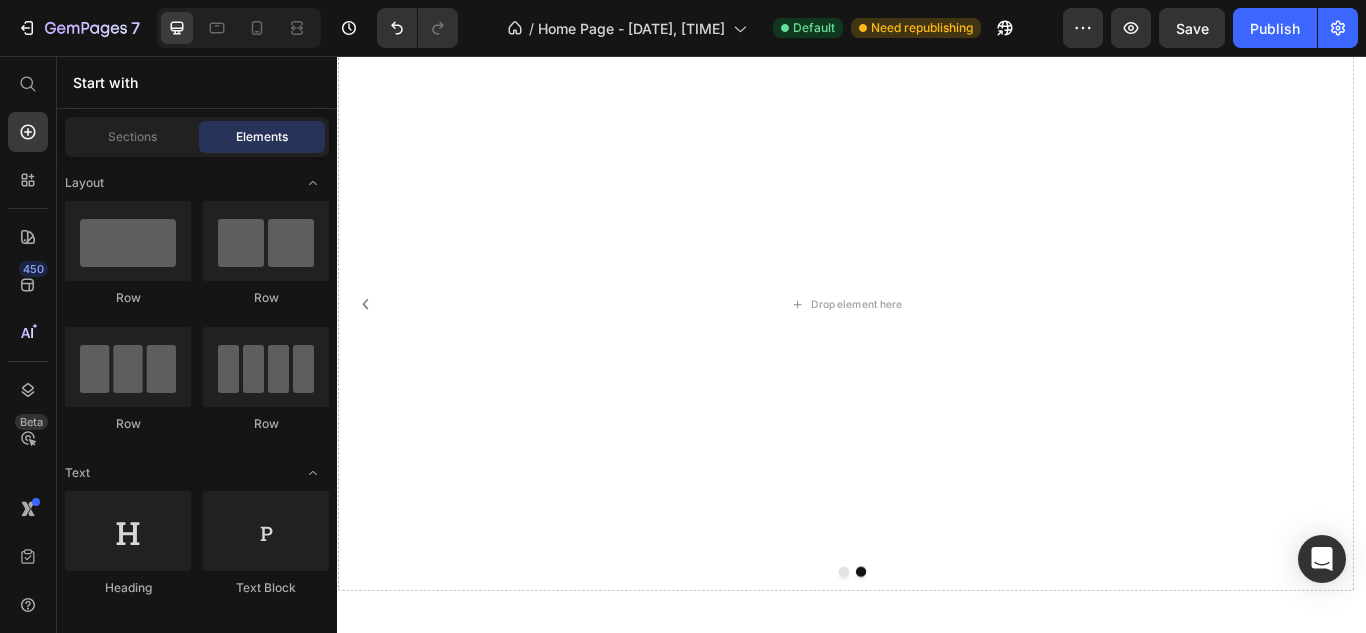click on "450 Beta" at bounding box center [28, 344] 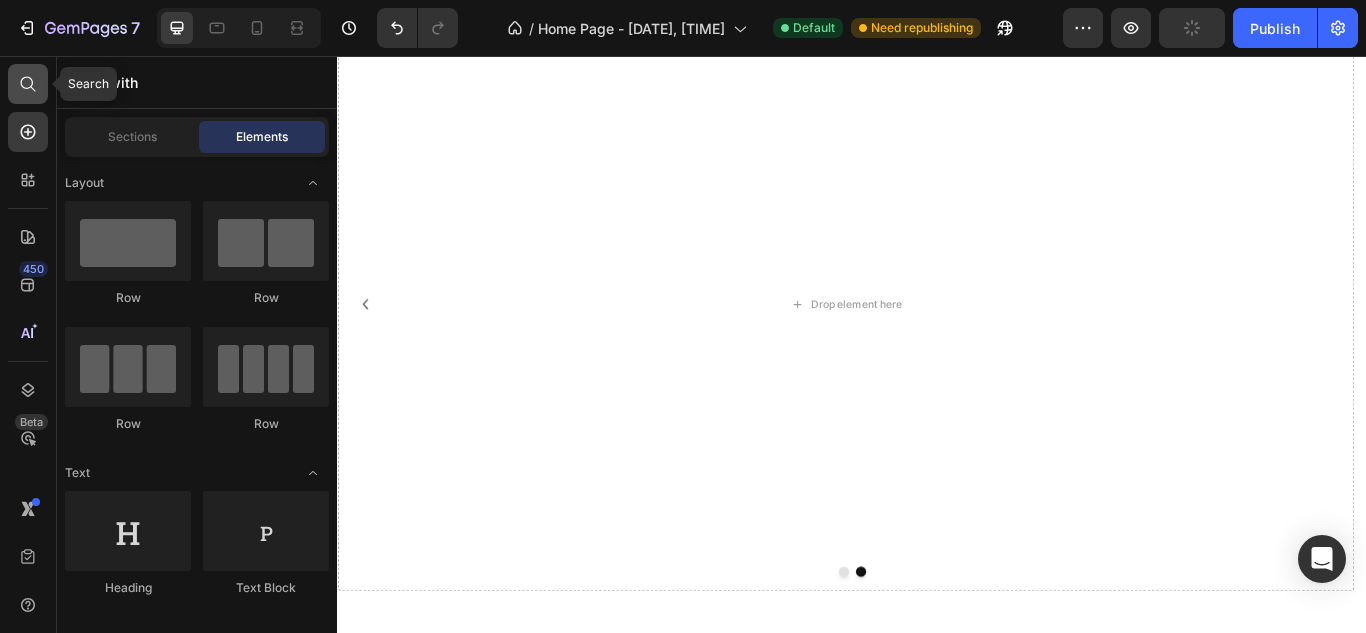 click 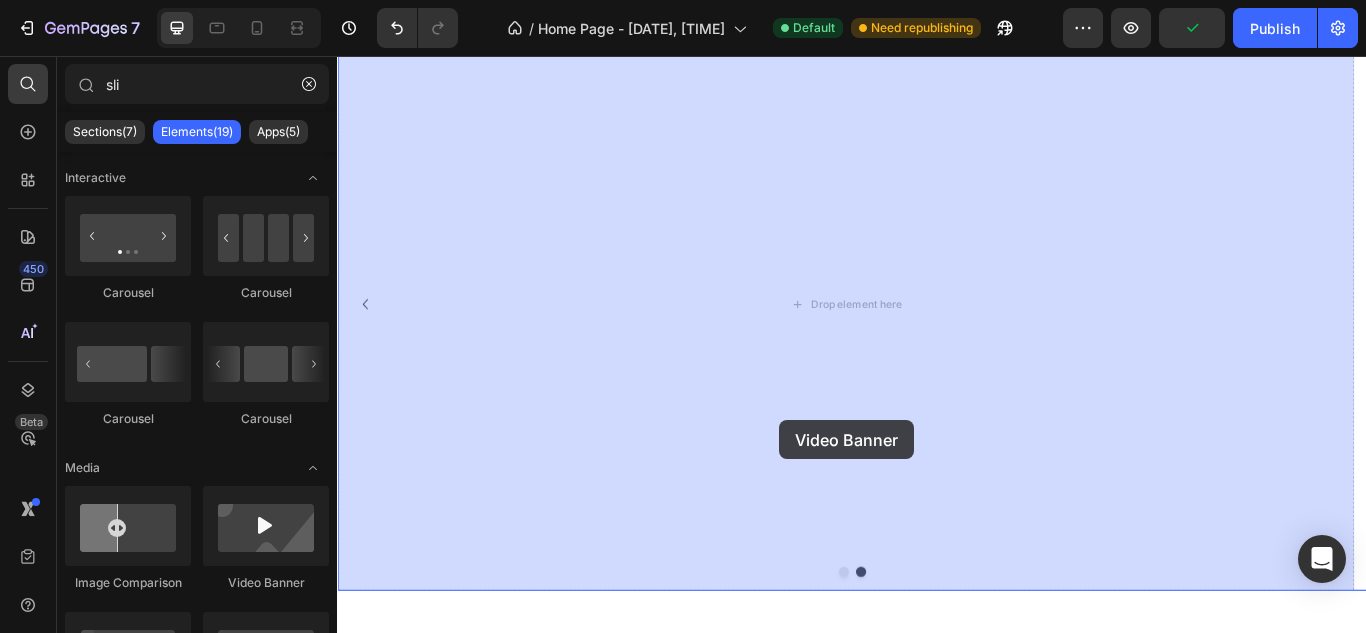 drag, startPoint x: 612, startPoint y: 599, endPoint x: 852, endPoint y: 481, distance: 267.43973 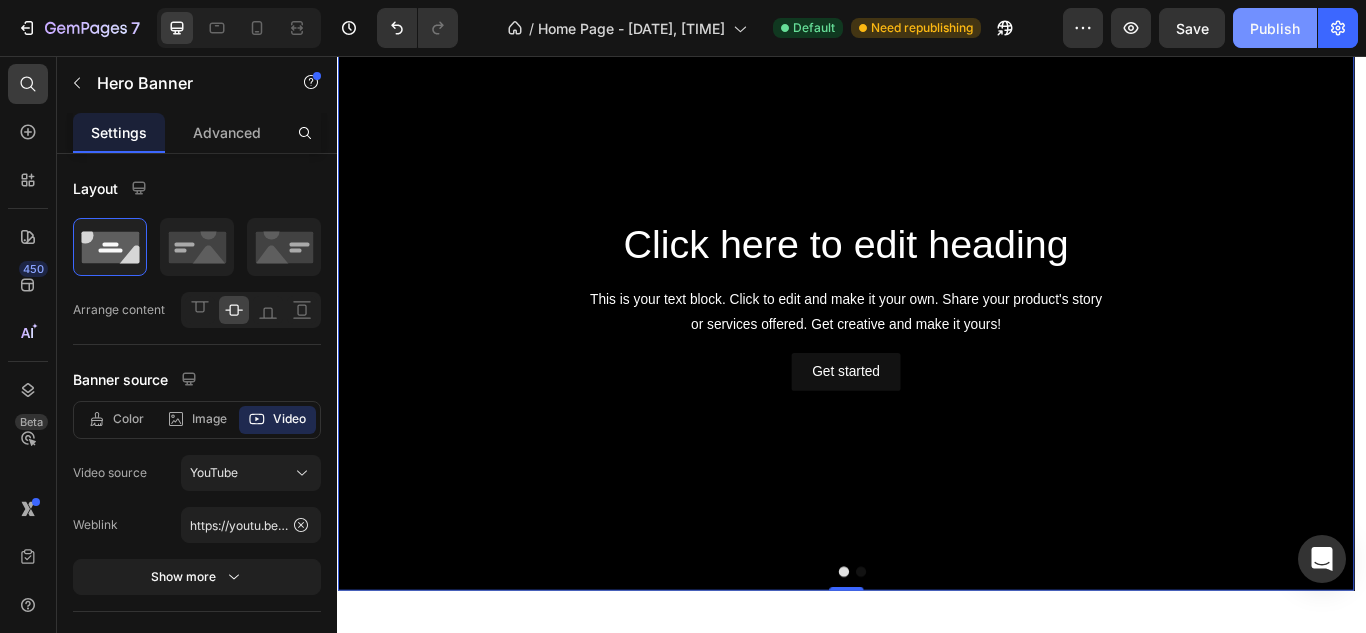 drag, startPoint x: 1263, startPoint y: 30, endPoint x: 965, endPoint y: 45, distance: 298.3773 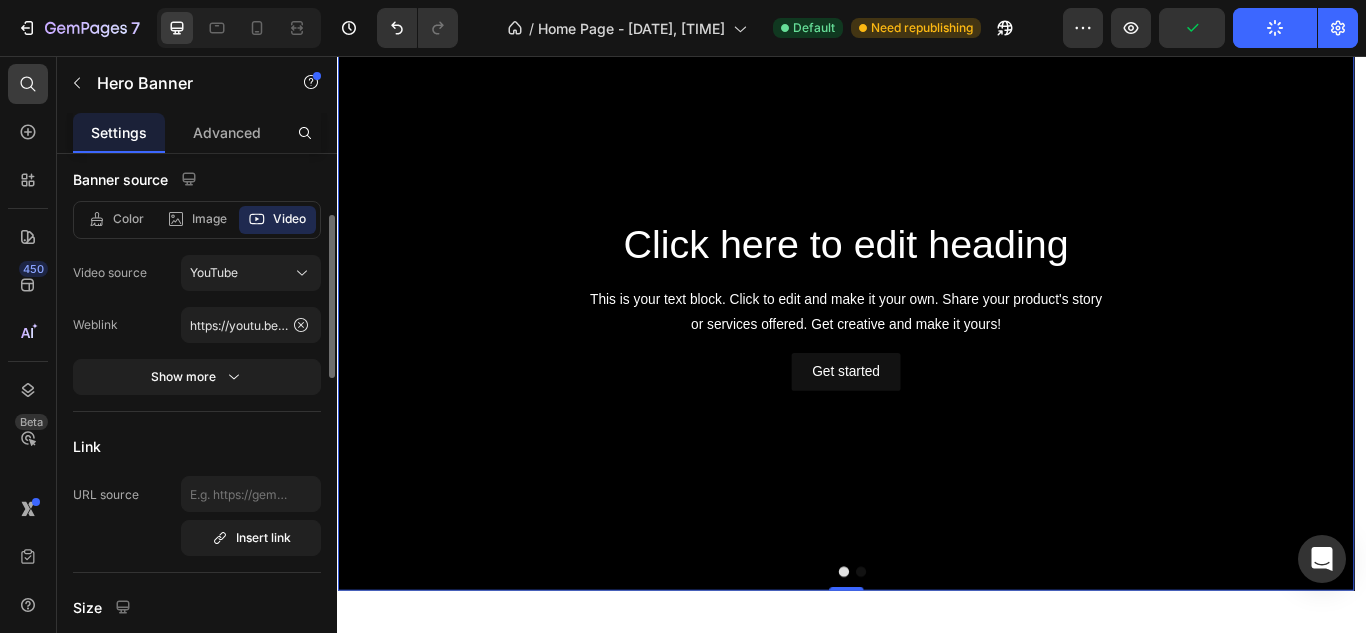 scroll, scrollTop: 0, scrollLeft: 0, axis: both 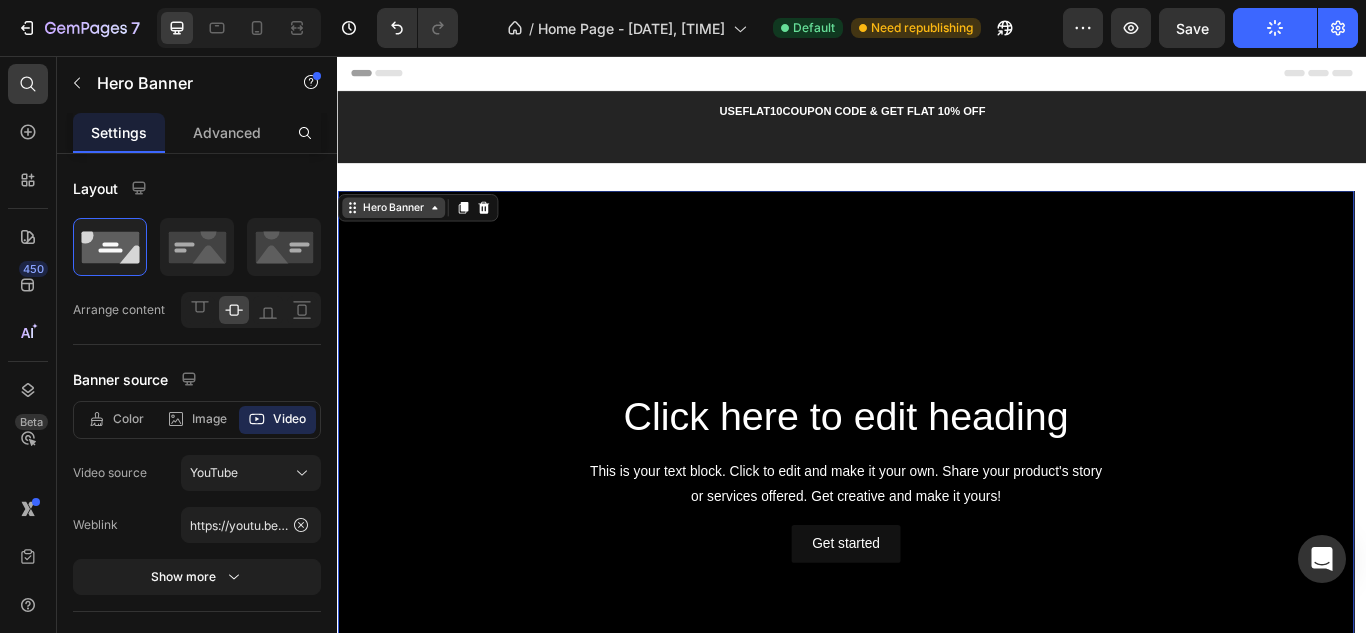 click on "Hero Banner" at bounding box center [402, 233] 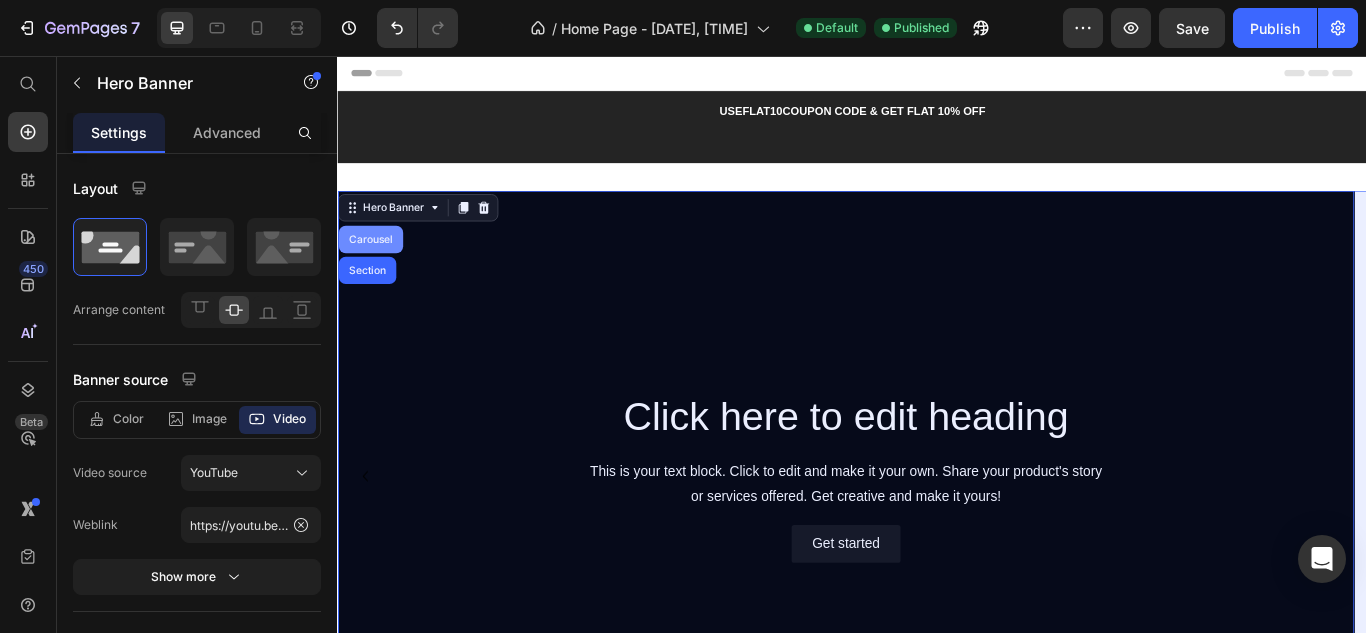 click on "Carousel" at bounding box center (375, 270) 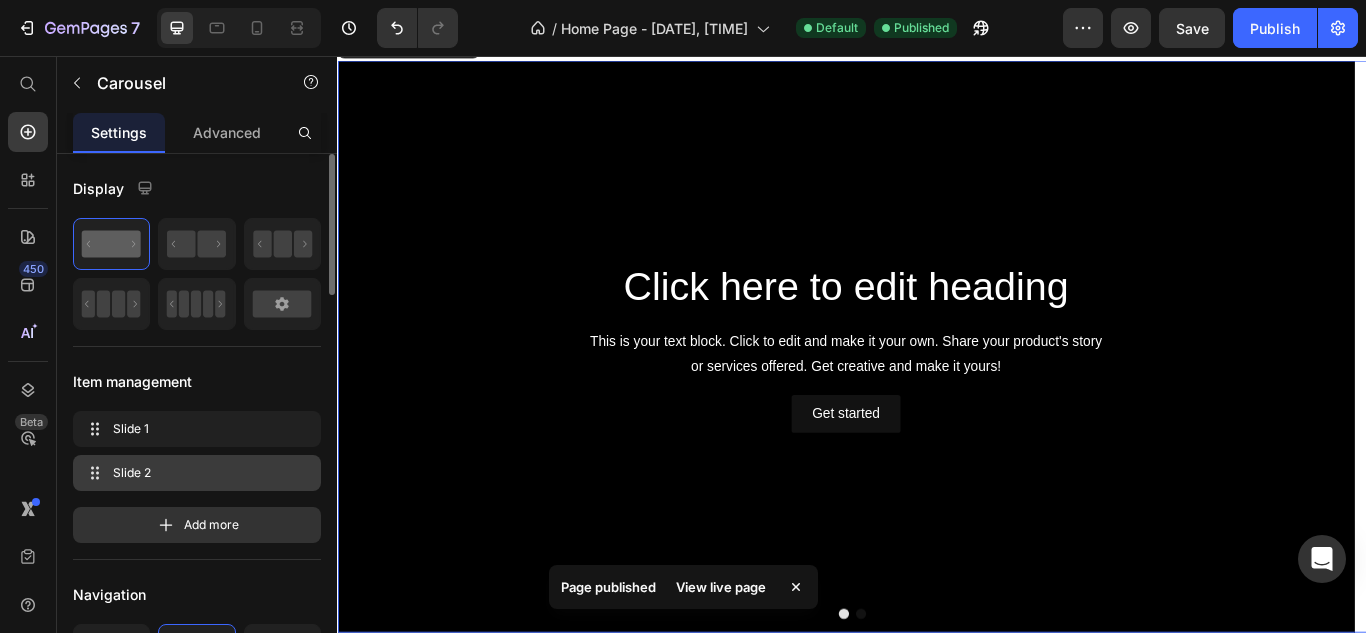scroll, scrollTop: 200, scrollLeft: 0, axis: vertical 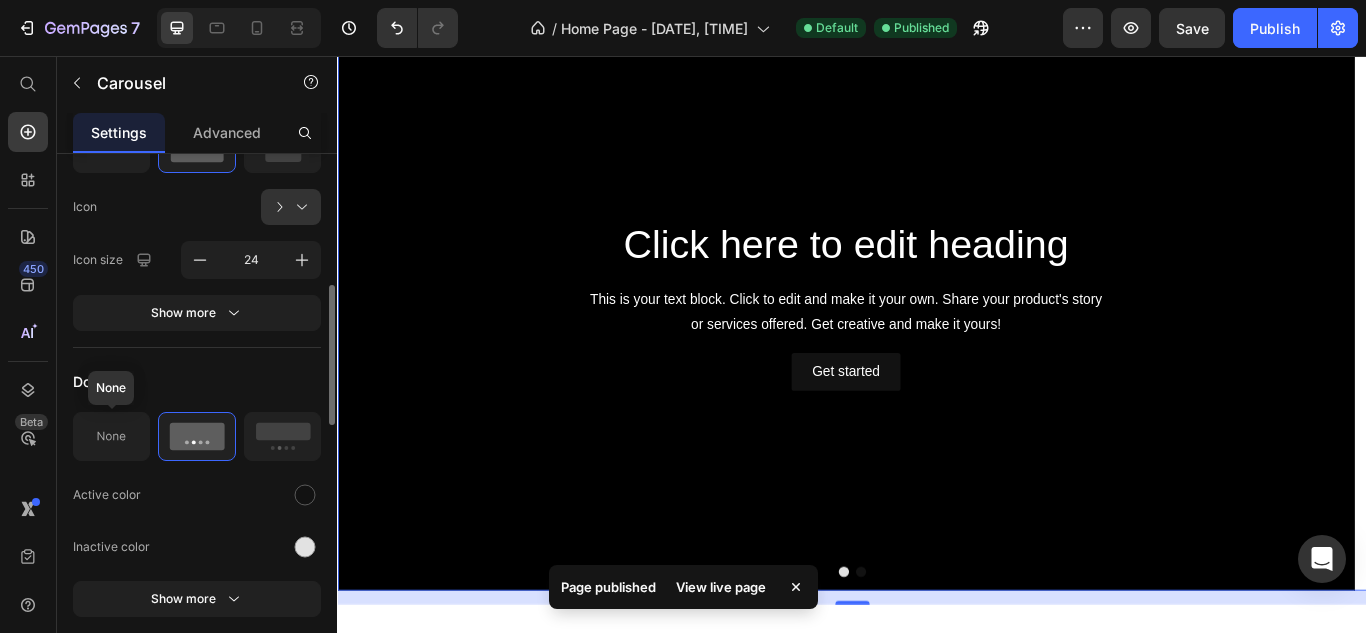 click 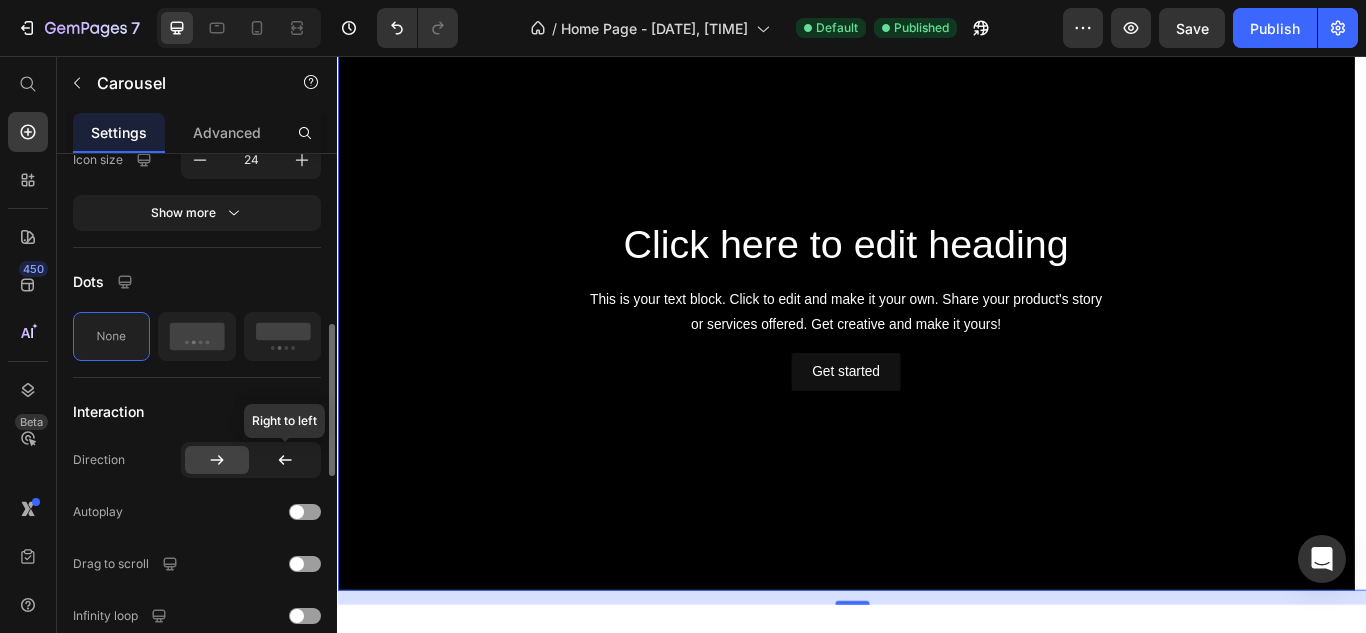 scroll, scrollTop: 700, scrollLeft: 0, axis: vertical 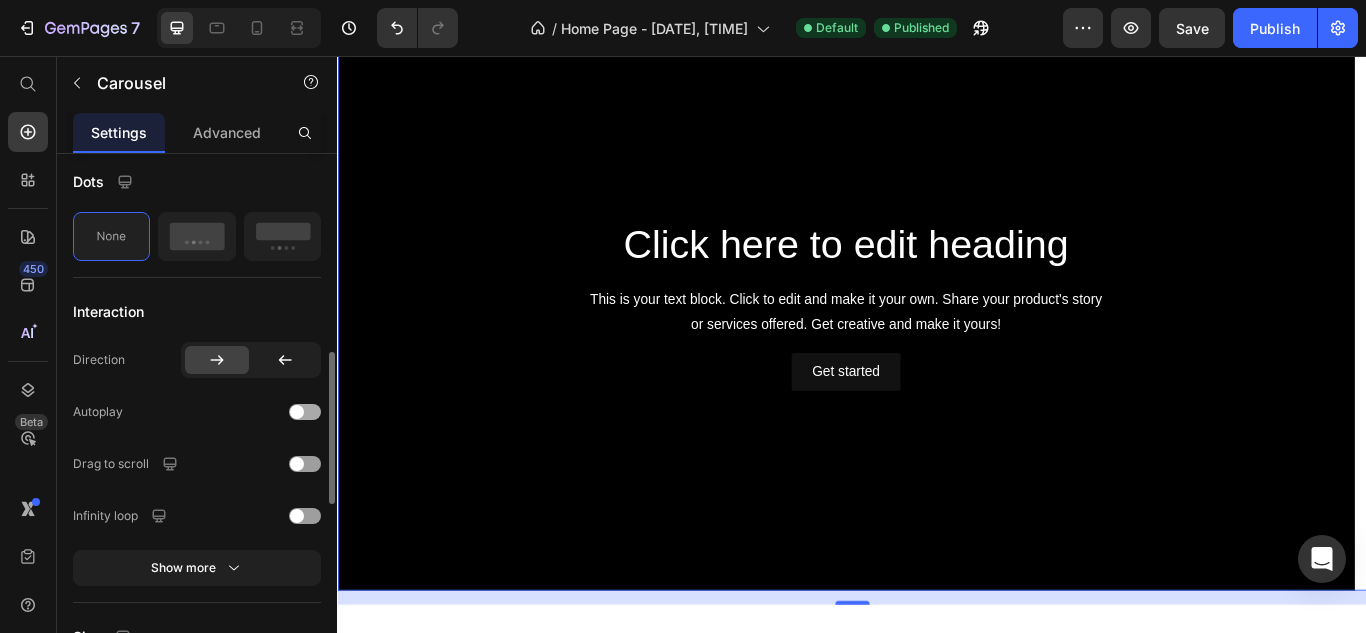 click at bounding box center (305, 412) 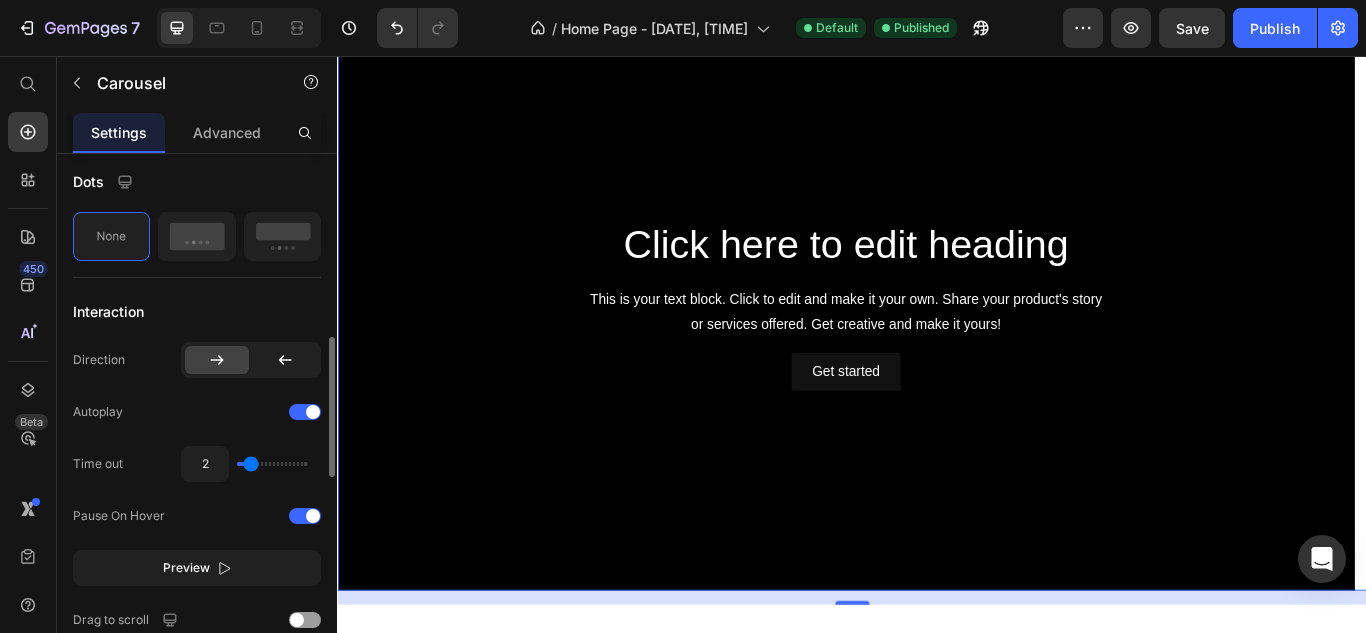 type on "2.3" 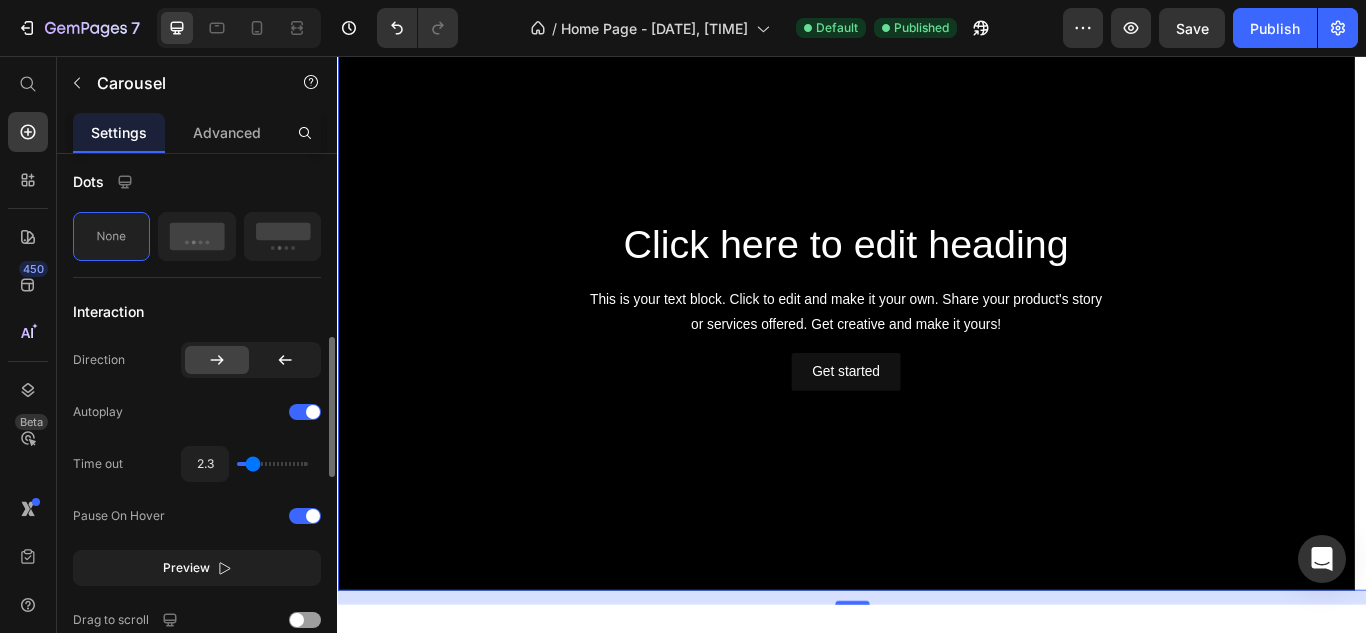 type on "2.5" 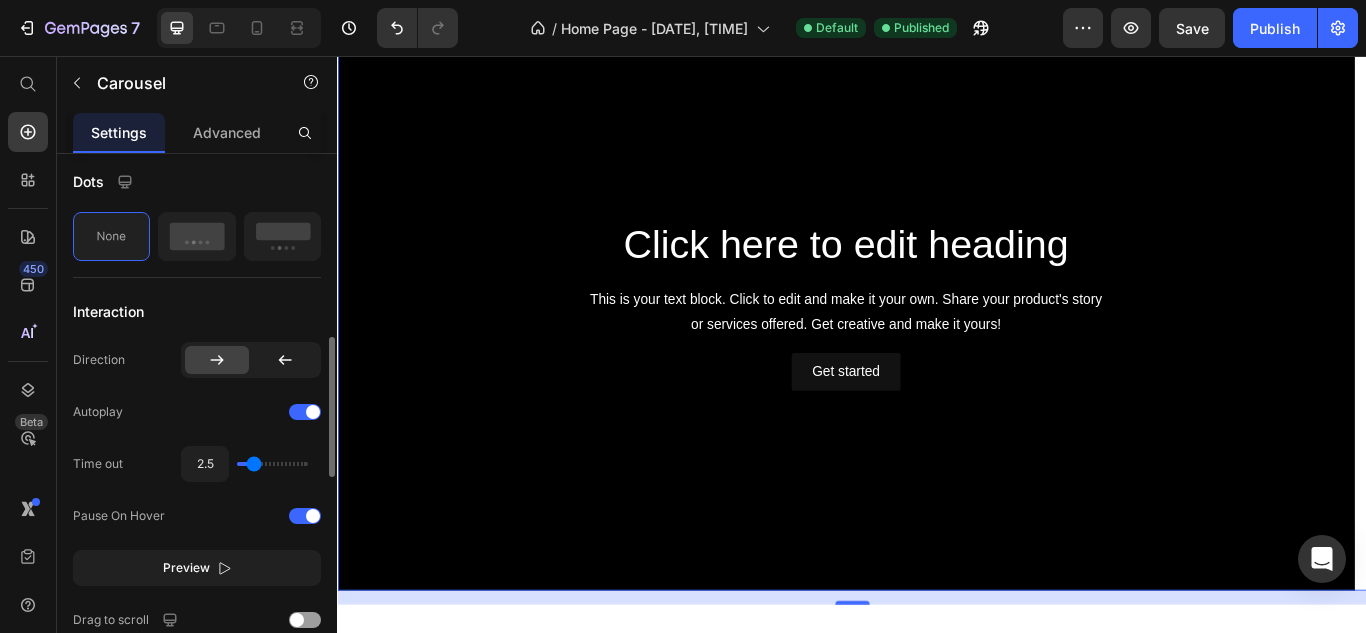 type on "2.6" 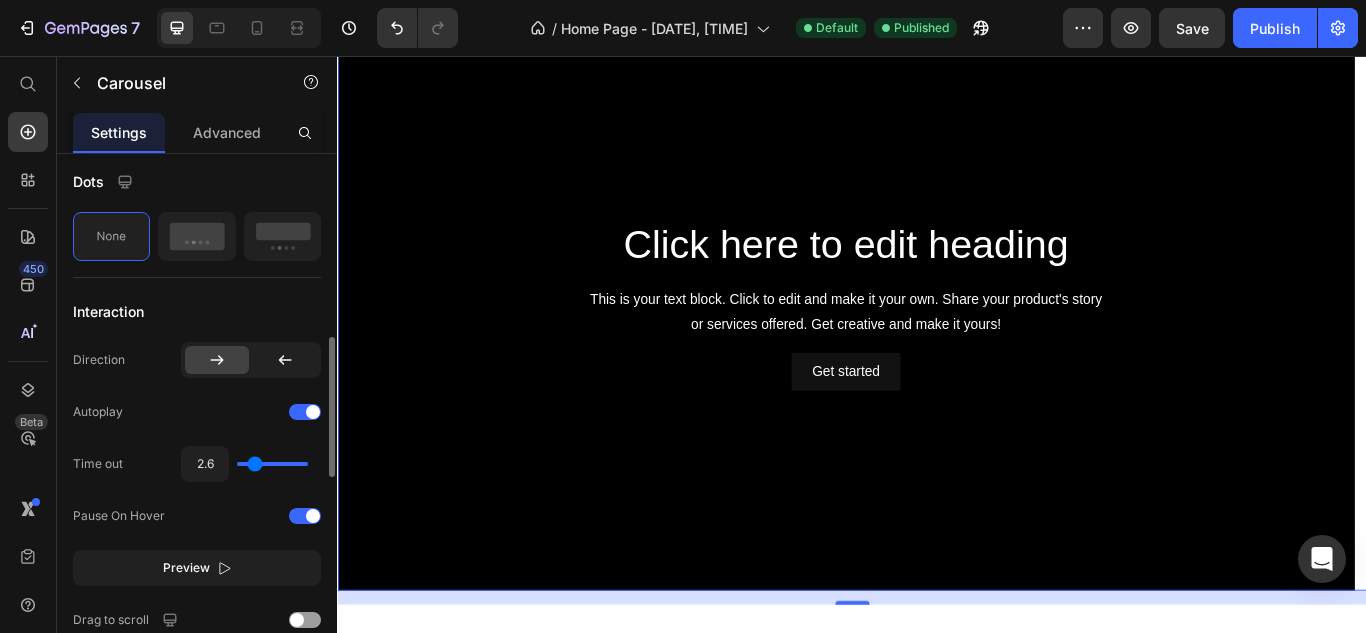 type on "3" 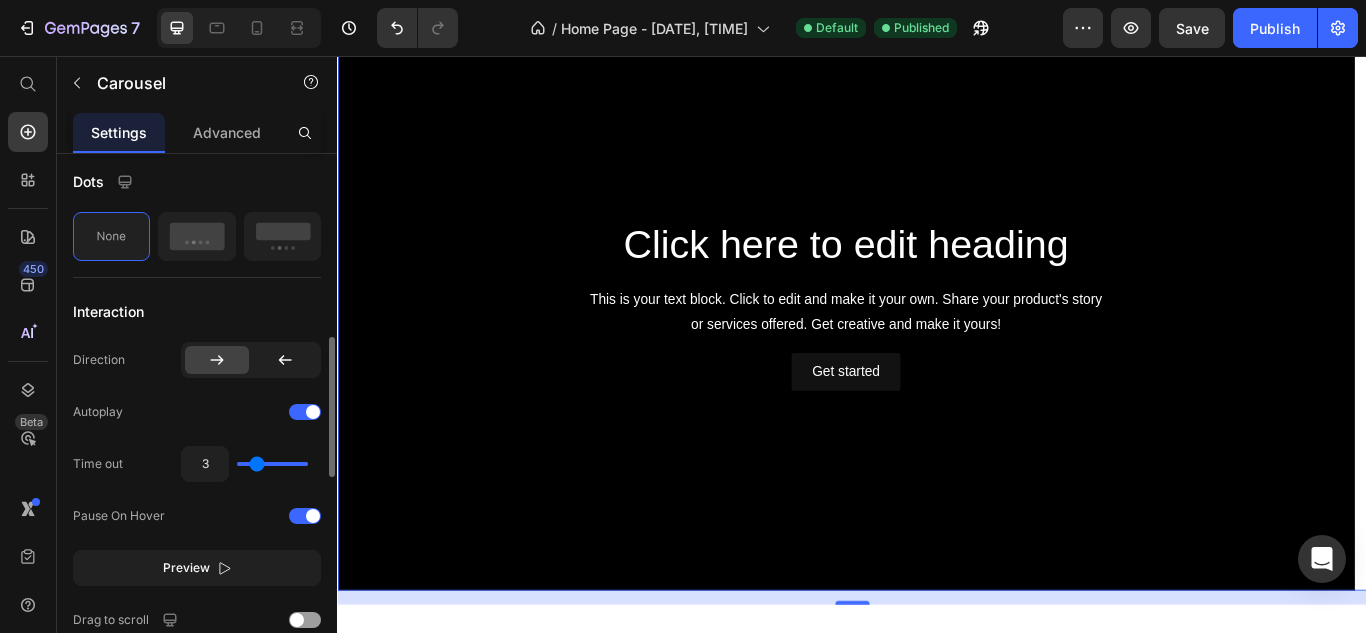 type on "3.6" 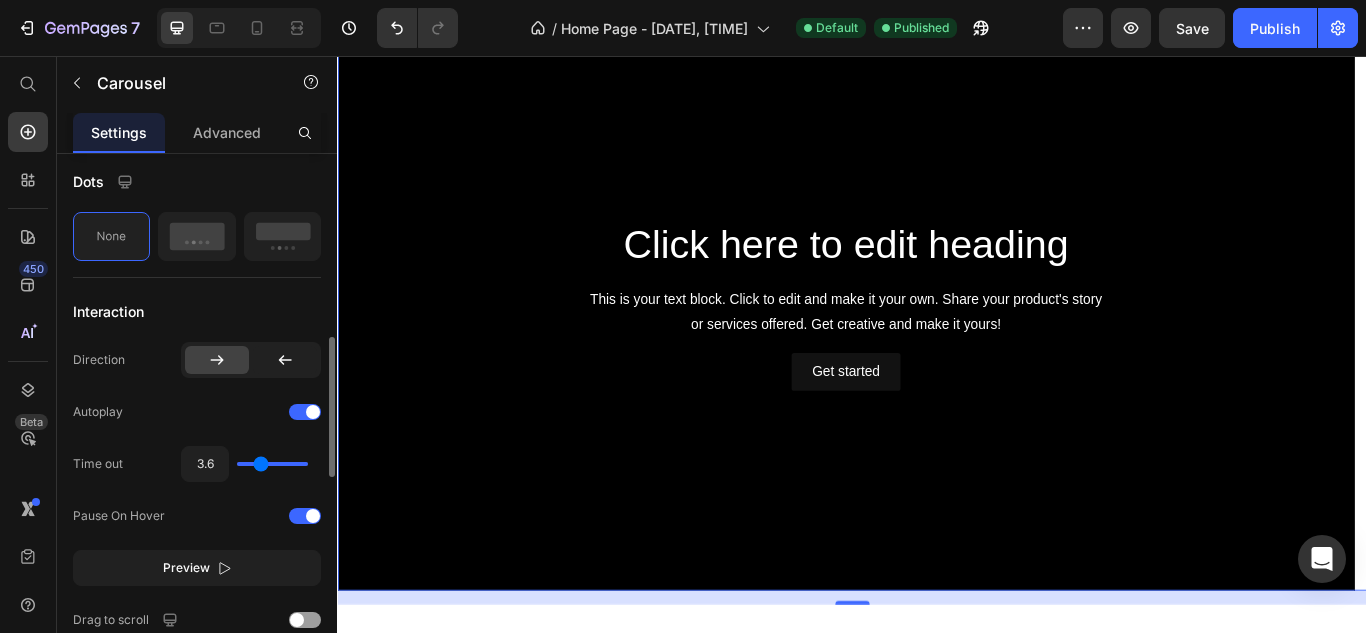 type on "3.9" 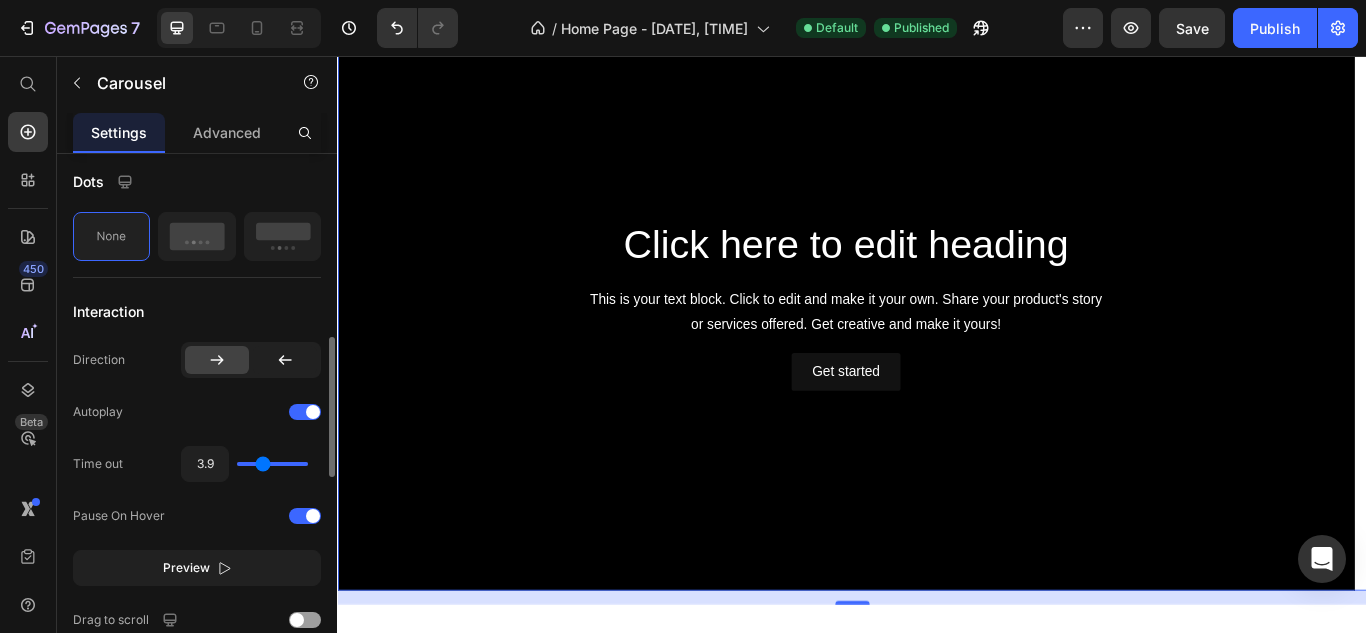 type on "4.1" 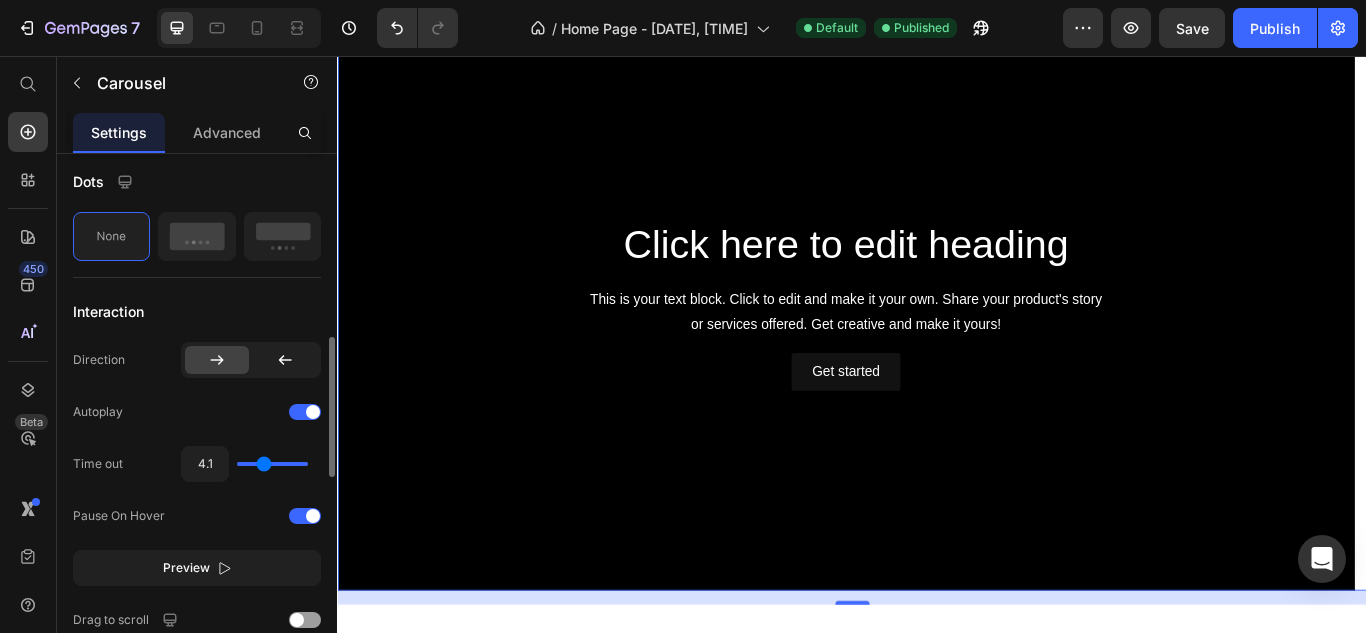 type on "4.4" 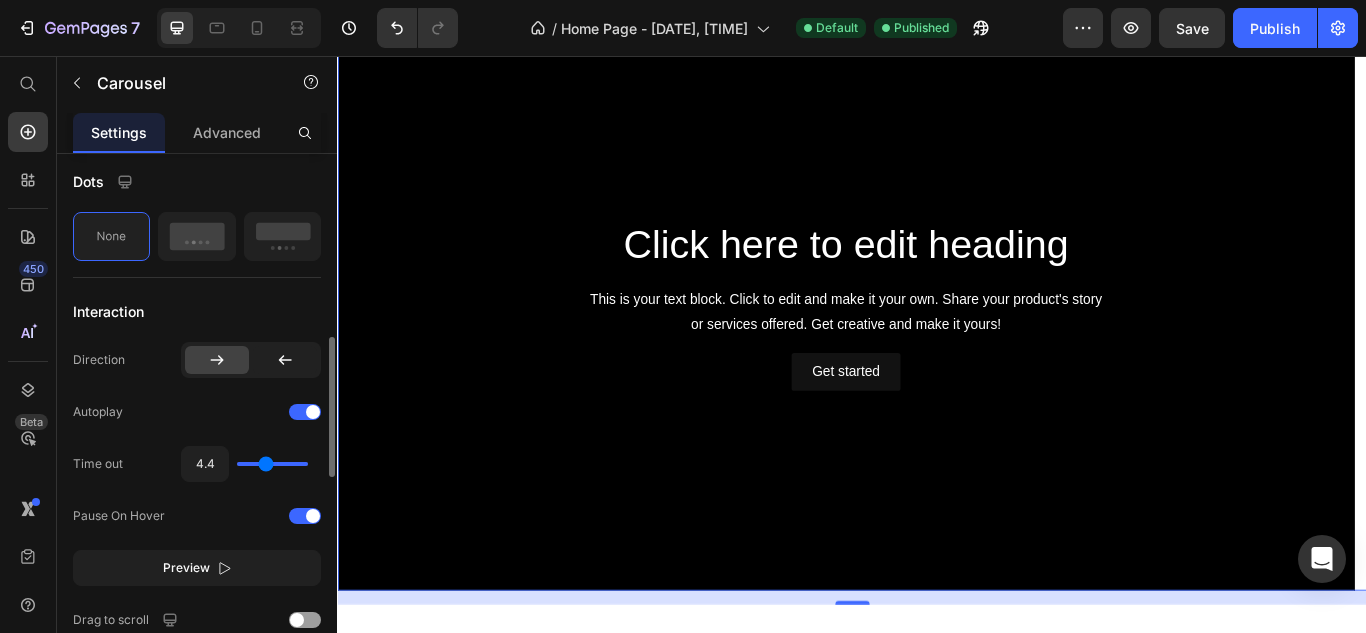 type on "4.8" 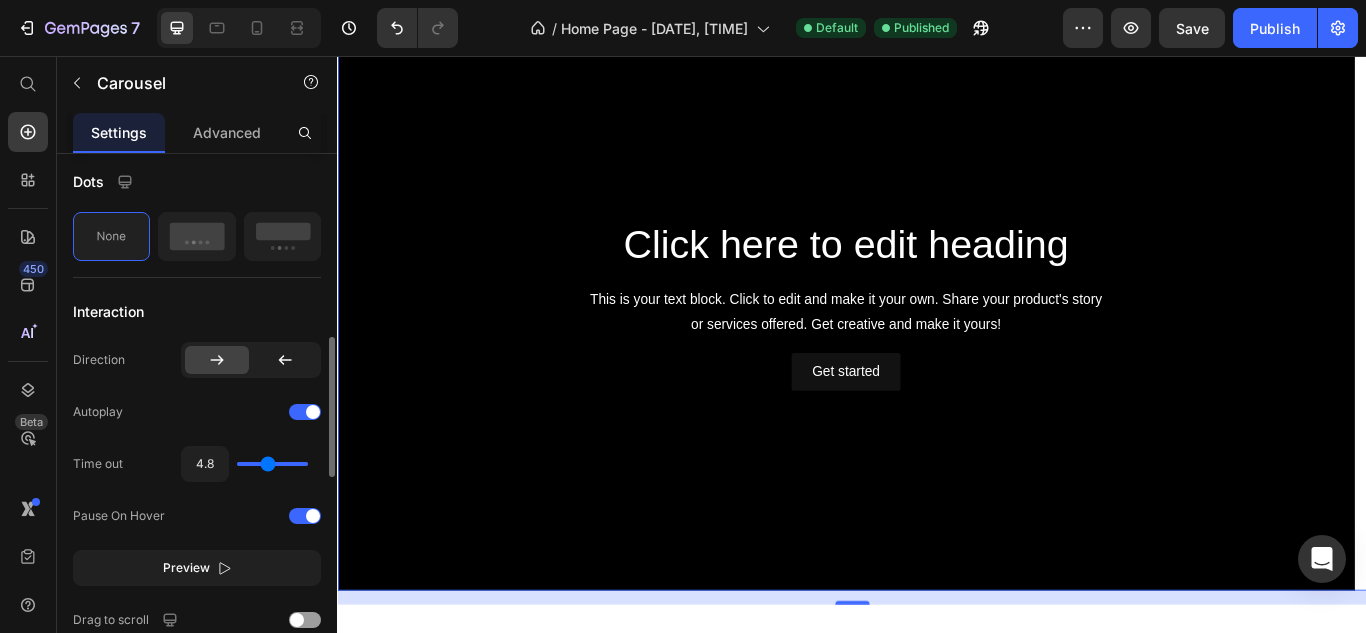 type on "4.9" 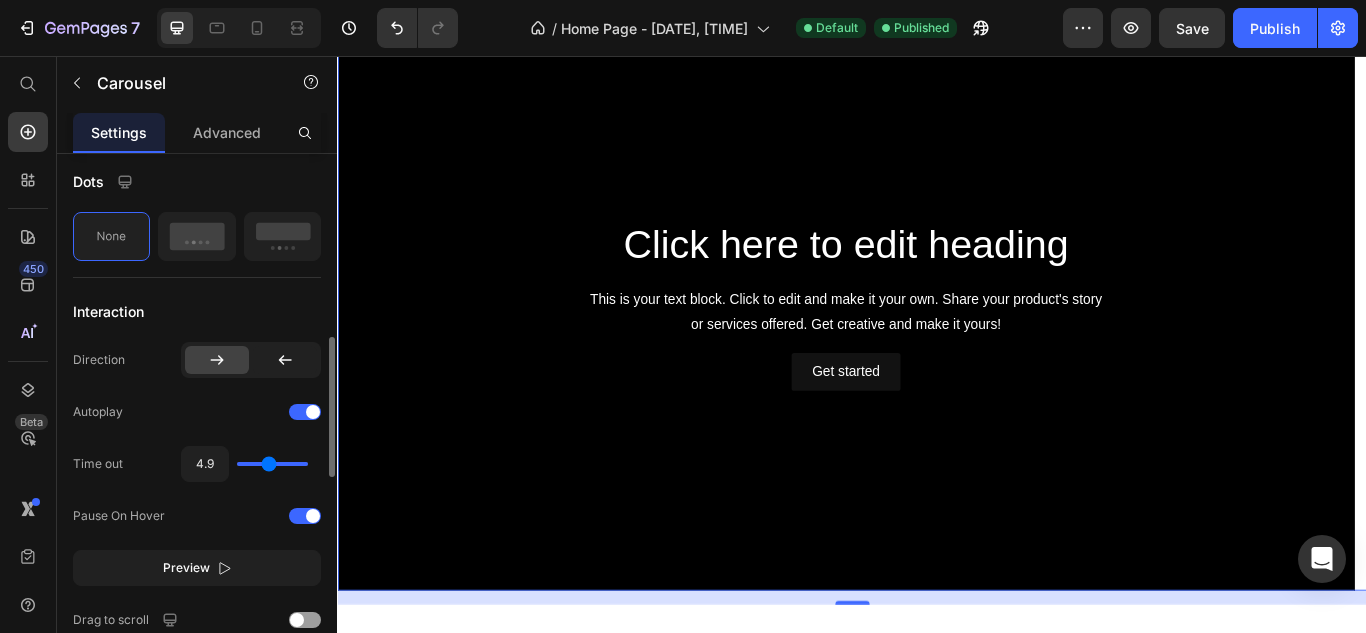 type on "5.3" 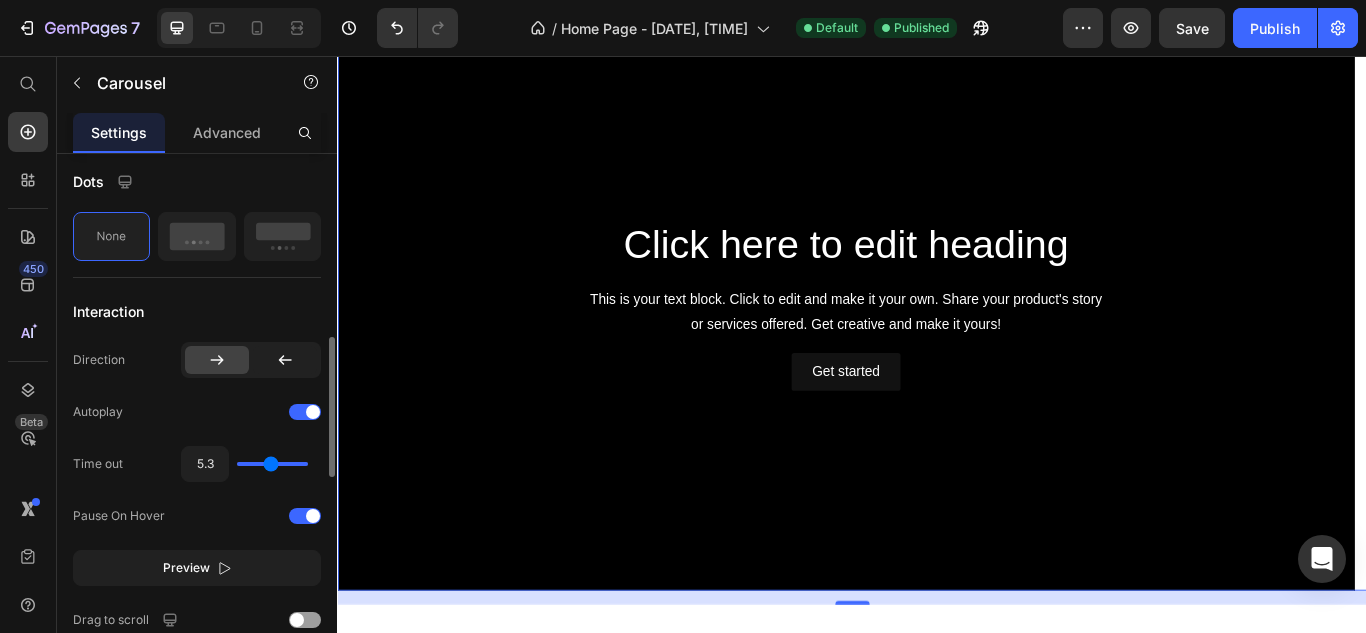 type on "5.6" 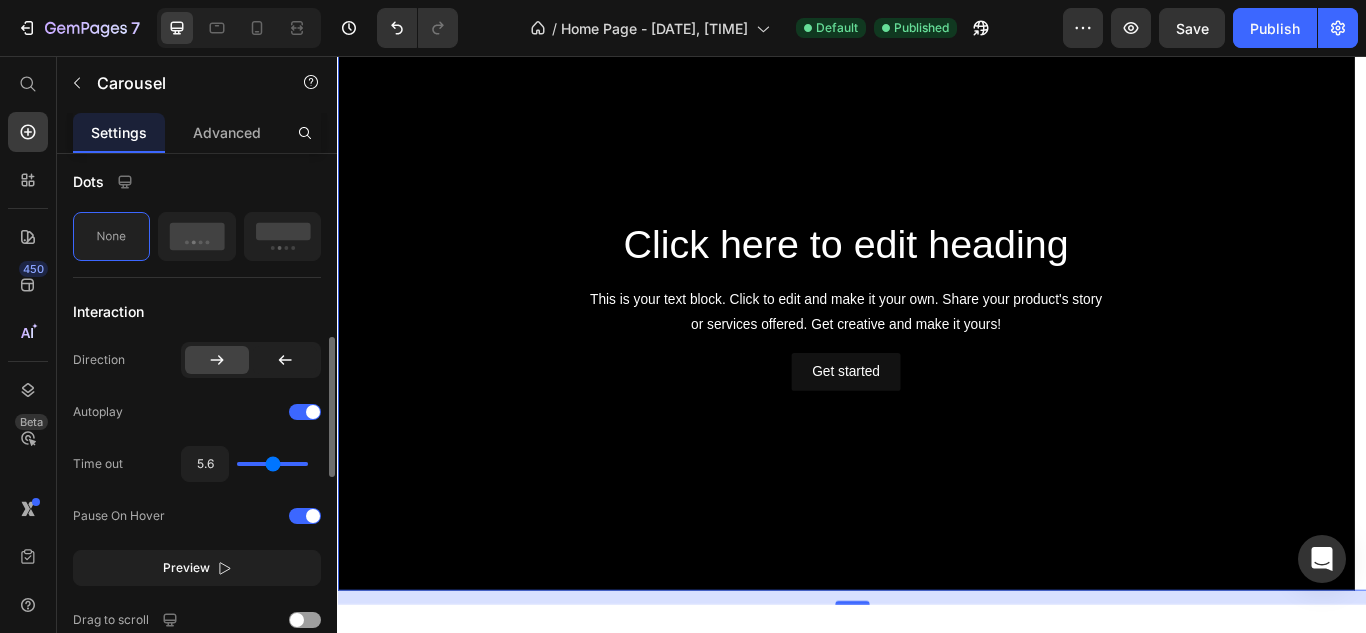 type on "5.9" 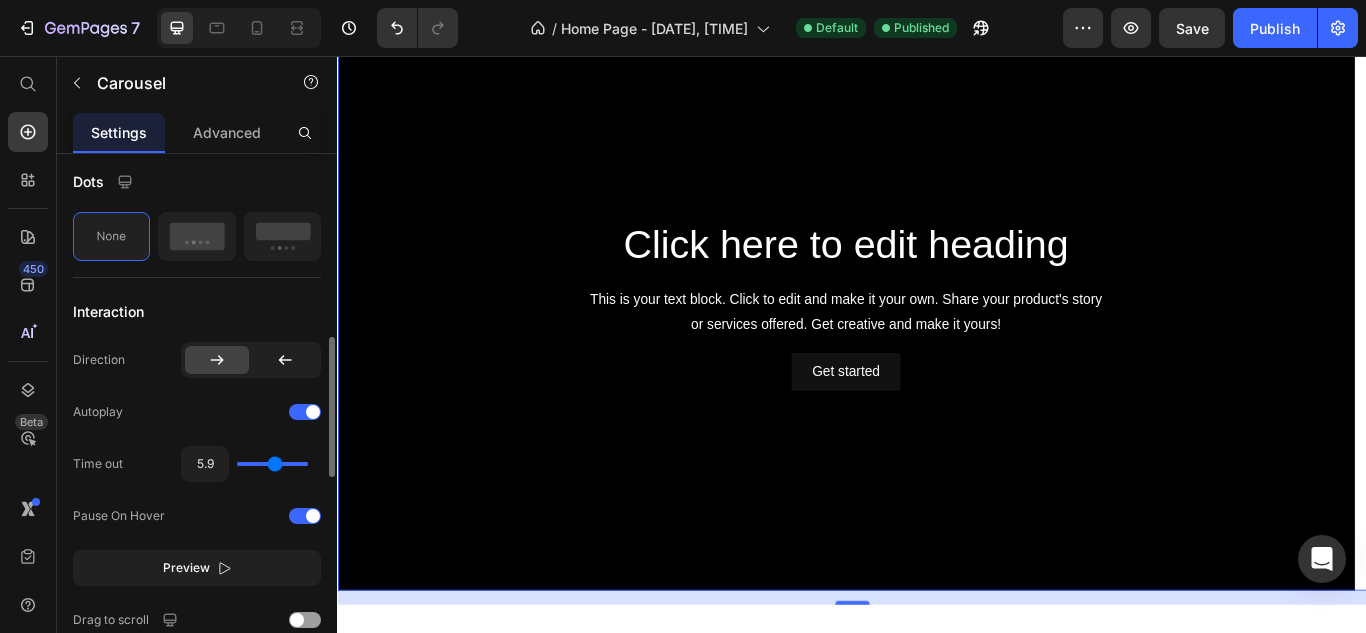 type on "6.1" 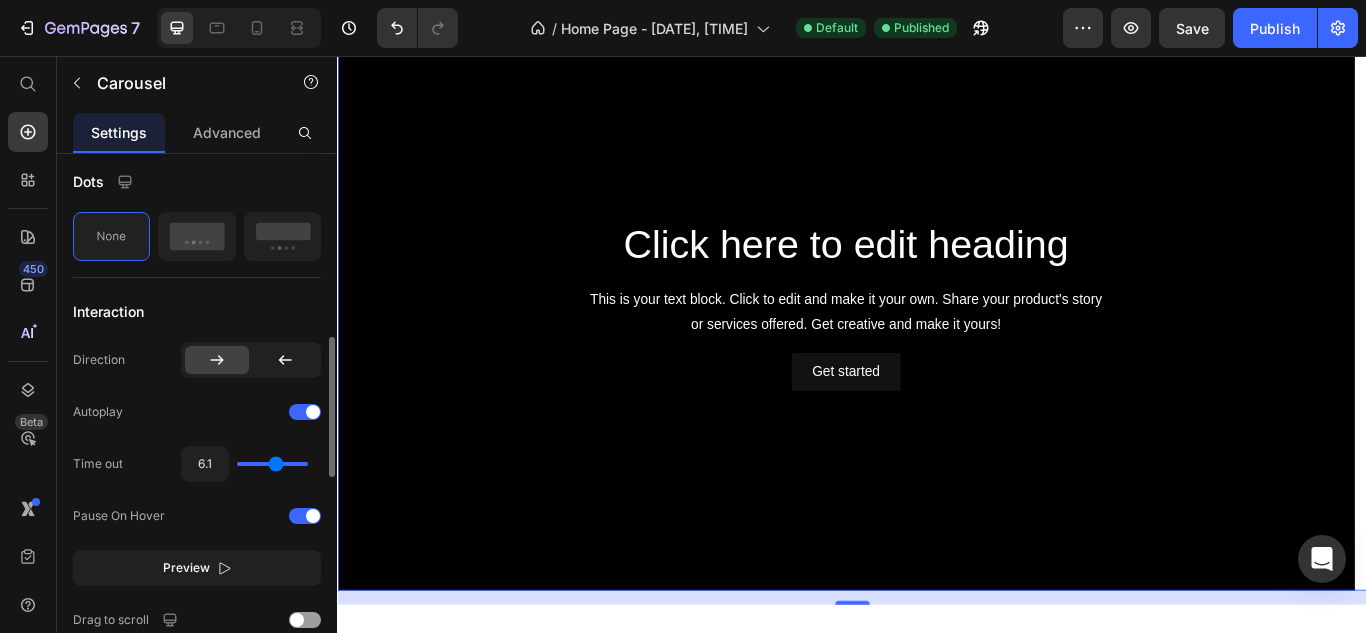 type on "6.2" 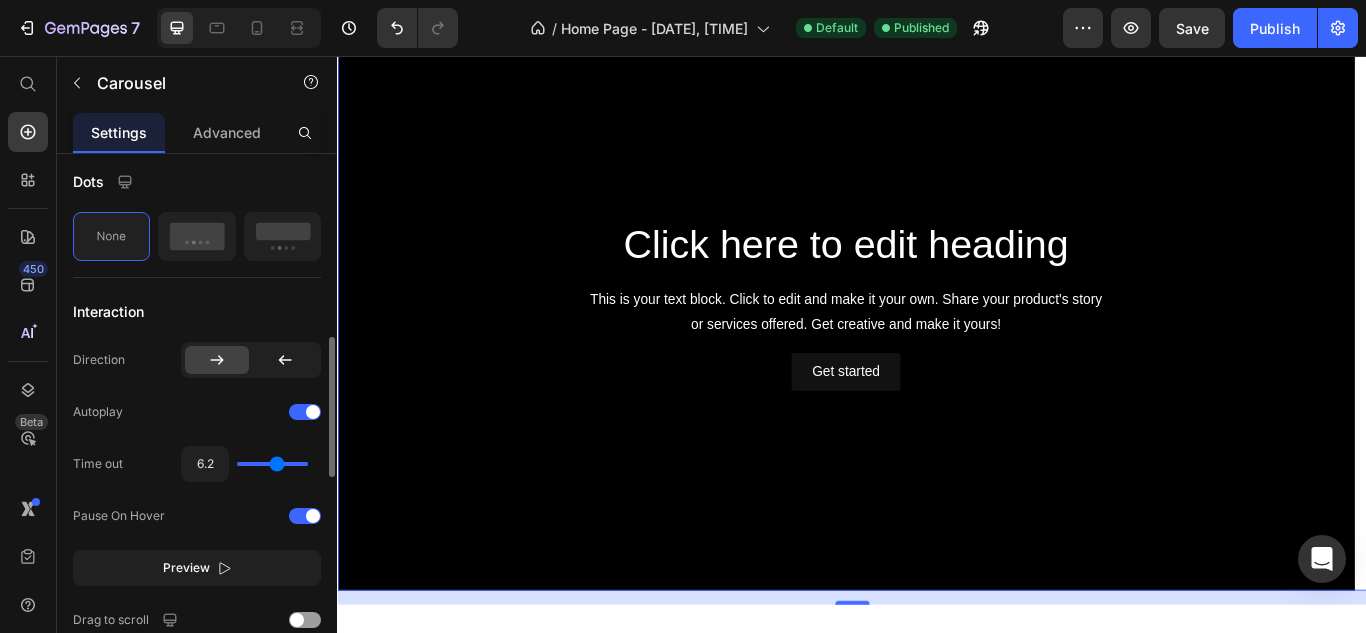 type on "6.4" 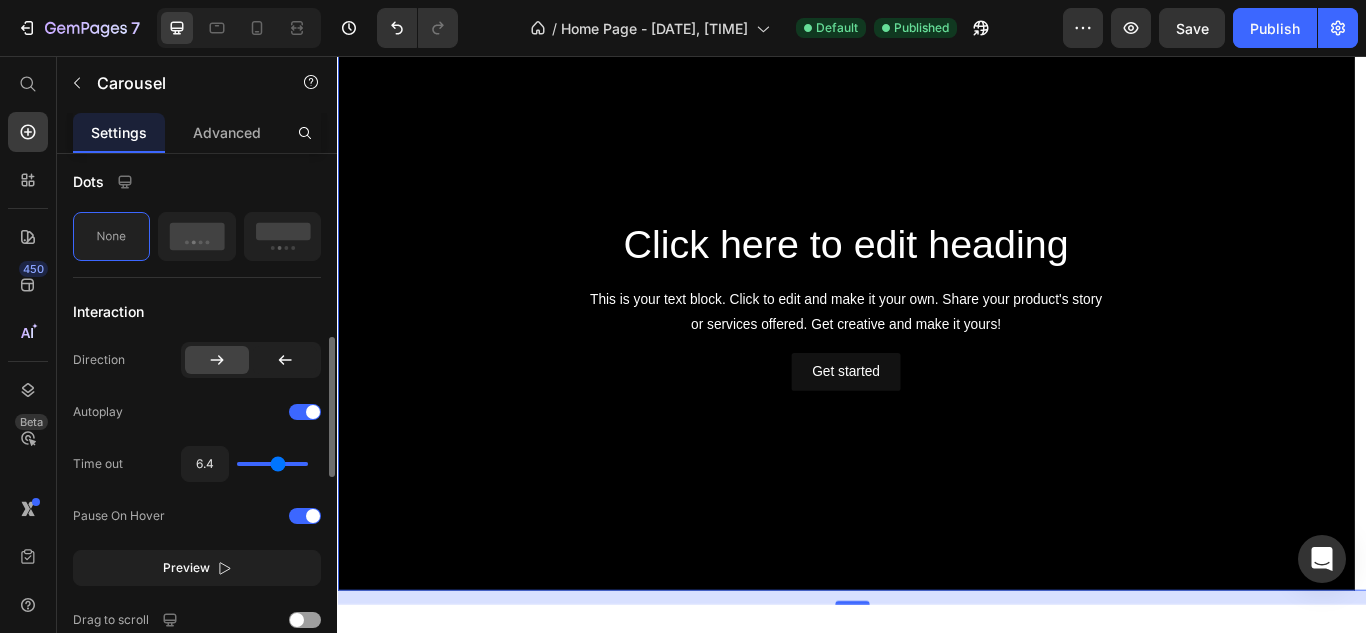 type on "6.6" 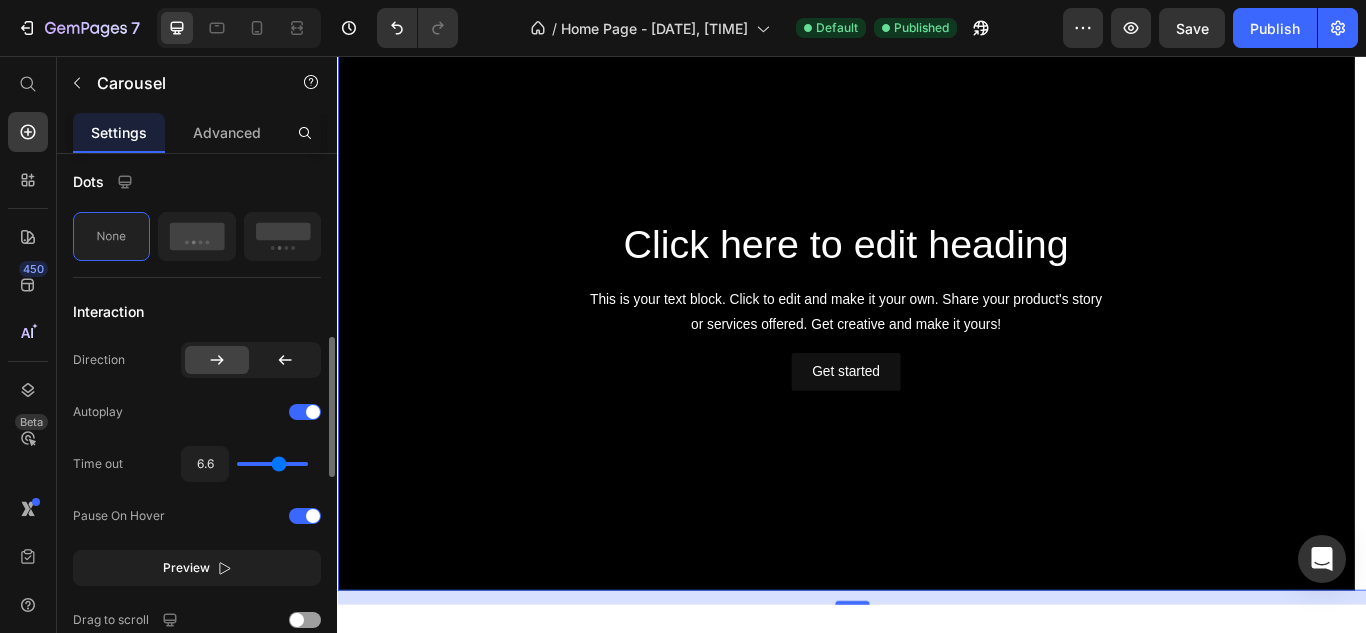 type on "6.7" 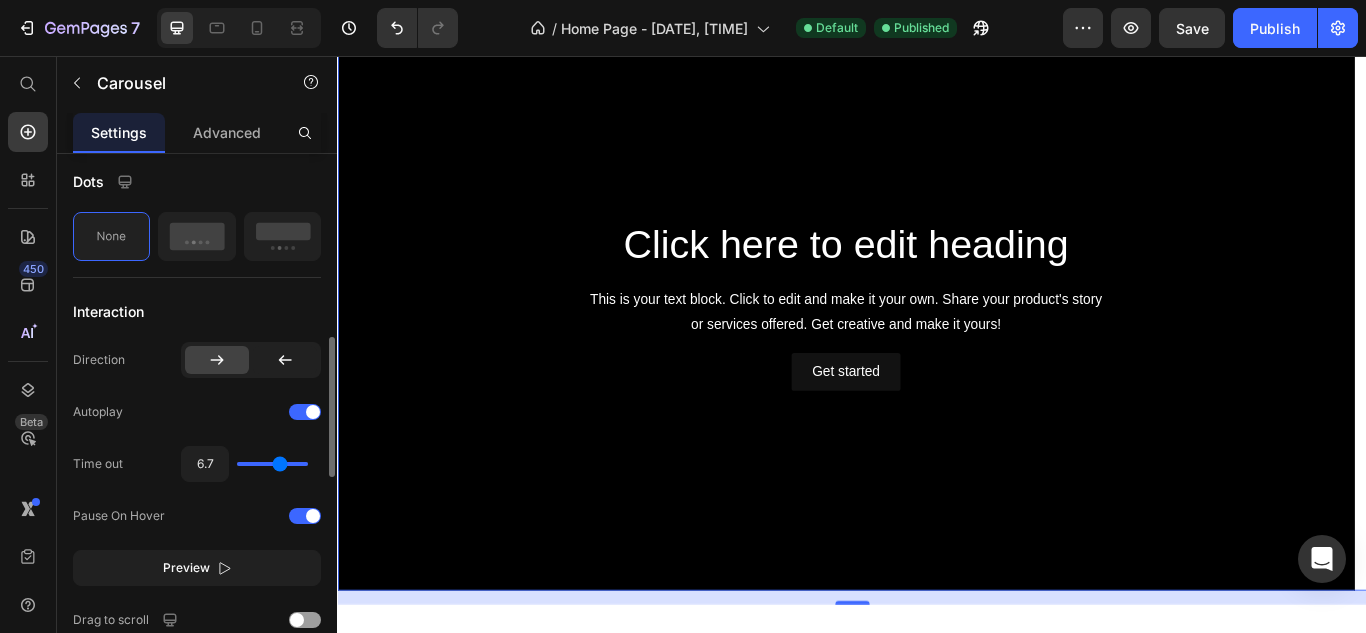 type on "6.9" 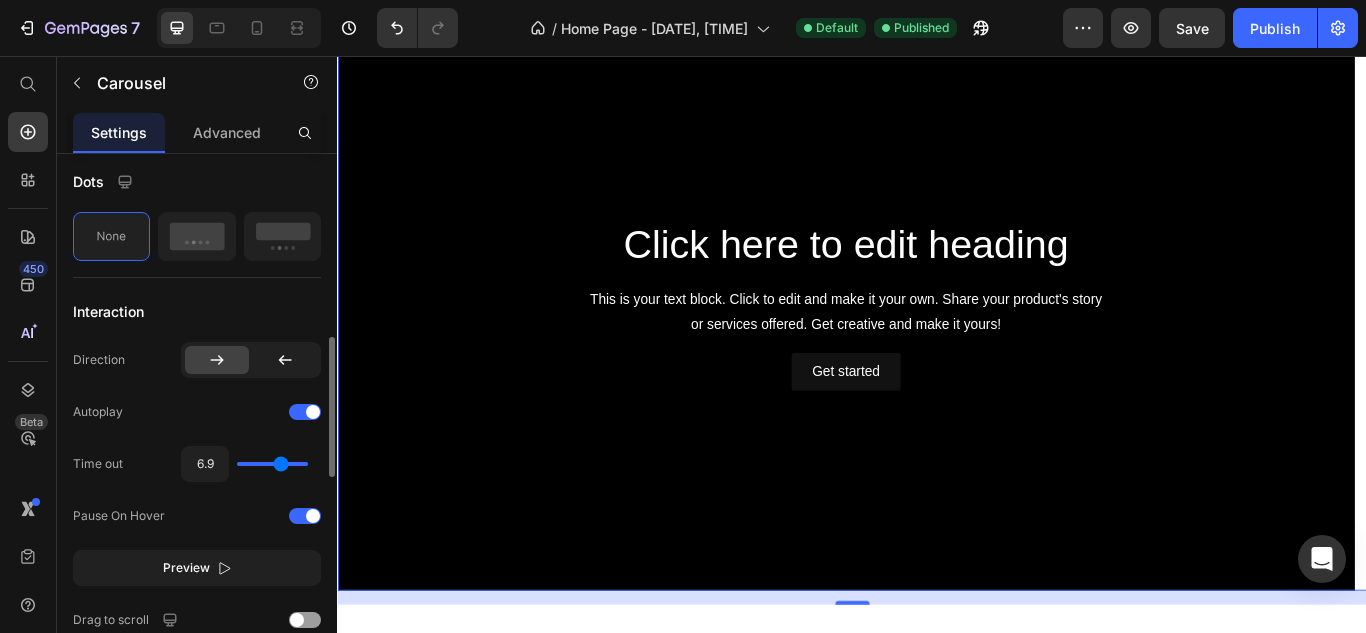 type on "7.1" 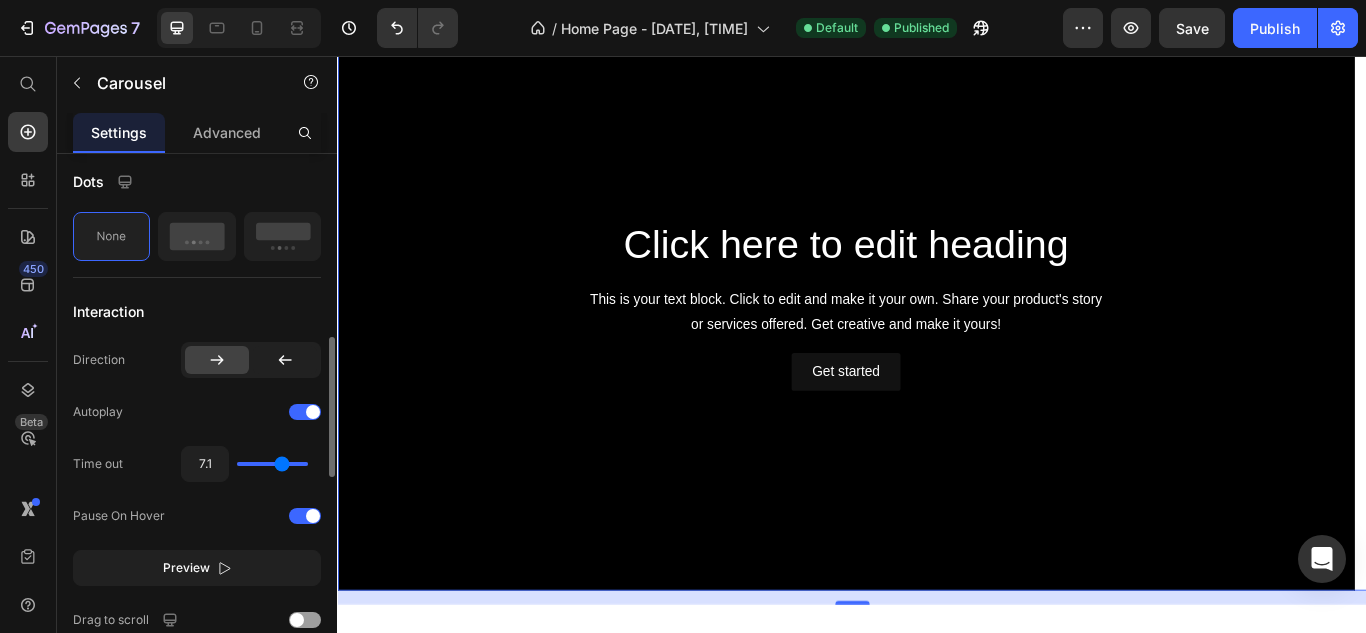 type on "7.2" 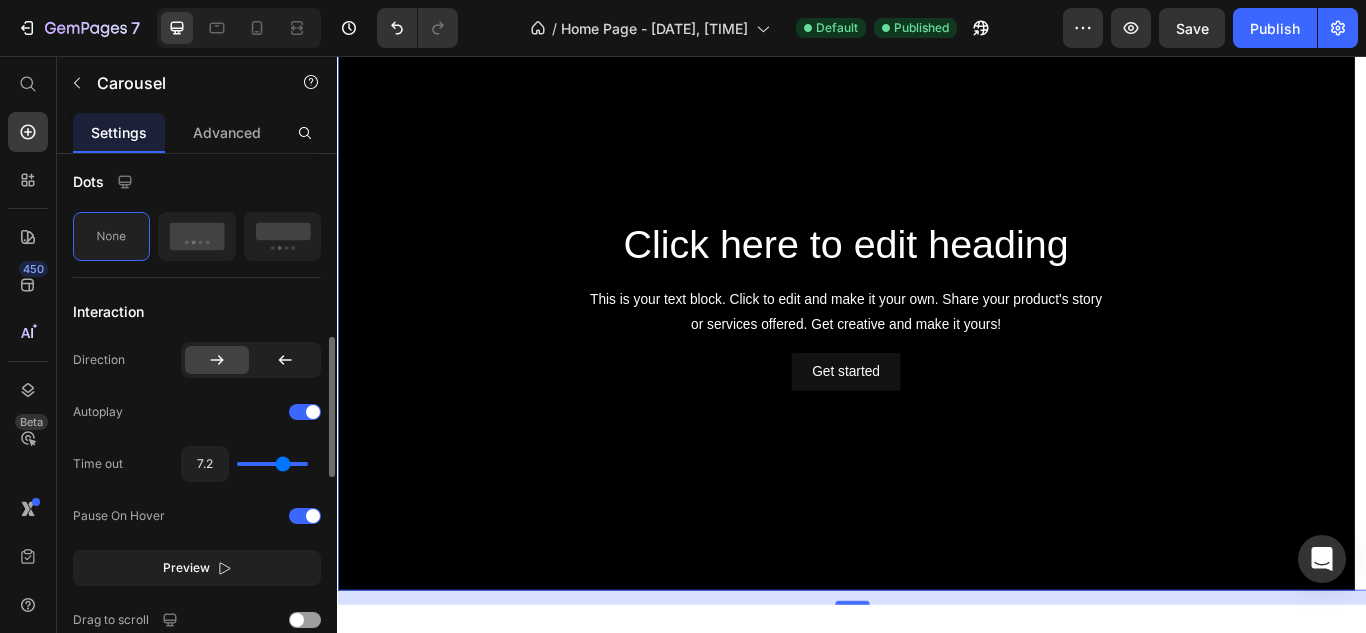 type on "7.4" 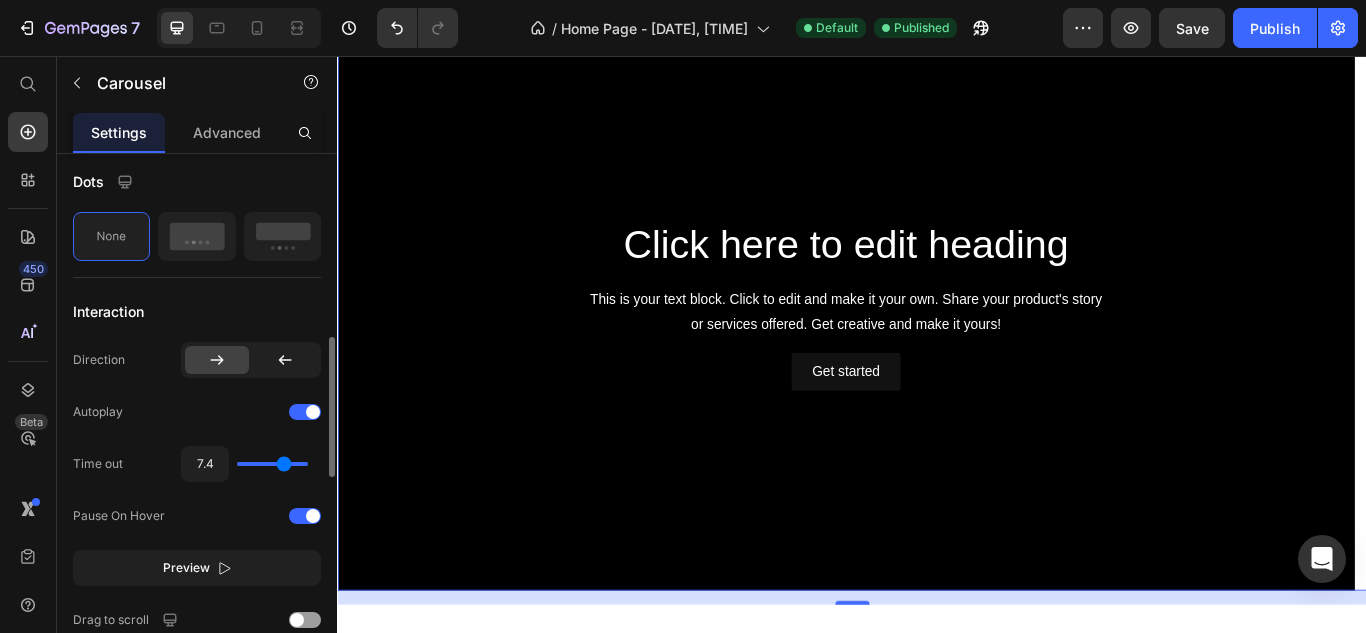 type on "7.5" 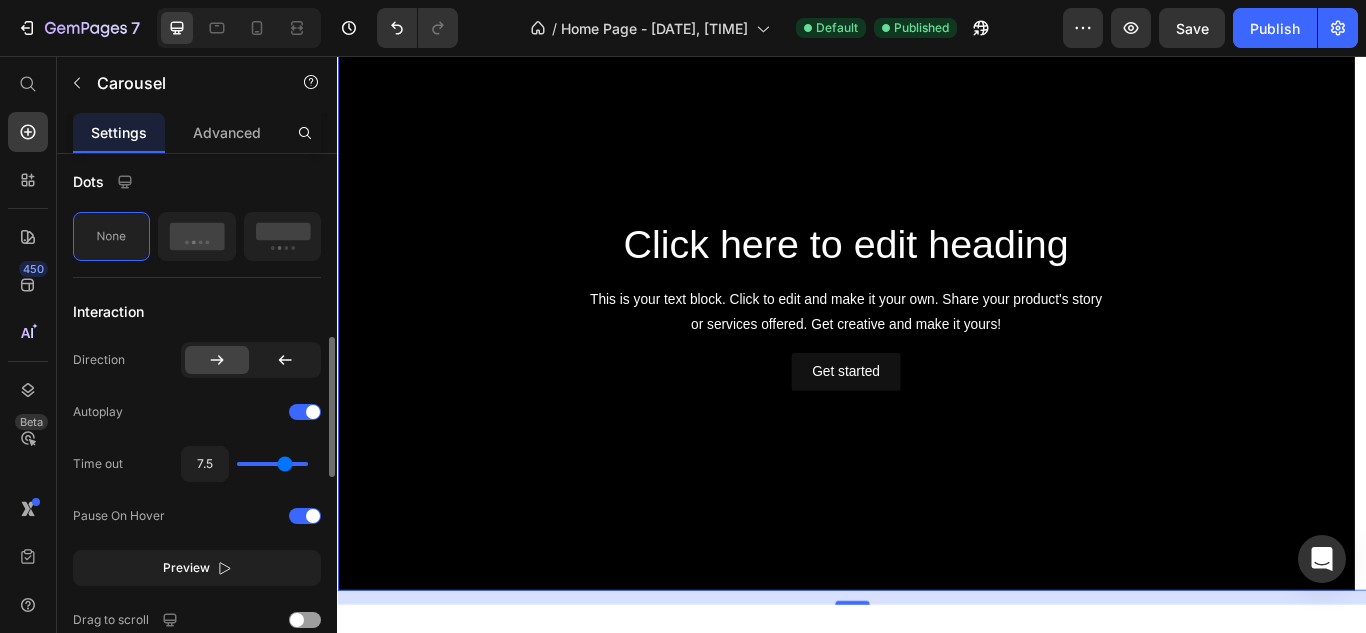 type on "6.1" 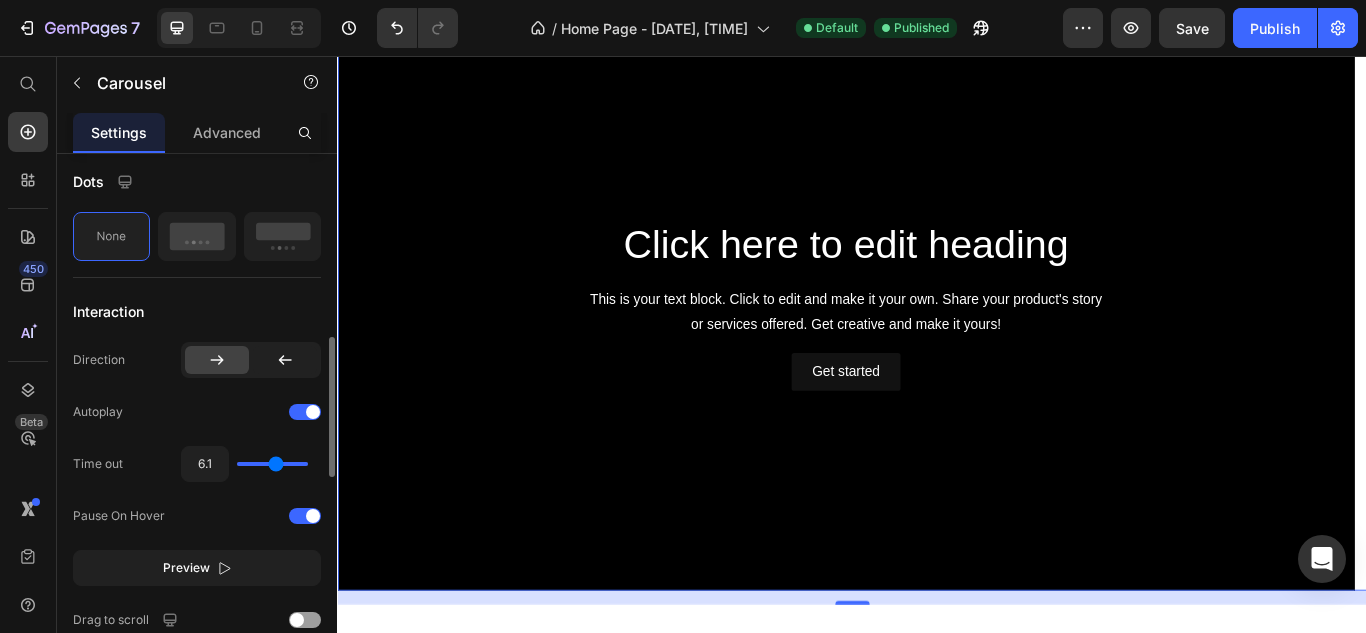 type on "4.9" 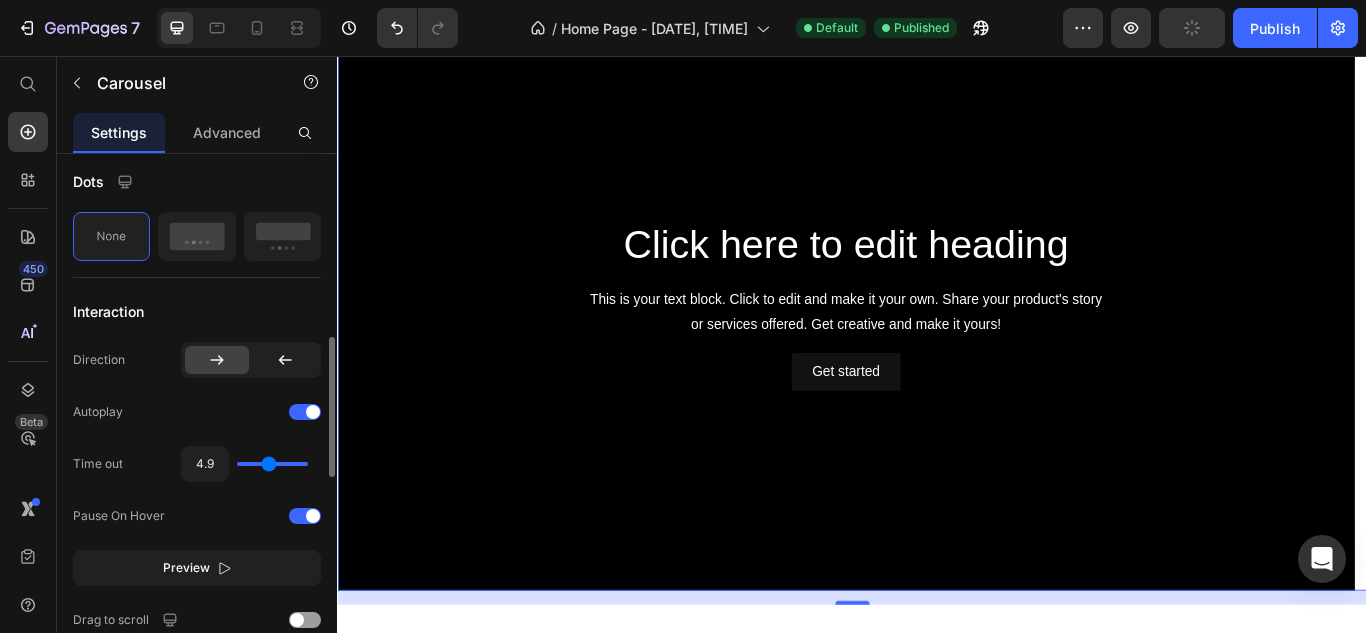 type on "4.8" 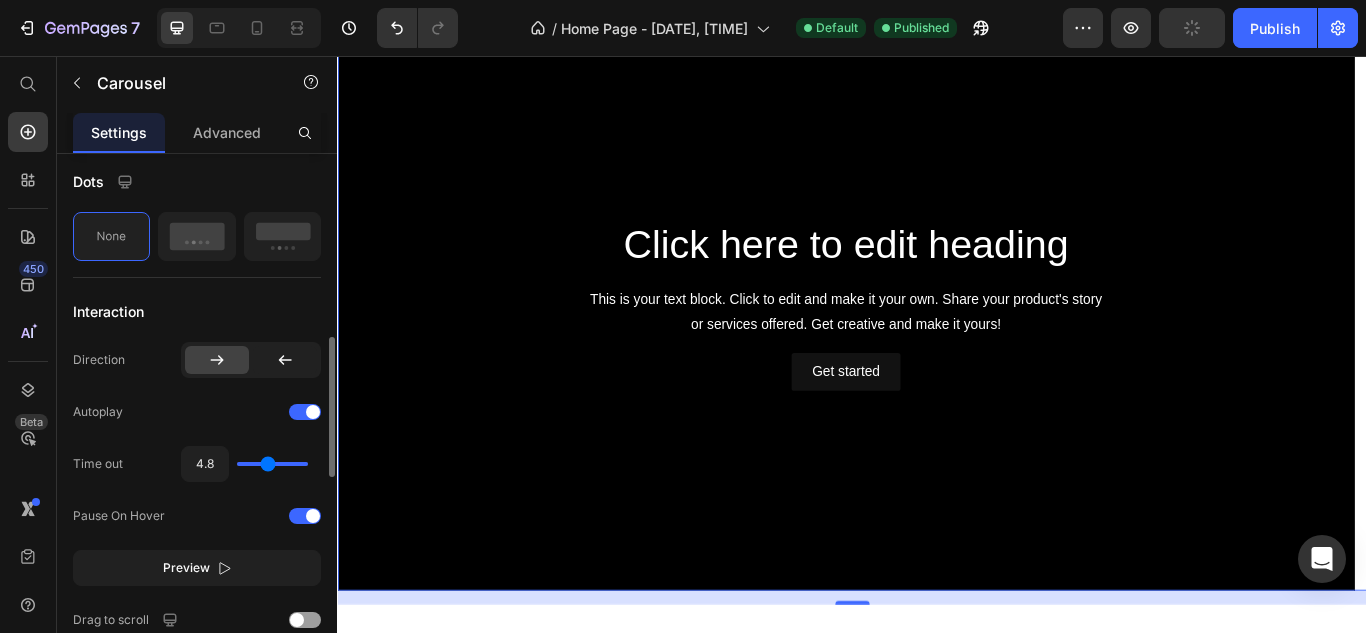 type on "4.6" 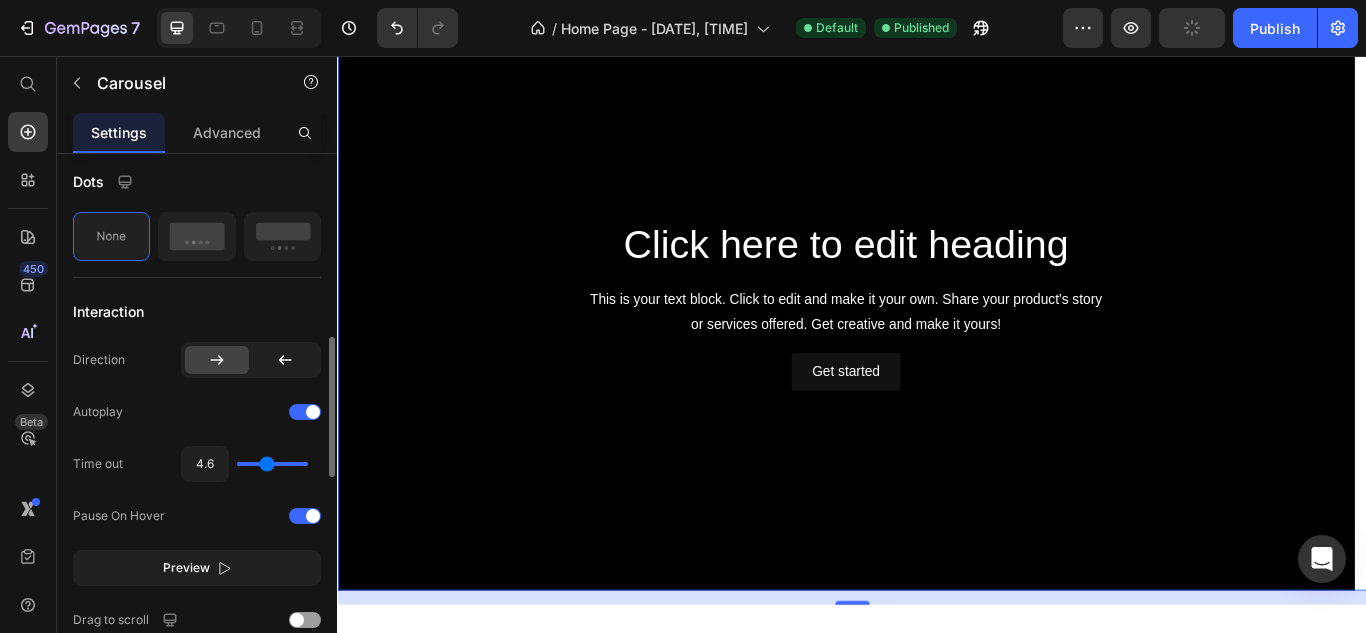 type on "4.4" 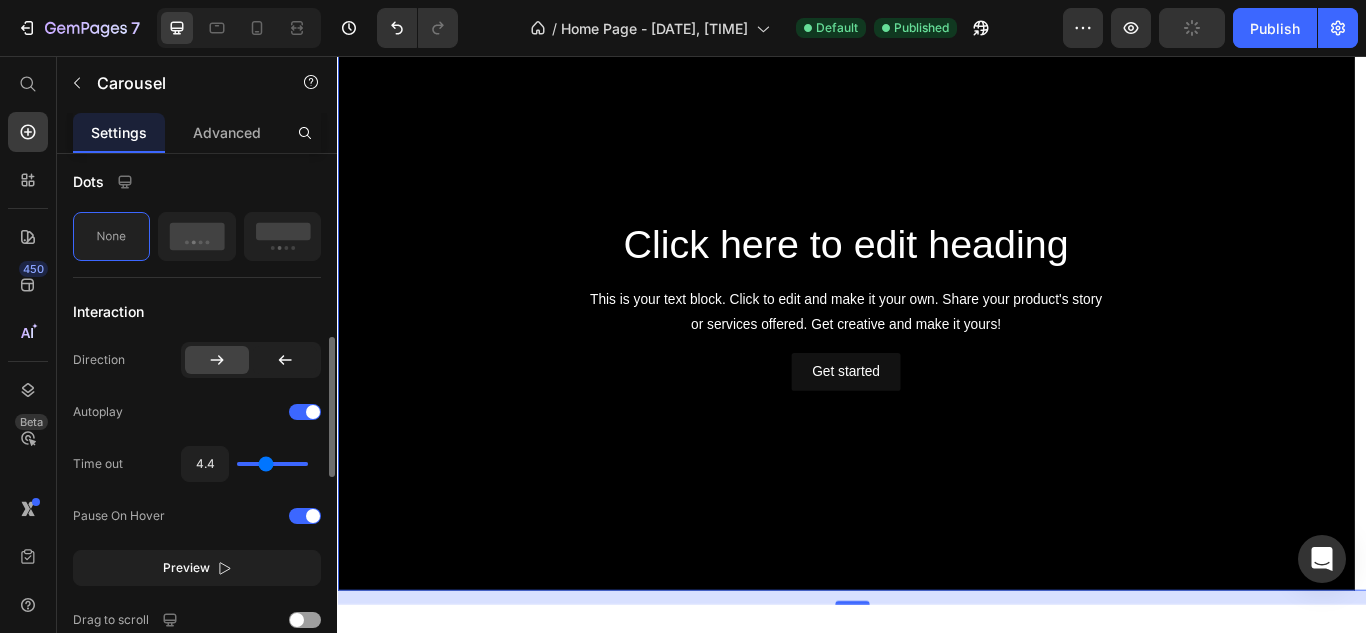 type on "4.1" 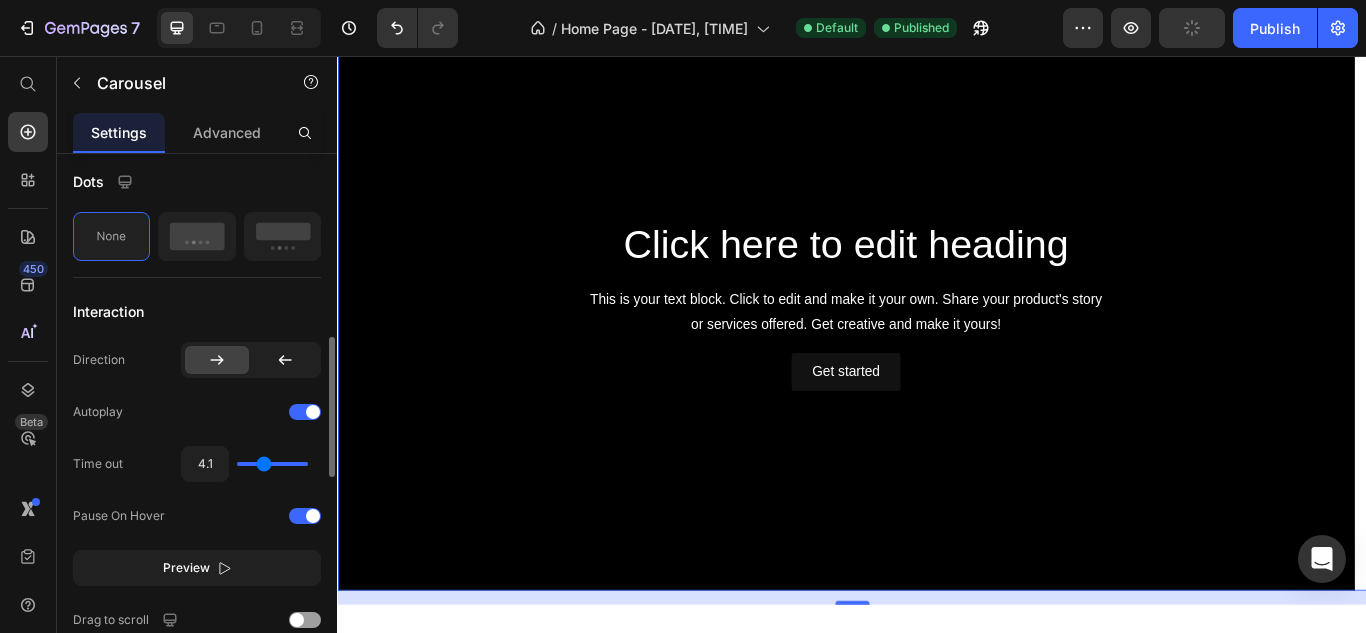 type on "3.9" 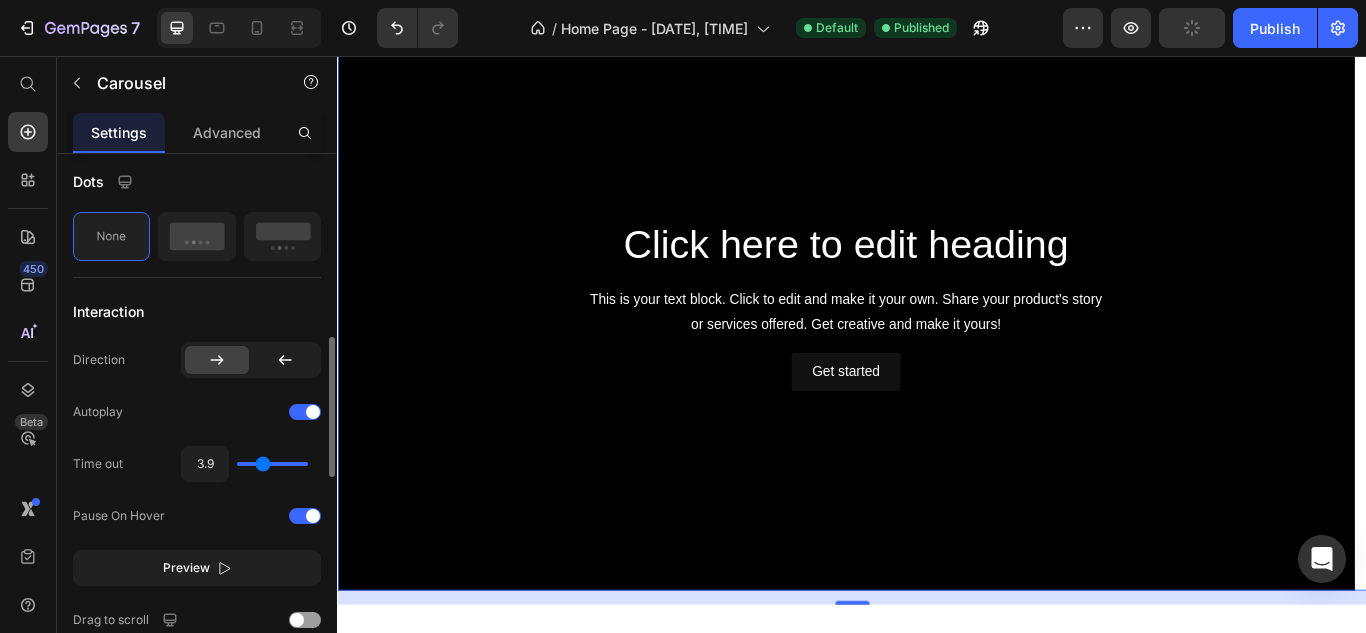 type on "3.8" 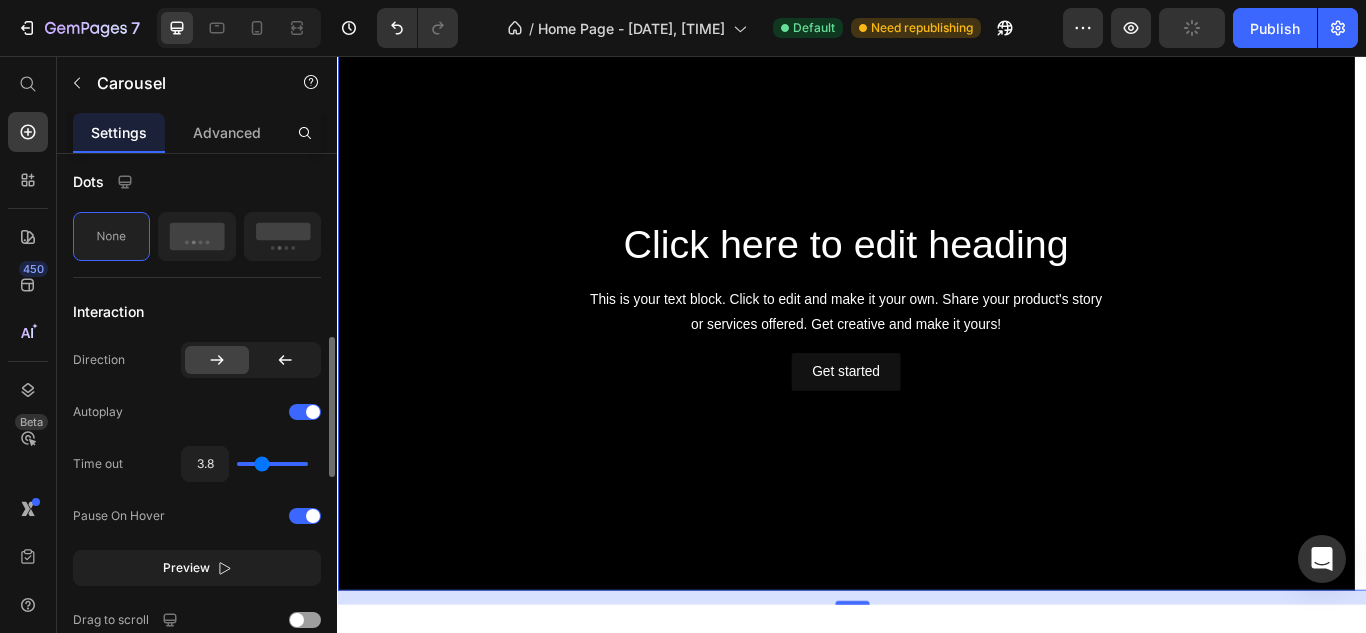 drag, startPoint x: 252, startPoint y: 467, endPoint x: 262, endPoint y: 456, distance: 14.866069 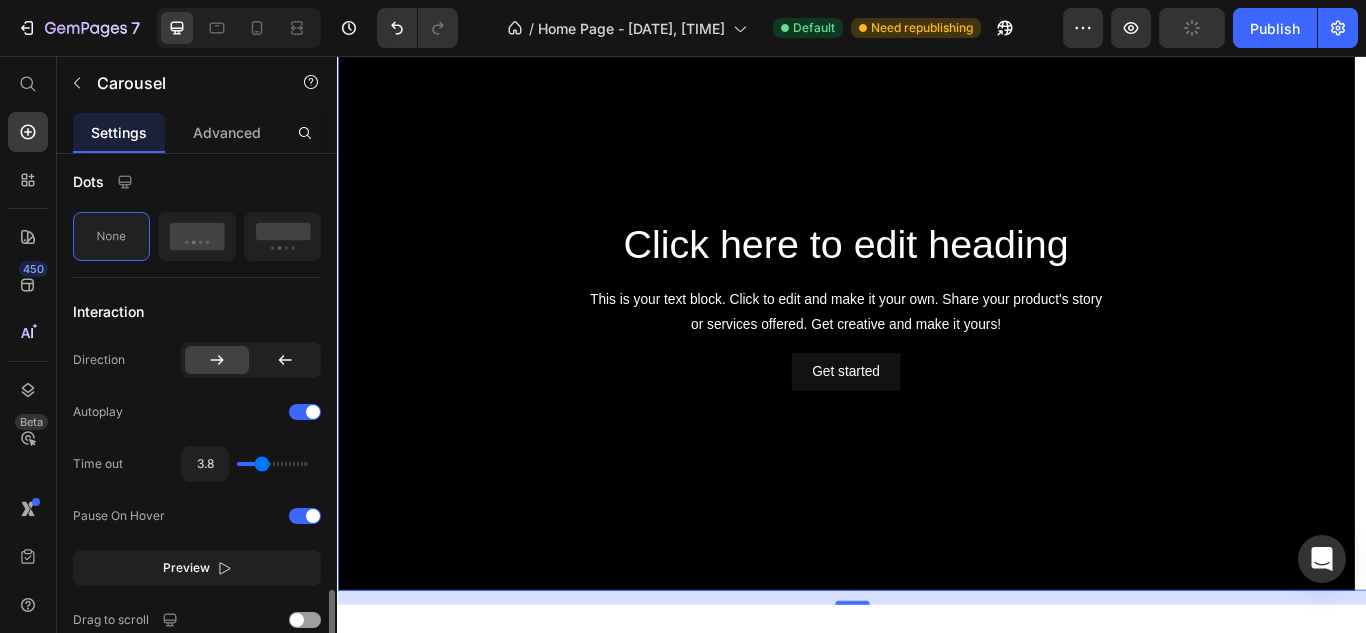 scroll, scrollTop: 900, scrollLeft: 0, axis: vertical 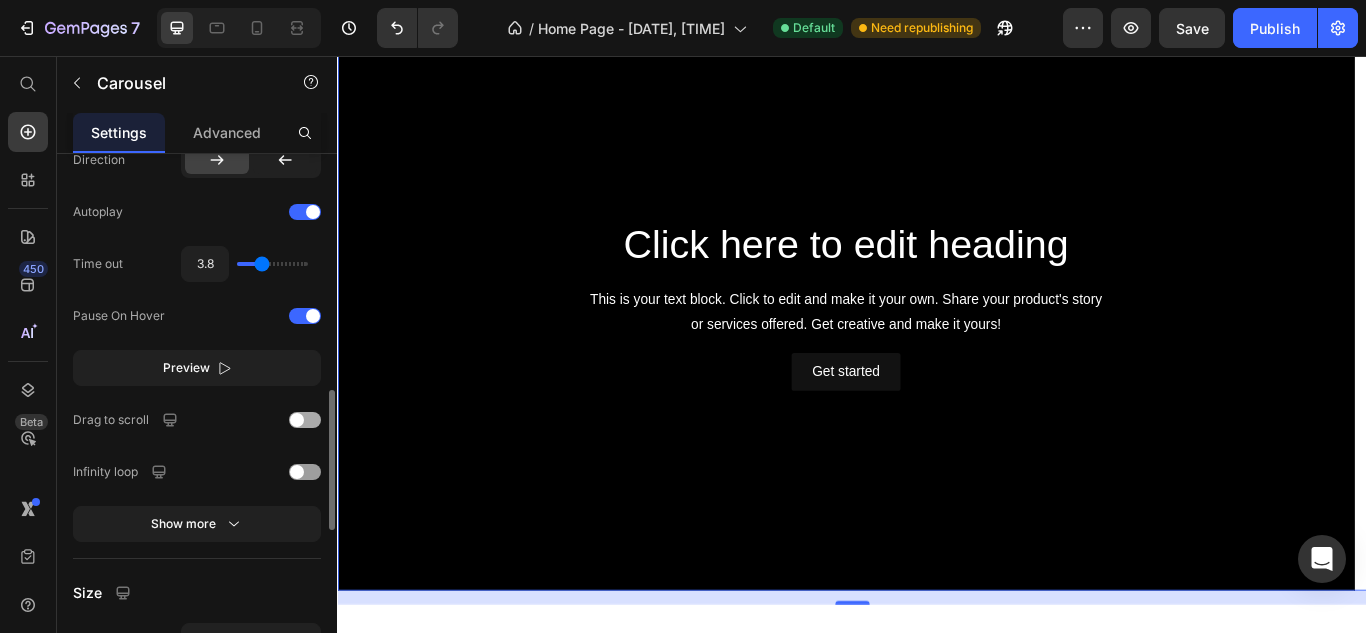 click on "Drag to scroll" 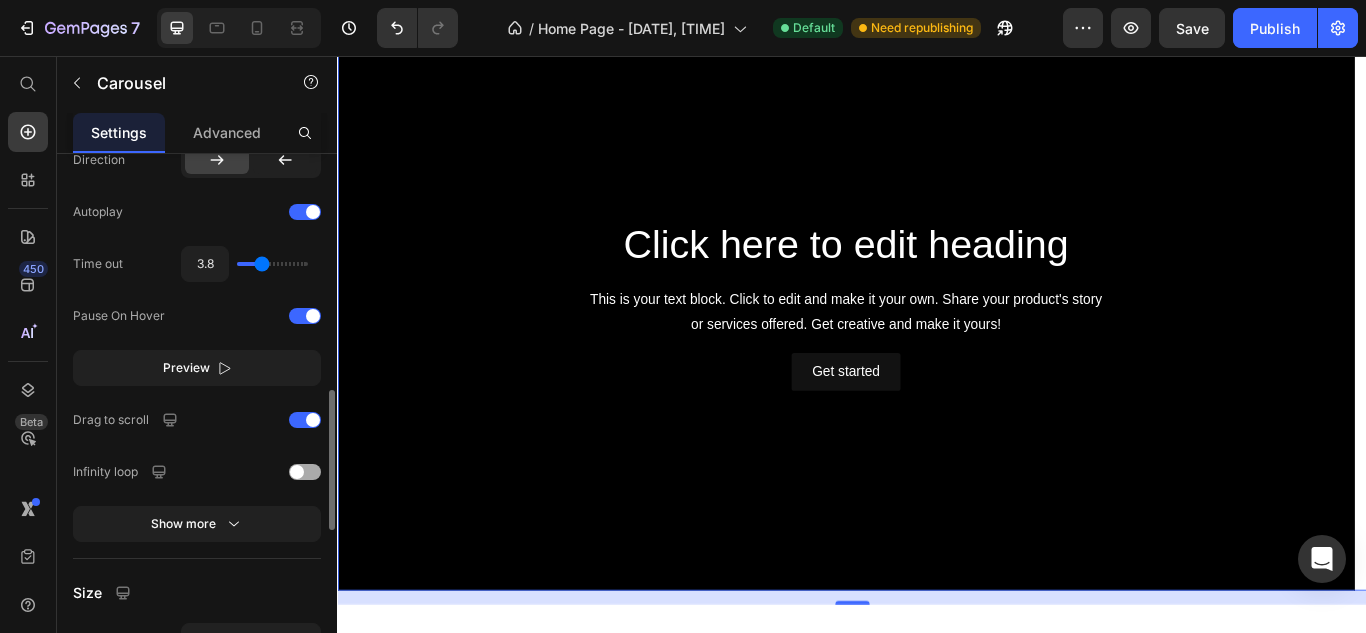 click at bounding box center (297, 472) 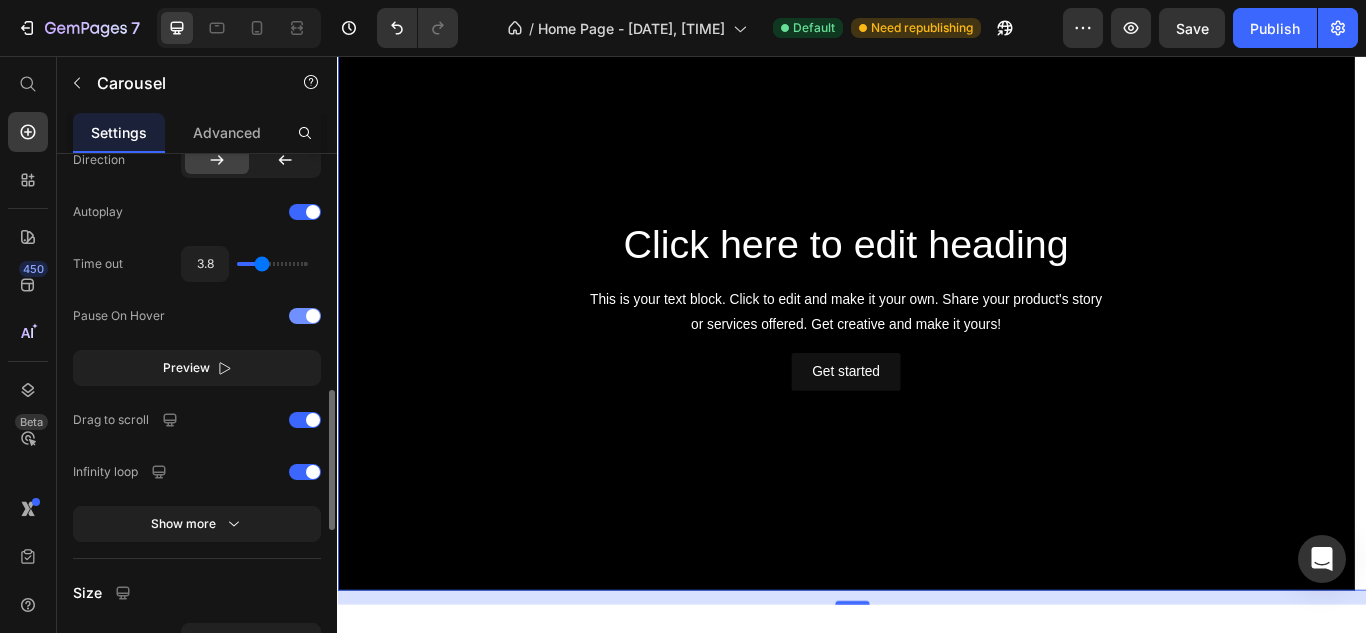 click at bounding box center [313, 316] 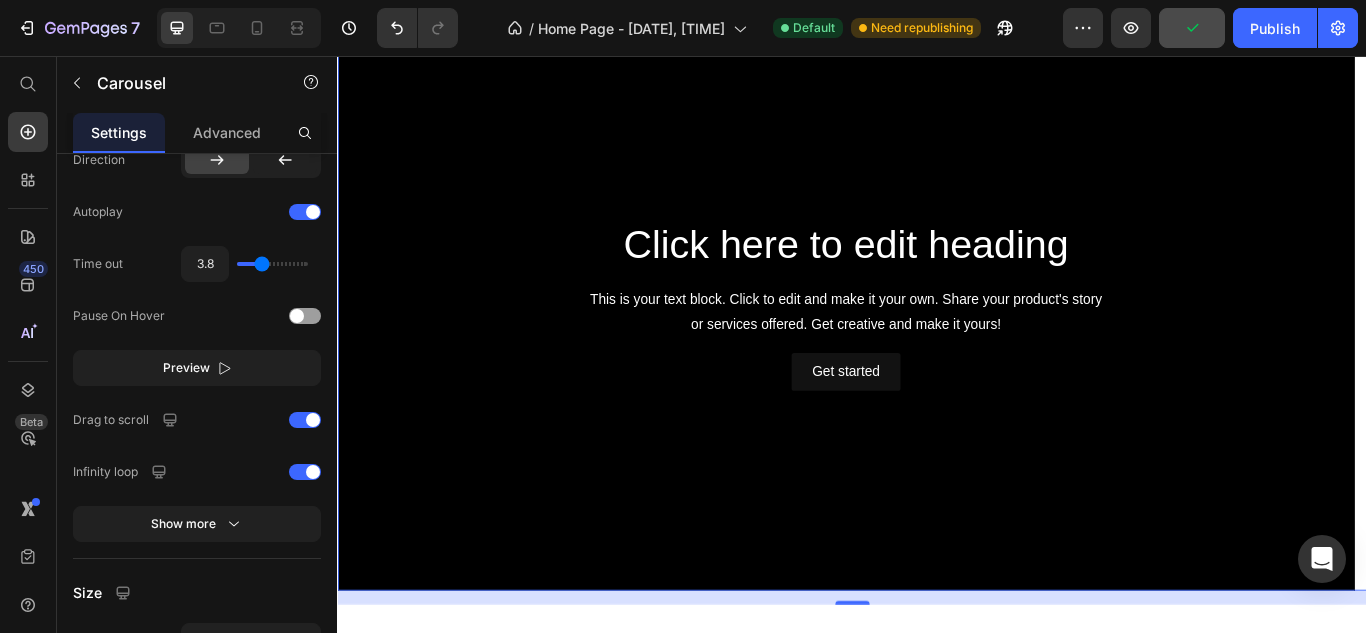 scroll, scrollTop: 0, scrollLeft: 0, axis: both 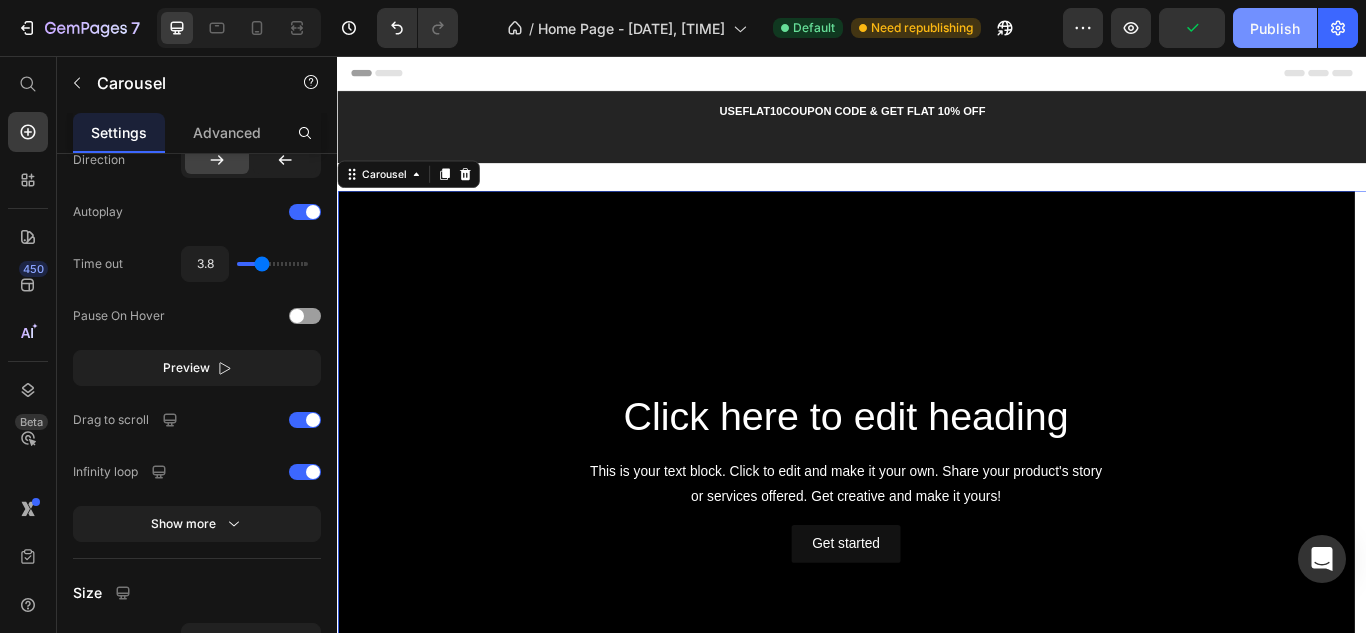 click on "Publish" 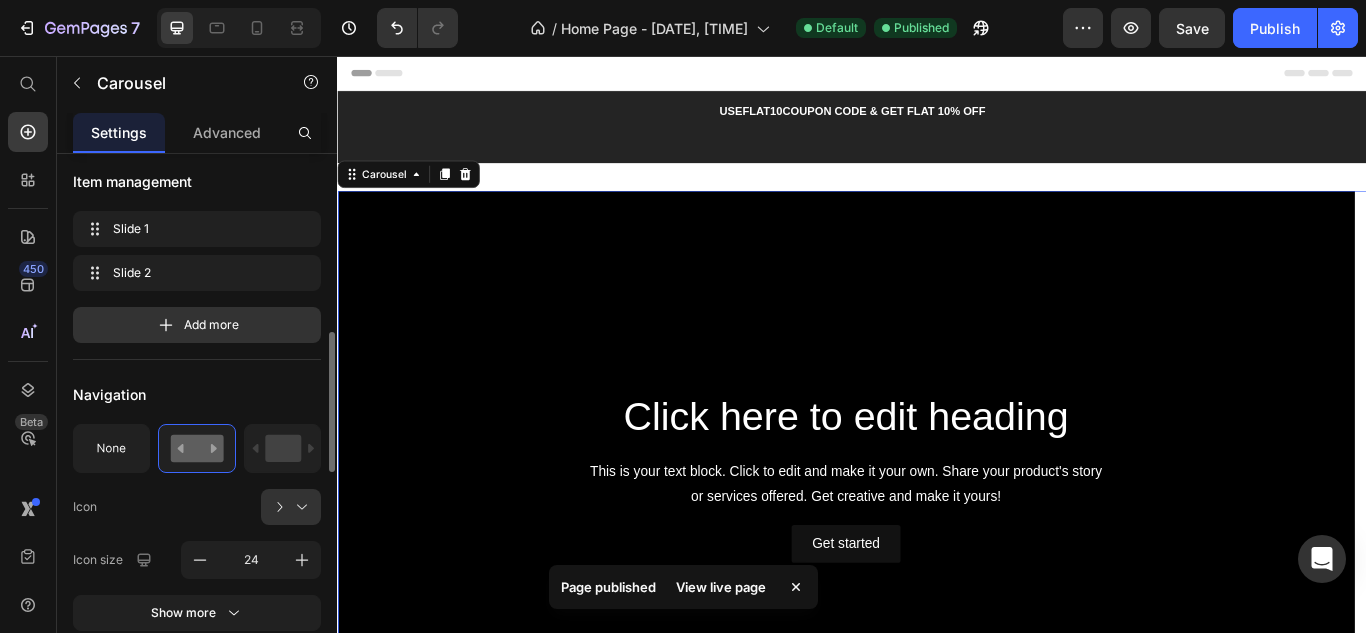 scroll, scrollTop: 600, scrollLeft: 0, axis: vertical 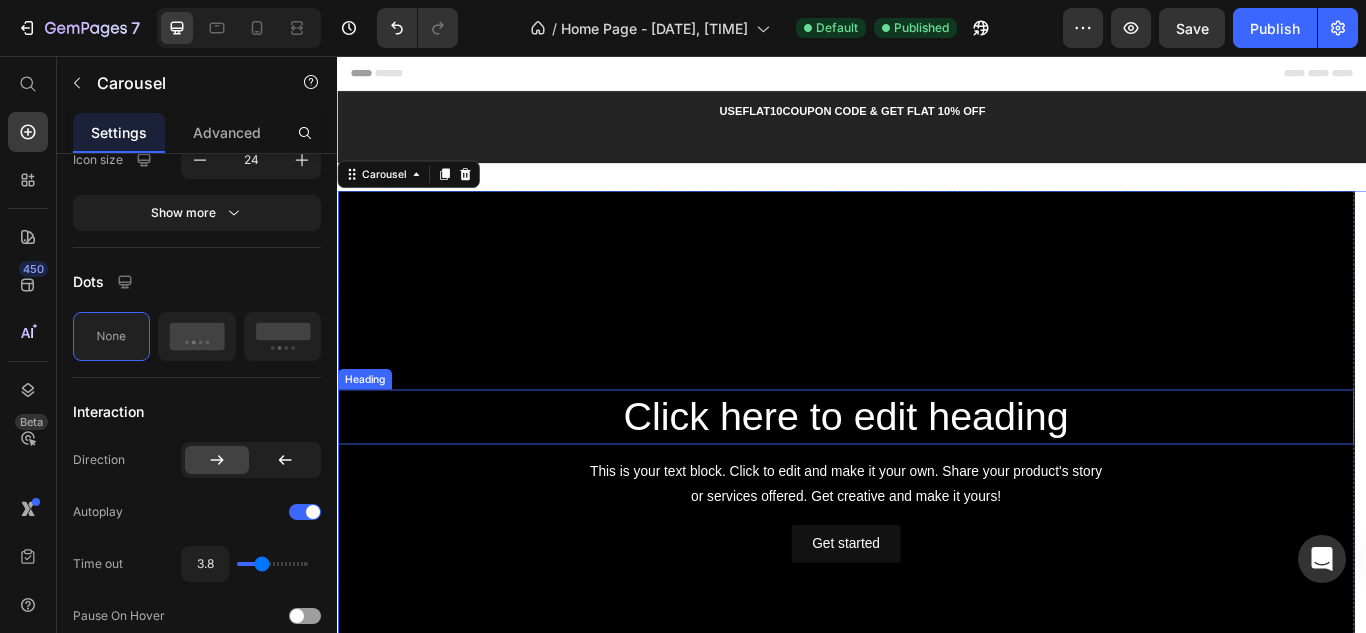 type 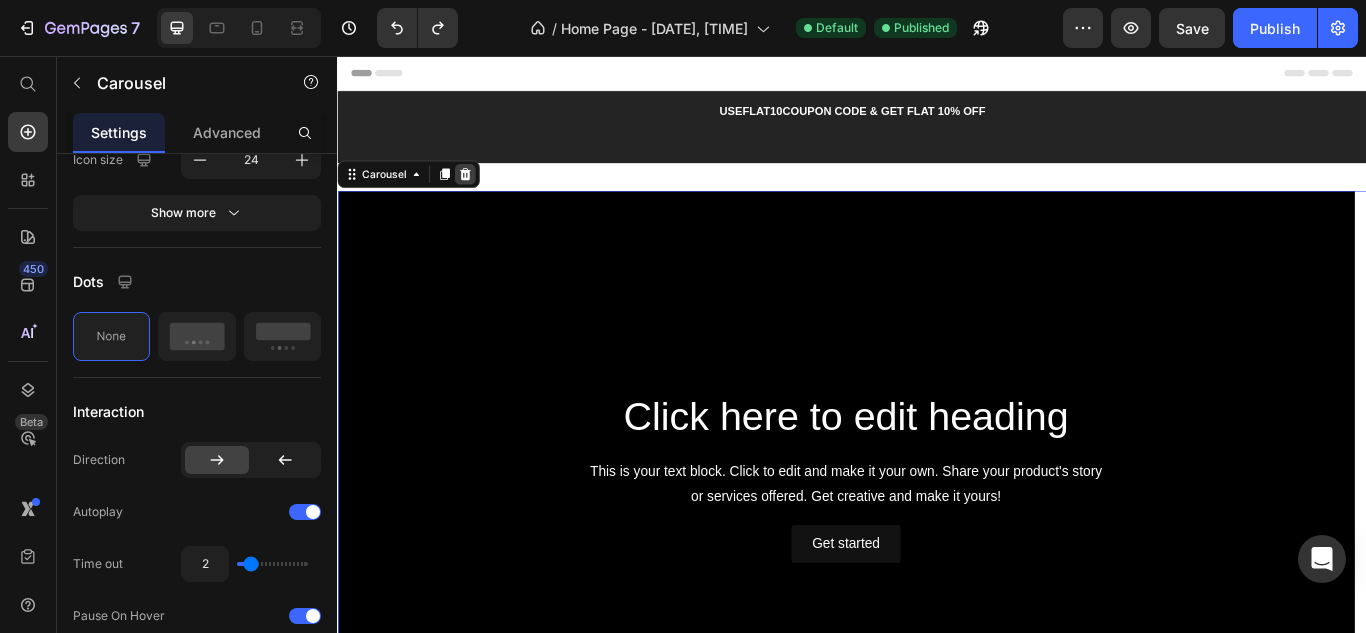 click 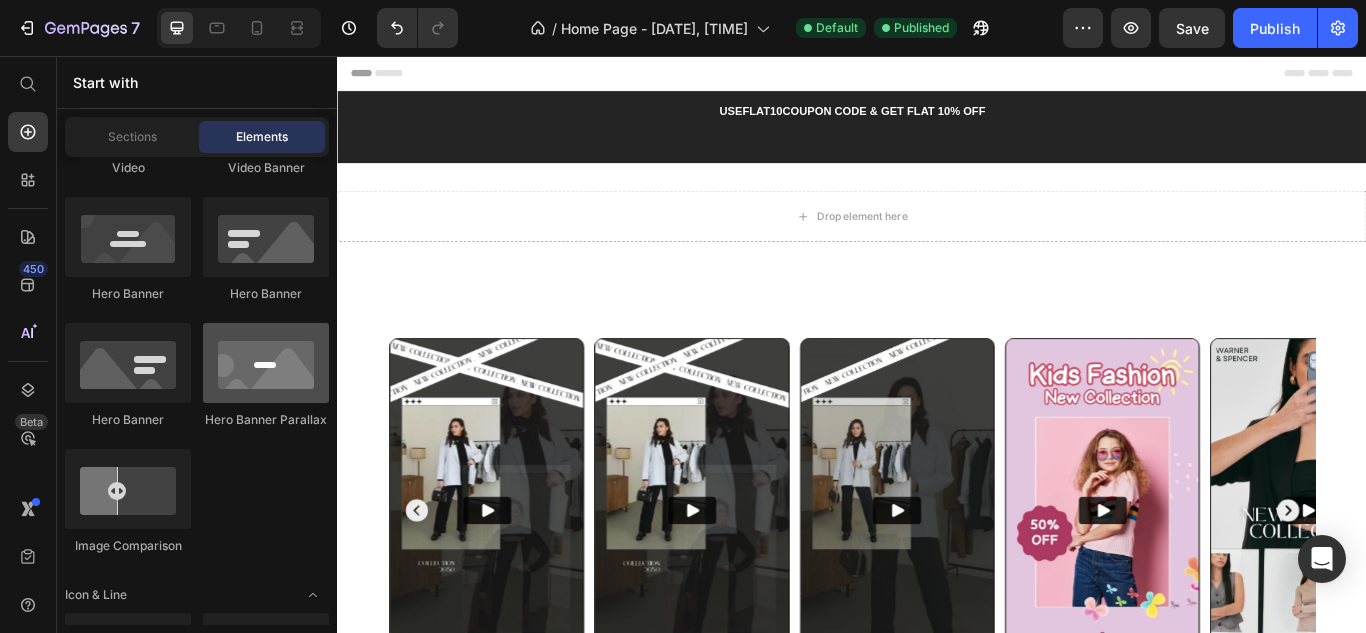 scroll, scrollTop: 600, scrollLeft: 0, axis: vertical 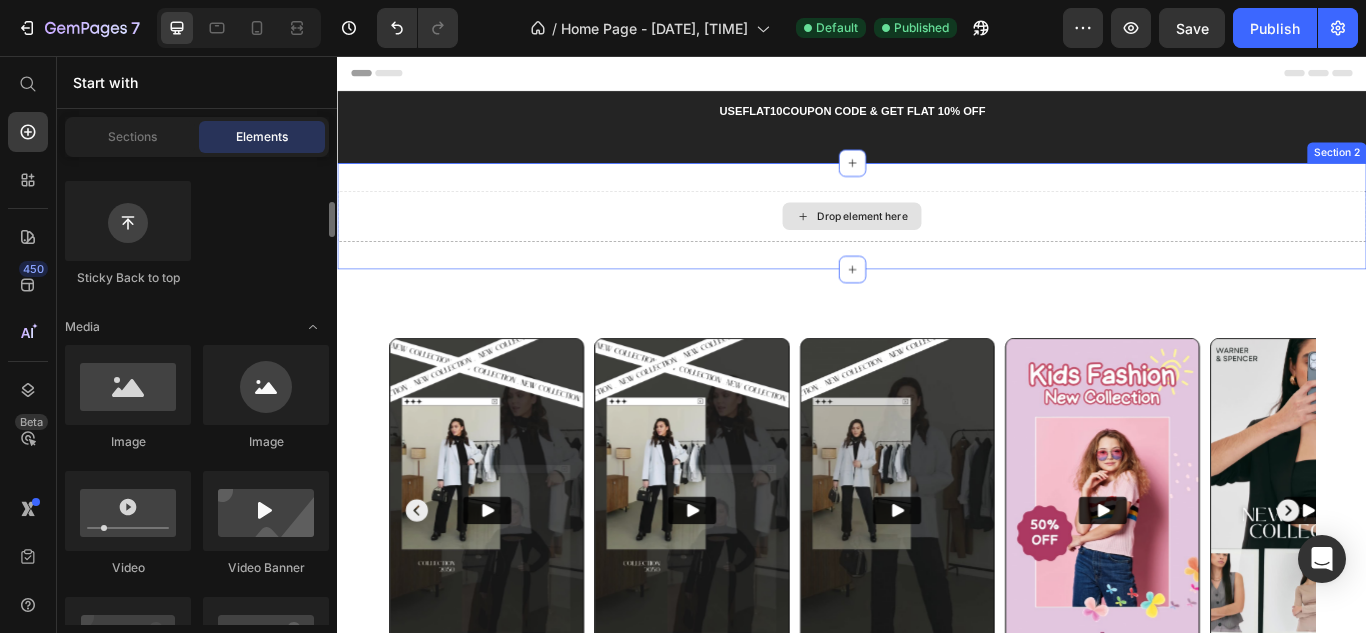 click on "Drop element here" at bounding box center [937, 243] 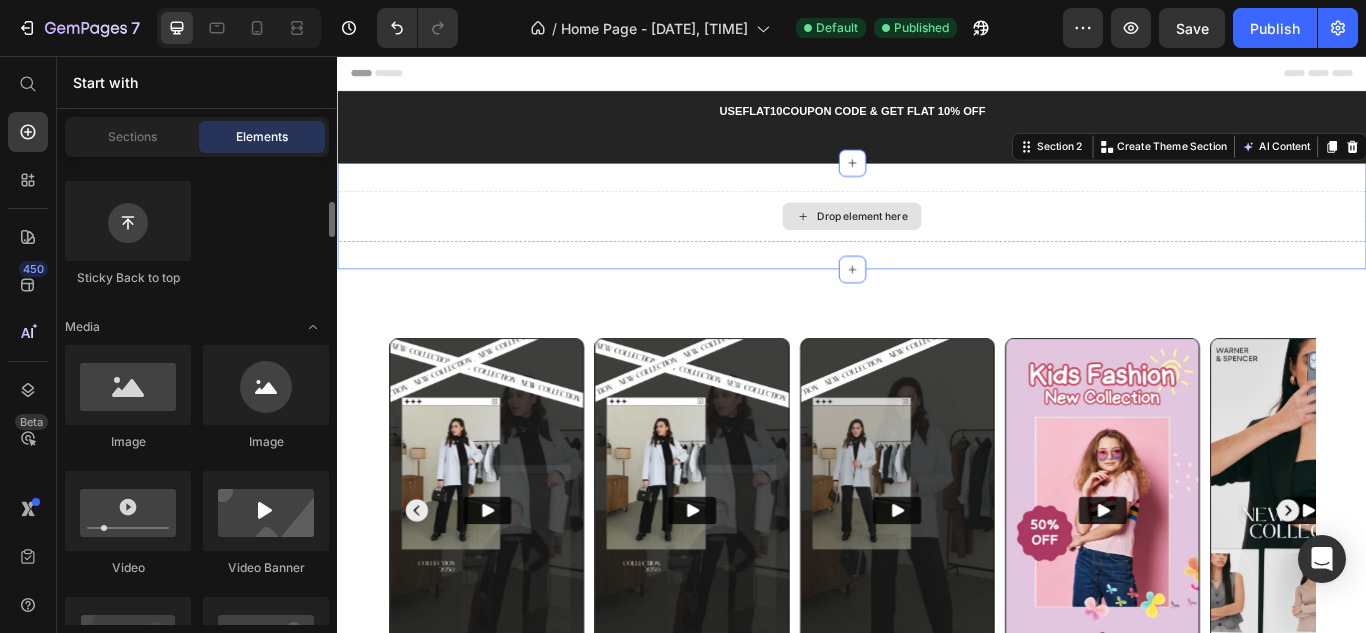 scroll, scrollTop: 0, scrollLeft: 0, axis: both 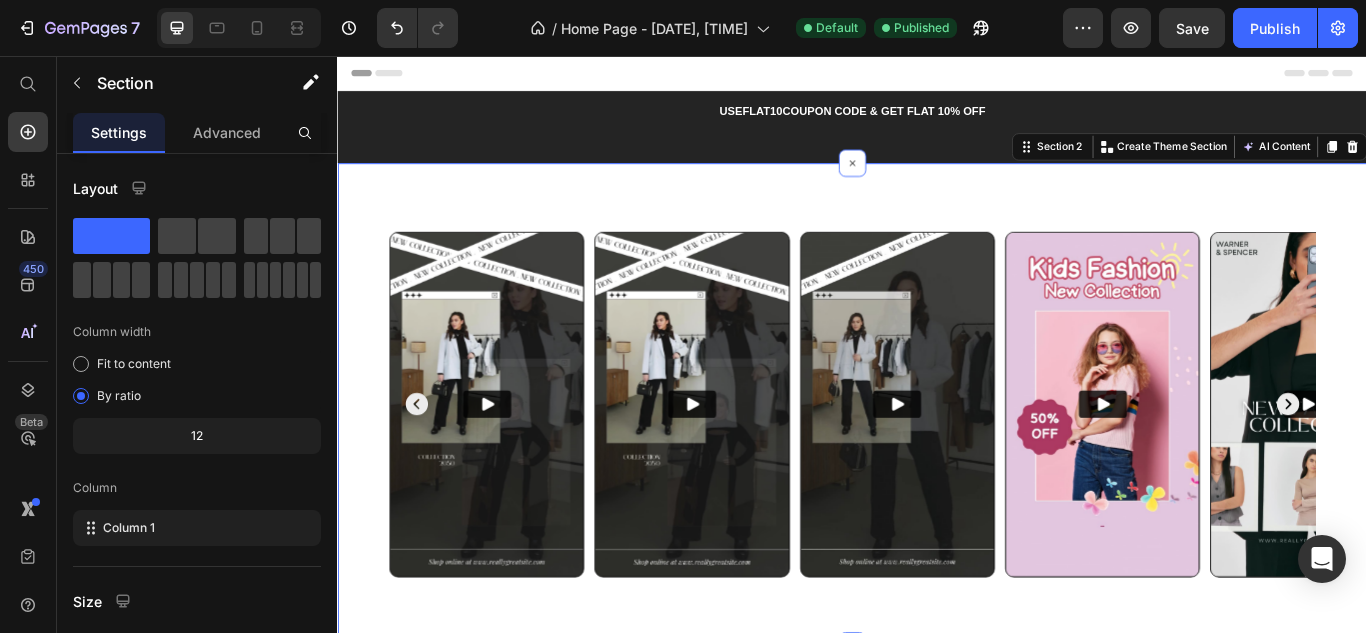 click on "Video Video Video Video Video
Carousel Section 2   You can create reusable sections Create Theme Section AI Content Write with GemAI What would you like to describe here? Tone and Voice Persuasive Product Bright White Desinger Short Dress, with Handblock Flower Print & Premuim Cotton Show more Generate" at bounding box center (937, 462) 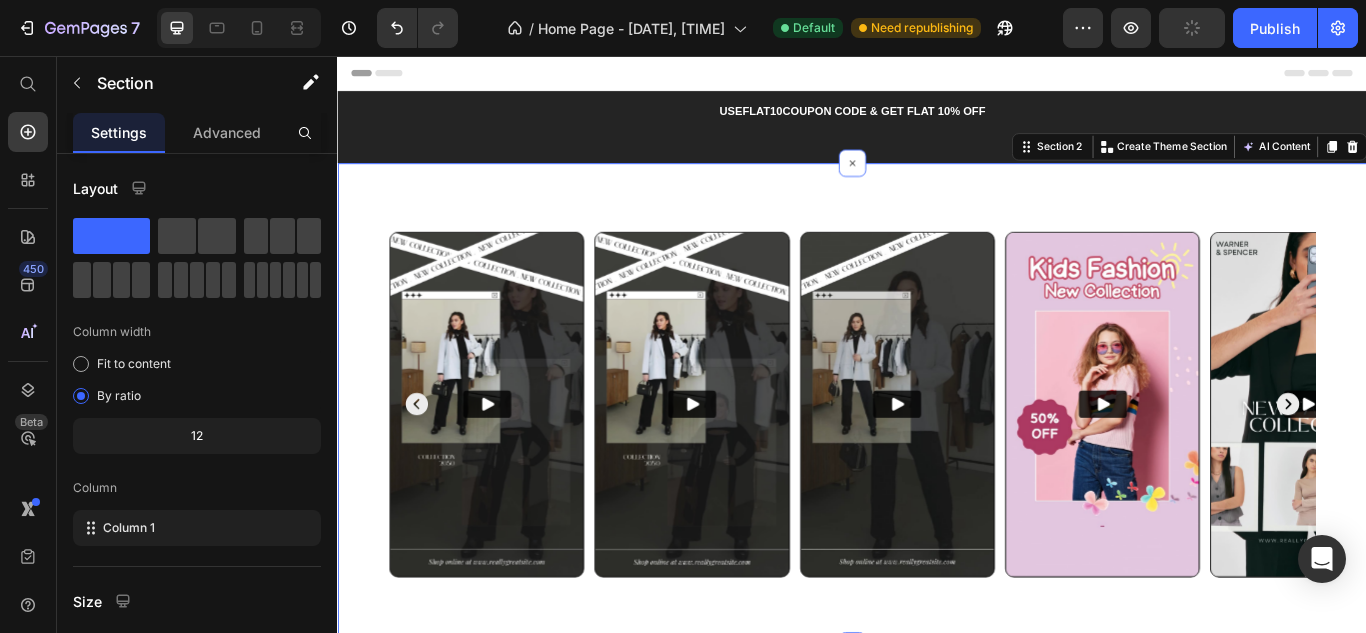 click on "Video Video Video Video Video
Carousel Section 2   You can create reusable sections Create Theme Section AI Content Write with GemAI What would you like to describe here? Tone and Voice Persuasive Product Bright White Desinger Short Dress, with Handblock Flower Print & Premuim Cotton Show more Generate" at bounding box center (937, 462) 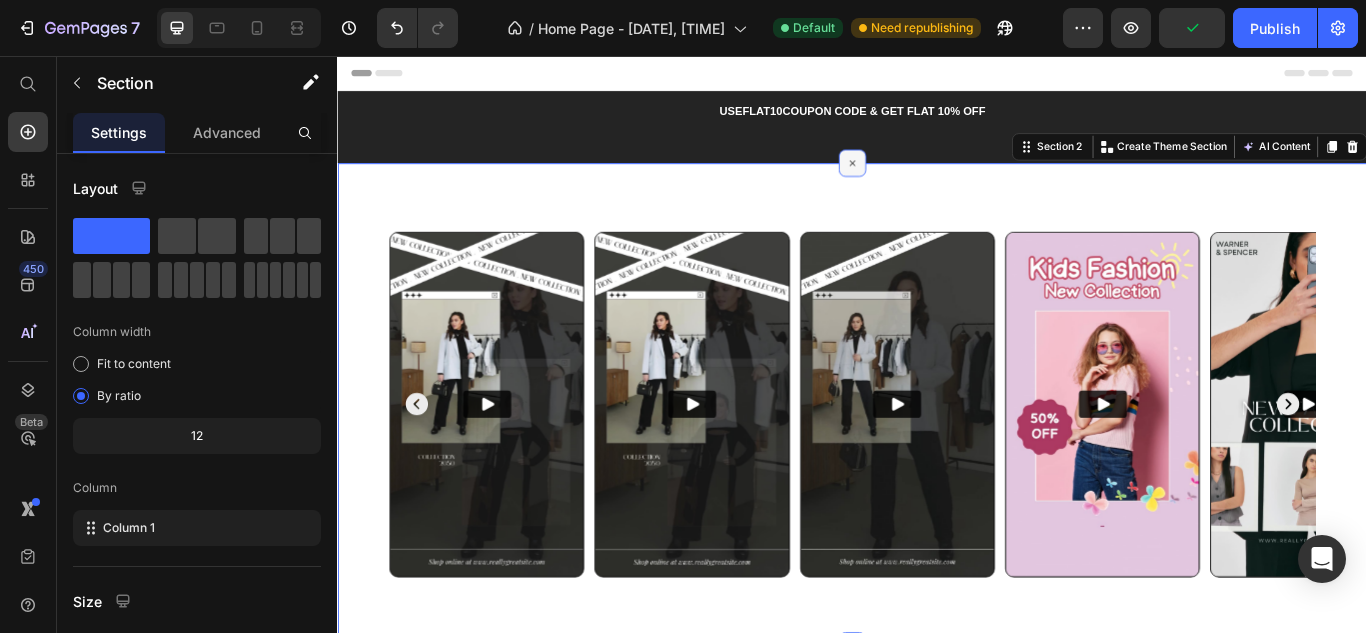 click 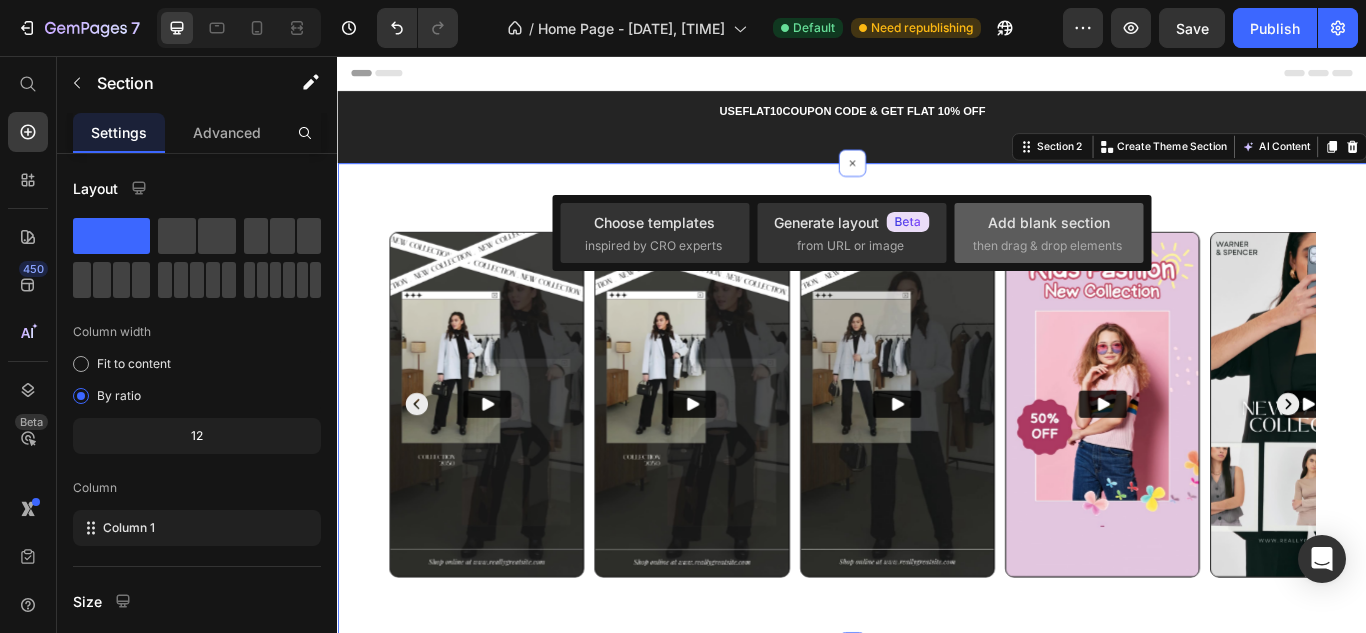 click on "Add blank section" at bounding box center (1049, 222) 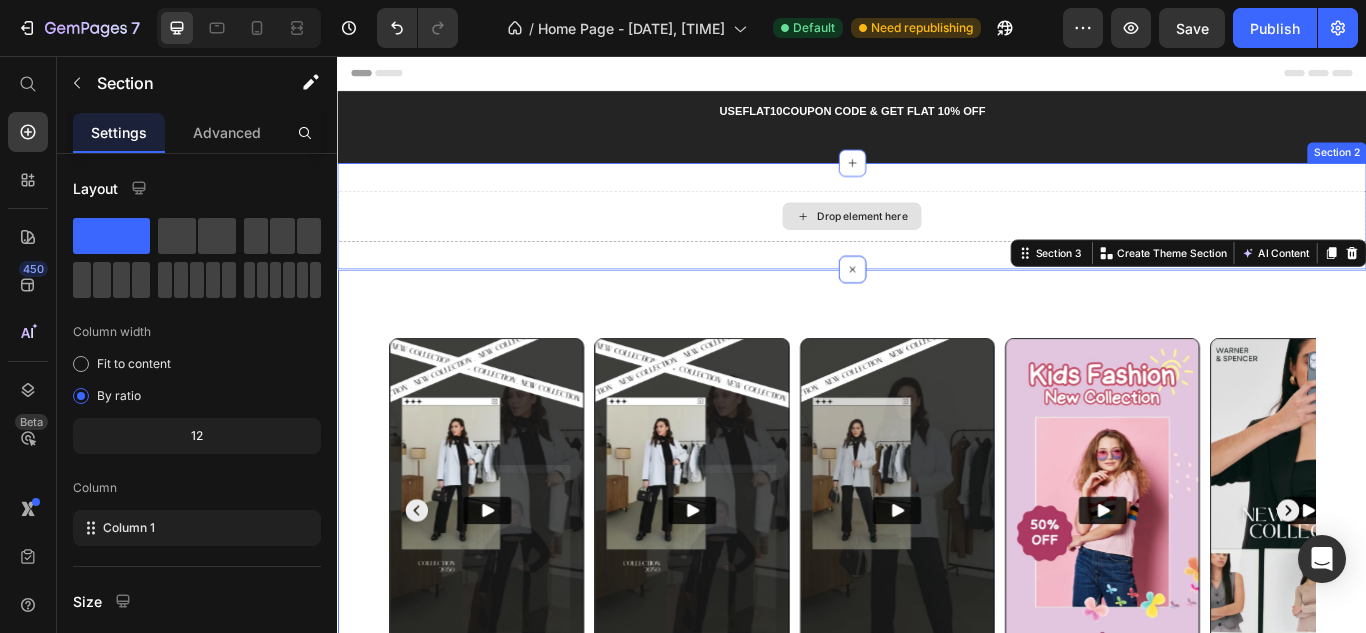 click on "Drop element here" at bounding box center [937, 243] 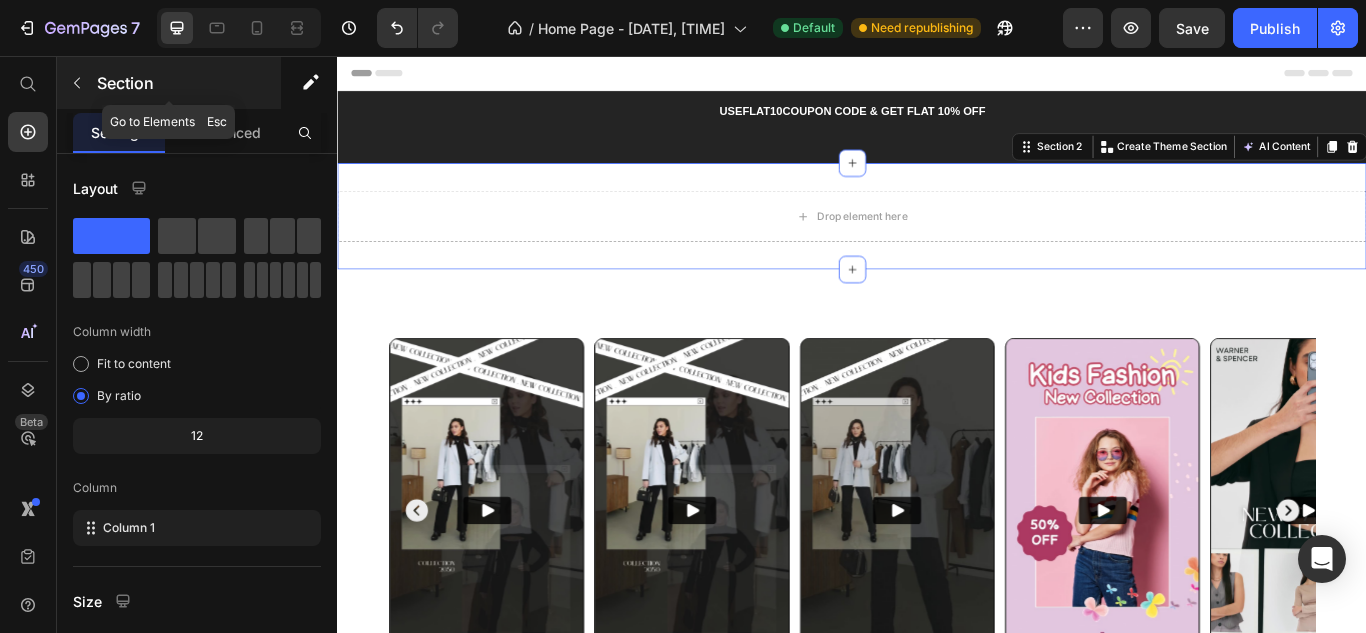 click at bounding box center [77, 83] 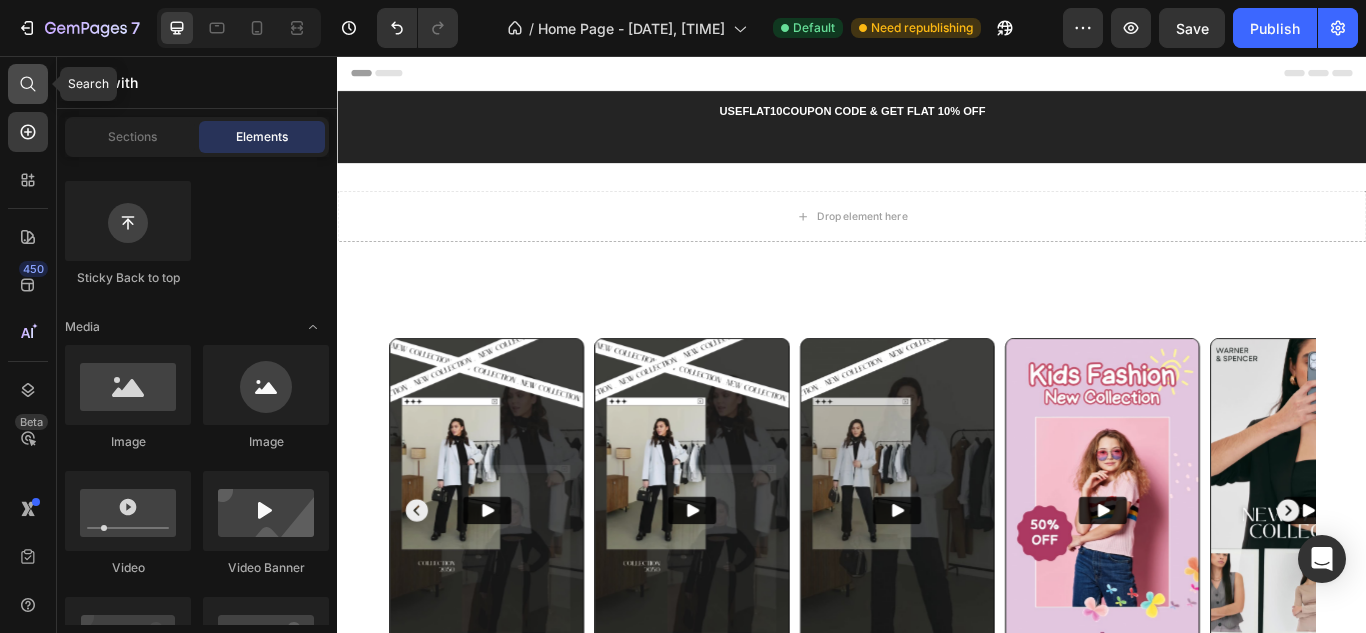 click 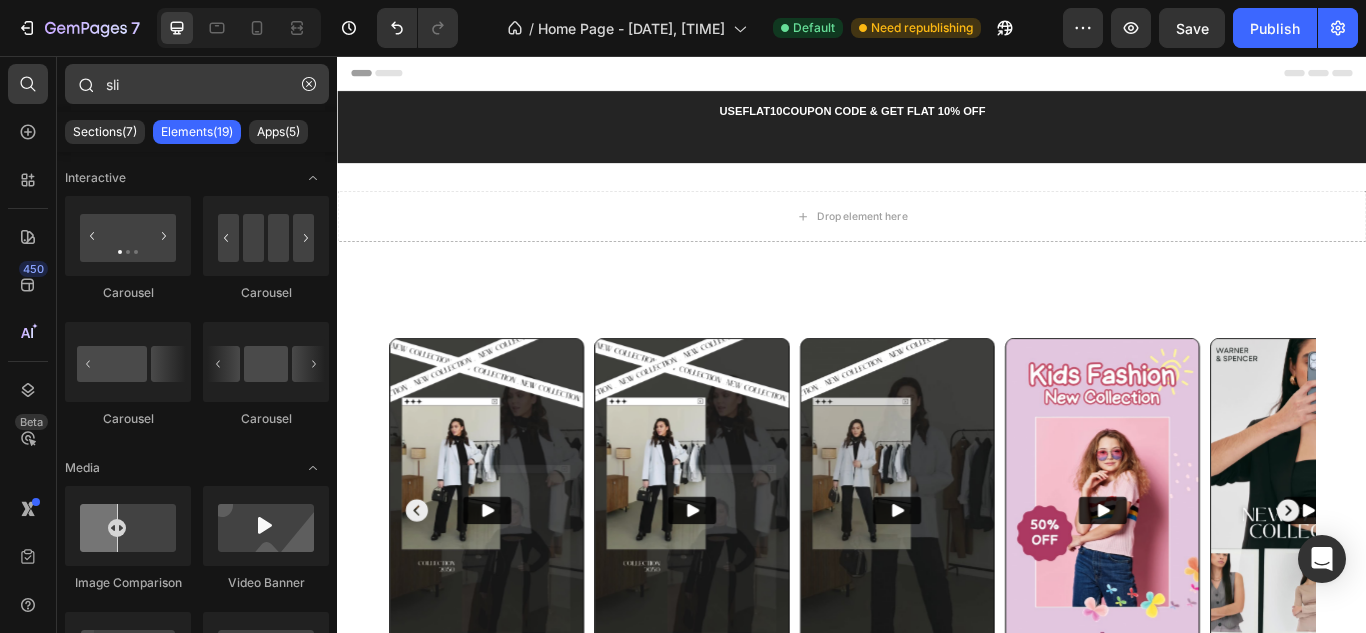click on "sli" at bounding box center [197, 84] 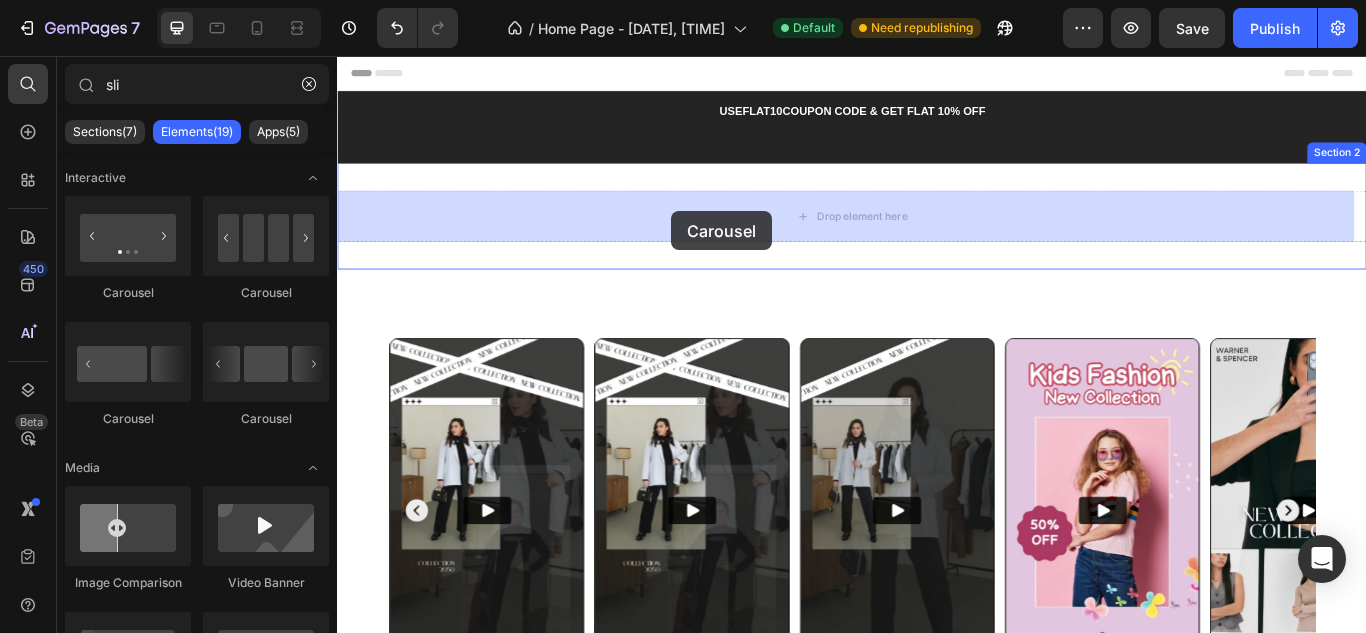 drag, startPoint x: 477, startPoint y: 441, endPoint x: 726, endPoint y: 237, distance: 321.89594 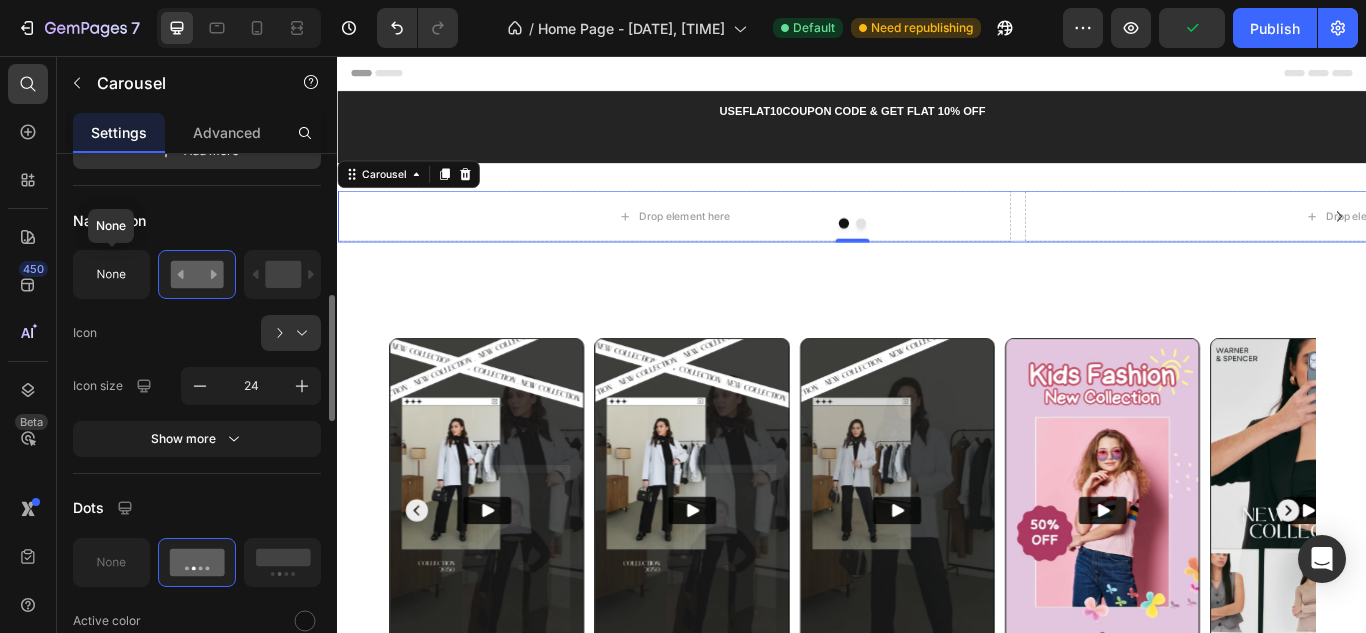 scroll, scrollTop: 200, scrollLeft: 0, axis: vertical 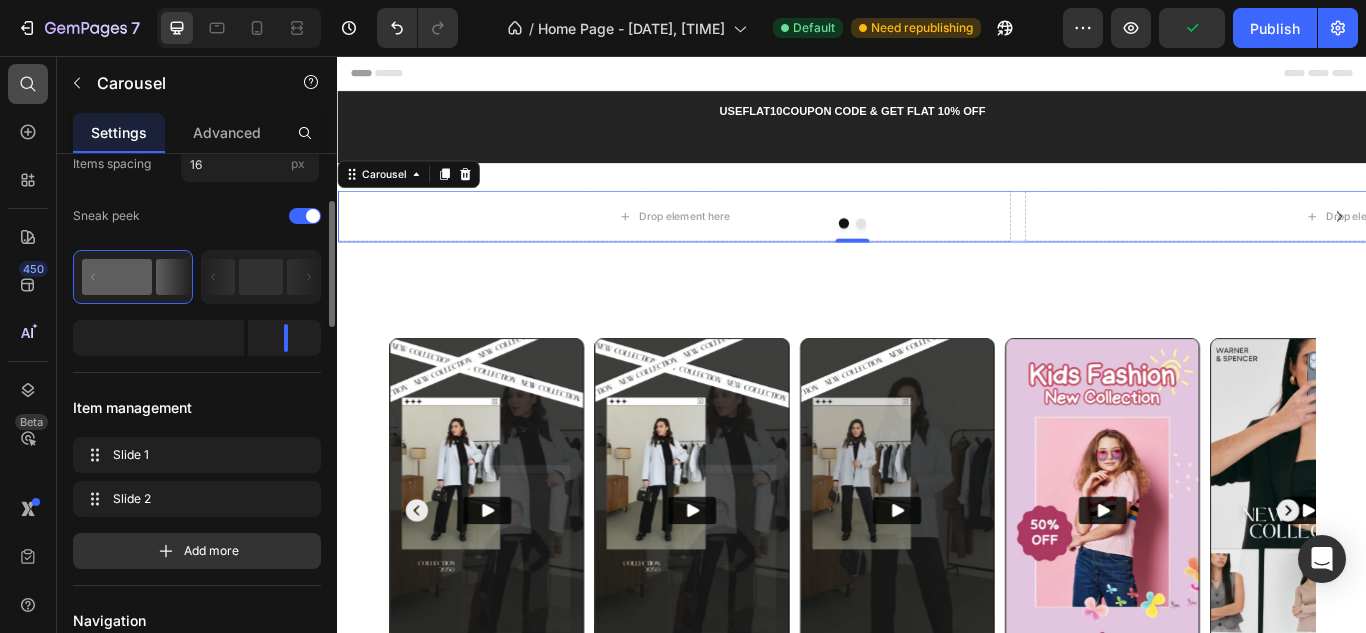 click 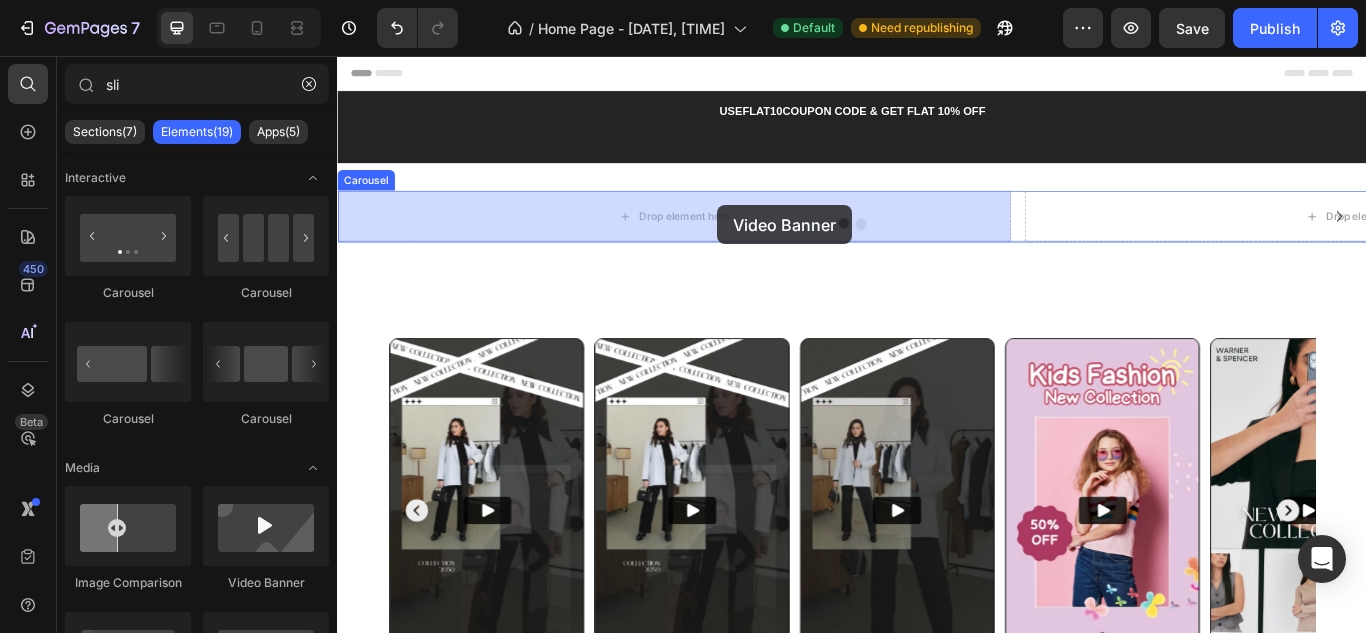 drag, startPoint x: 604, startPoint y: 596, endPoint x: 780, endPoint y: 230, distance: 406.1182 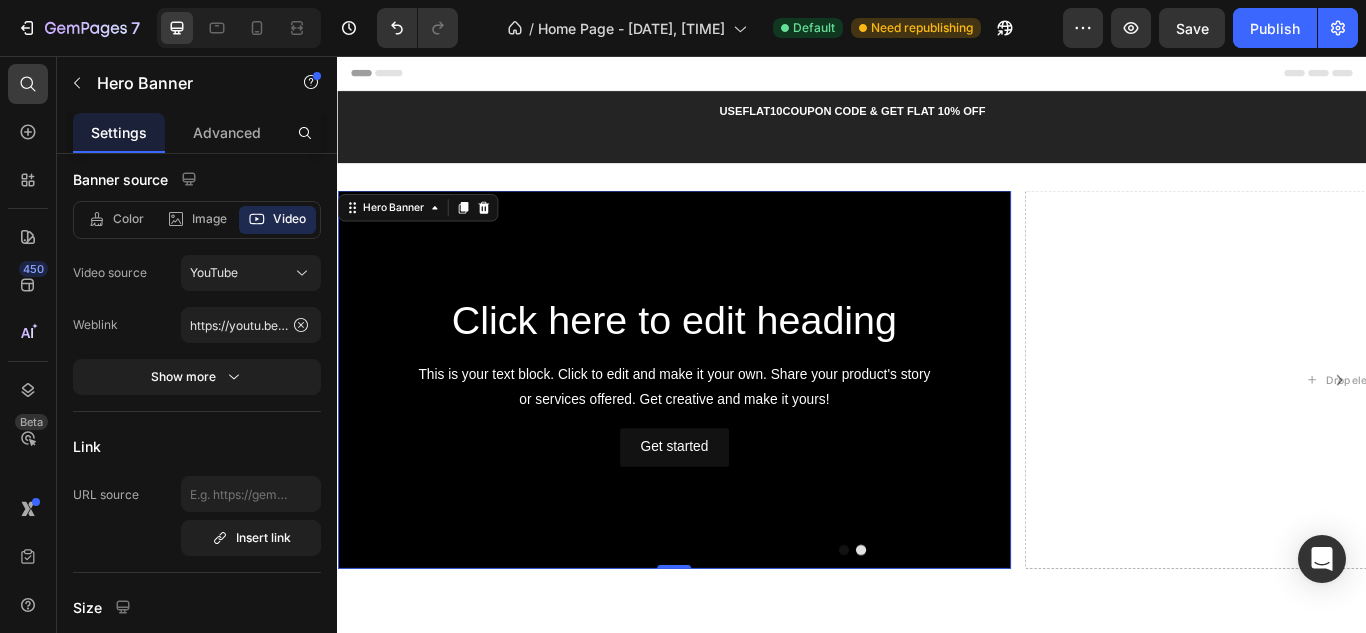 scroll, scrollTop: 0, scrollLeft: 0, axis: both 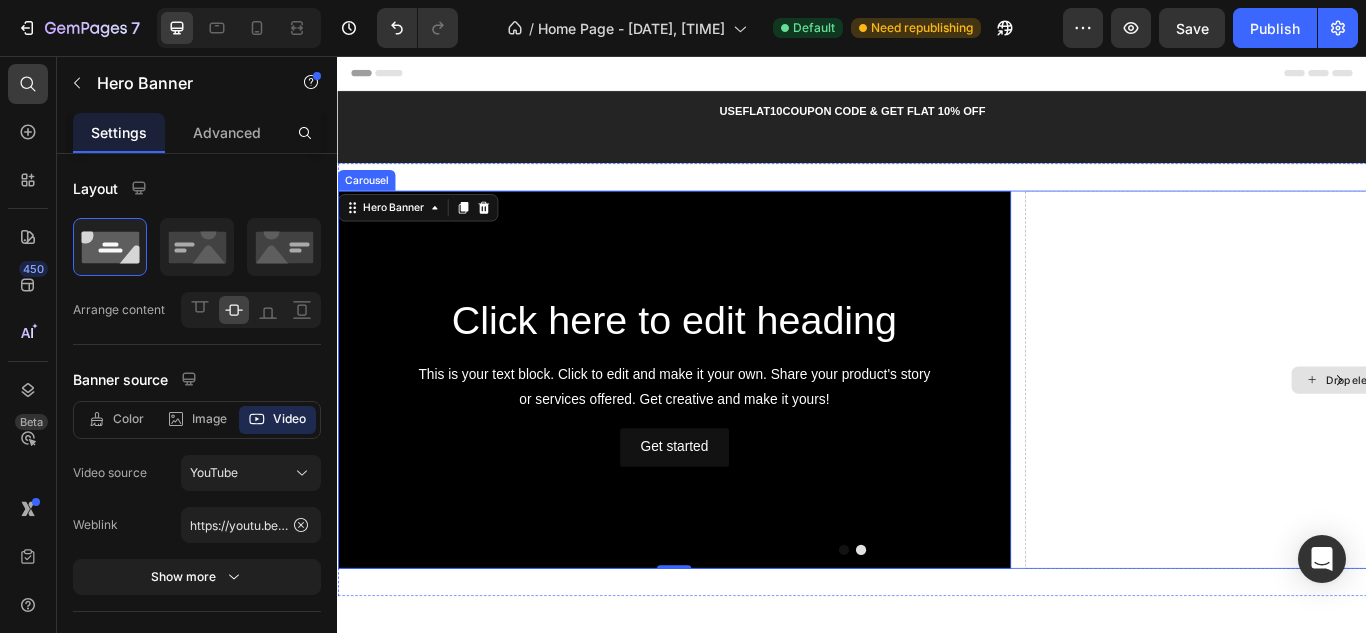 click on "Drop element here" at bounding box center (1530, 433) 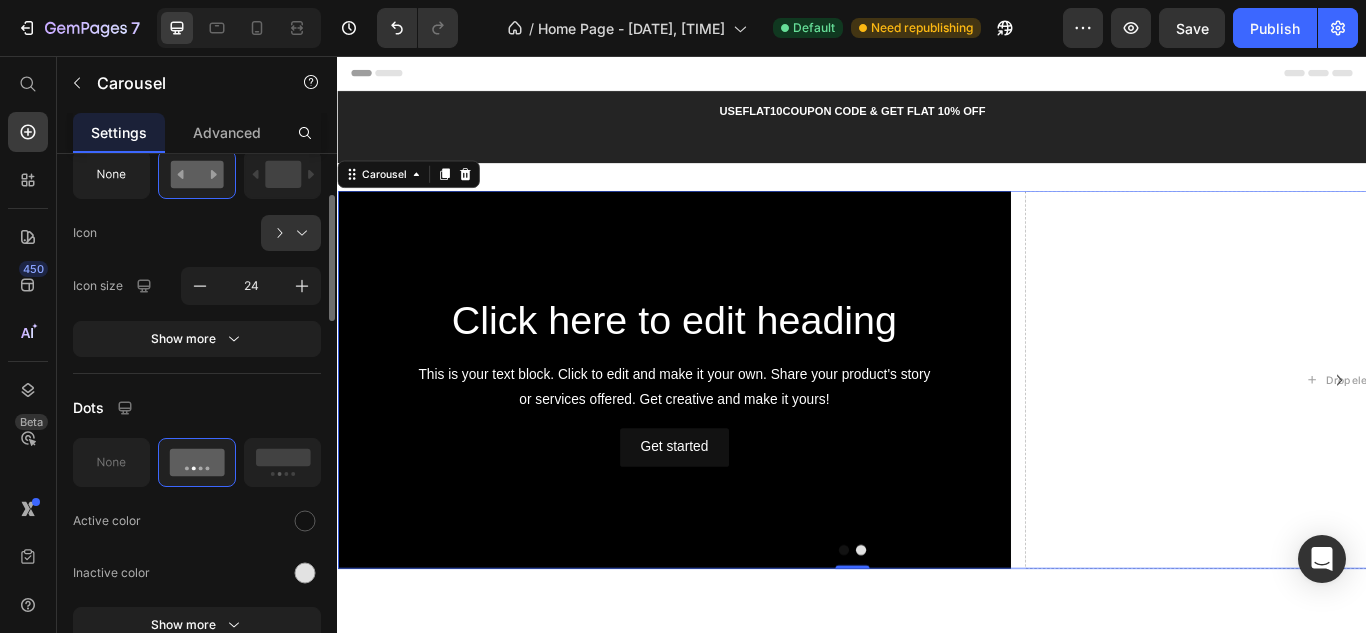 scroll, scrollTop: 300, scrollLeft: 0, axis: vertical 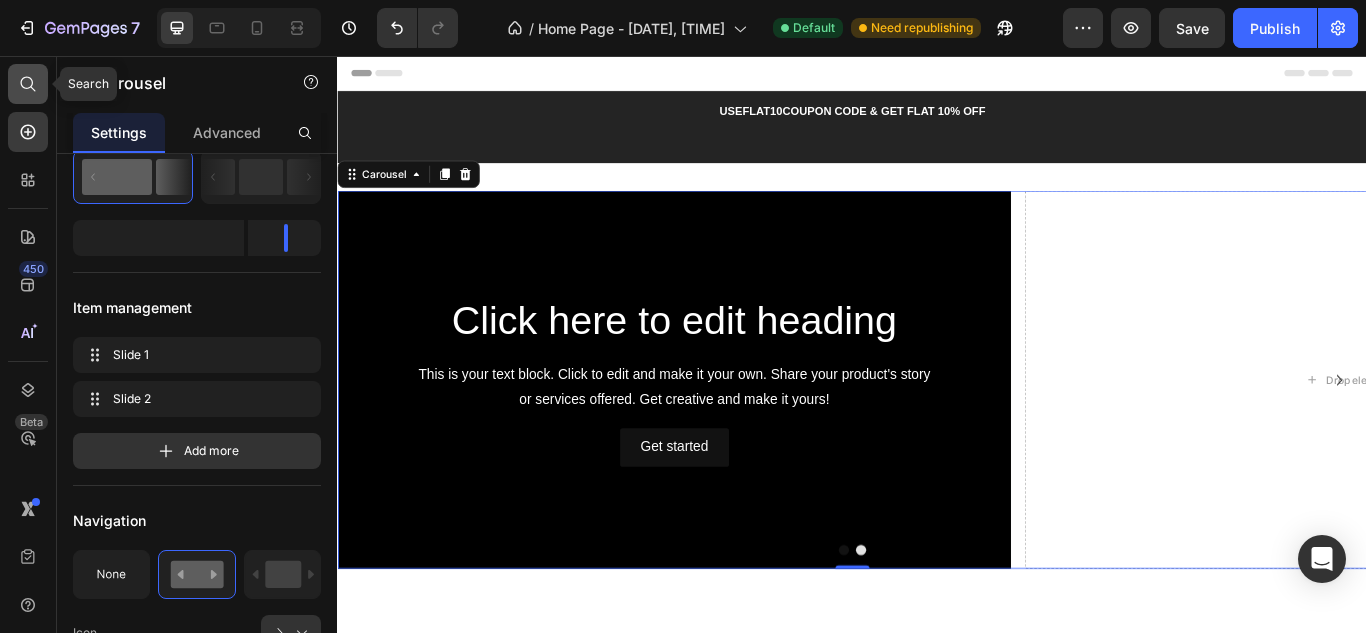 click 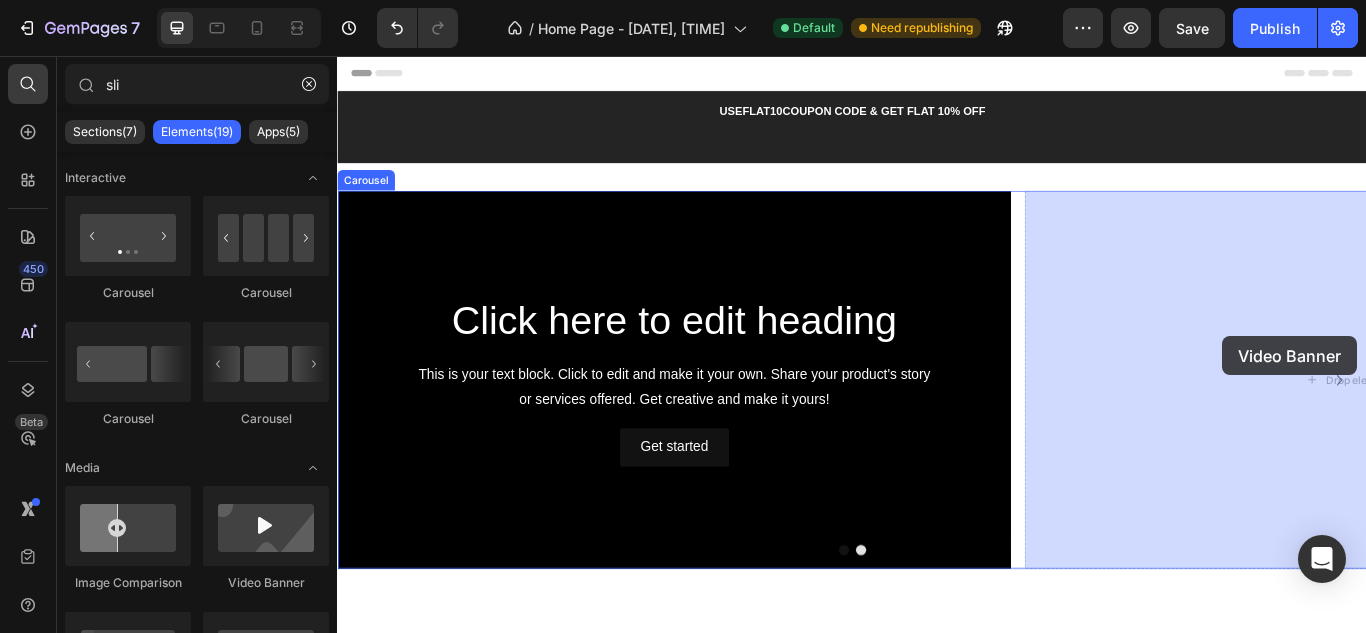 drag, startPoint x: 607, startPoint y: 603, endPoint x: 1369, endPoint y: 383, distance: 793.1229 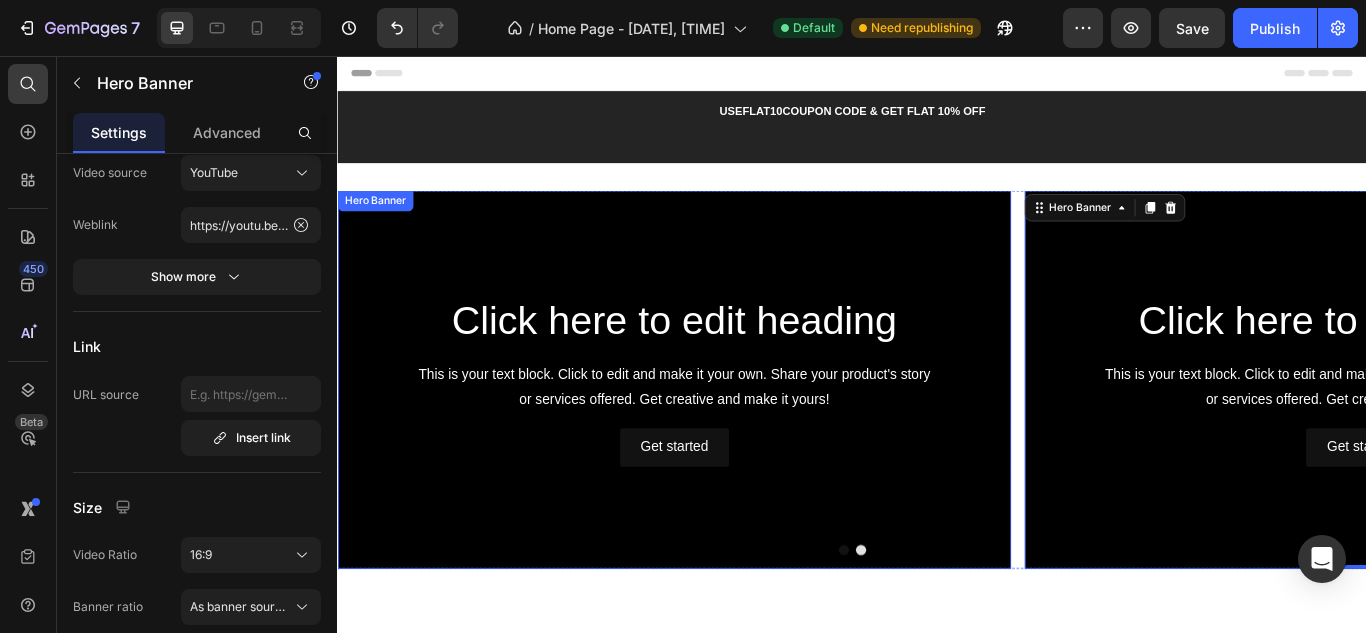 scroll, scrollTop: 0, scrollLeft: 0, axis: both 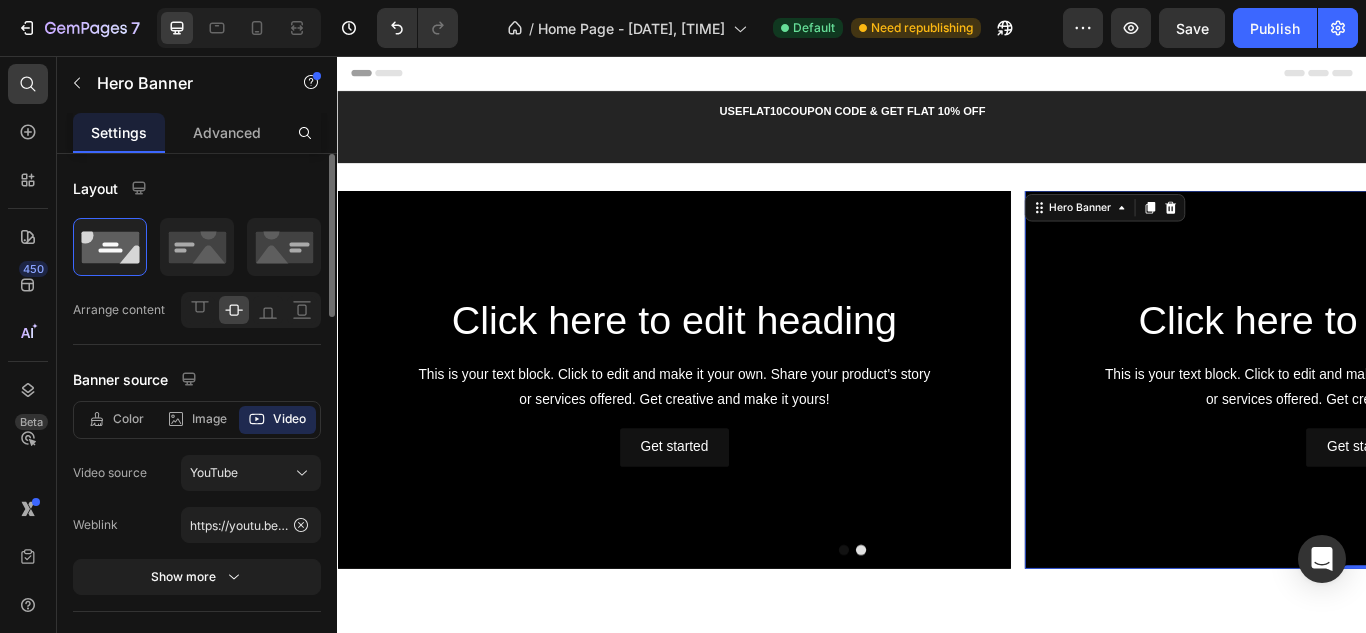 click at bounding box center (729, 433) 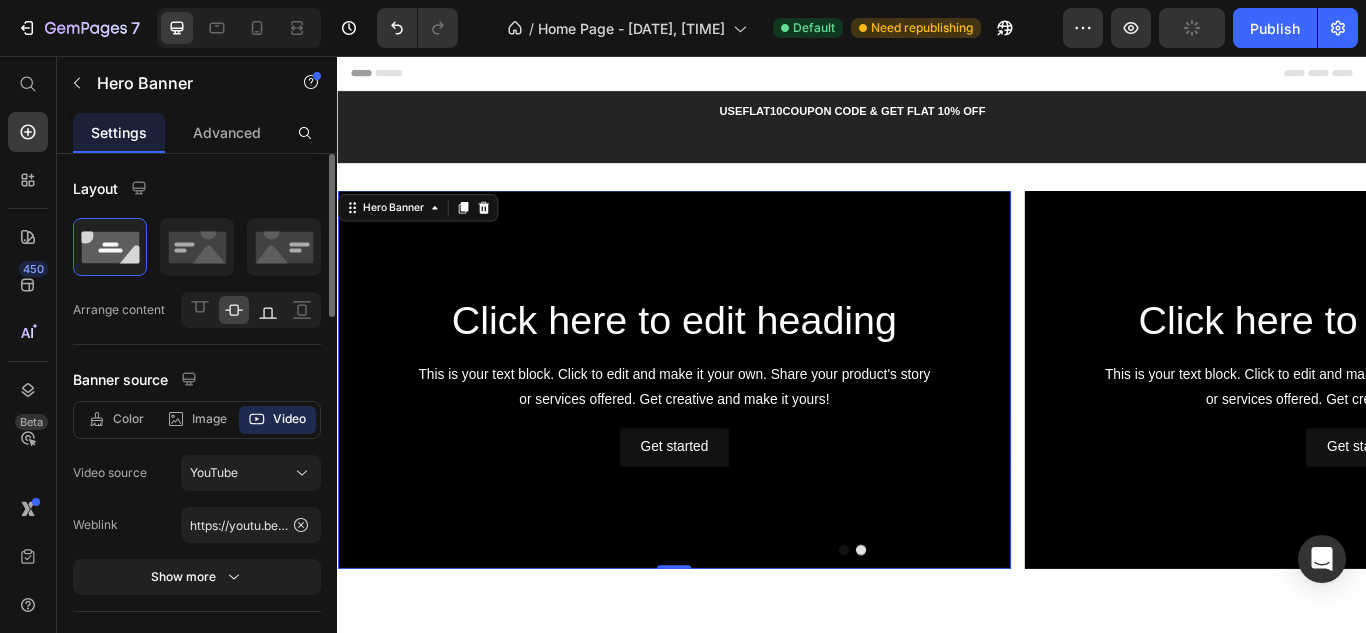 click 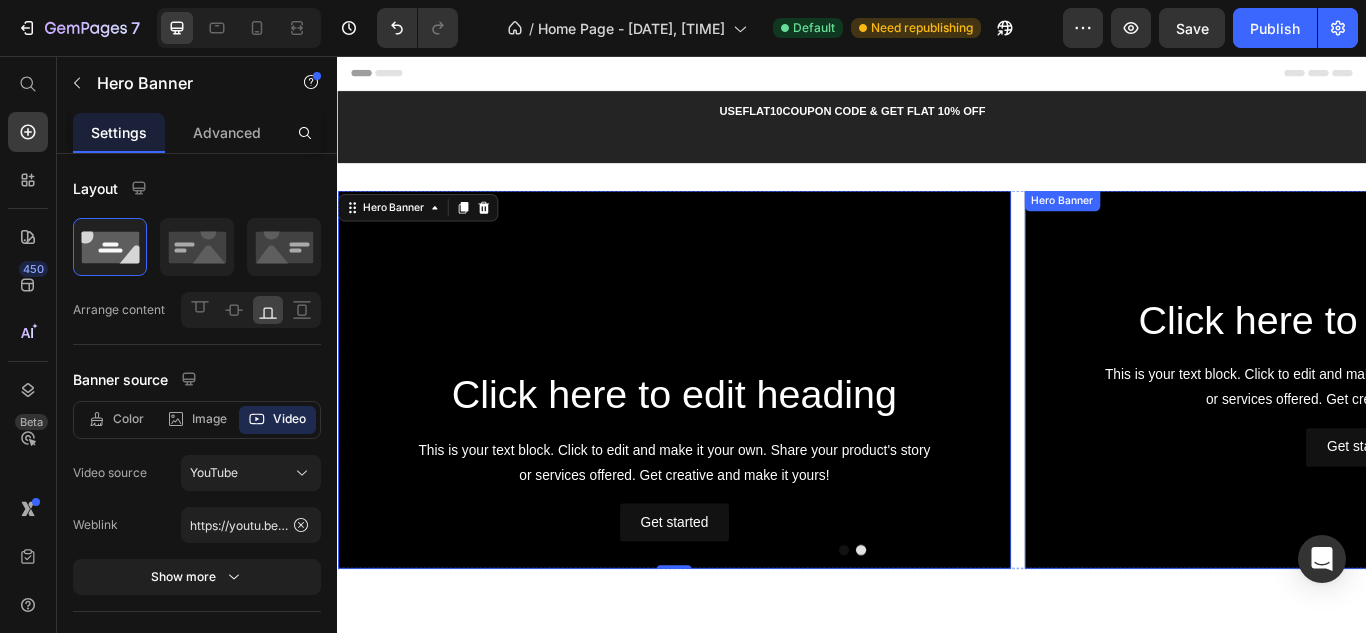 click at bounding box center (1530, 433) 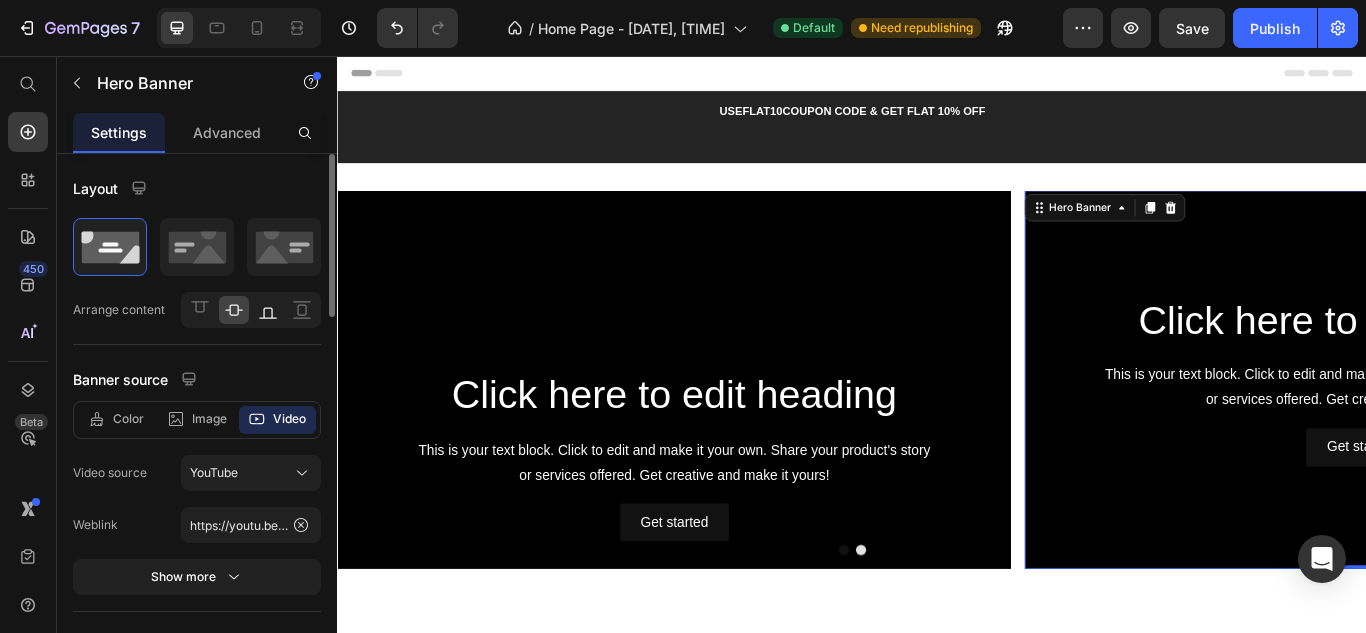 click 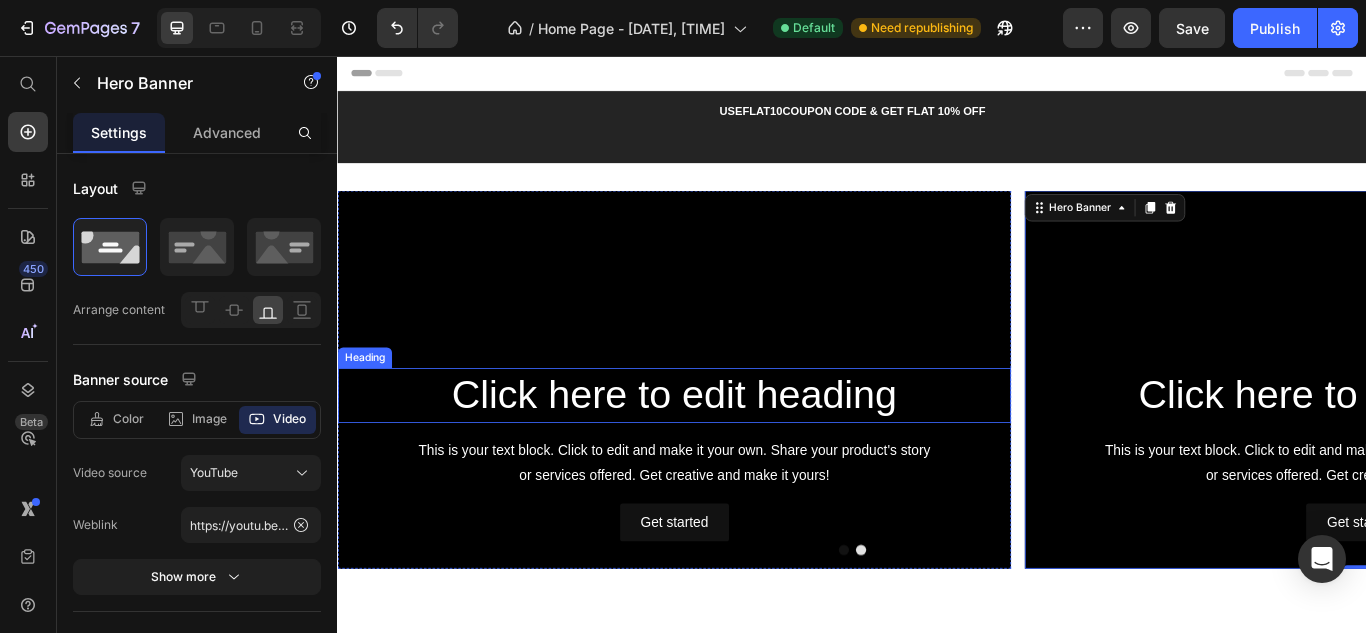 click at bounding box center (729, 433) 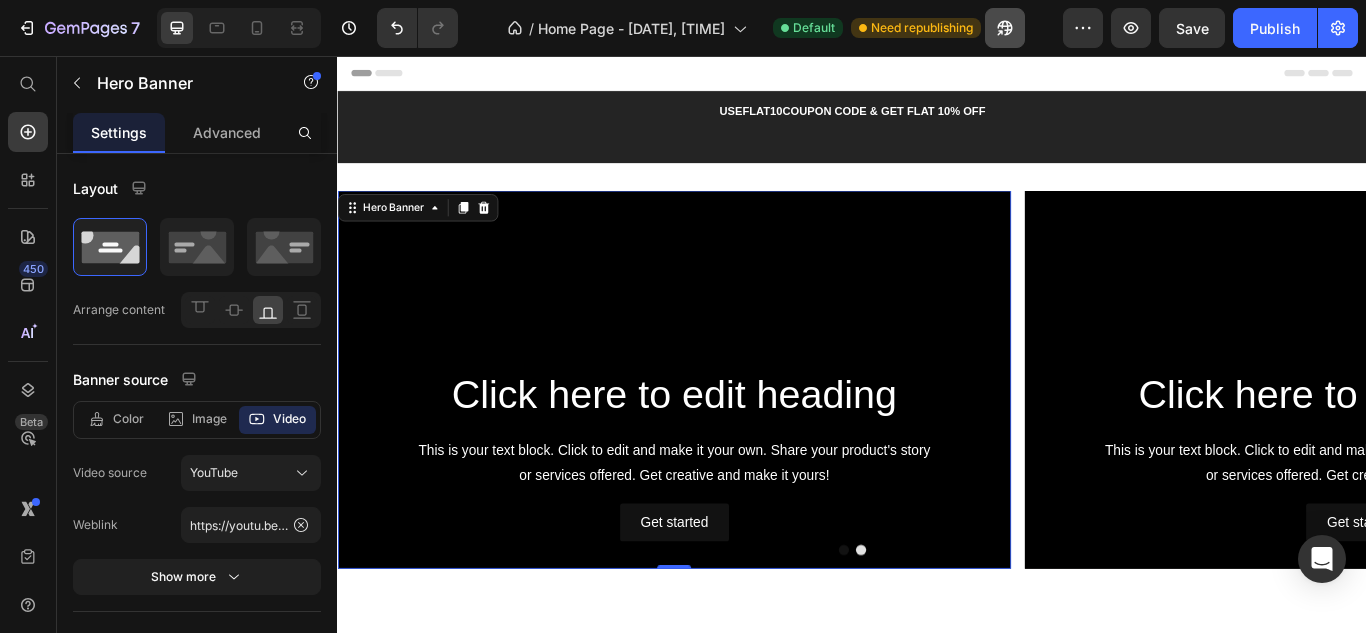 drag, startPoint x: 1257, startPoint y: 24, endPoint x: 1014, endPoint y: 36, distance: 243.29611 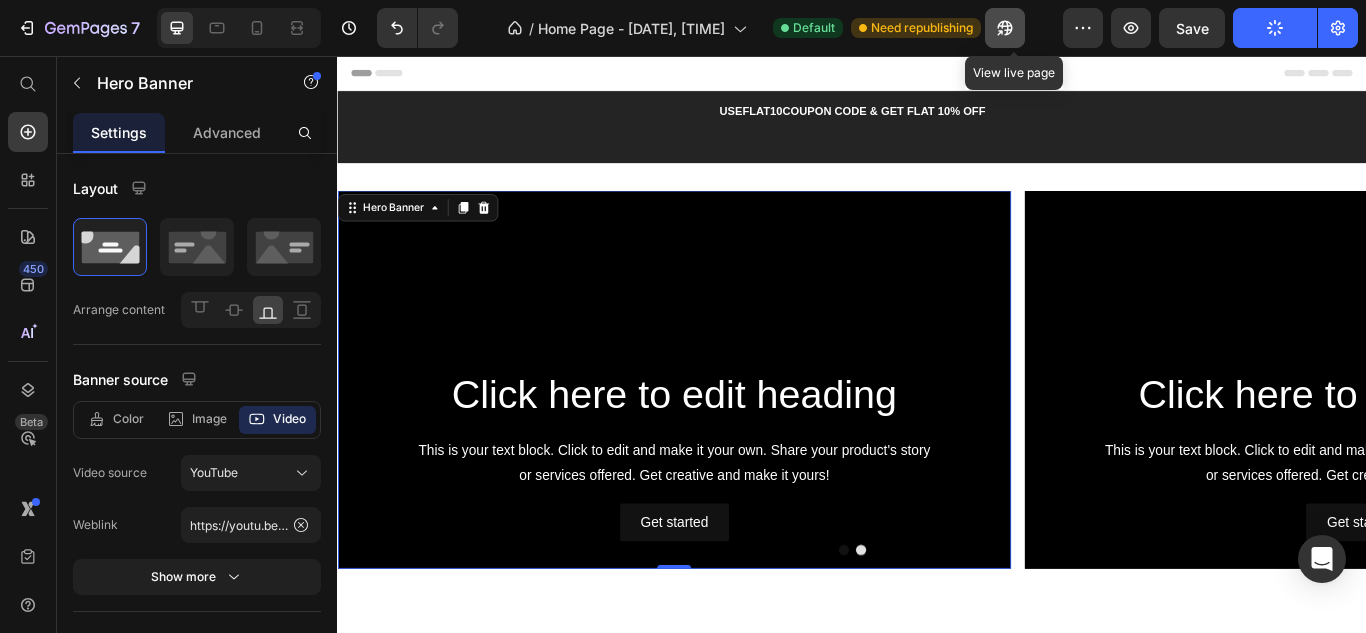 click 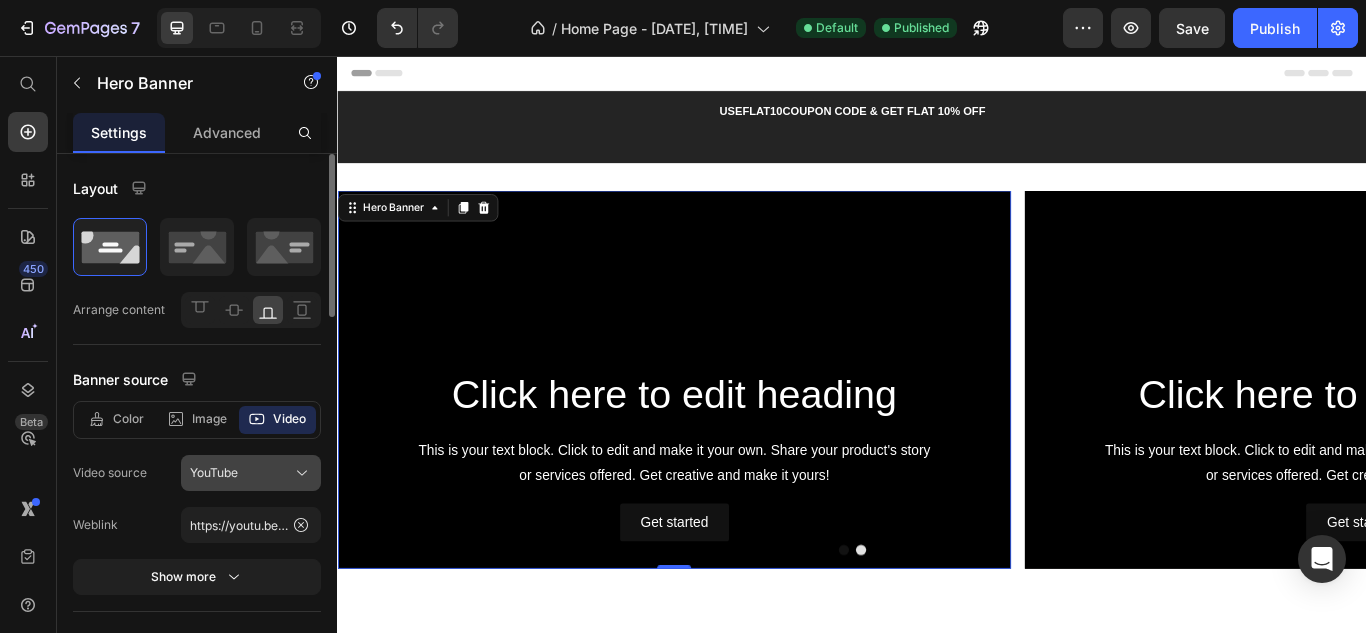 click on "YouTube" at bounding box center (251, 473) 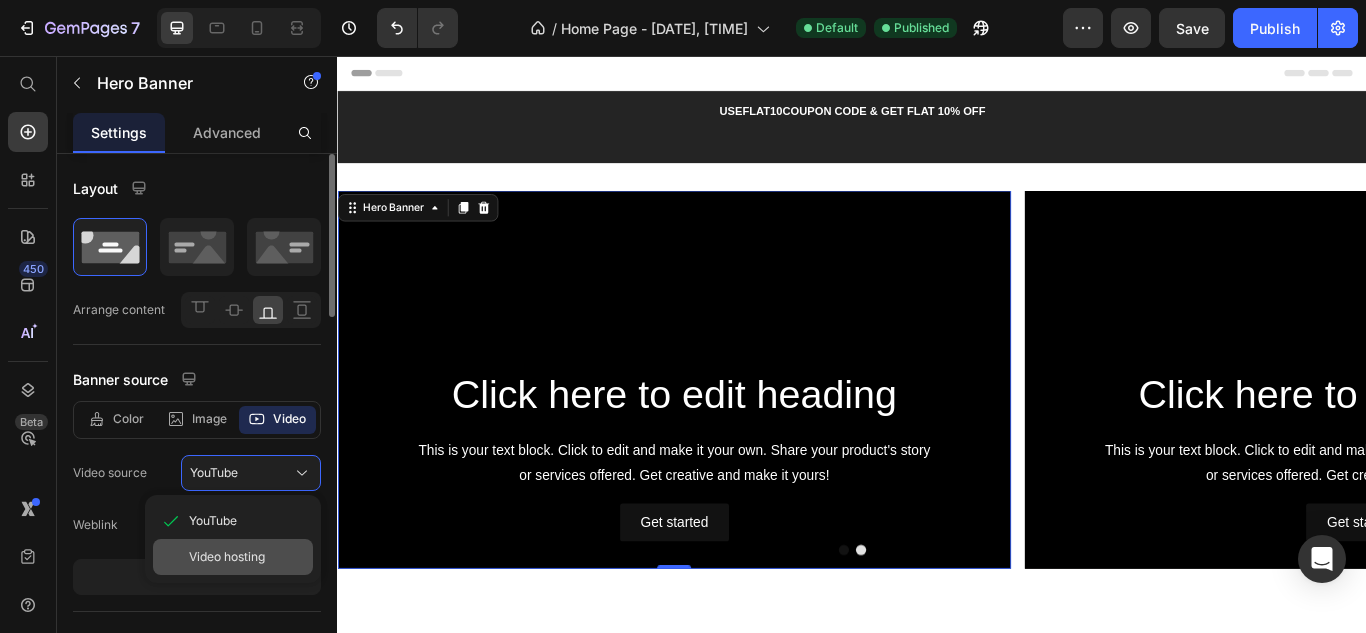 click on "Video hosting" at bounding box center [227, 557] 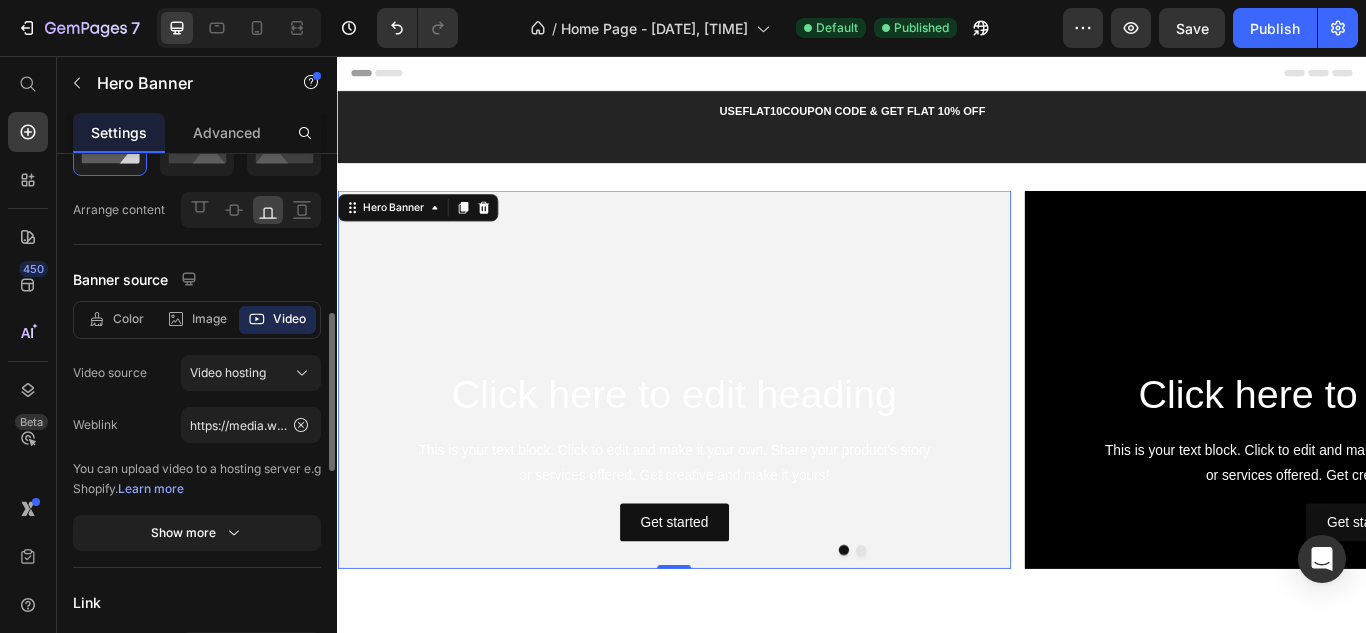 scroll, scrollTop: 200, scrollLeft: 0, axis: vertical 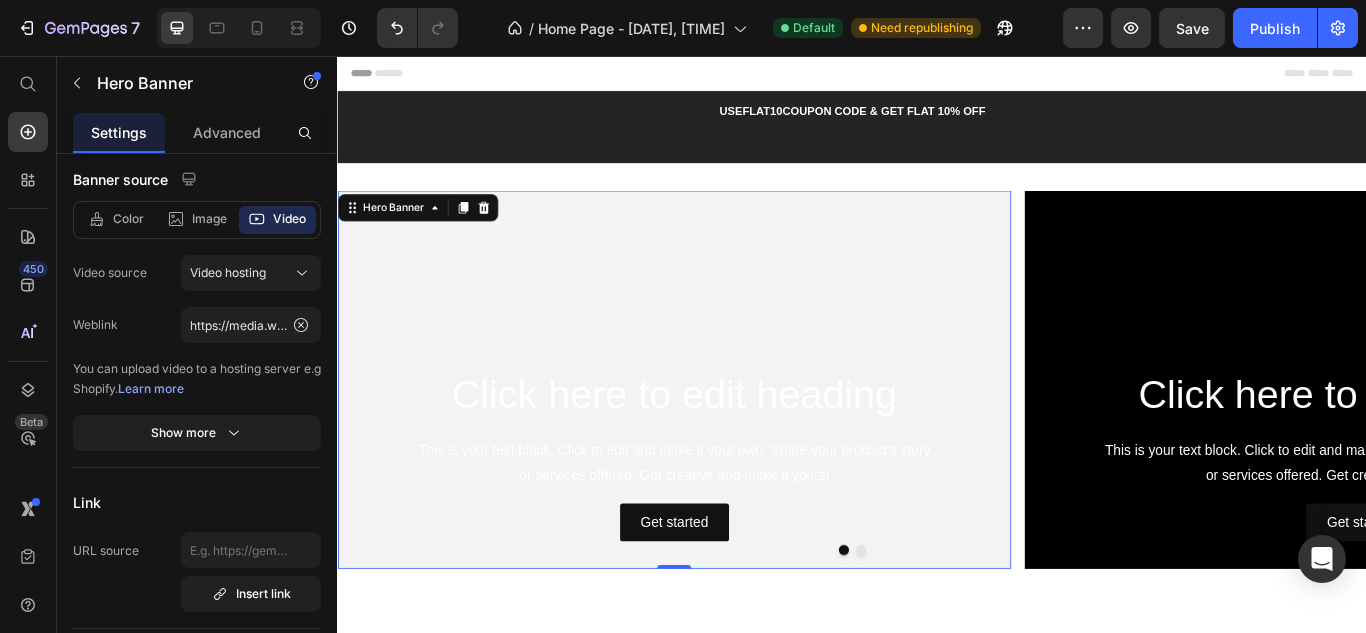 click at bounding box center (729, 433) 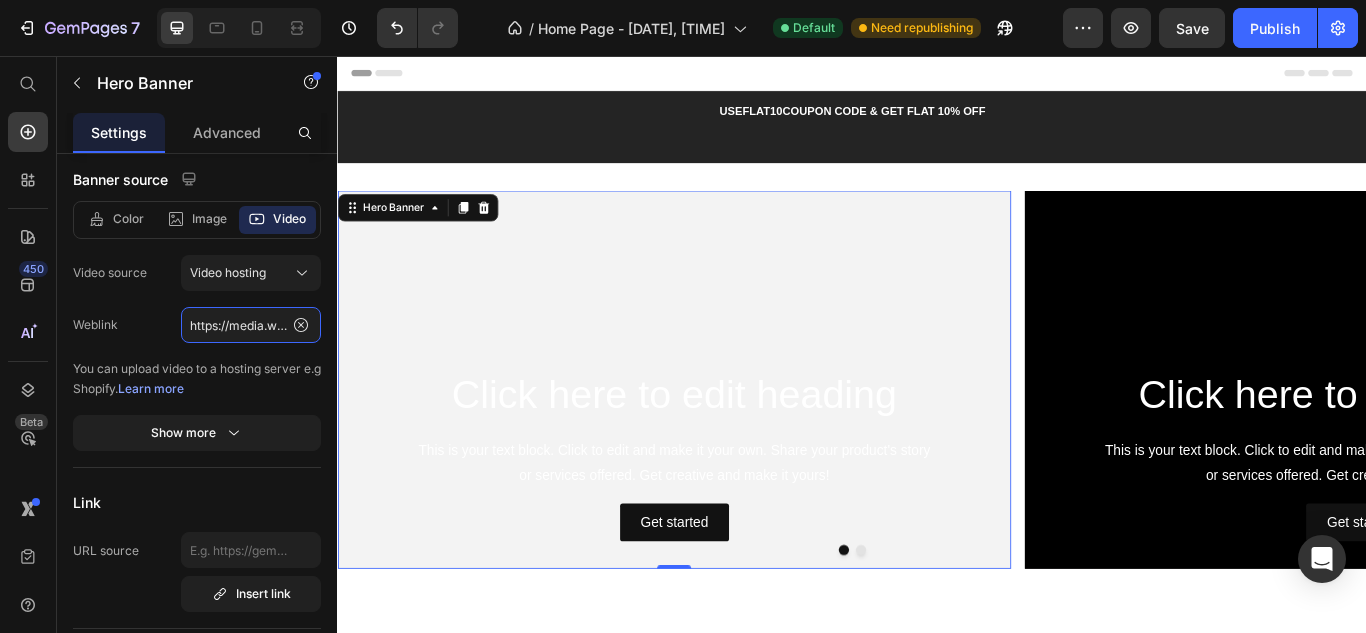 click on "https://media.w3.org/2010/05/sintel/trailer.mp4" 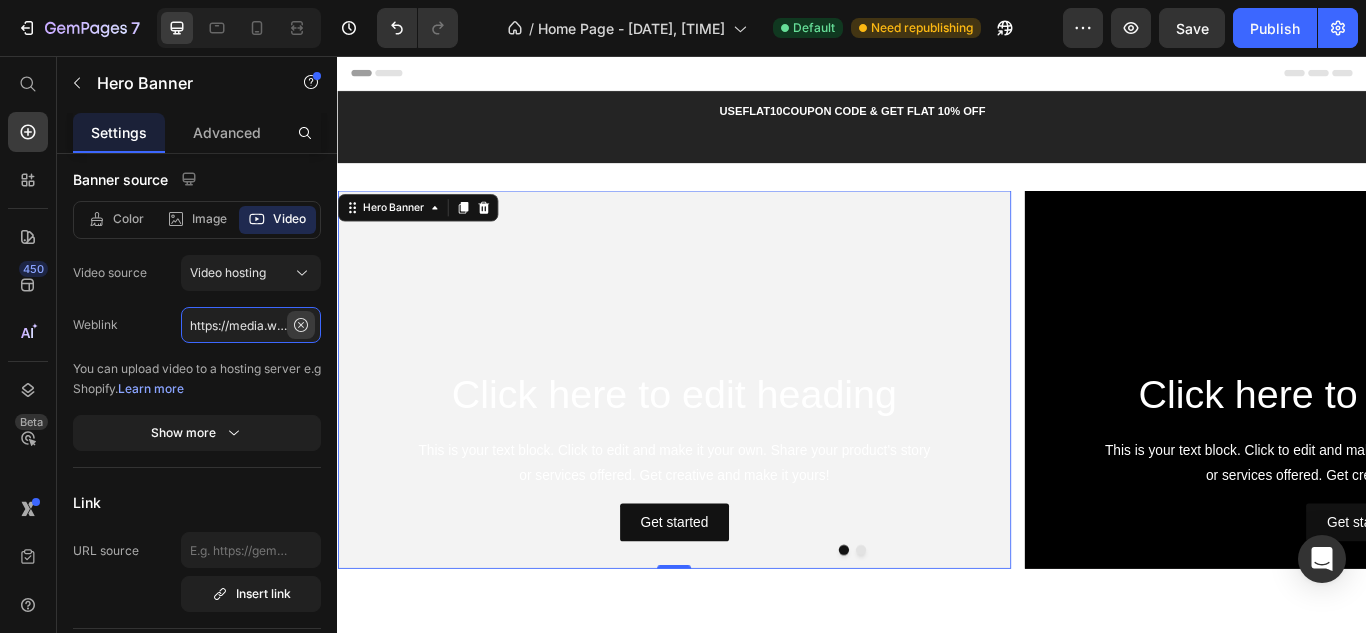 paste on "vimeo.com/[NUMBER]?share=copy#t=0" 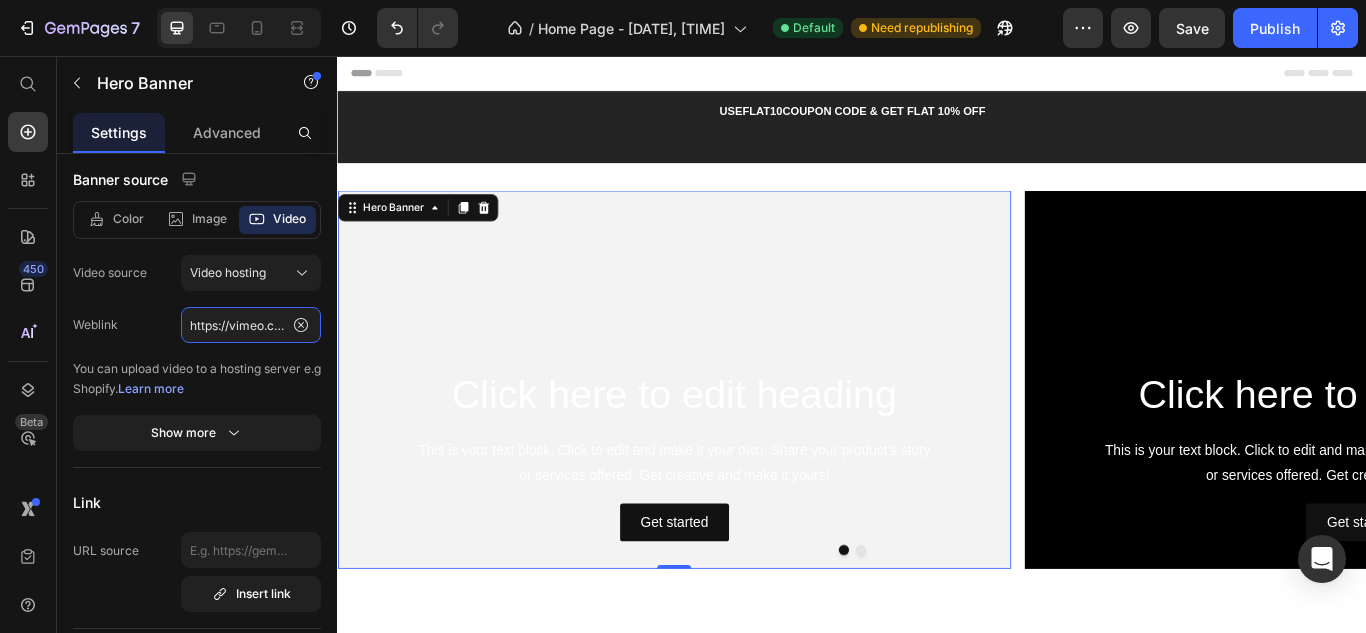 scroll, scrollTop: 0, scrollLeft: 176, axis: horizontal 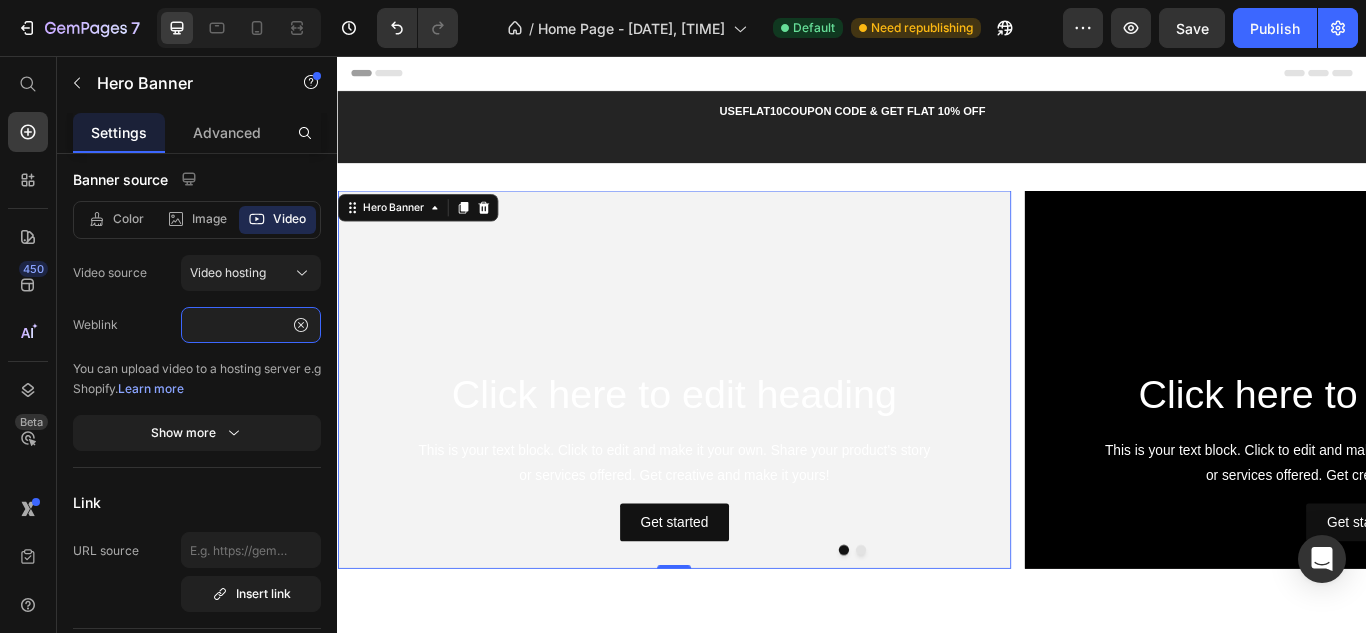 type on "https://vimeo.com/[NUMBER]?share=copy#t=0" 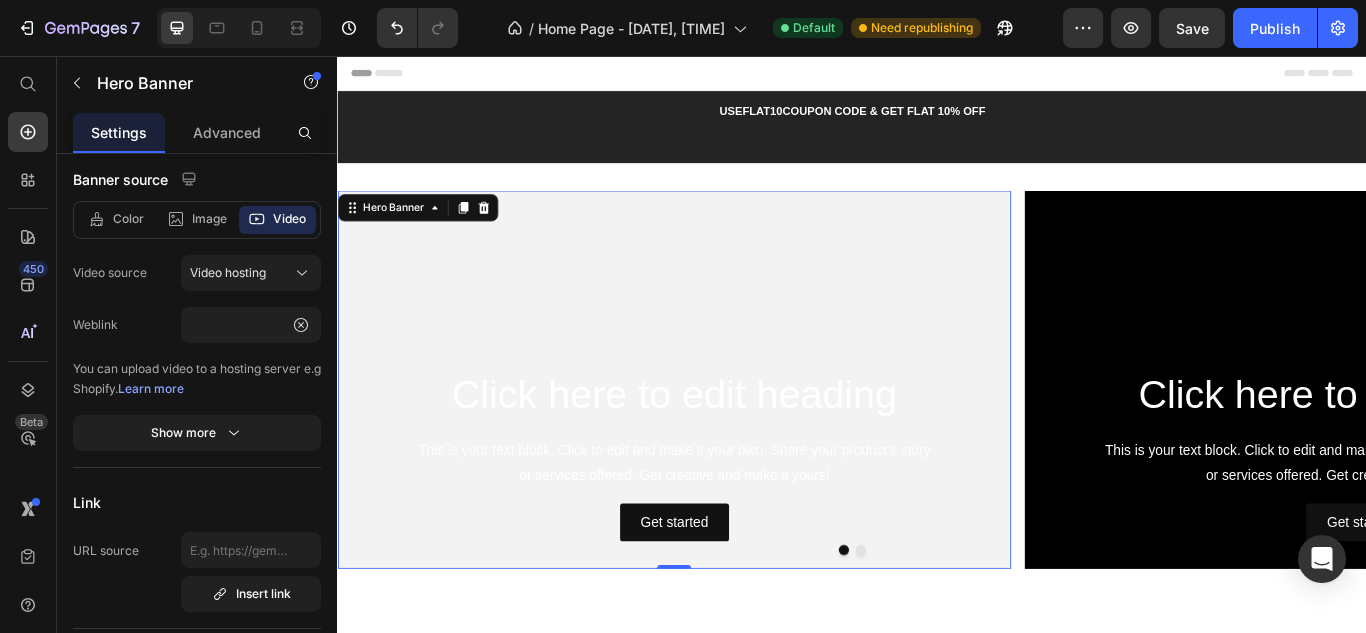 click on "Banner source Color Image Video Video source Video hosting Weblink https://vimeo.com/[NUMBER]?share=copy#t=0 You can upload video to a hosting server e.g Shopify. Learn more Show more" 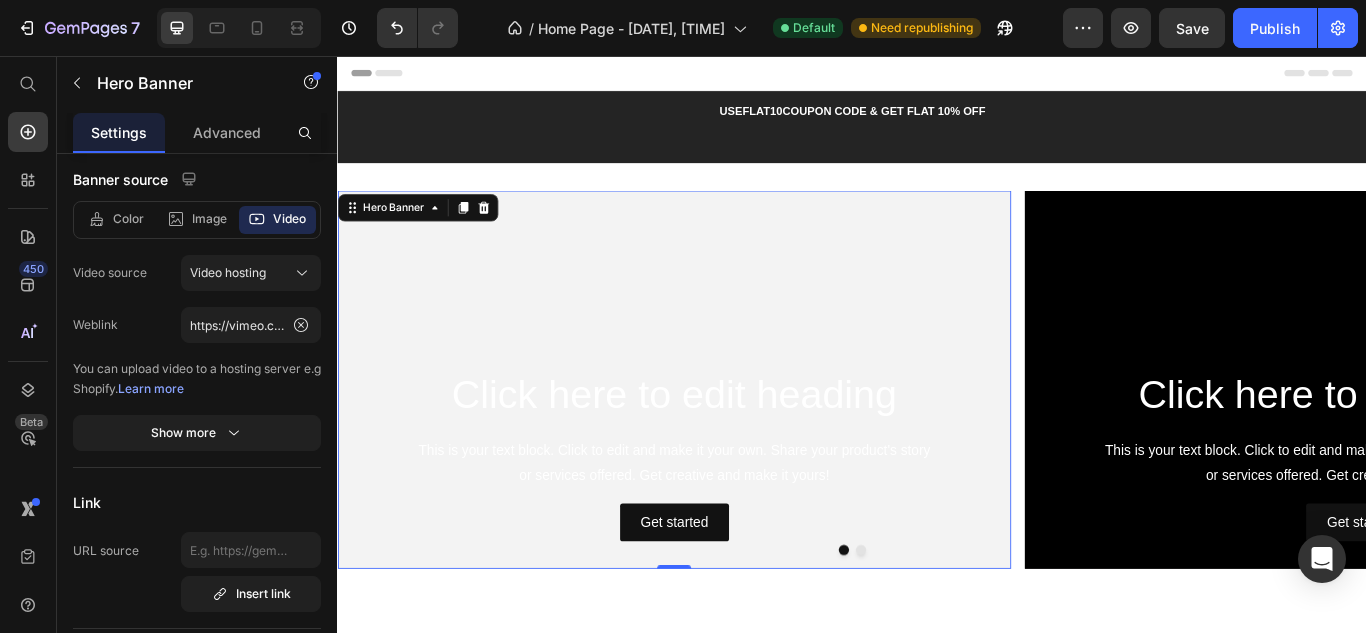 click at bounding box center [729, 433] 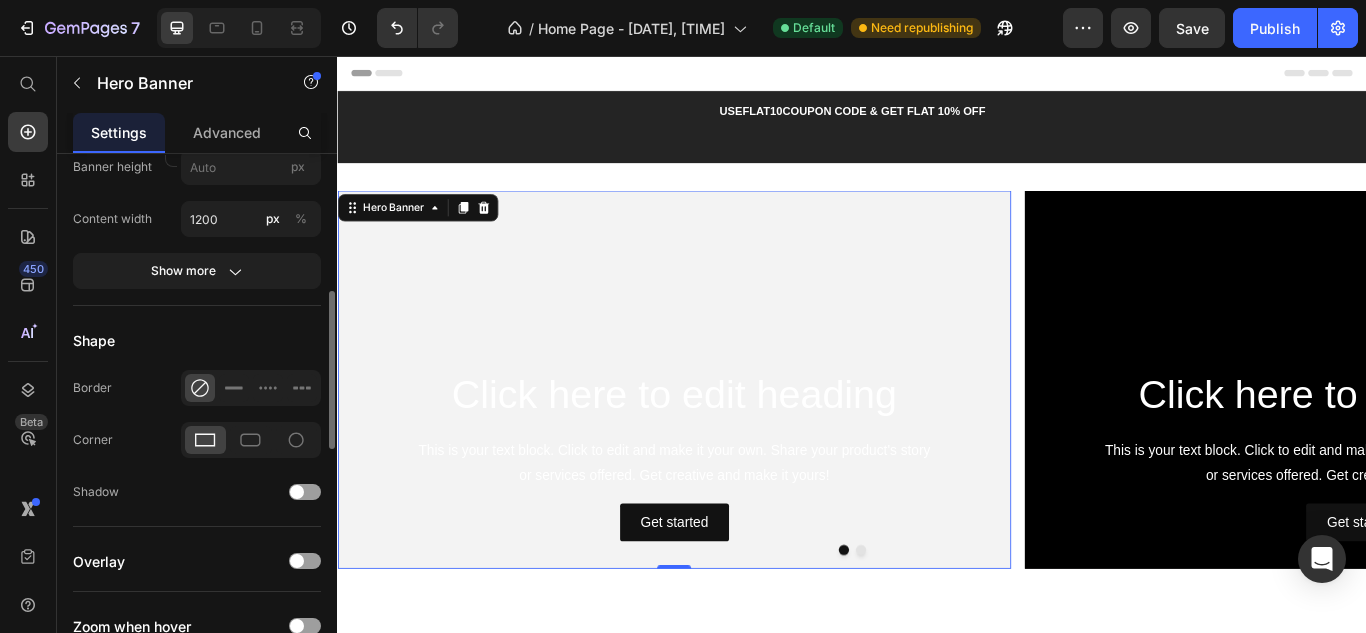 scroll, scrollTop: 700, scrollLeft: 0, axis: vertical 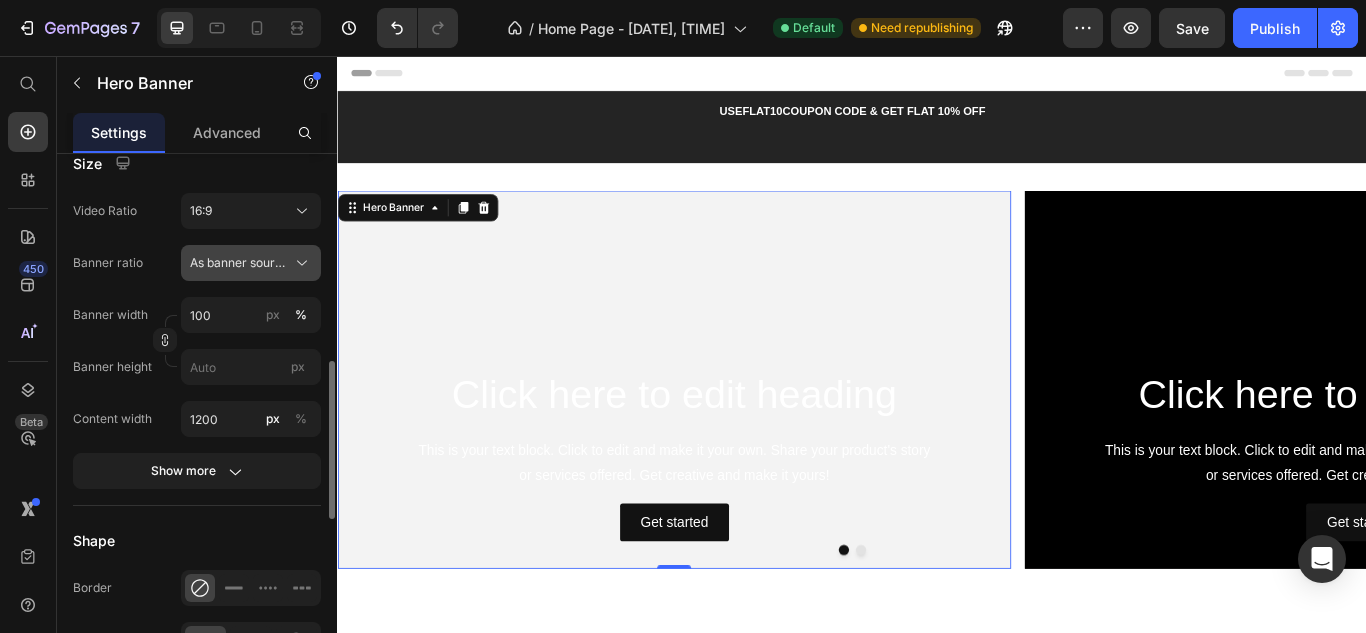 click on "As banner source" at bounding box center [239, 263] 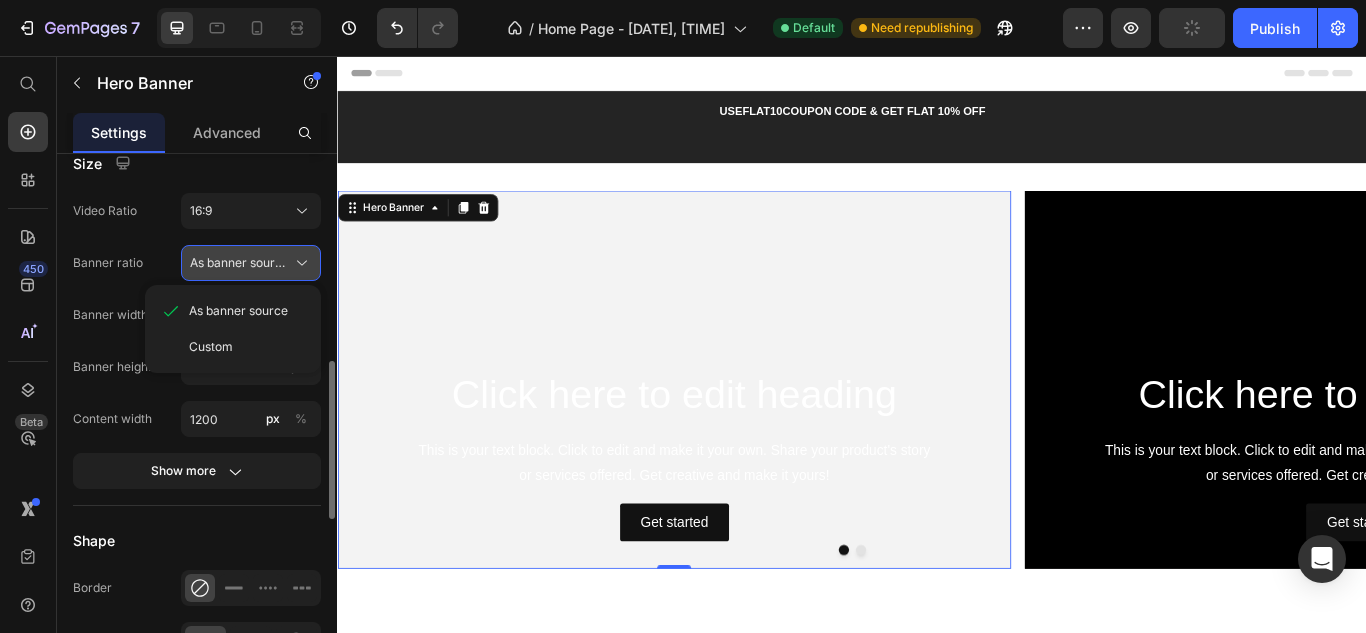 click on "As banner source" at bounding box center (239, 263) 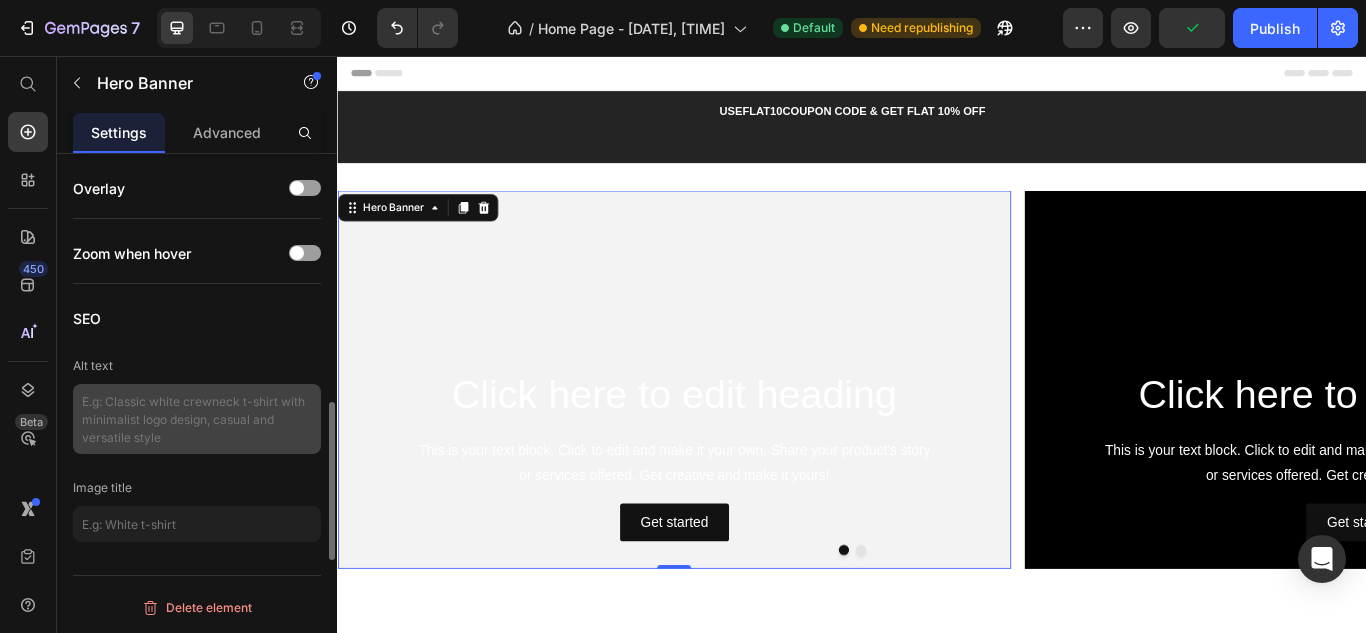 scroll, scrollTop: 1073, scrollLeft: 0, axis: vertical 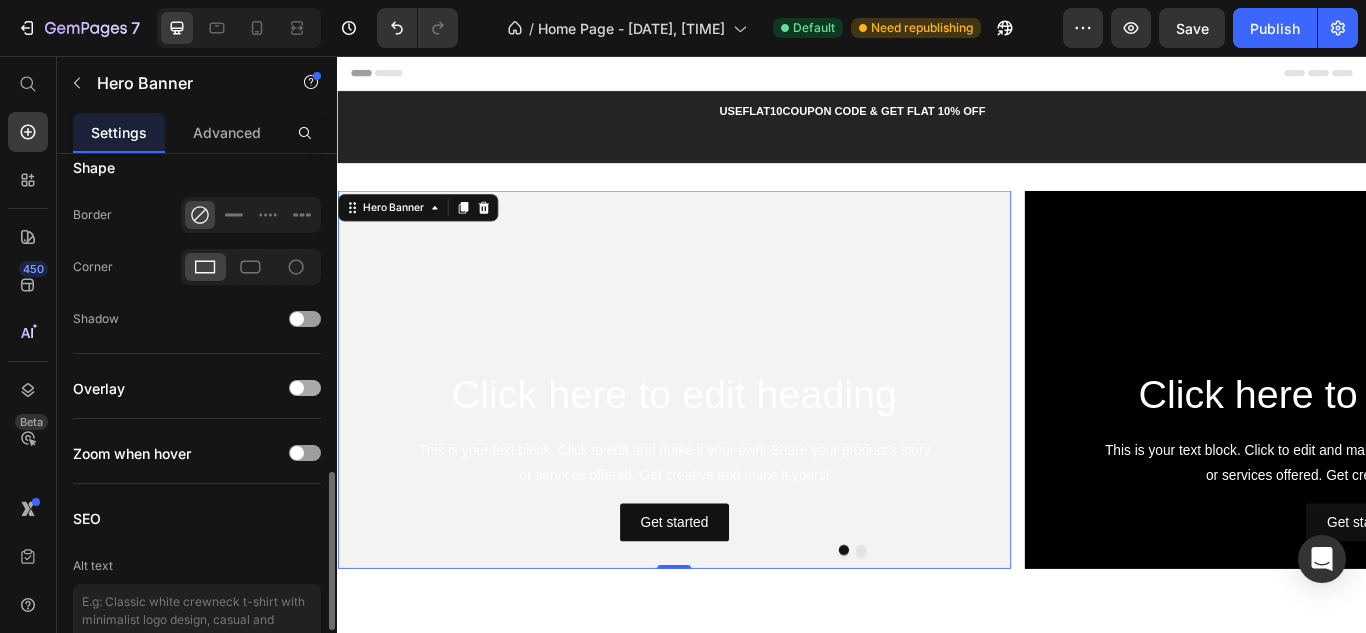 click at bounding box center (297, 388) 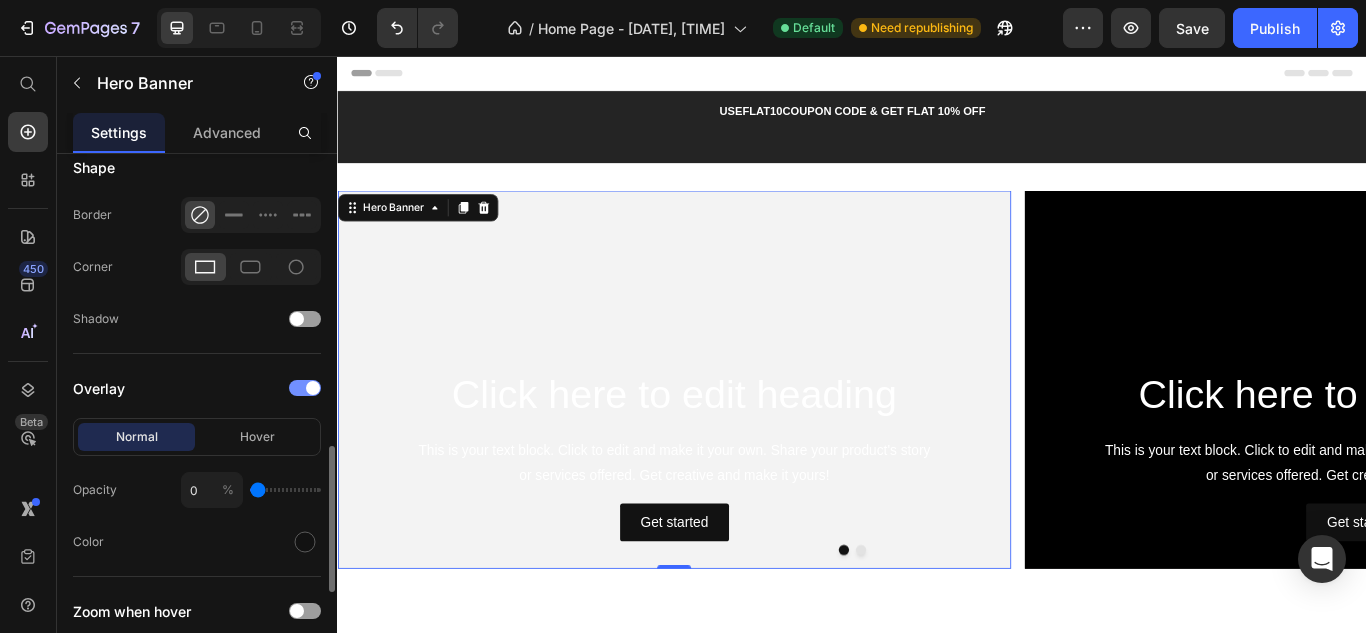 click at bounding box center [305, 388] 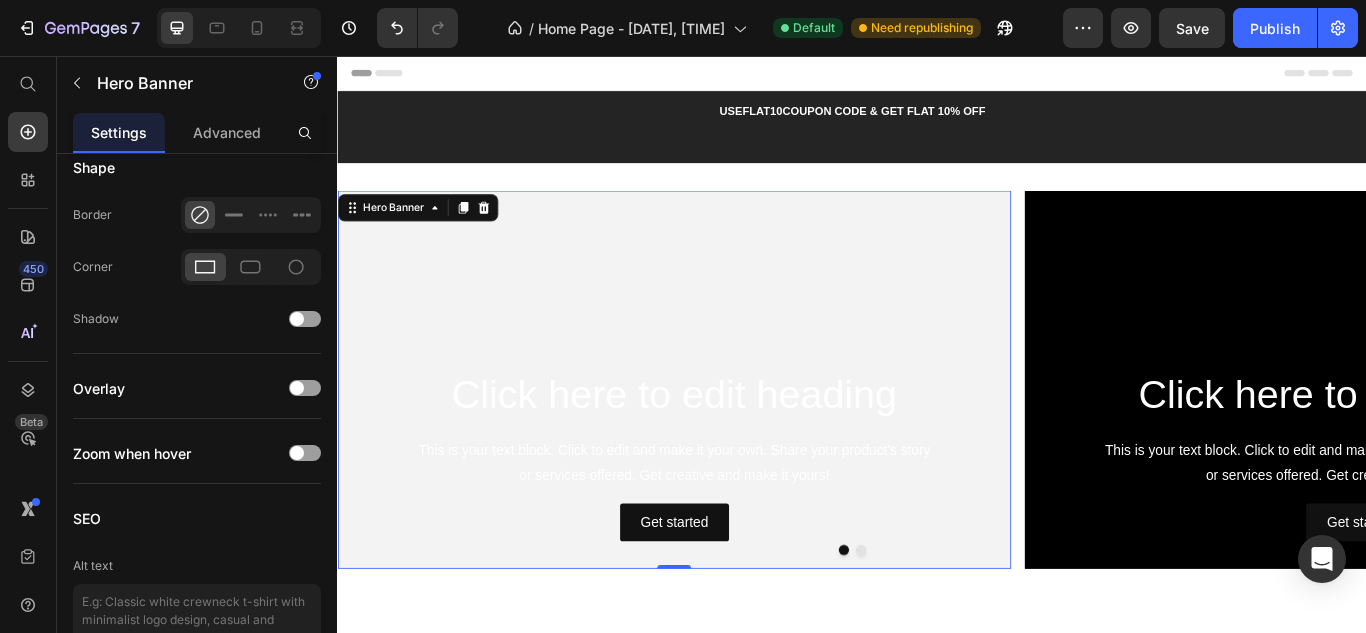 click at bounding box center [729, 433] 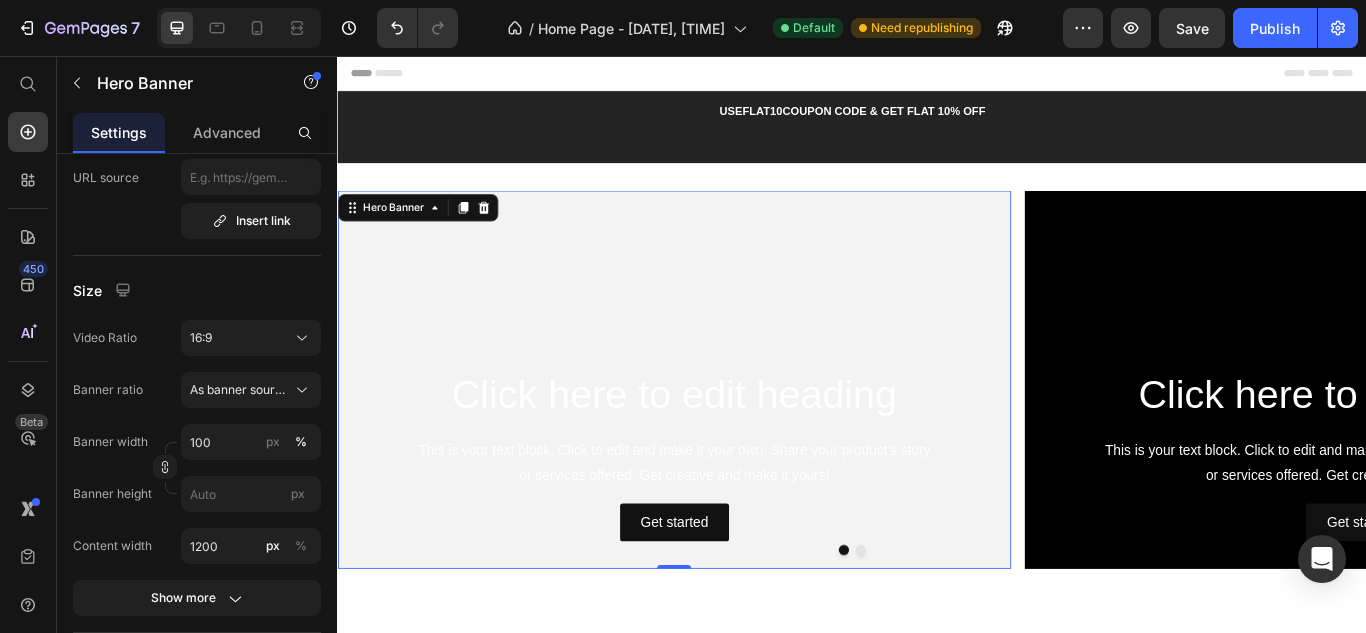 scroll, scrollTop: 273, scrollLeft: 0, axis: vertical 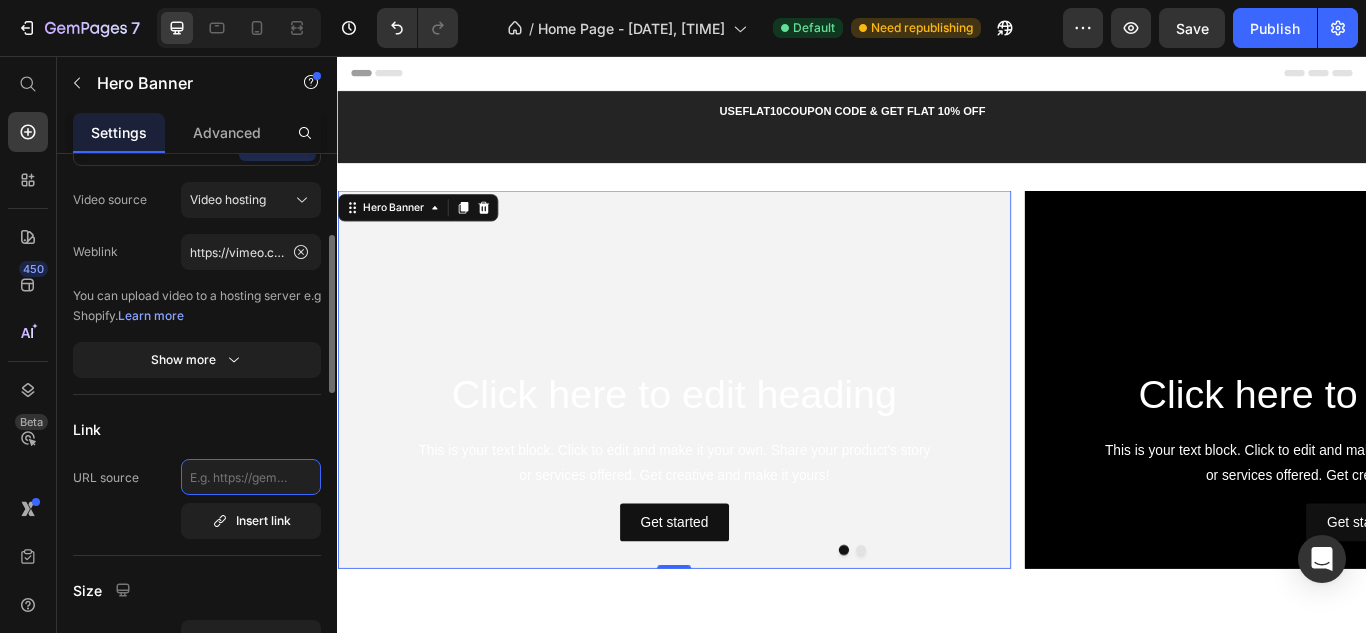 click 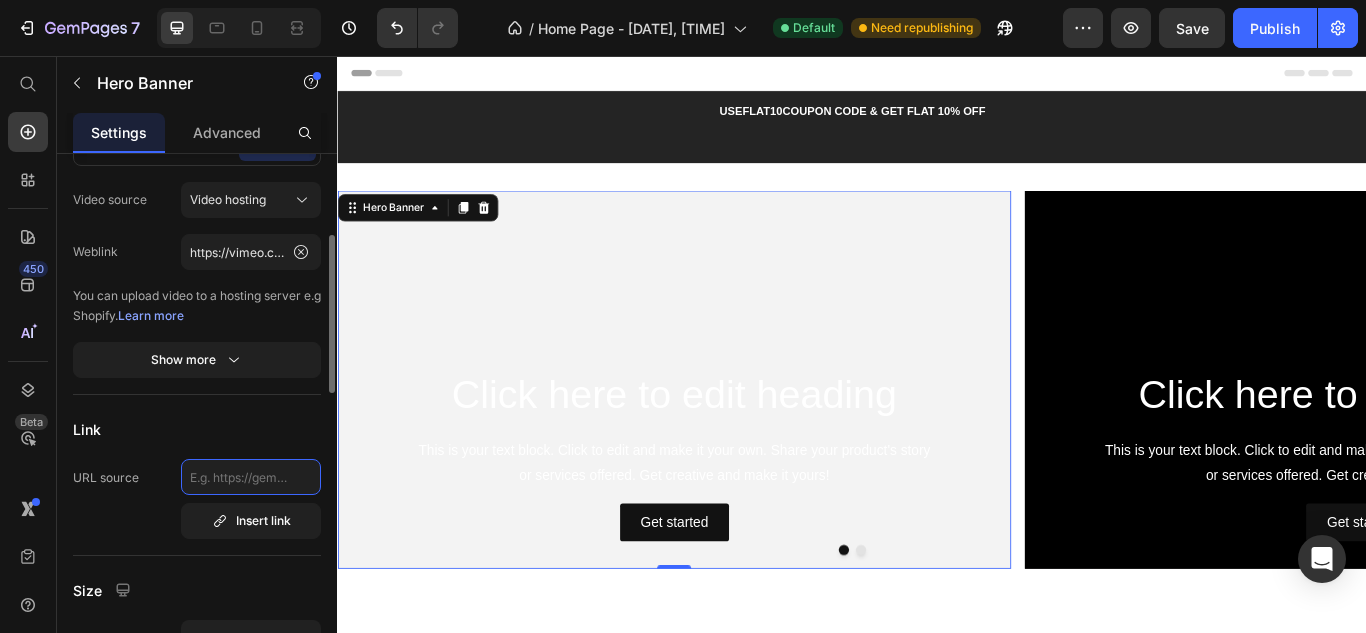 paste on "https://vimeo.com/[NUMBER]?share=copy#t=0" 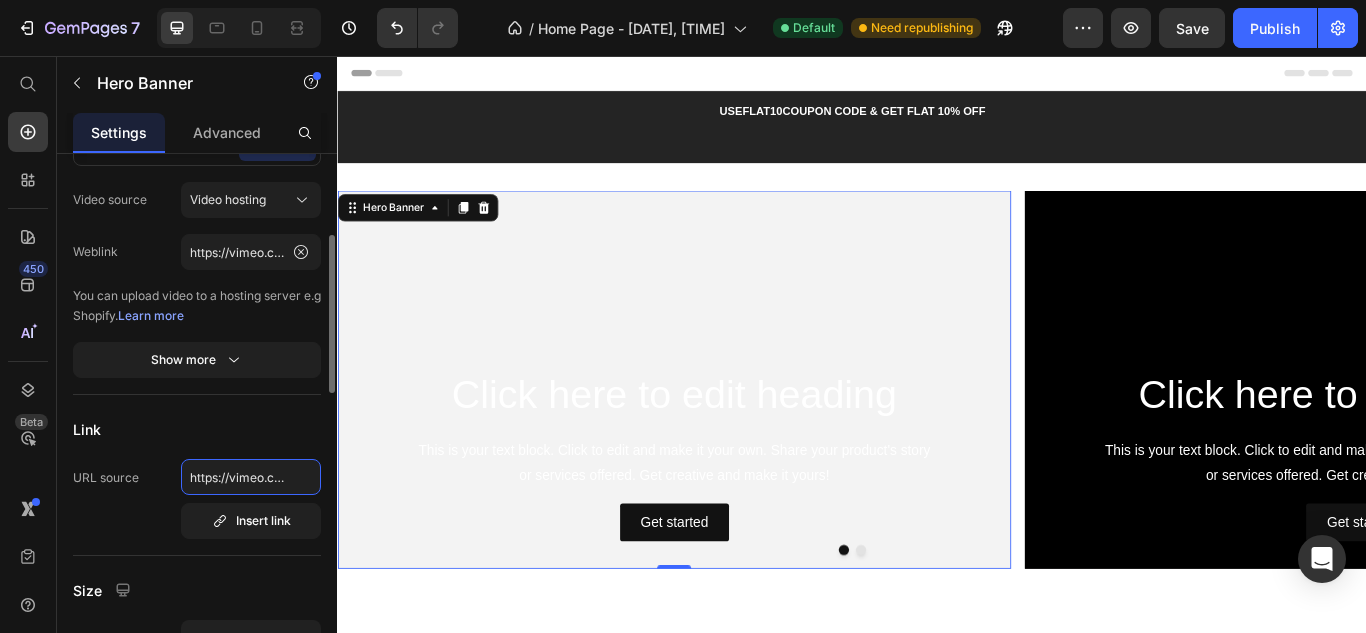 scroll, scrollTop: 0, scrollLeft: 176, axis: horizontal 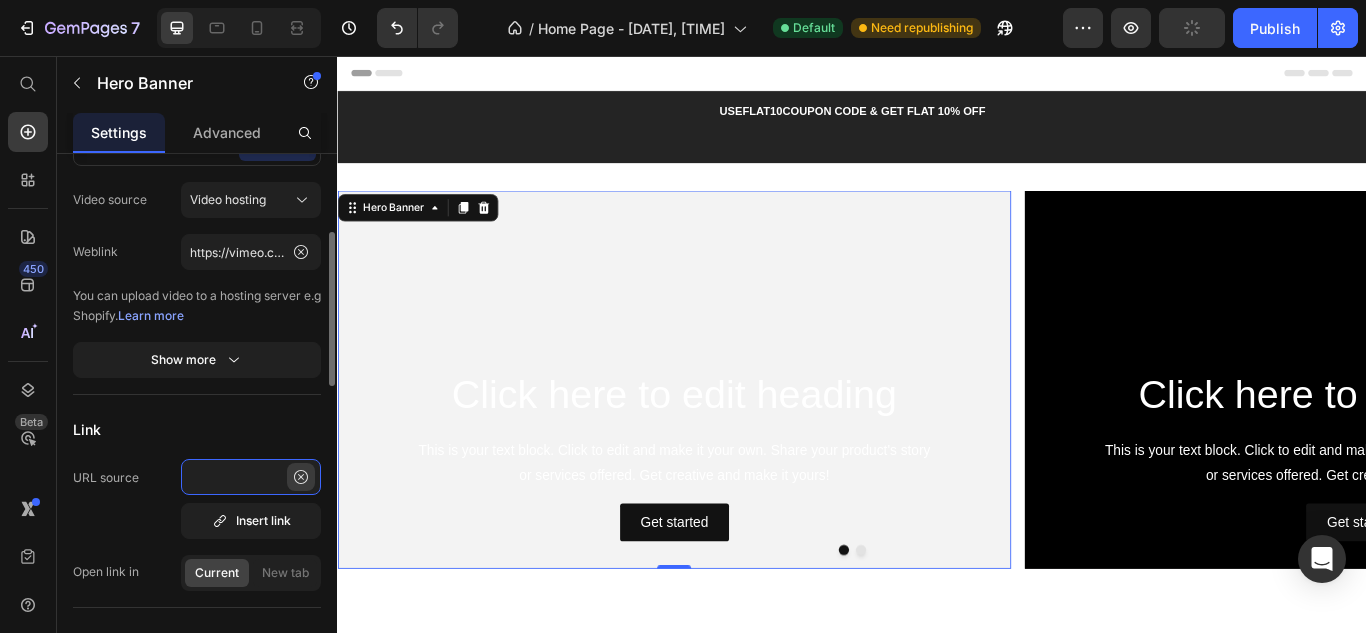 type on "https://vimeo.com/[NUMBER]?share=copy#t=0" 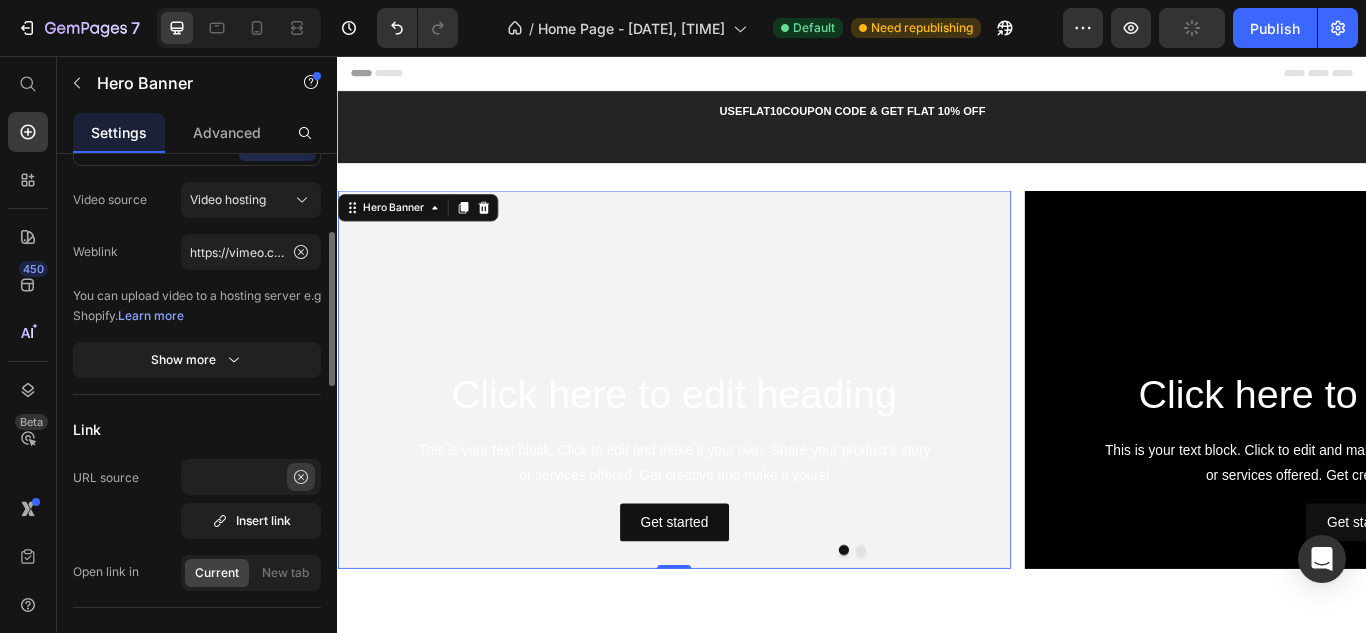 click 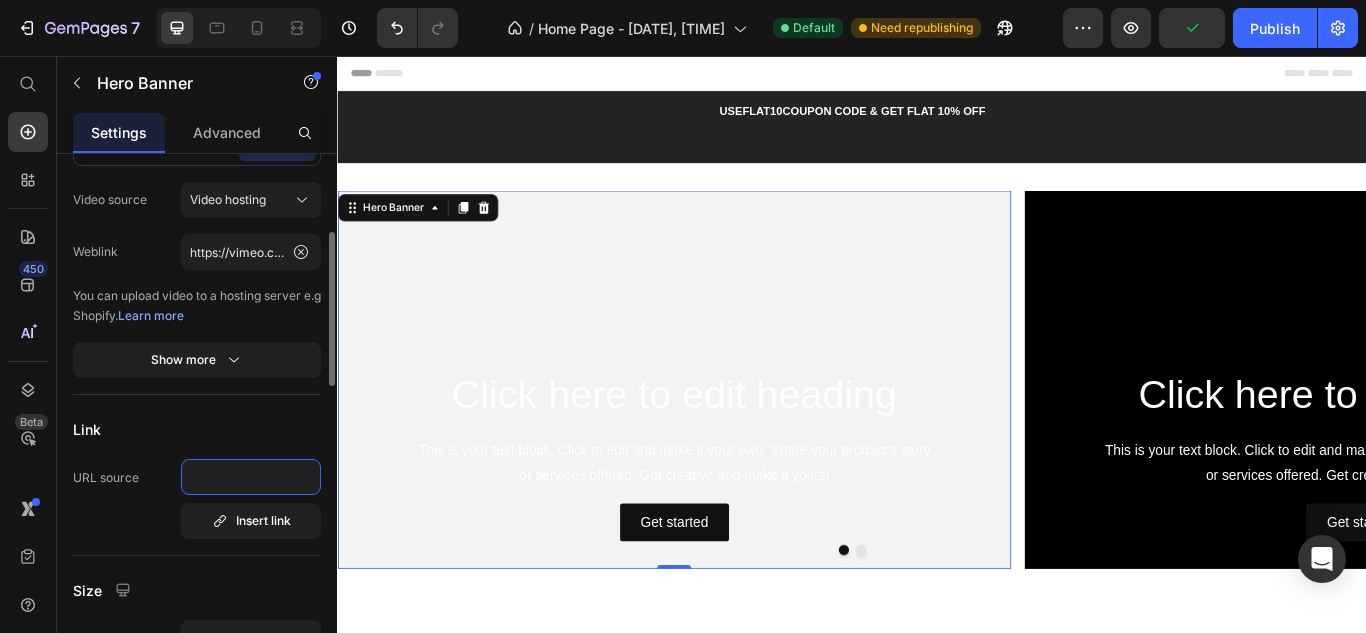 type 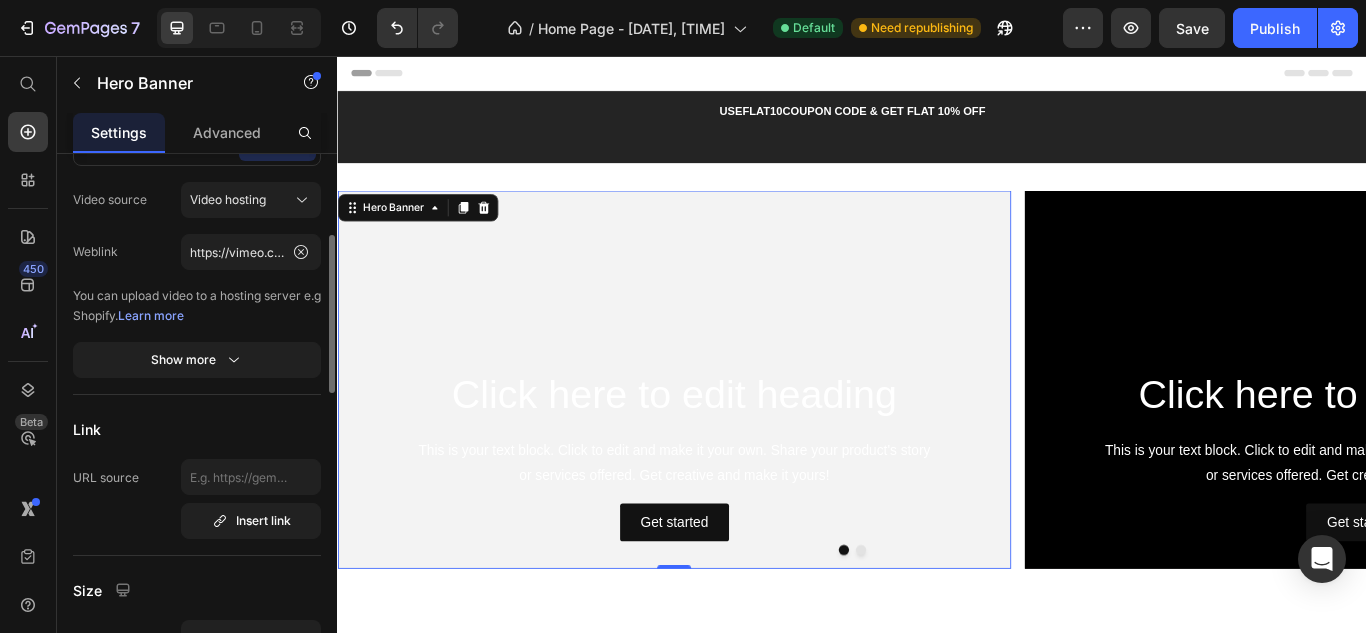 click at bounding box center (729, 433) 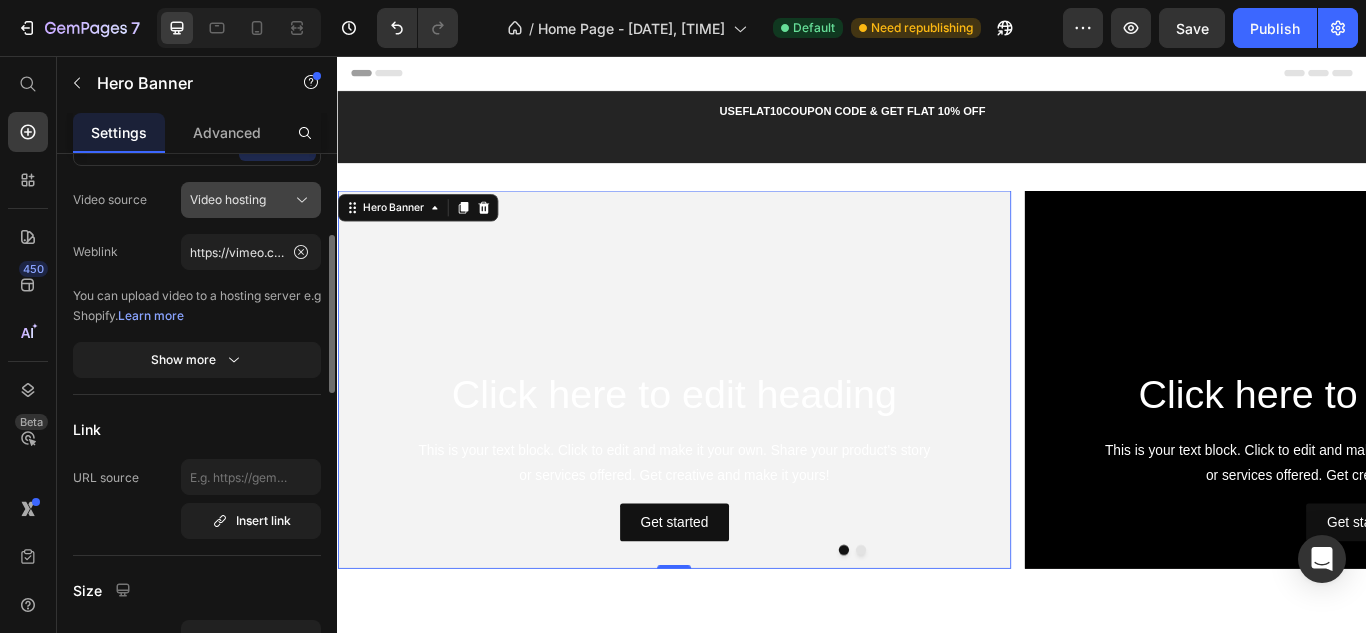 click on "Video hosting" at bounding box center (228, 200) 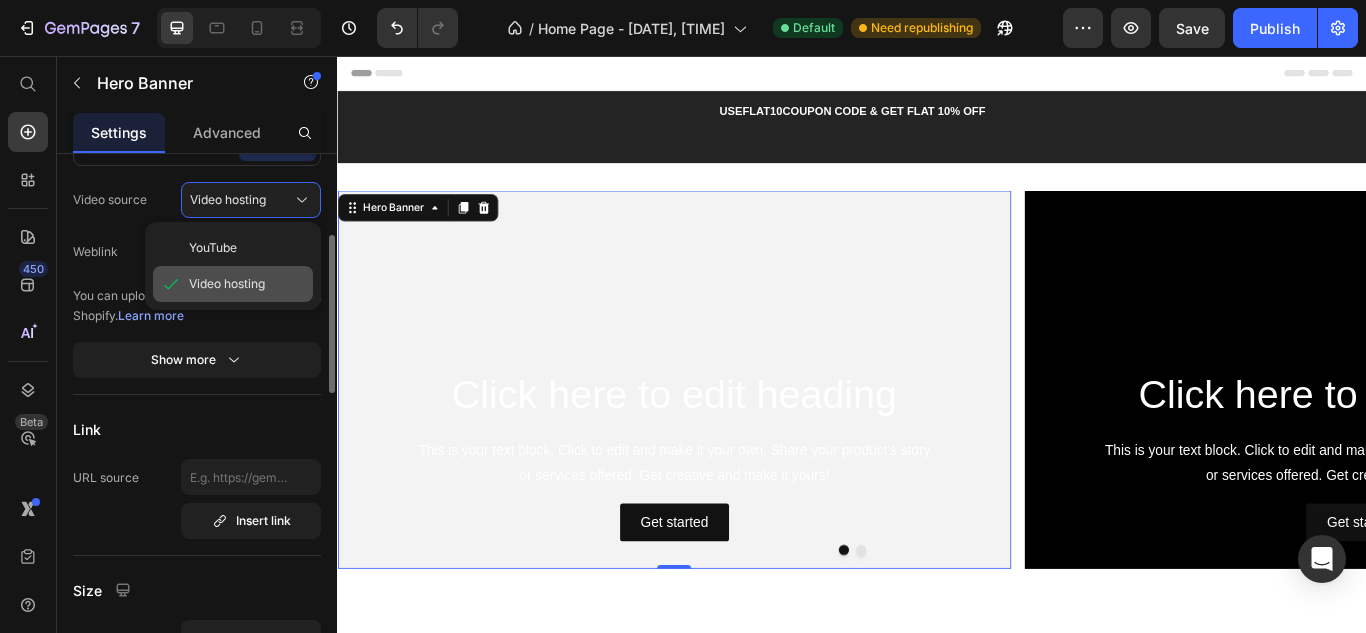 click on "Video hosting" 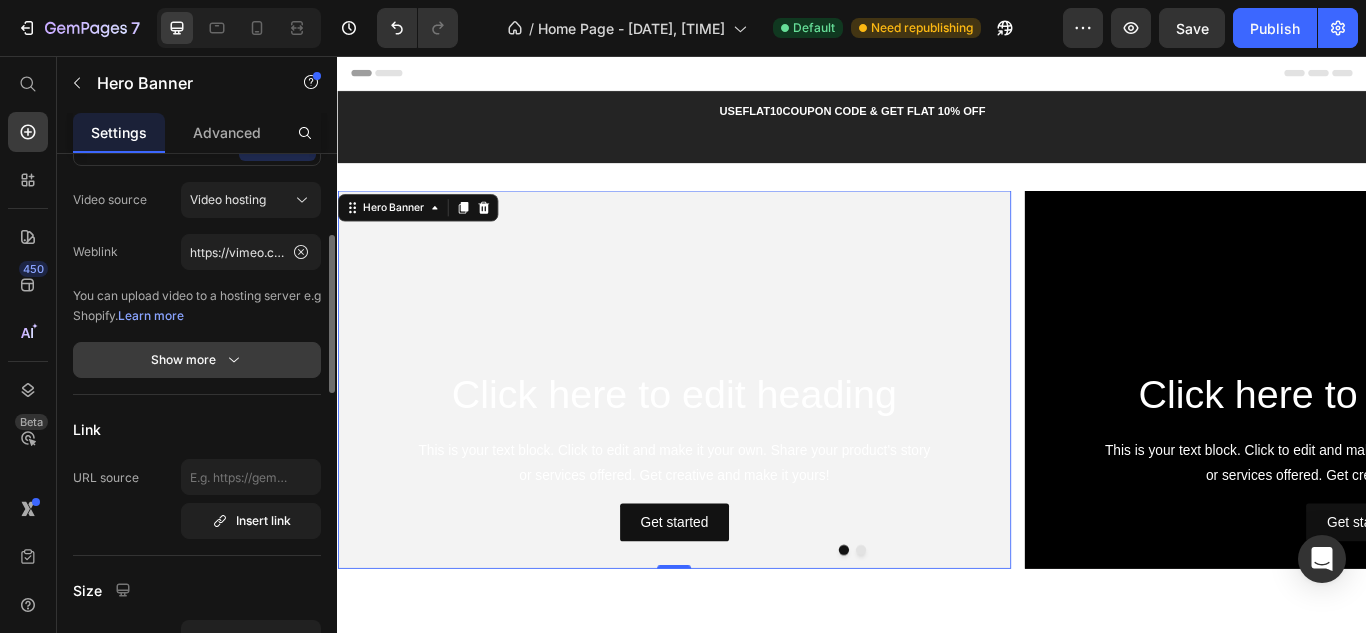 click on "Show more" at bounding box center [197, 360] 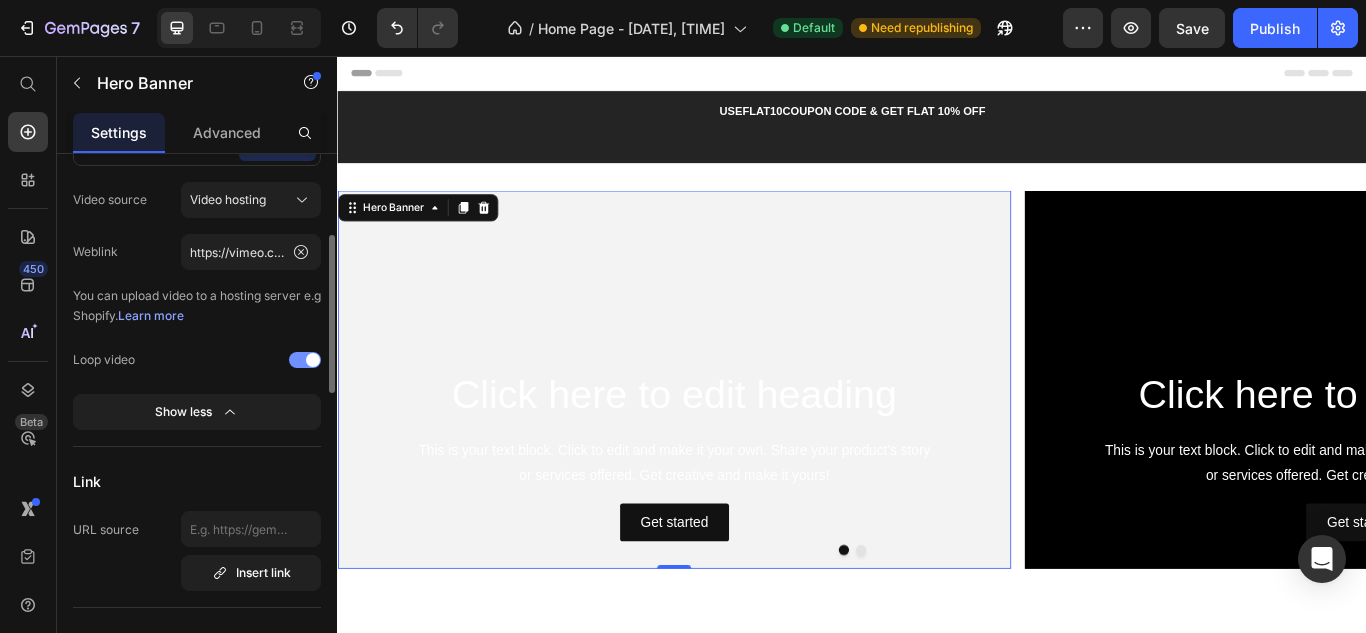 click at bounding box center [313, 360] 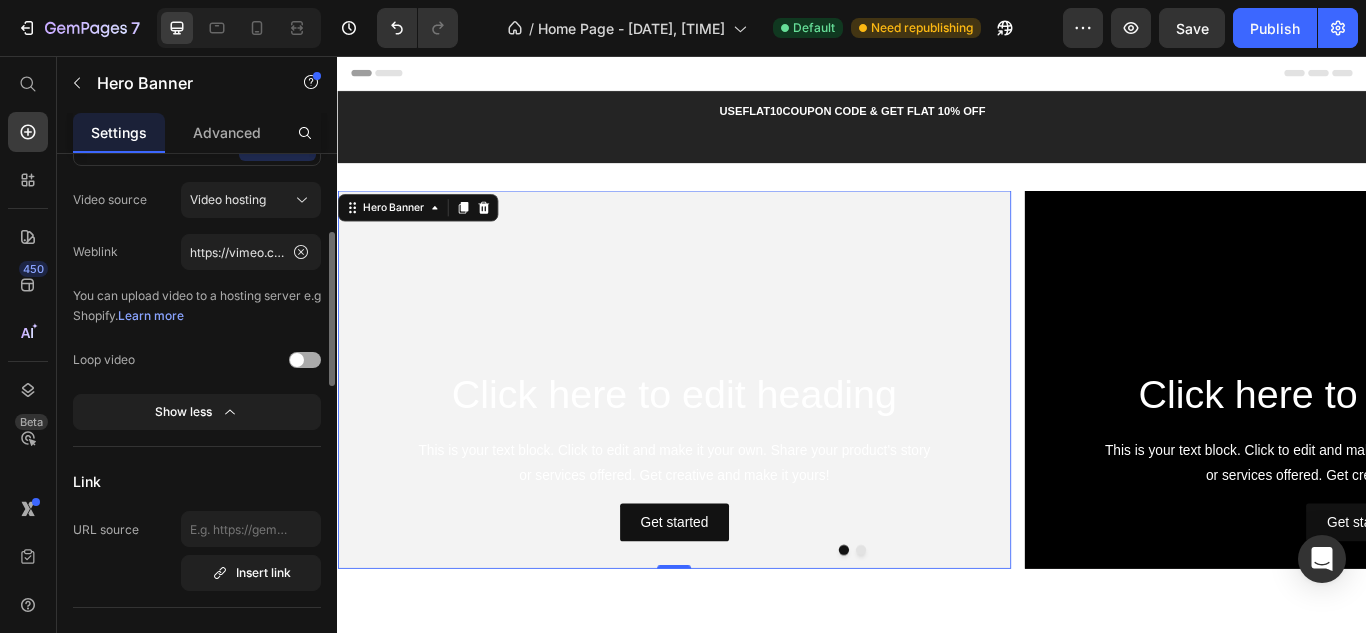 click at bounding box center [305, 360] 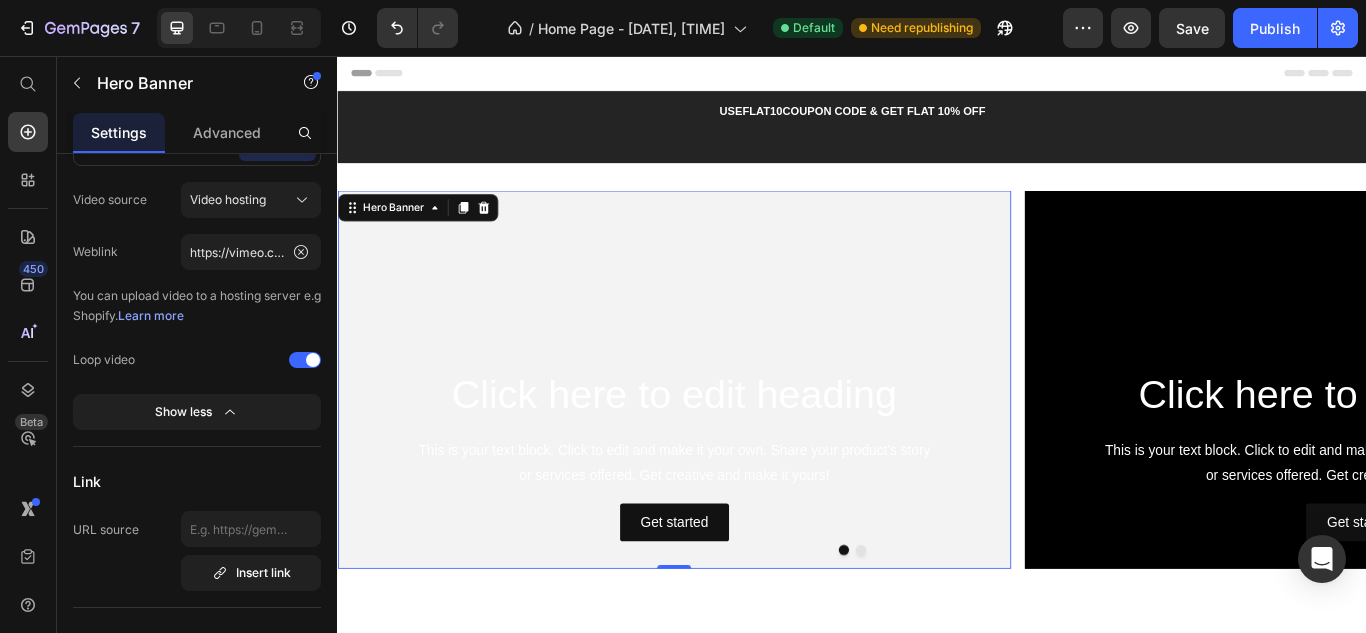 click at bounding box center [729, 433] 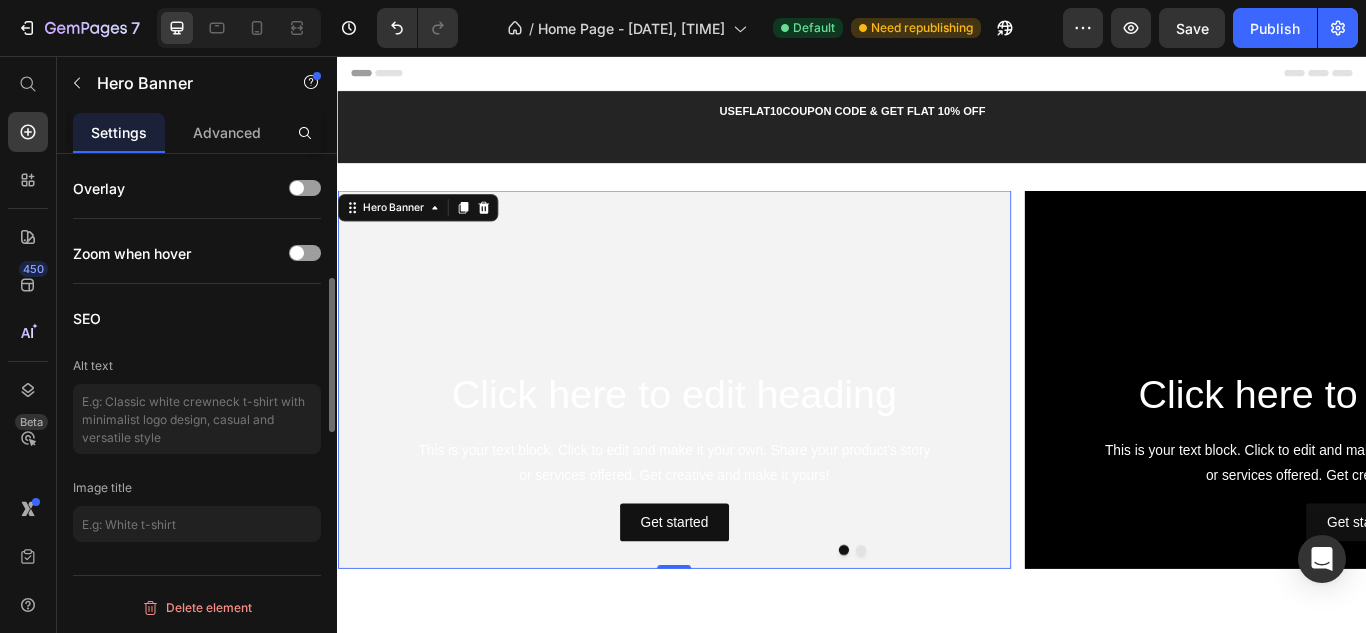 scroll, scrollTop: 1025, scrollLeft: 0, axis: vertical 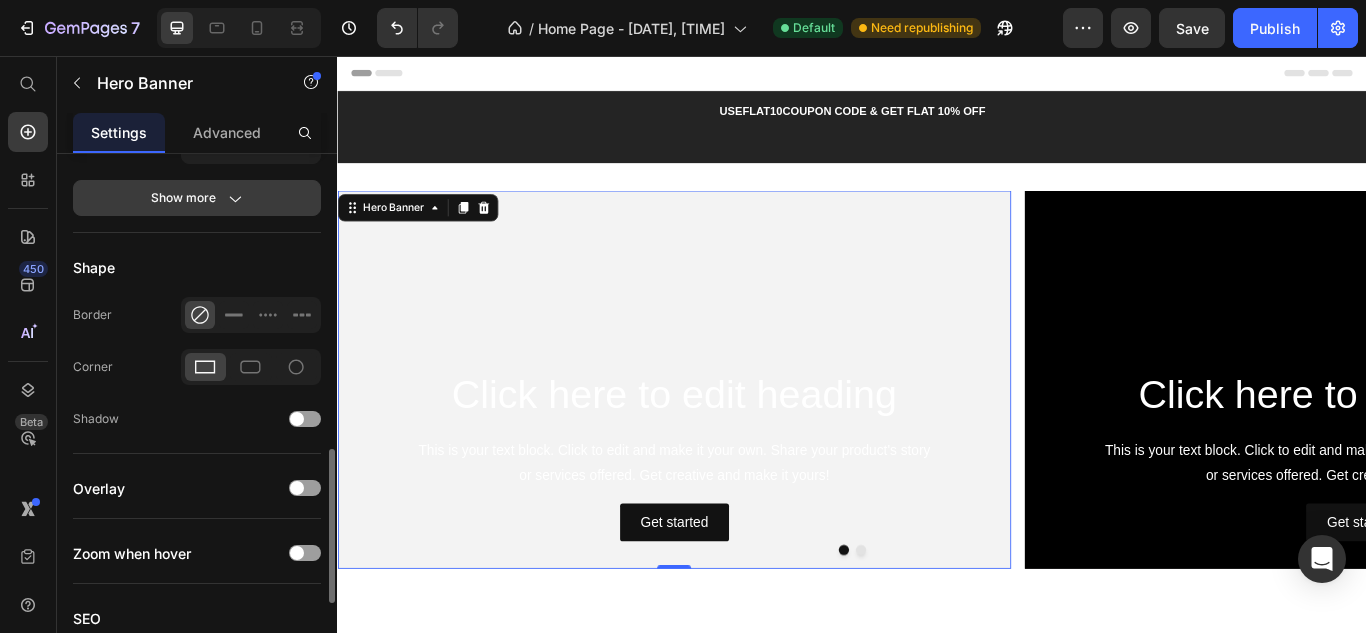 click 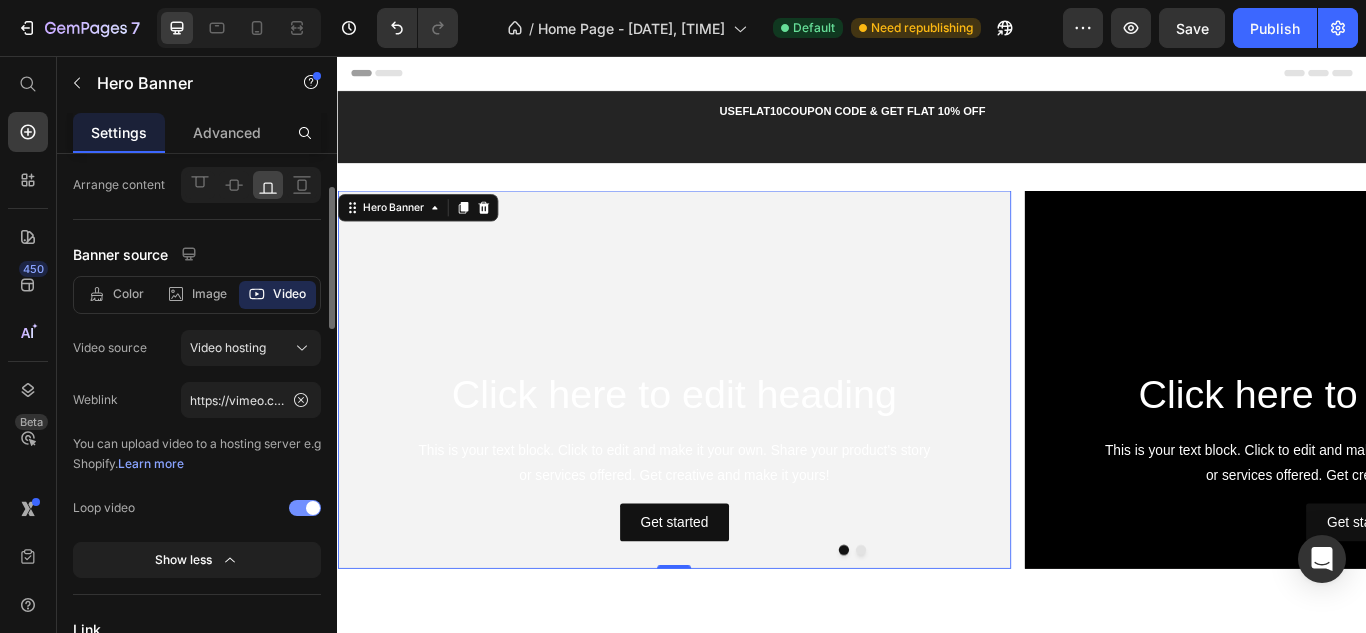 scroll, scrollTop: 0, scrollLeft: 0, axis: both 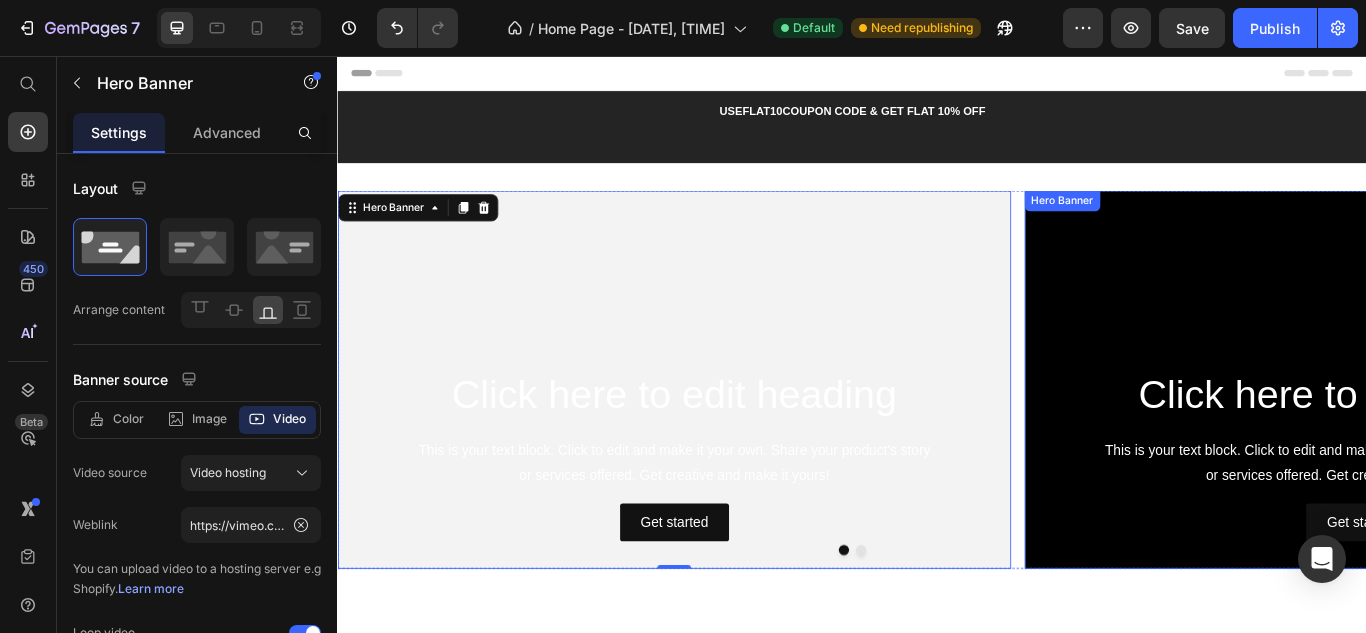 click at bounding box center (1530, 433) 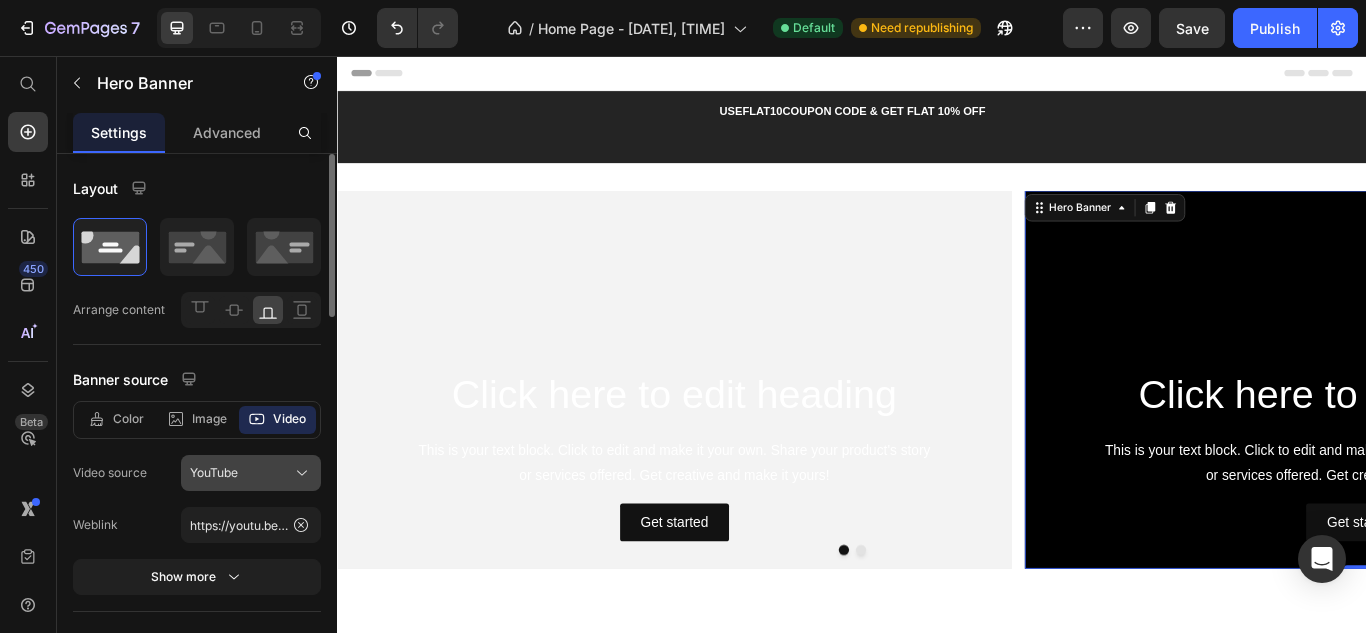 scroll, scrollTop: 100, scrollLeft: 0, axis: vertical 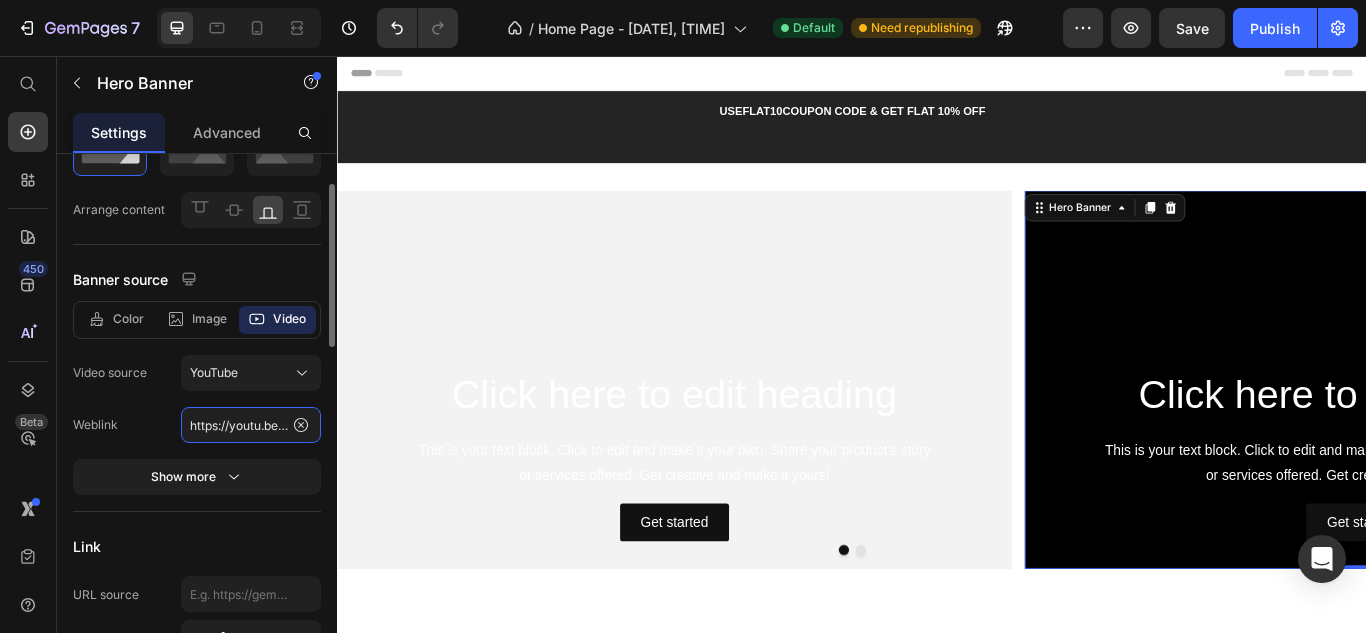 click on "https://youtu.be/KOxfzBp72uk" 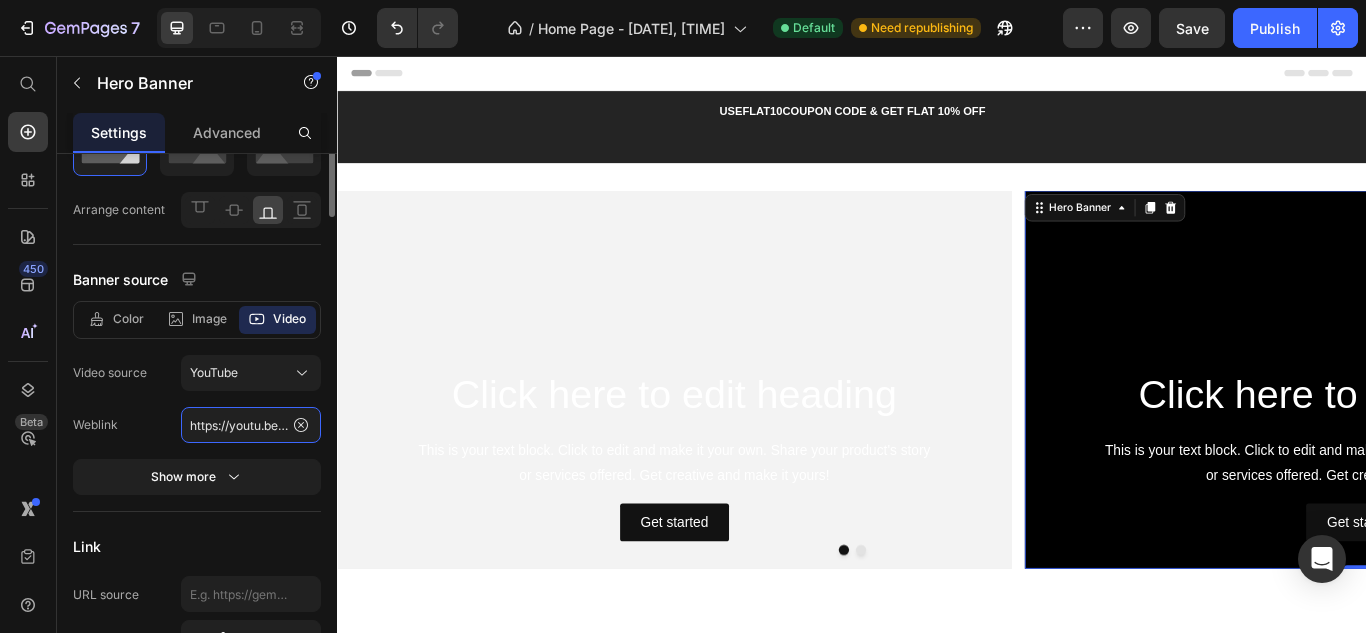 scroll, scrollTop: 0, scrollLeft: 0, axis: both 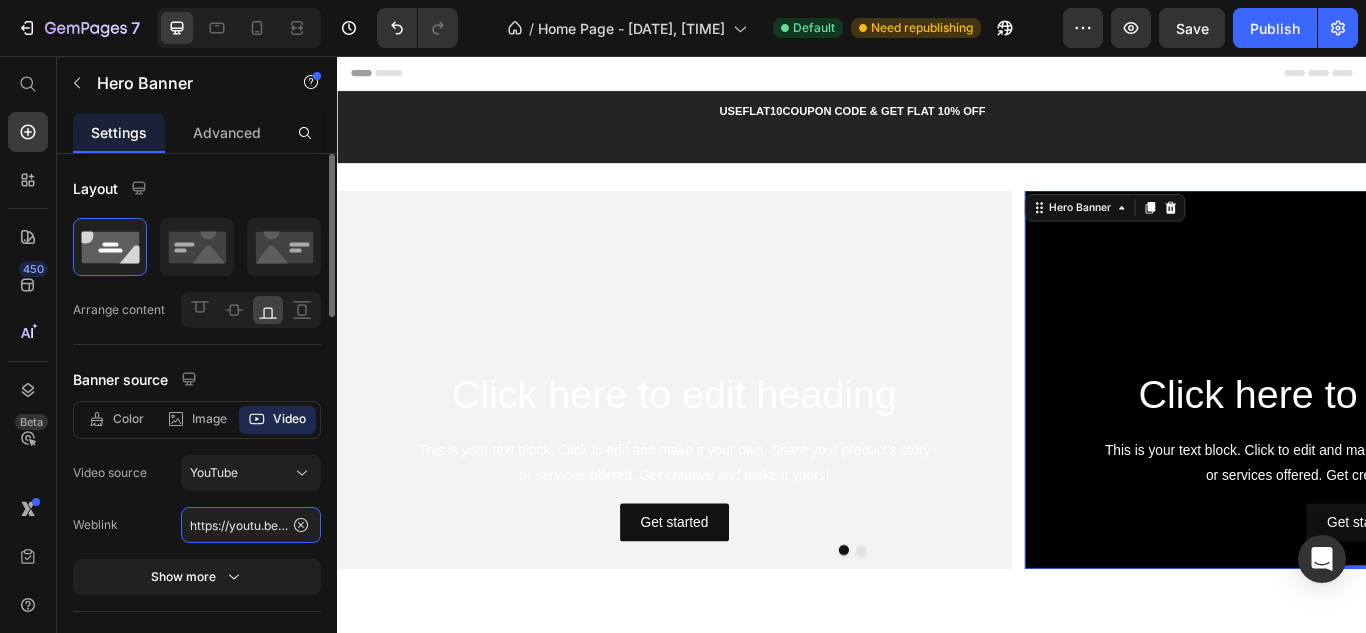 paste on "[TEXT]" 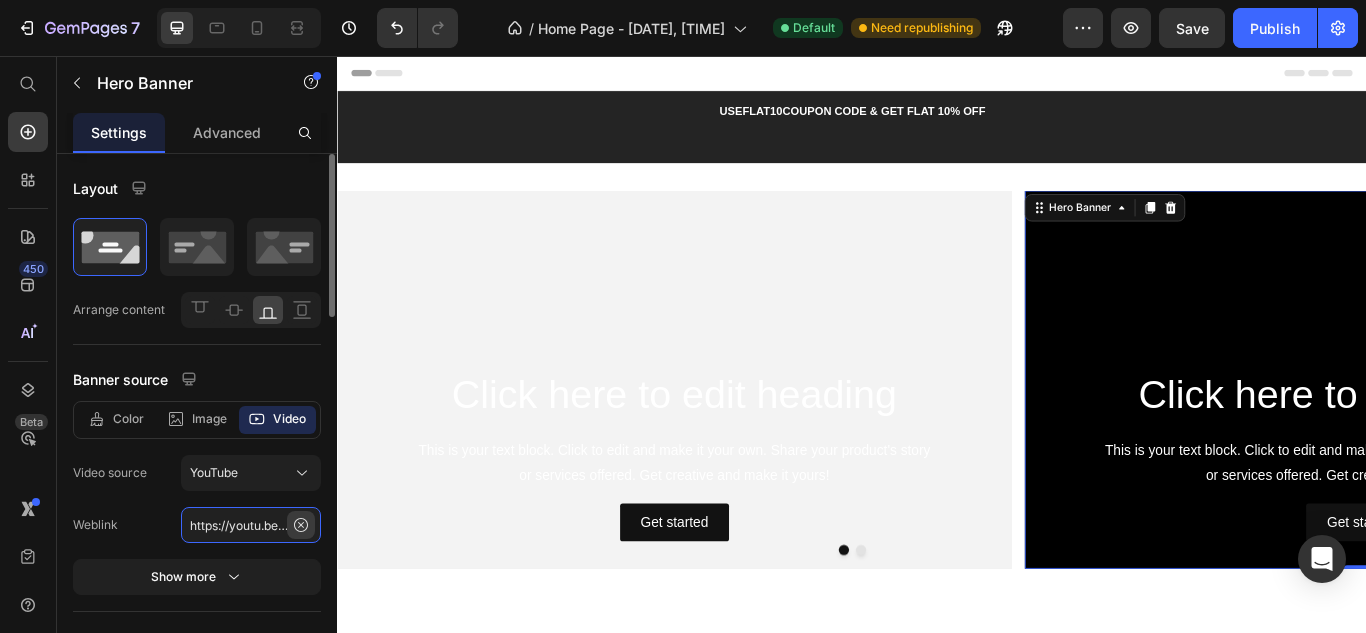 type on "https://youtu.be/YTucA4MtHwc?si=szIDFA0XaZgmfwdX" 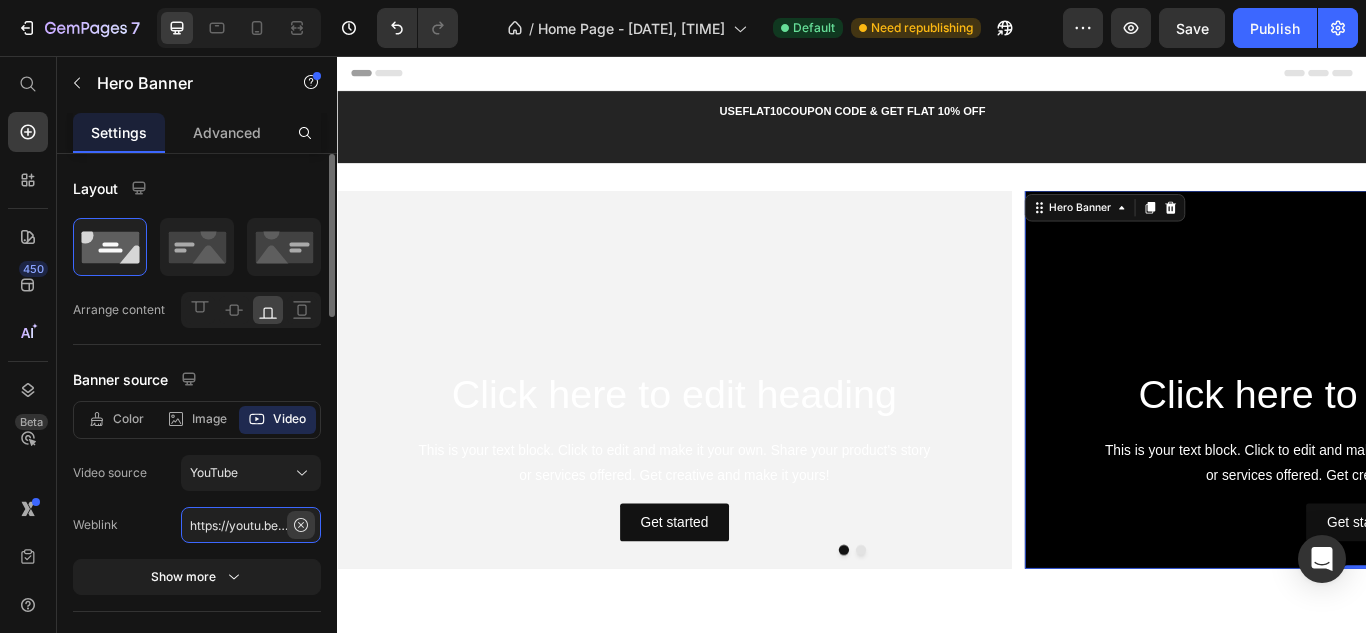 scroll, scrollTop: 0, scrollLeft: 220, axis: horizontal 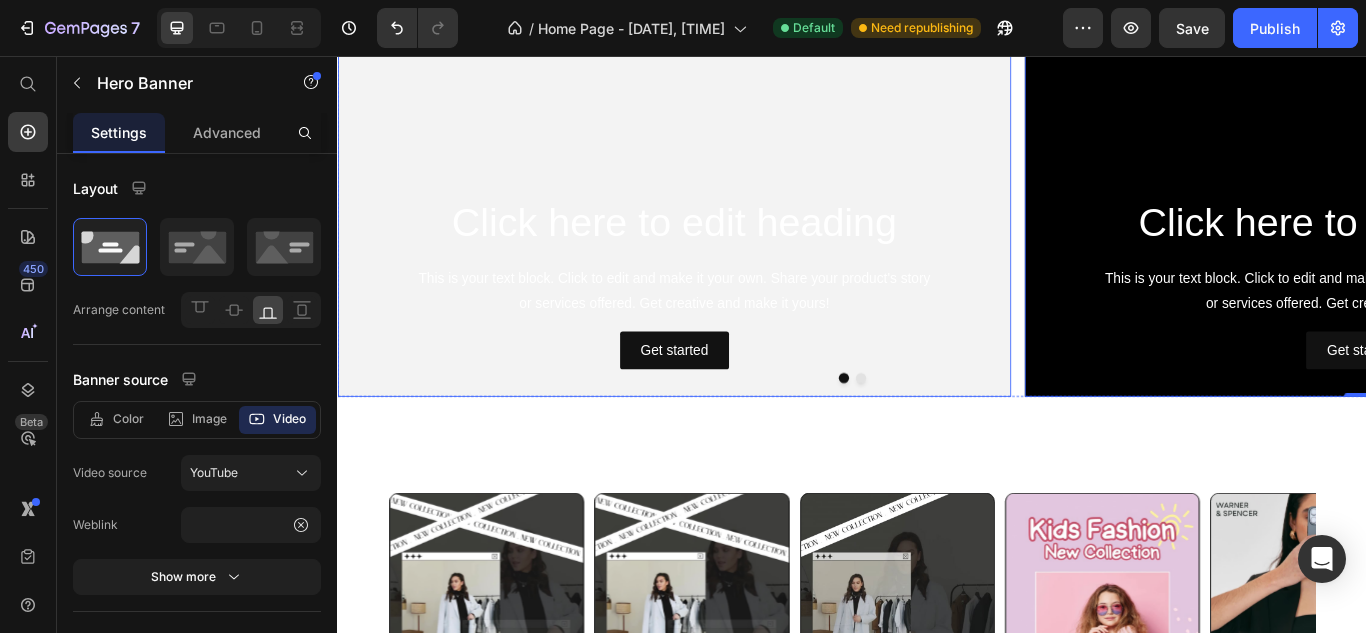 click on "Click here to edit heading Heading This is your text block. Click to edit and make it your own. Share your product's story                   or services offered. Get creative and make it yours! Text Block Get started Button" at bounding box center (729, 321) 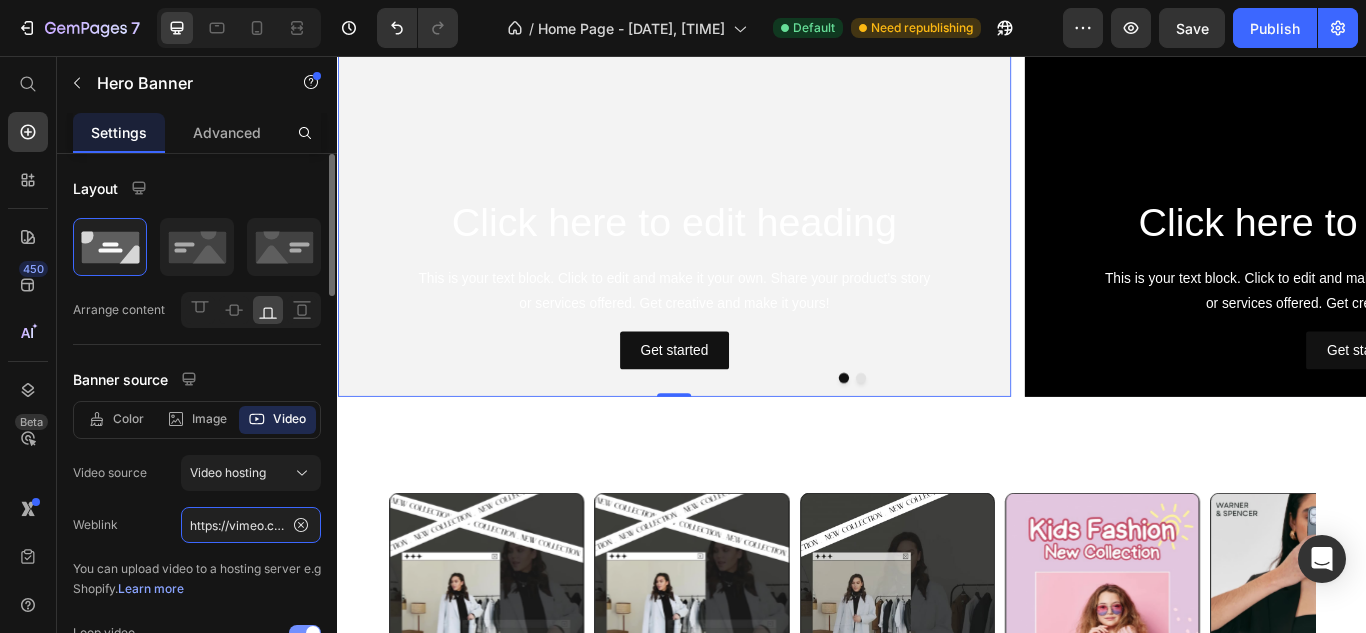 click on "https://vimeo.com/[NUMBER]?share=copy#t=0" 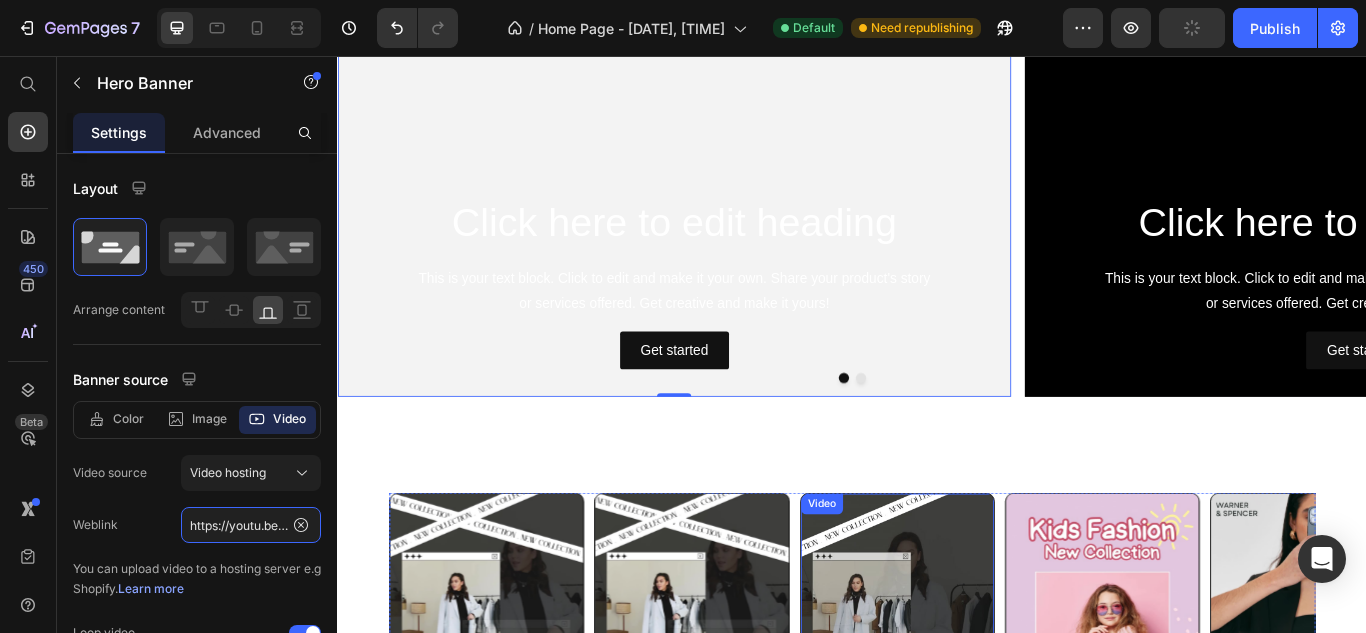 scroll, scrollTop: 0, scrollLeft: 220, axis: horizontal 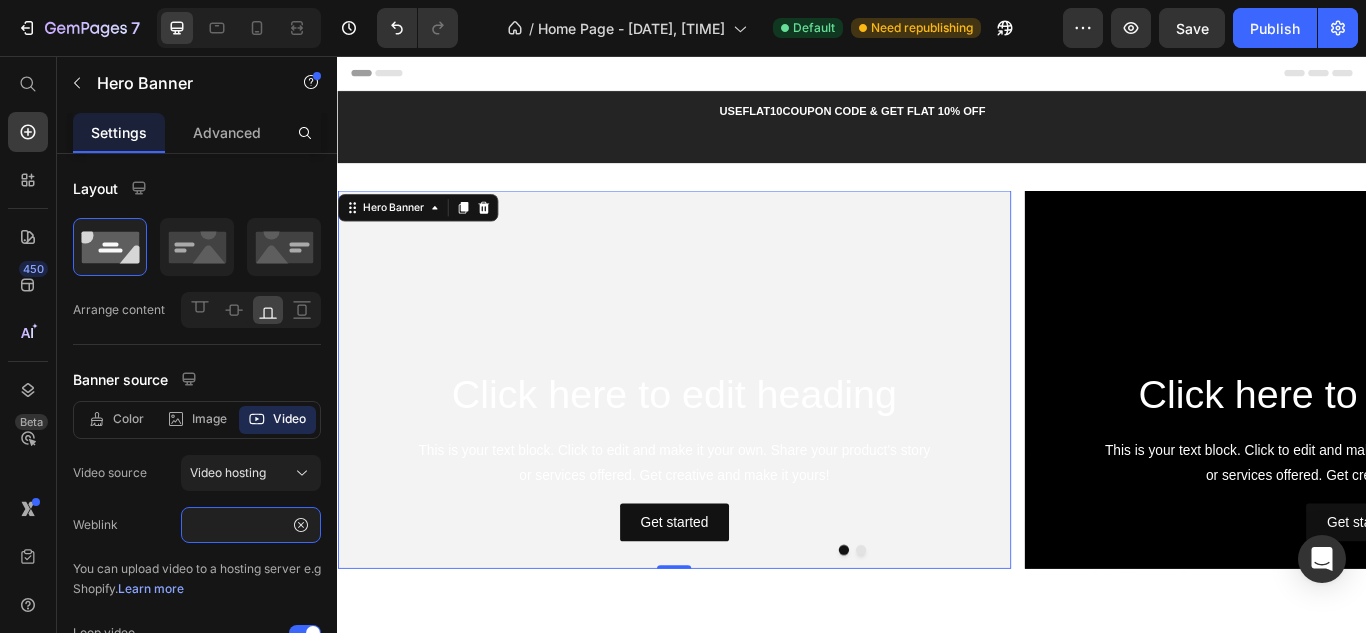 type on "https://youtu.be/YTucA4MtHwc?si=szIDFA0XaZgmfwdX" 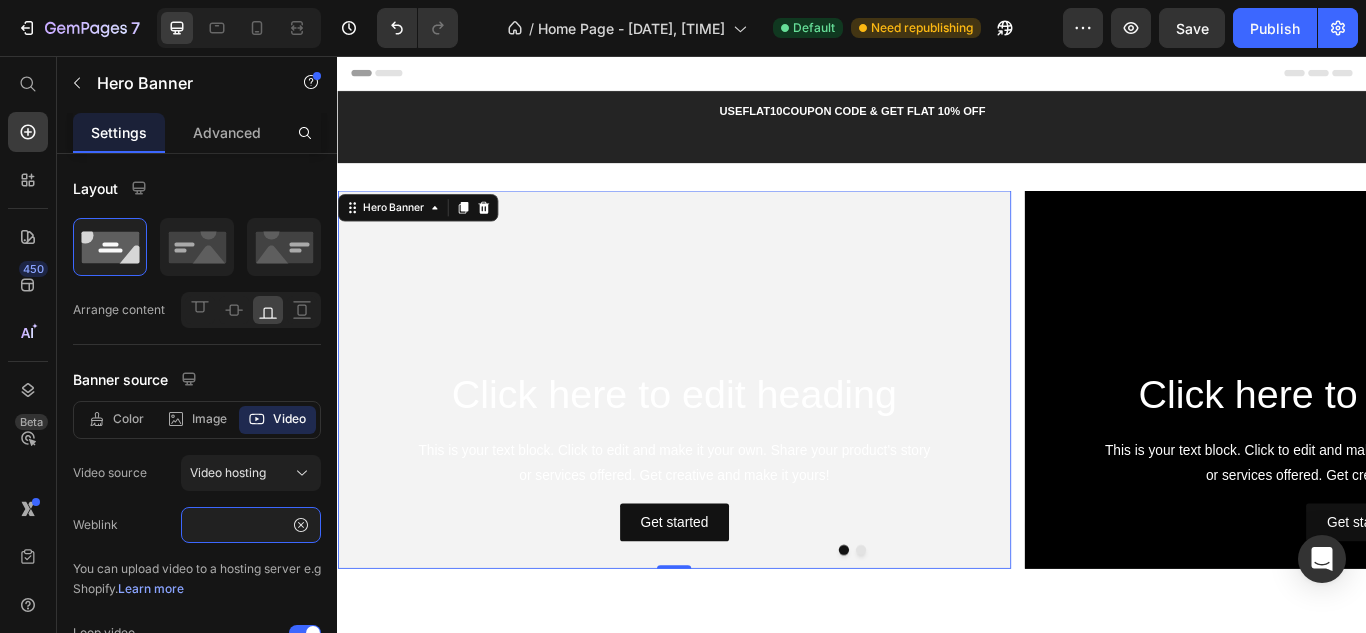 scroll, scrollTop: 0, scrollLeft: 0, axis: both 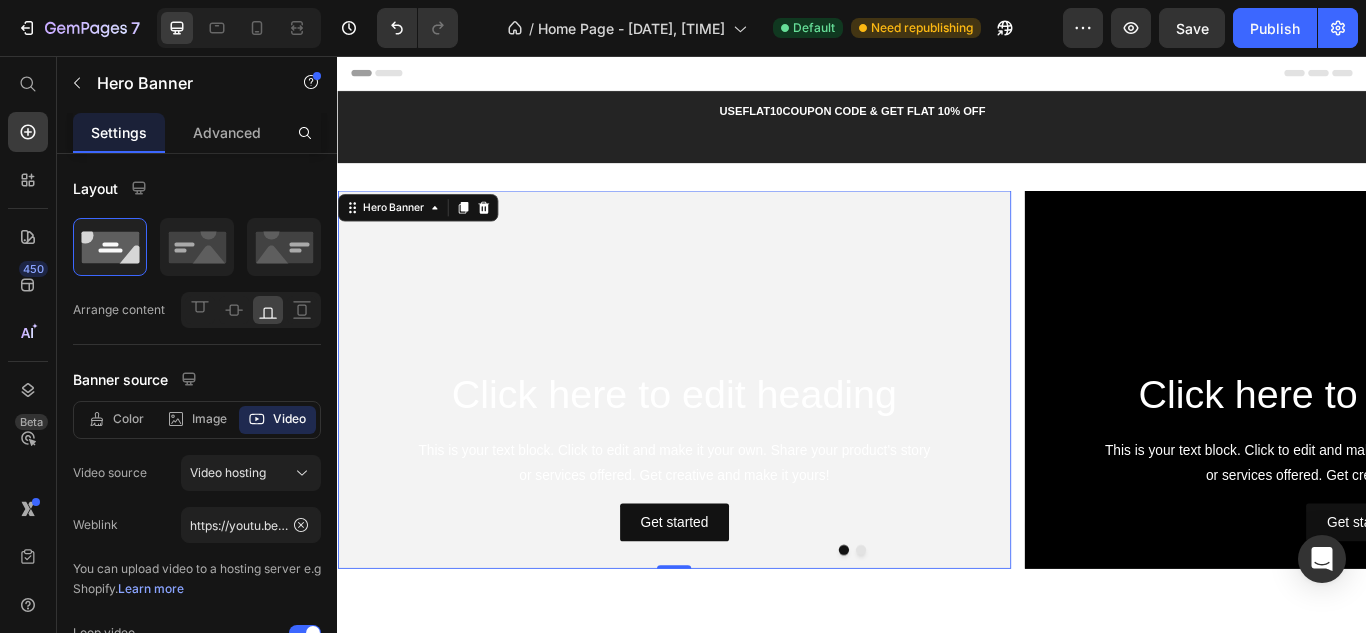 click at bounding box center [729, 433] 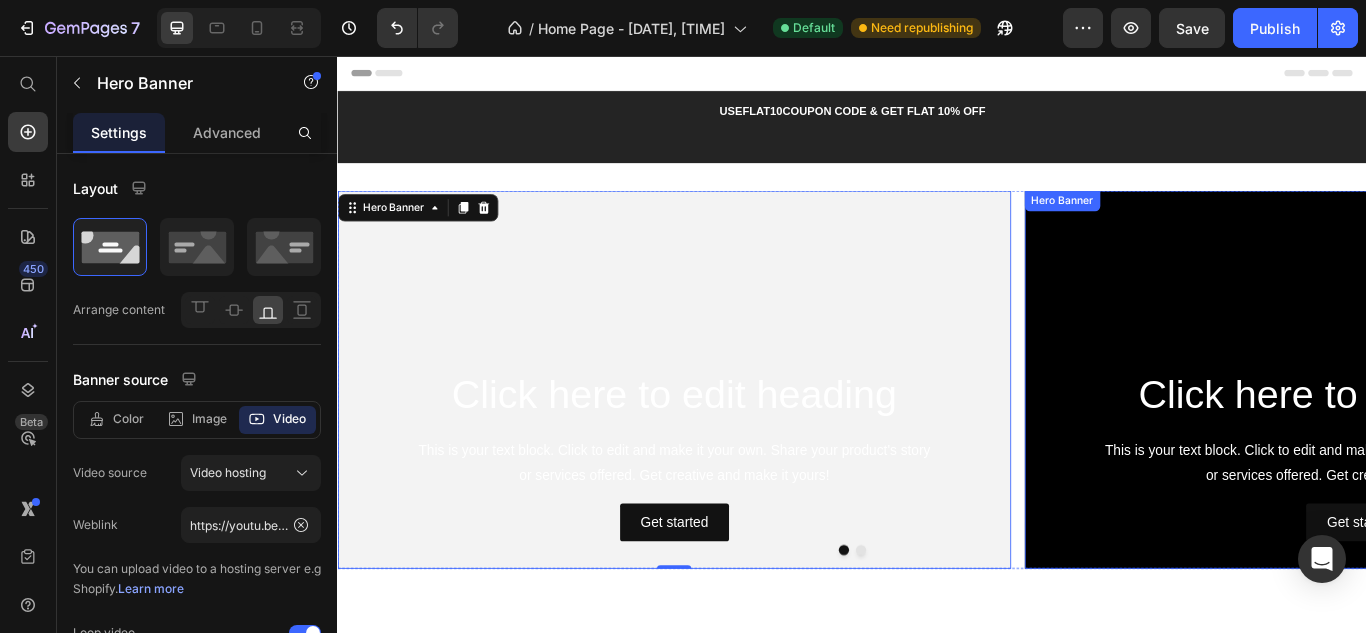 click at bounding box center [1530, 433] 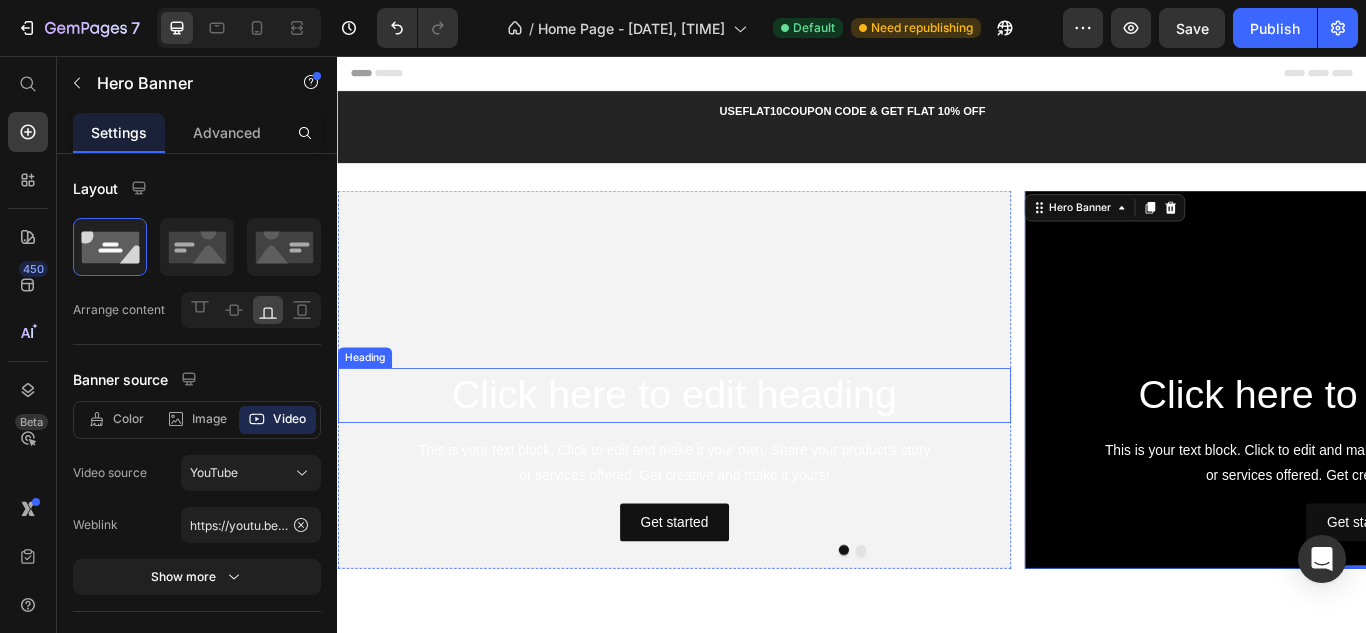 click at bounding box center [729, 433] 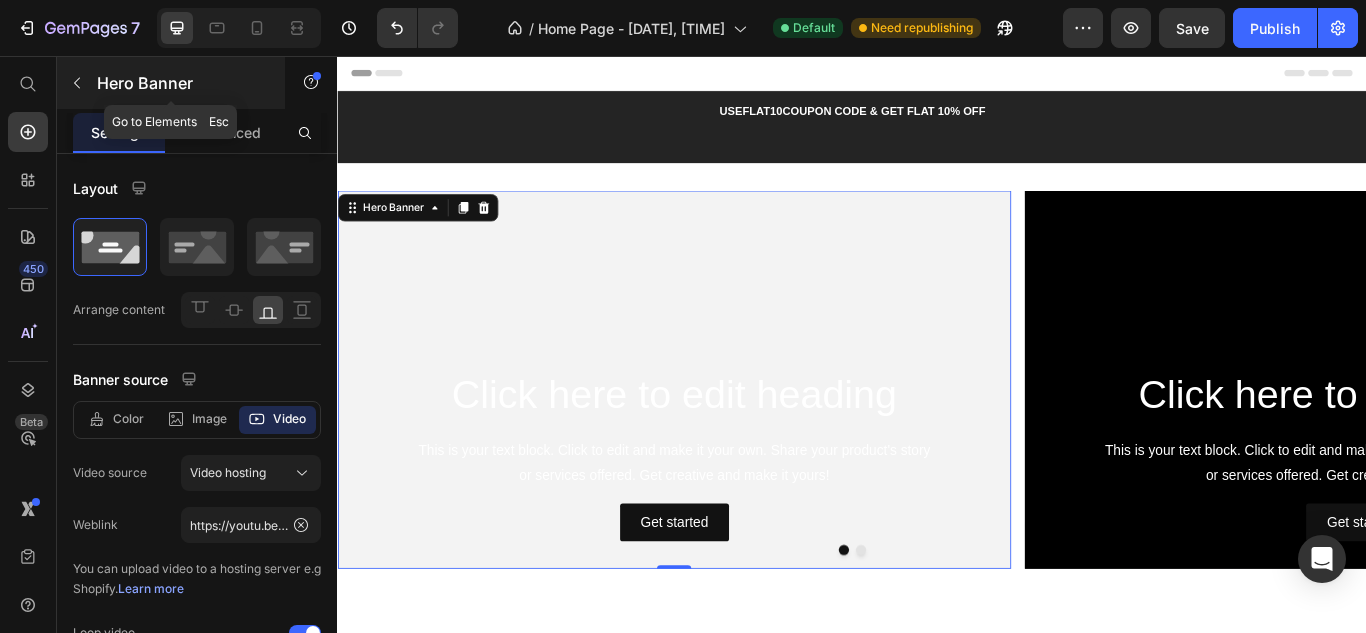 click 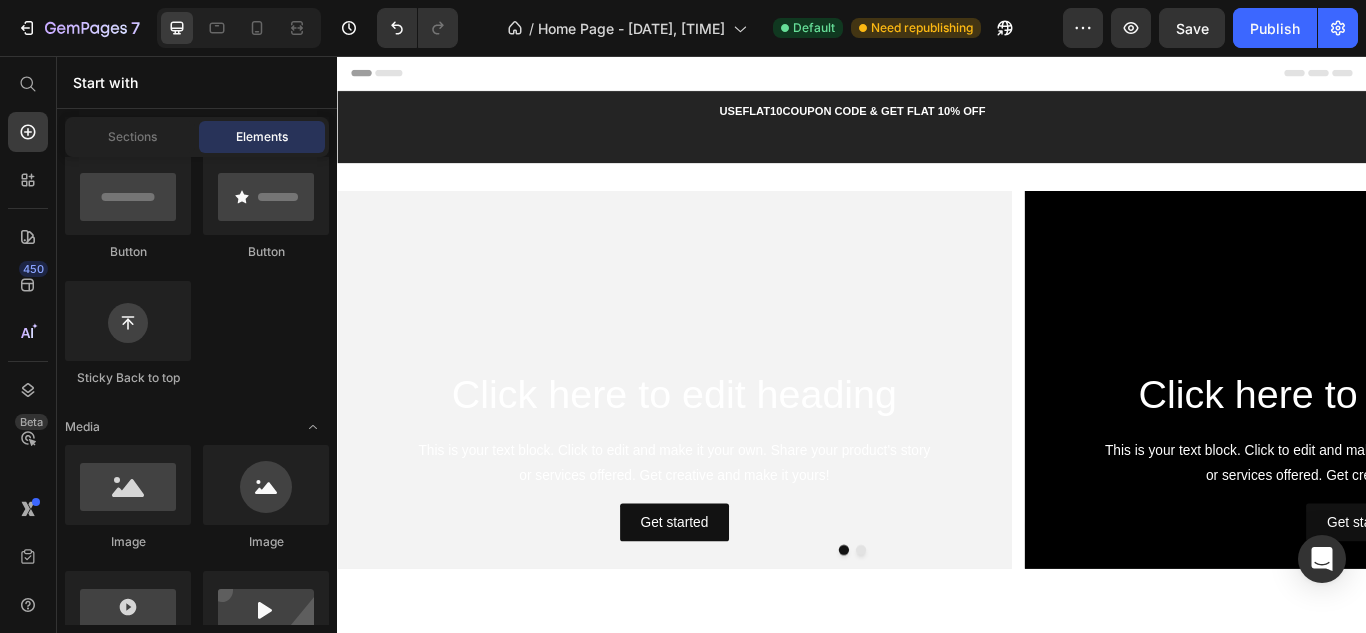 scroll, scrollTop: 900, scrollLeft: 0, axis: vertical 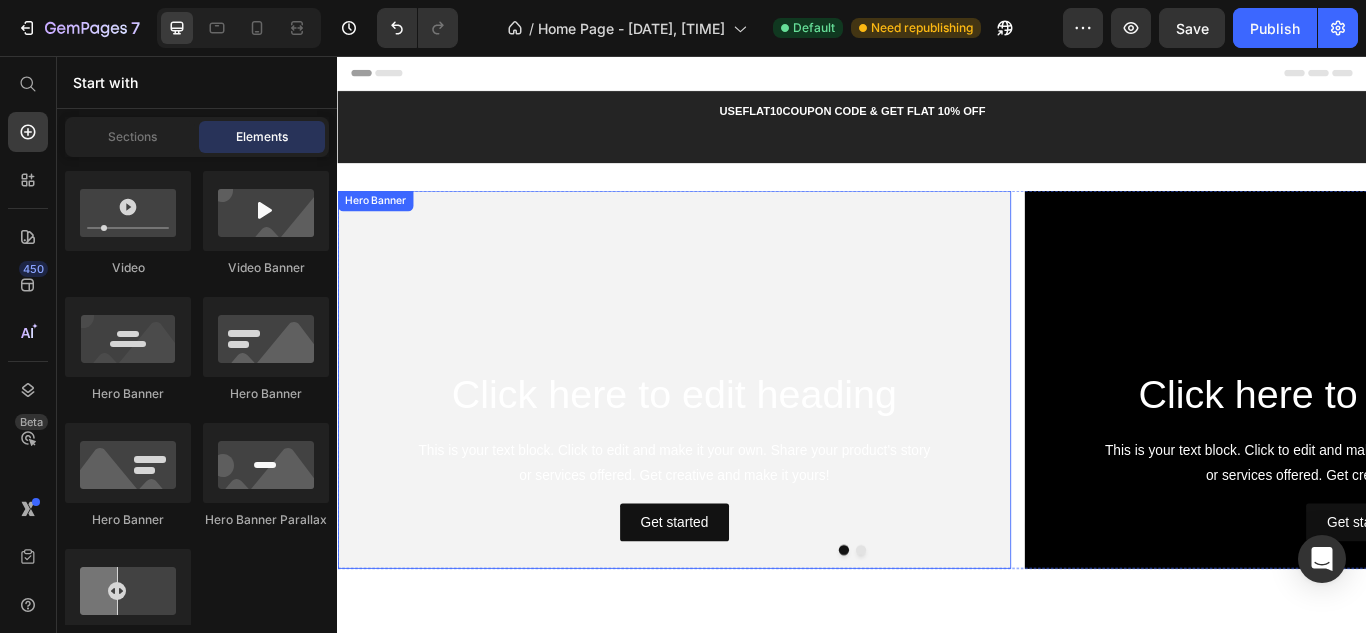 click on "Hero Banner" at bounding box center [381, 225] 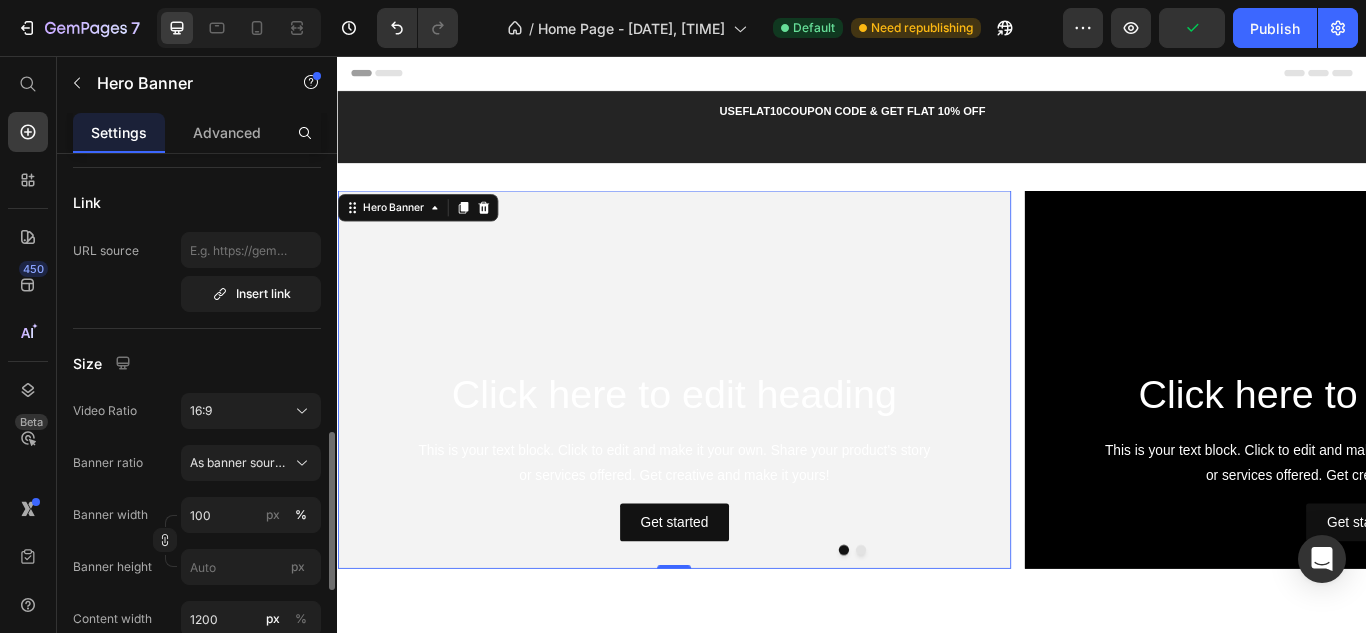scroll, scrollTop: 1000, scrollLeft: 0, axis: vertical 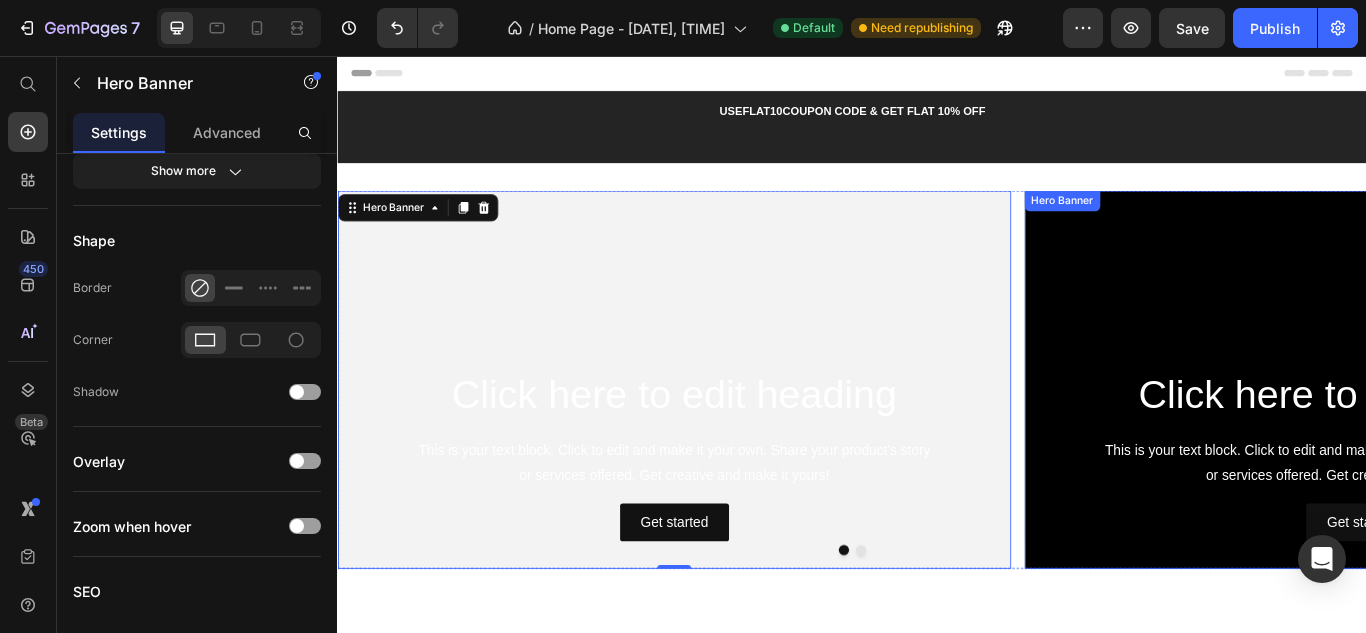 click at bounding box center (1530, 433) 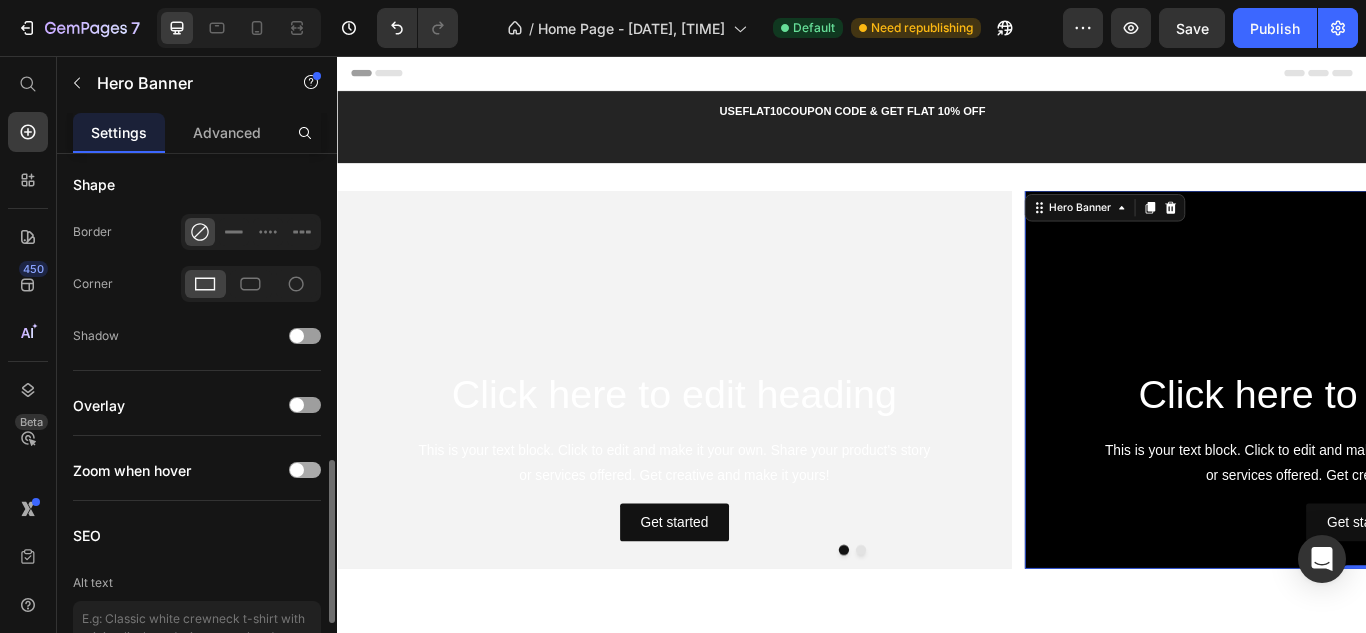scroll, scrollTop: 1217, scrollLeft: 0, axis: vertical 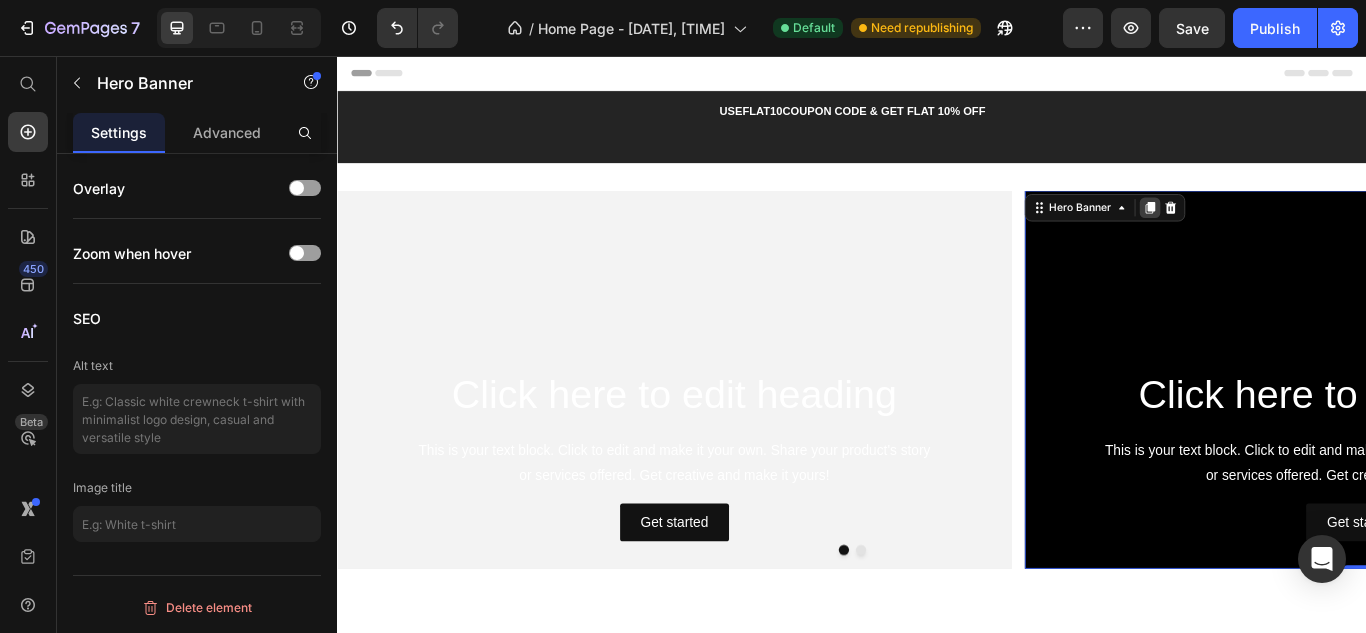 click 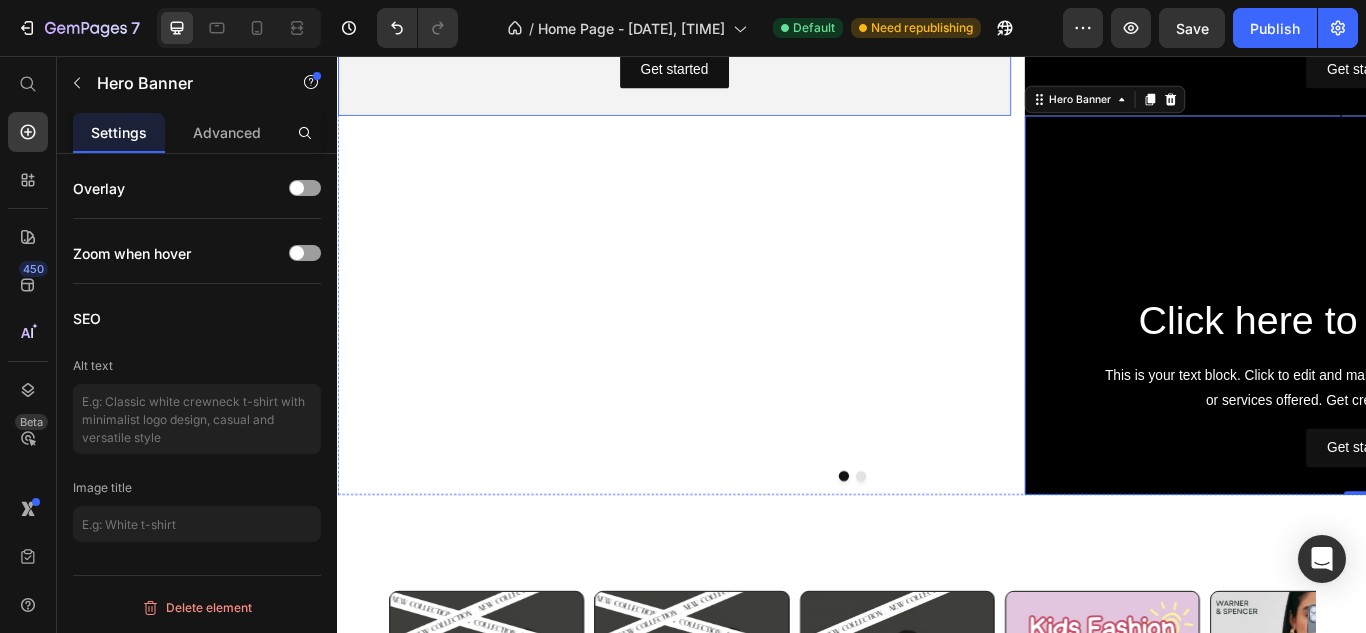 scroll, scrollTop: 228, scrollLeft: 0, axis: vertical 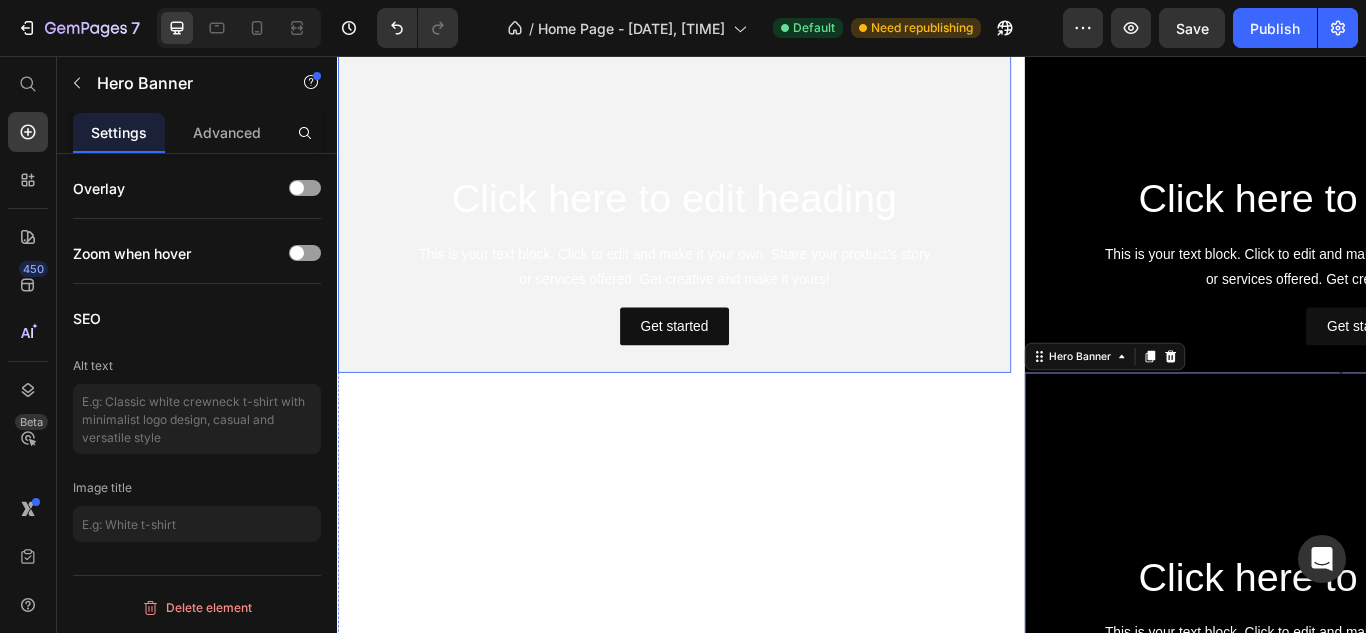 click on "Click here to edit heading Heading This is your text block. Click to edit and make it your own. Share your product's story                   or services offered. Get creative and make it yours! Text Block Get started Button" at bounding box center [729, 293] 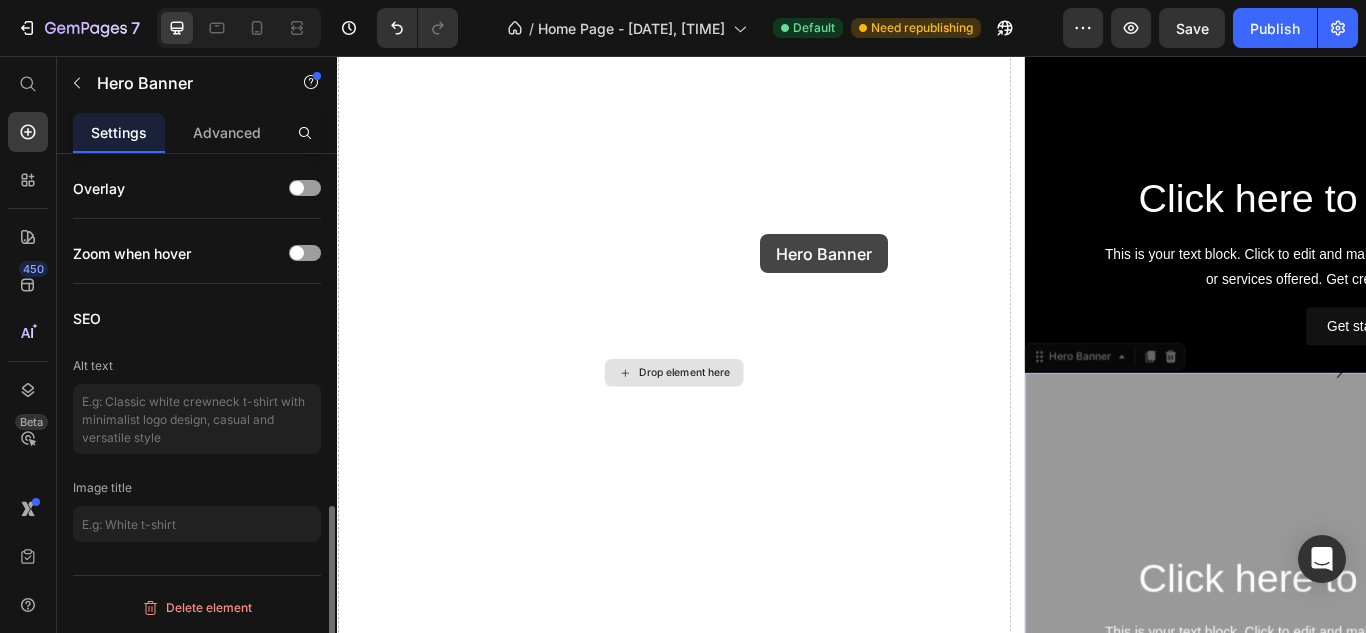 scroll, scrollTop: 1201, scrollLeft: 0, axis: vertical 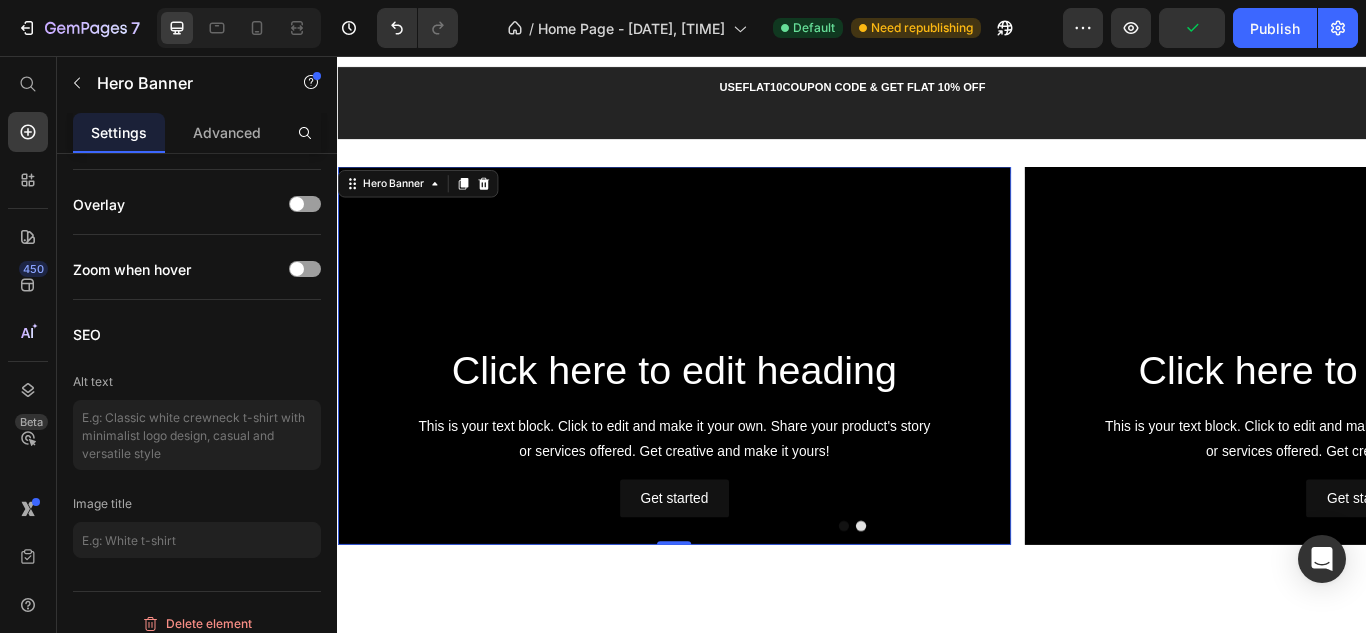 click at bounding box center (729, 405) 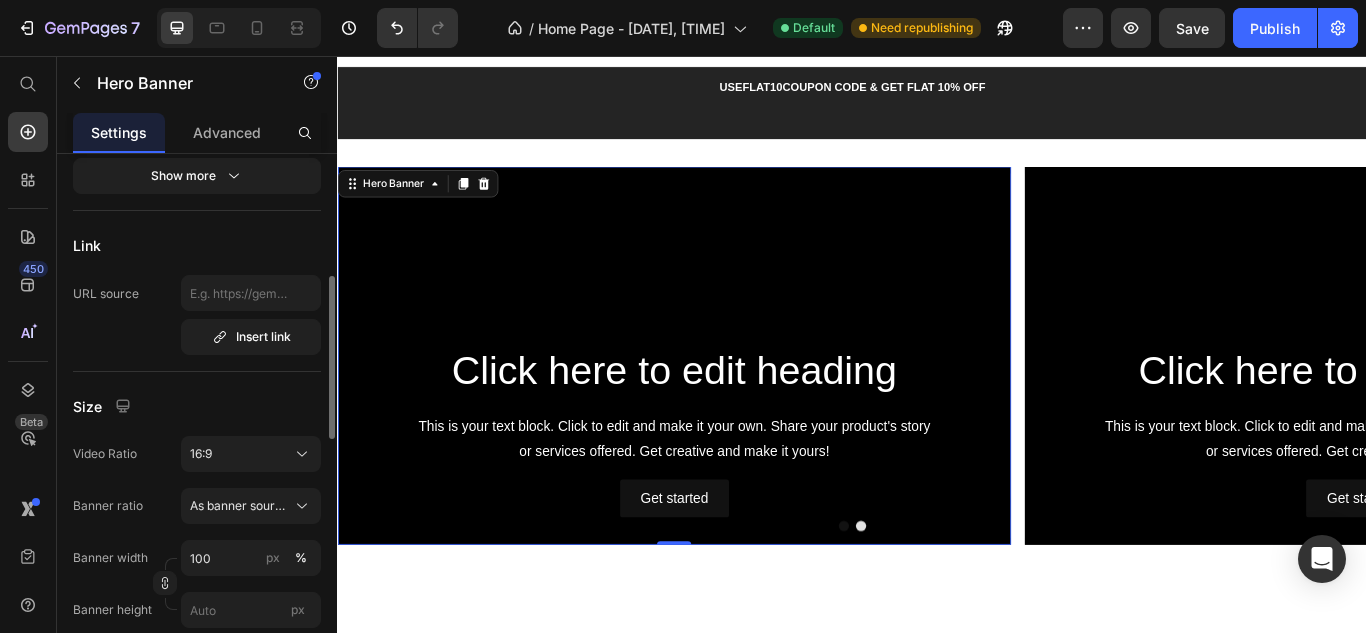 scroll, scrollTop: 201, scrollLeft: 0, axis: vertical 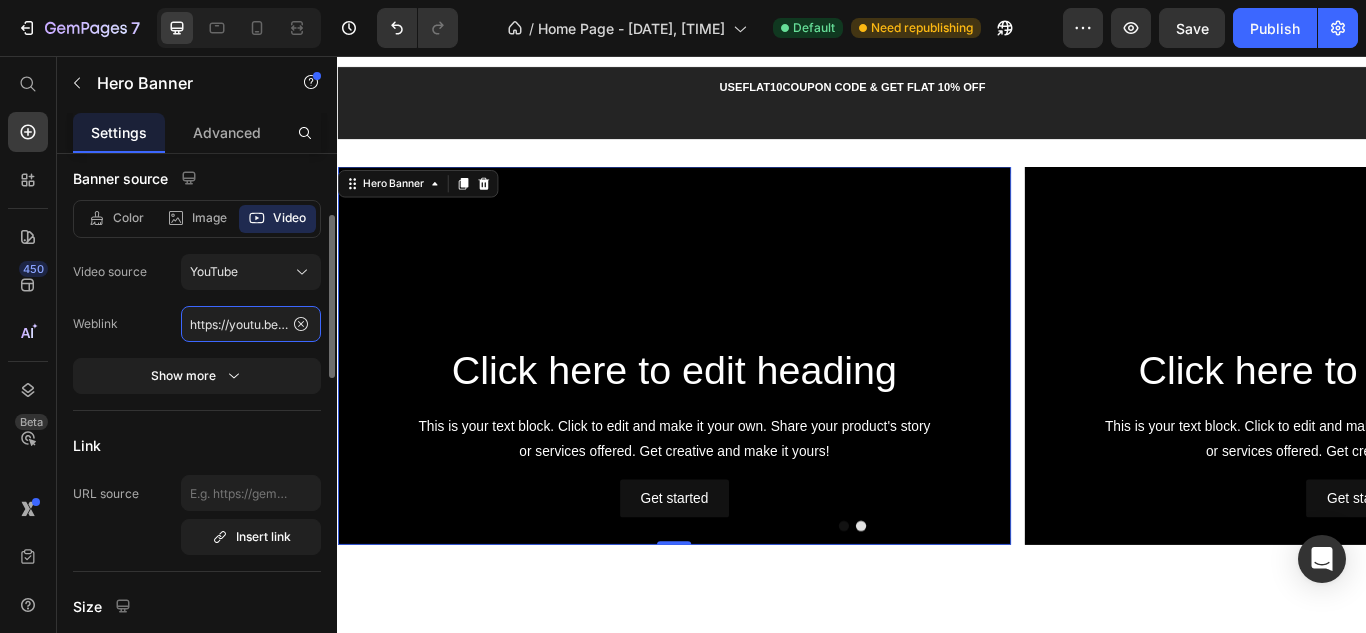 click on "https://youtu.be/YTucA4MtHwc?si=szIDFA0XaZgmfwdX" 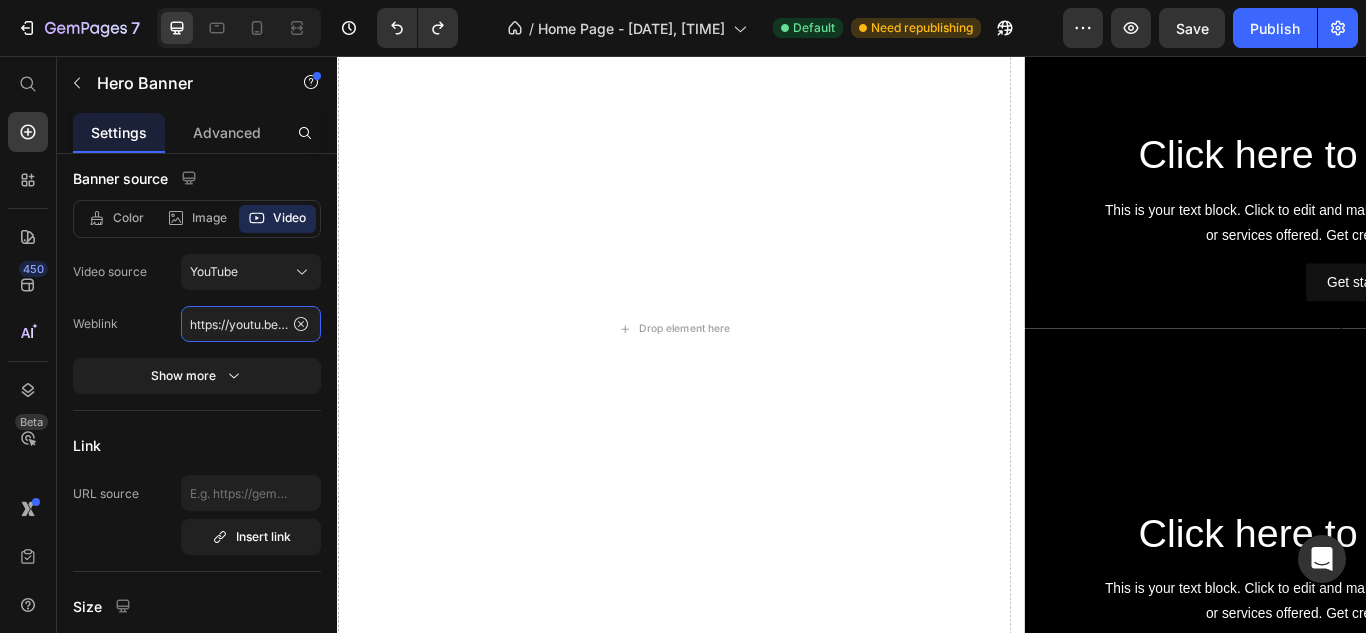 scroll, scrollTop: 228, scrollLeft: 0, axis: vertical 